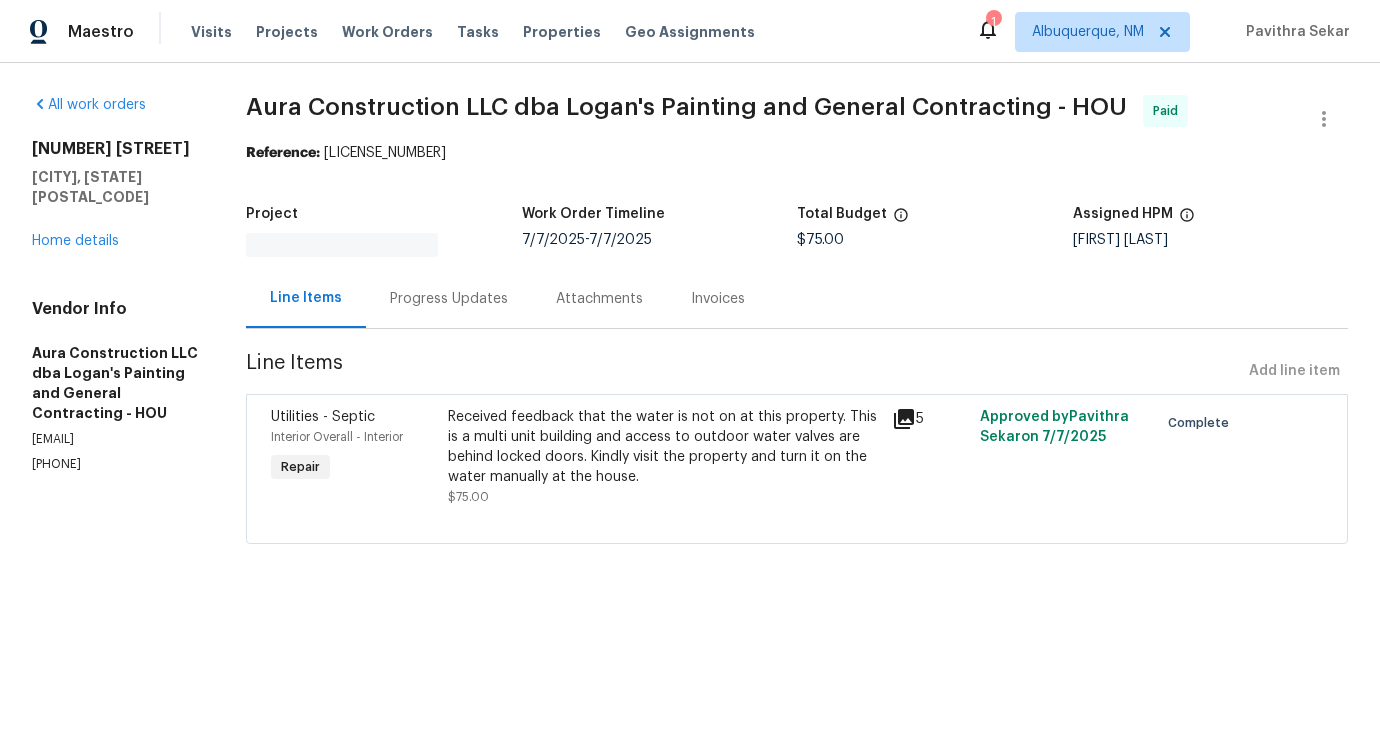 scroll, scrollTop: 0, scrollLeft: 0, axis: both 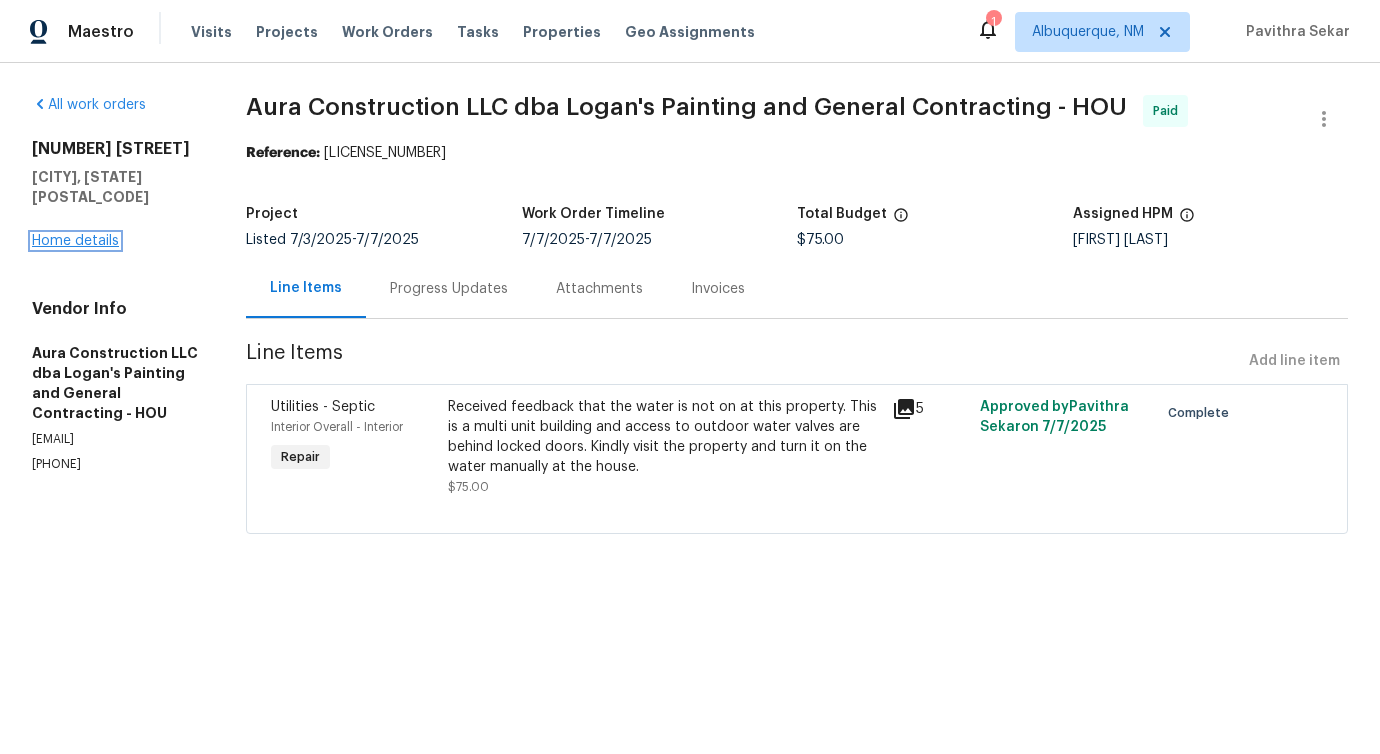 click on "Home details" at bounding box center [75, 241] 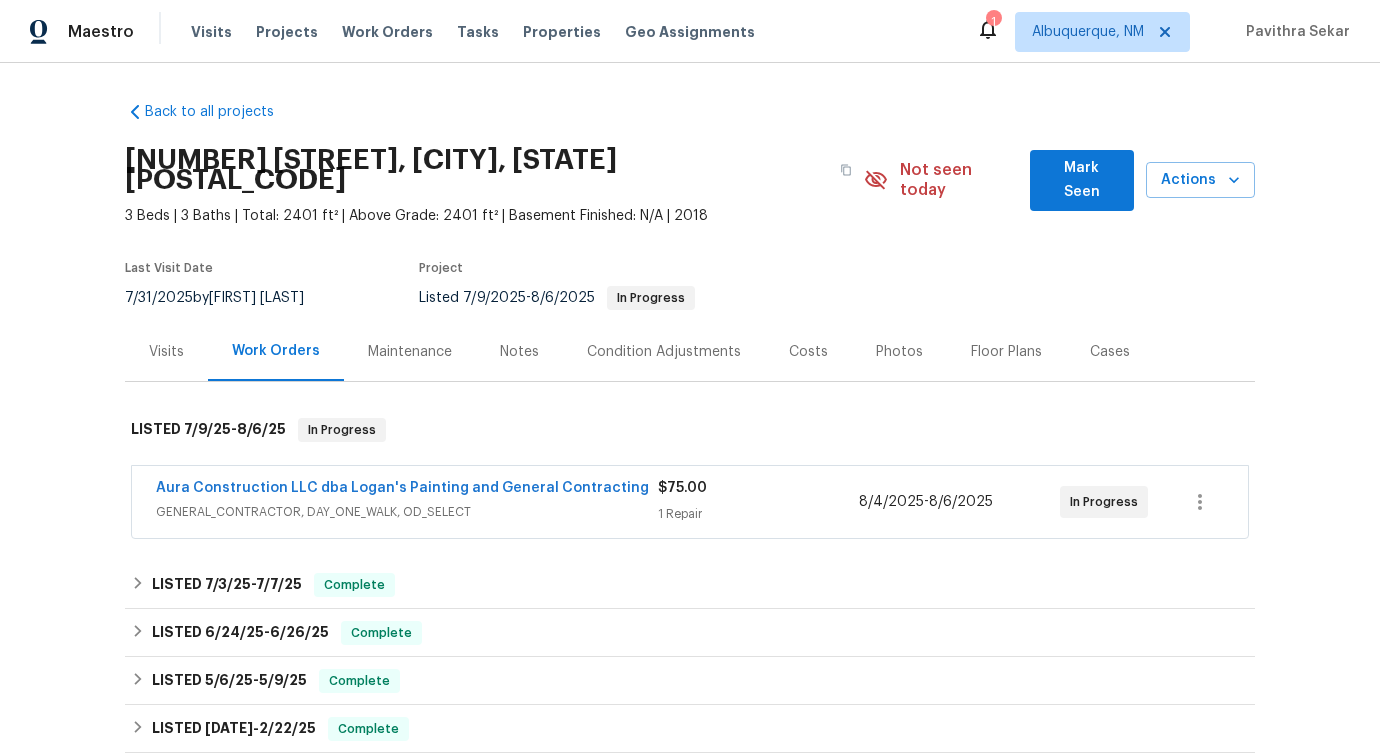 scroll, scrollTop: 0, scrollLeft: 0, axis: both 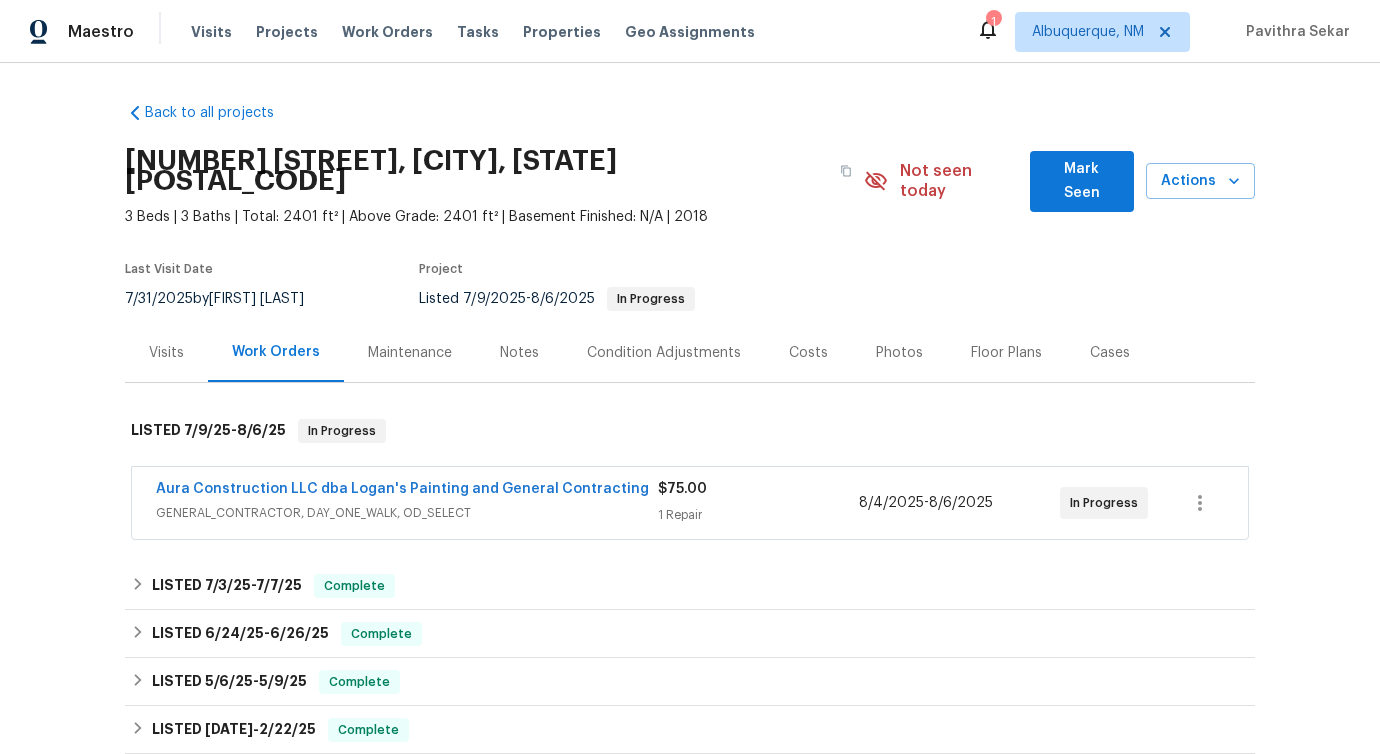click on "Back to all projects 3403 Satin Leaf Ln, Richmond, TX 77469 3 Beds | 3 Baths | Total: 2401 ft² | Above Grade: 2401 ft² | Basement Finished: N/A | 2018 Not seen today Mark Seen Actions Last Visit Date 7/31/2025  by  Stephen Lacy   Project Listed   7/9/2025  -  8/6/2025 In Progress Visits Work Orders Maintenance Notes Condition Adjustments Costs Photos Floor Plans Cases LISTED   7/9/25  -  8/6/25 In Progress Aura Construction LLC dba Logan's Painting and General Contracting GENERAL_CONTRACTOR, DAY_ONE_WALK, OD_SELECT $75.00 1 Repair 8/4/2025  -  8/6/2025 In Progress LISTED   7/3/25  -  7/7/25 Complete Aura Construction LLC dba Logan's Painting and General Contracting GENERAL_CONTRACTOR, DAY_ONE_WALK, OD_SELECT $75.00 1 Repair 7/7/2025  -  7/7/2025 Paid Countryside Air Inc HVAC, BRN_AND_LRR $150.00 1 Repair 7/3/2025  -  7/7/2025 Paid LISTED   6/24/25  -  6/26/25 Complete Clean Cut Landscaping IRRIGATION, LANDSCAPING_MAINTENANCE, HARDSCAPE_LANDSCAPE, TREE_SERVICES $500.00 1 Repair 6/24/2025  -  6/26/2025 Paid" at bounding box center [690, 408] 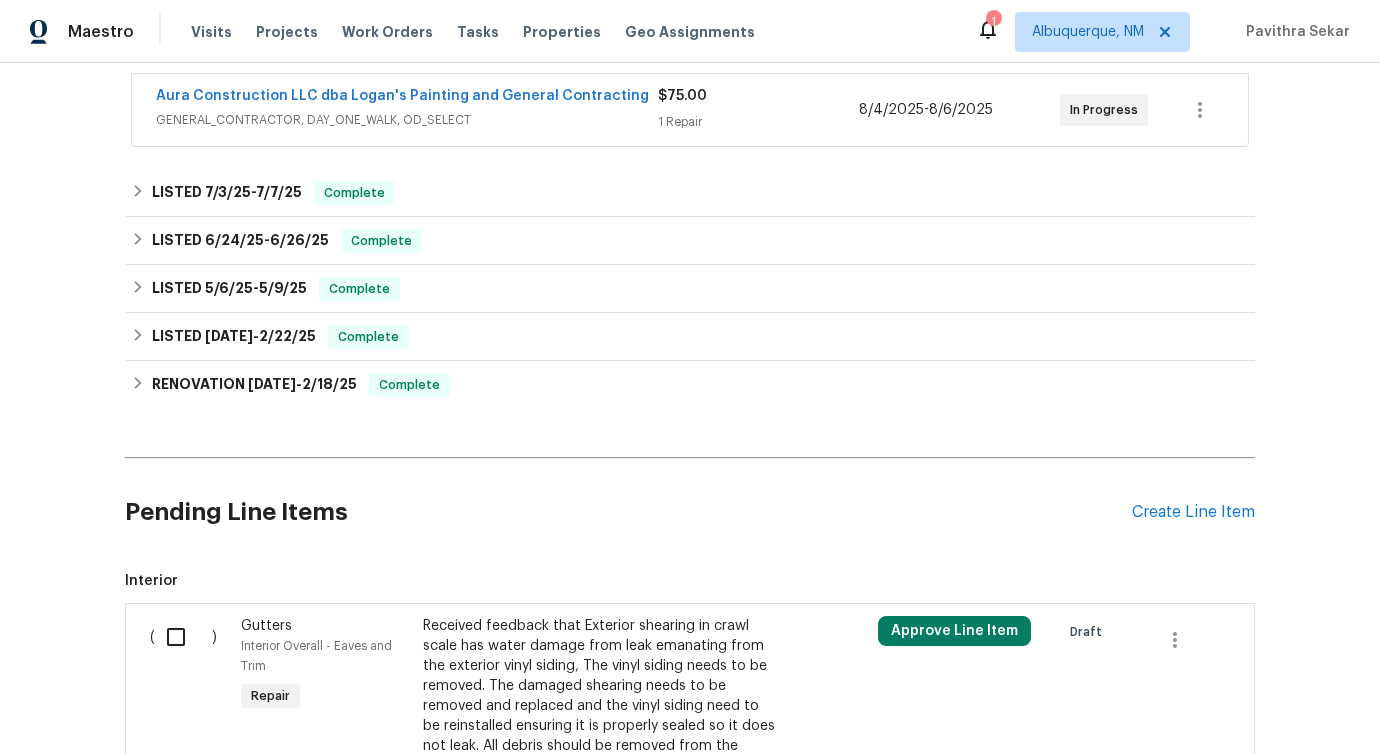 scroll, scrollTop: 603, scrollLeft: 0, axis: vertical 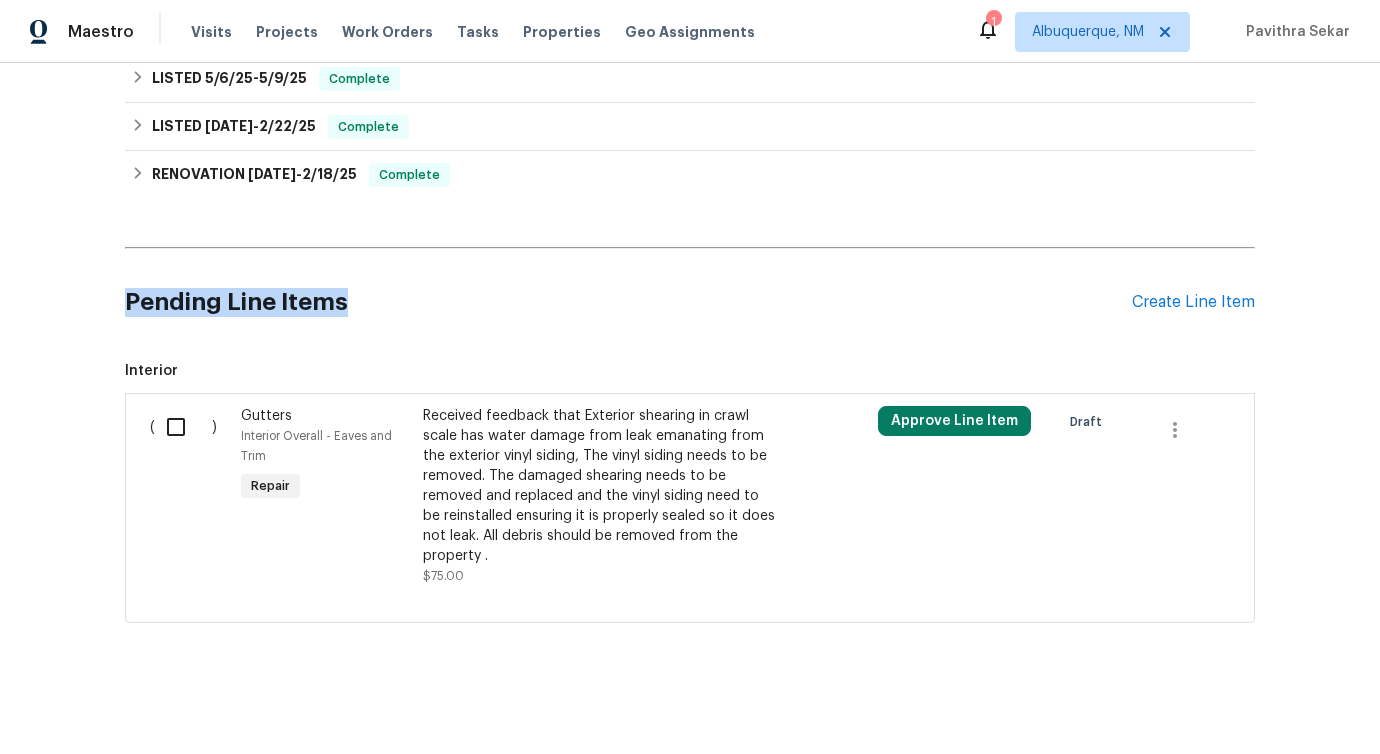 drag, startPoint x: 121, startPoint y: 279, endPoint x: 369, endPoint y: 280, distance: 248.00201 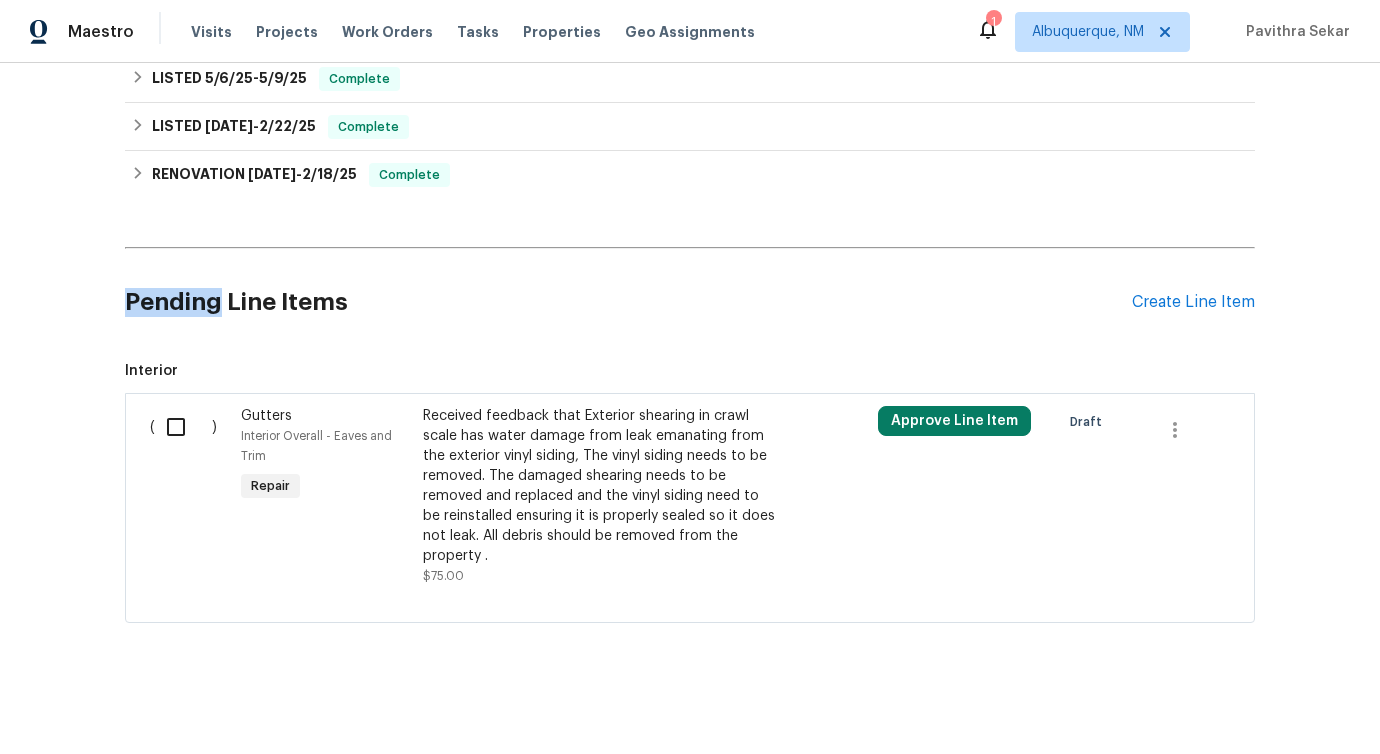 drag, startPoint x: 124, startPoint y: 275, endPoint x: 207, endPoint y: 283, distance: 83.38465 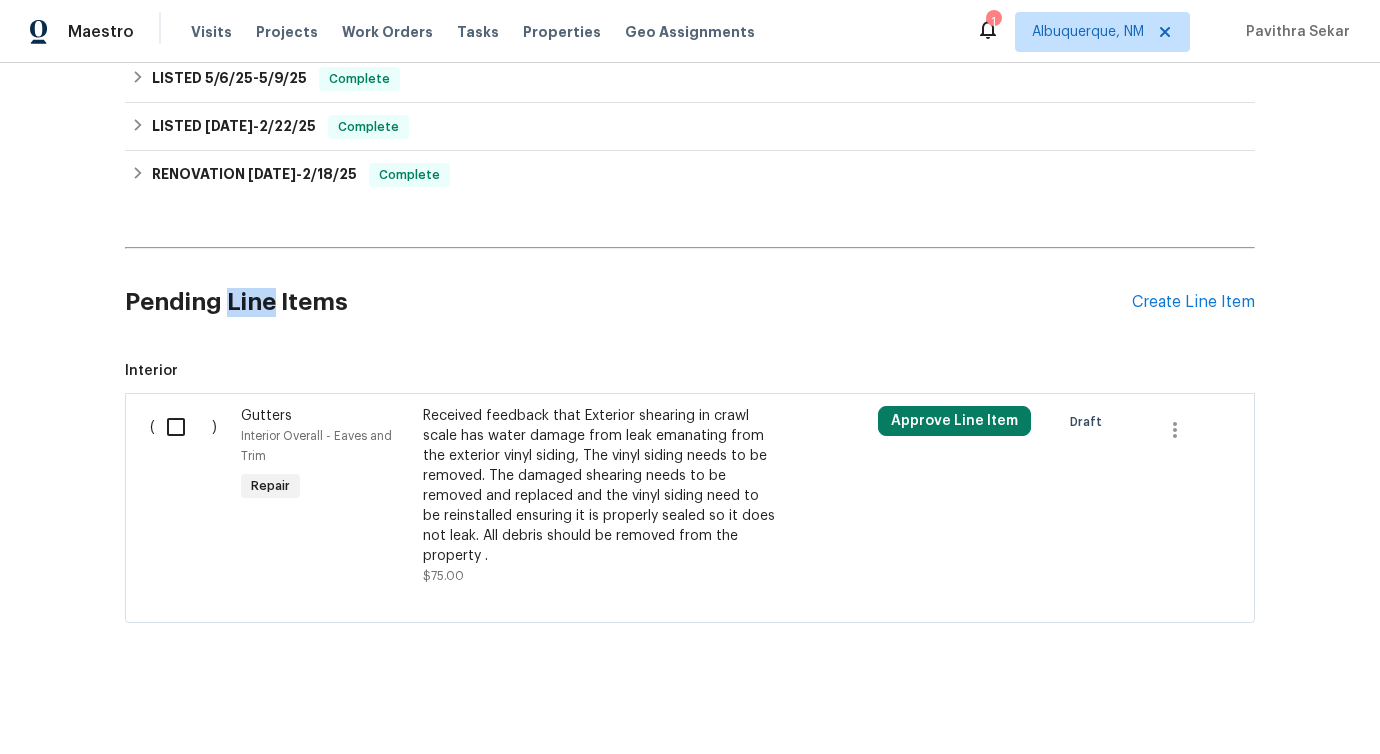 drag, startPoint x: 217, startPoint y: 274, endPoint x: 264, endPoint y: 291, distance: 49.979996 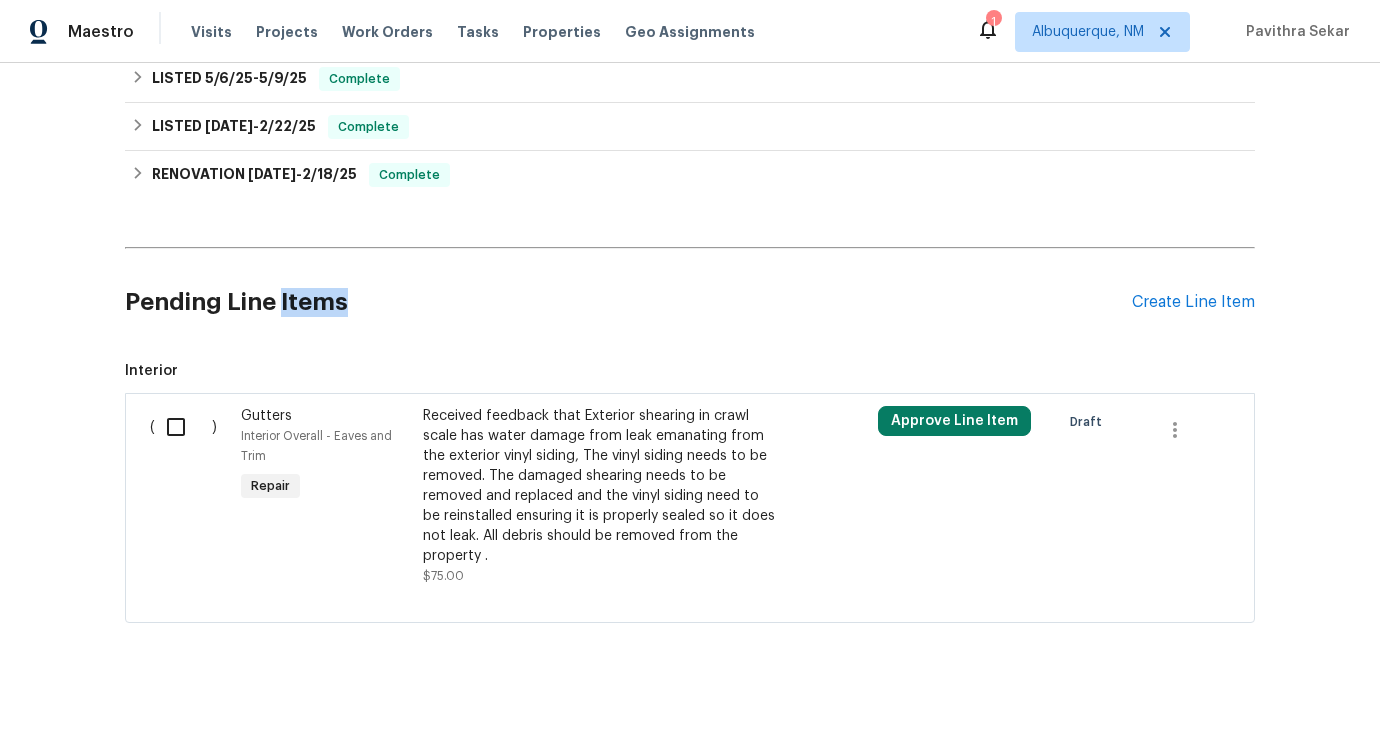 drag, startPoint x: 272, startPoint y: 281, endPoint x: 345, endPoint y: 278, distance: 73.061615 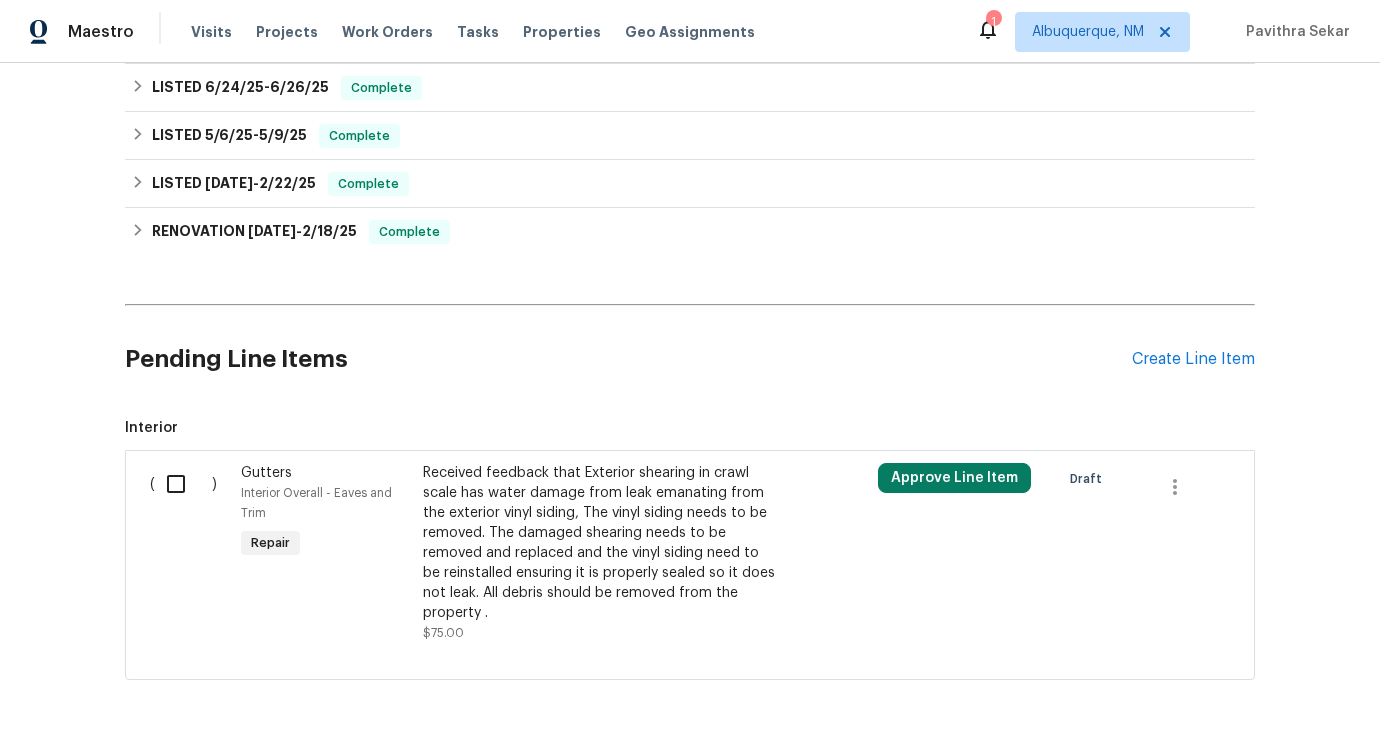 scroll, scrollTop: 603, scrollLeft: 0, axis: vertical 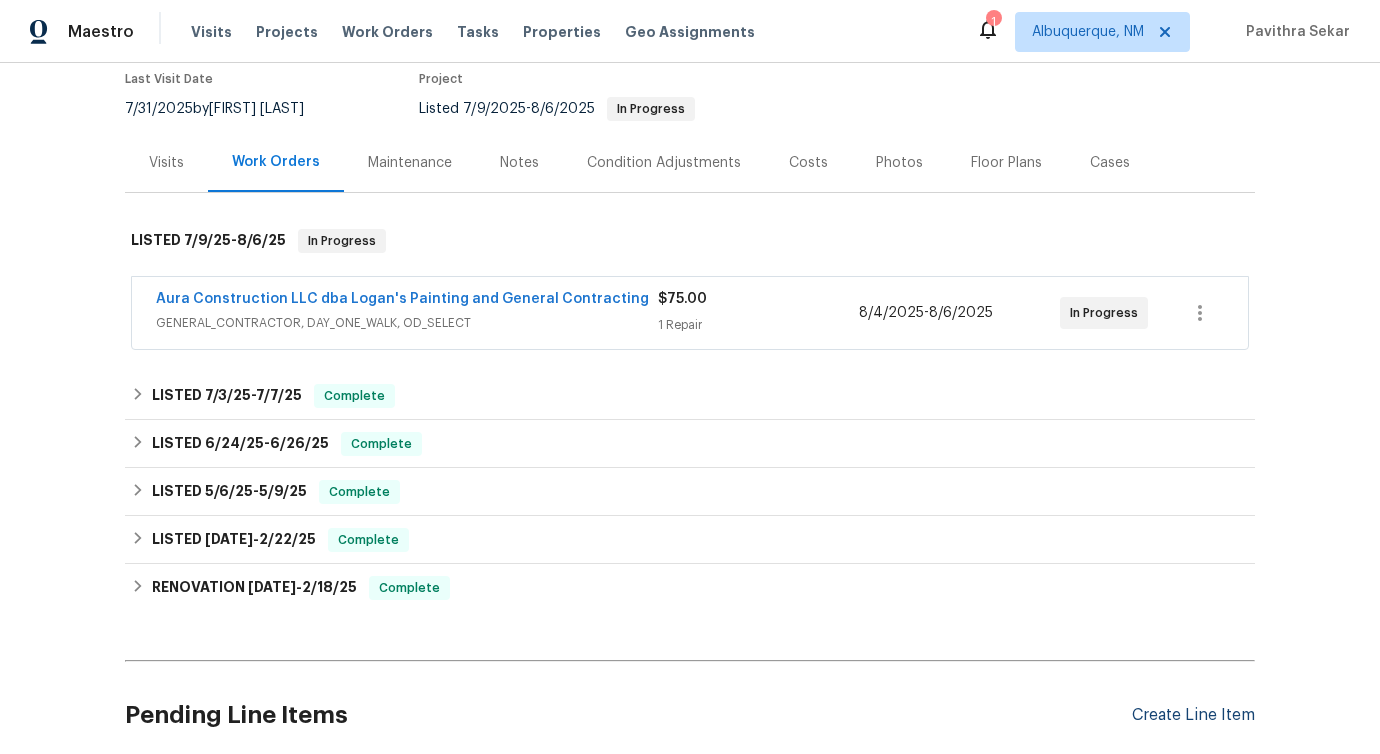click on "Create Line Item" at bounding box center (1193, 715) 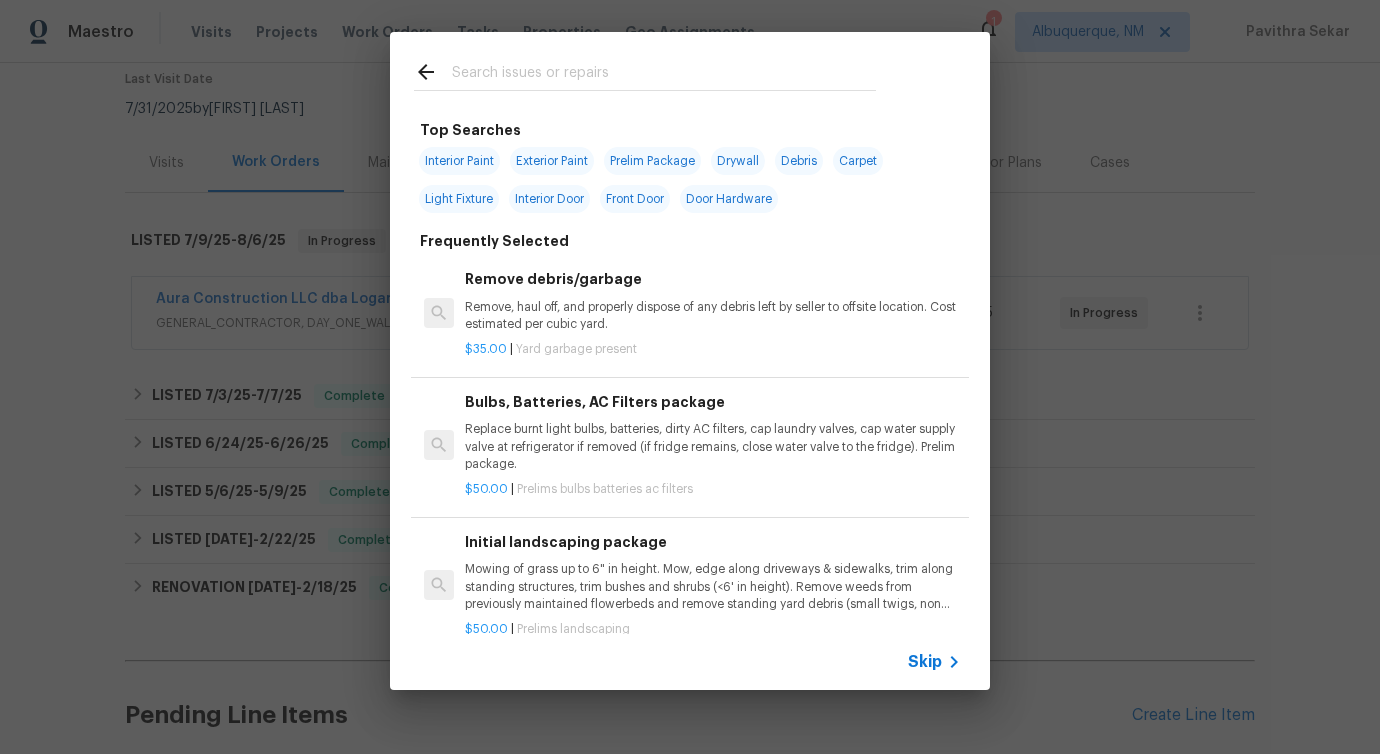 click at bounding box center (664, 75) 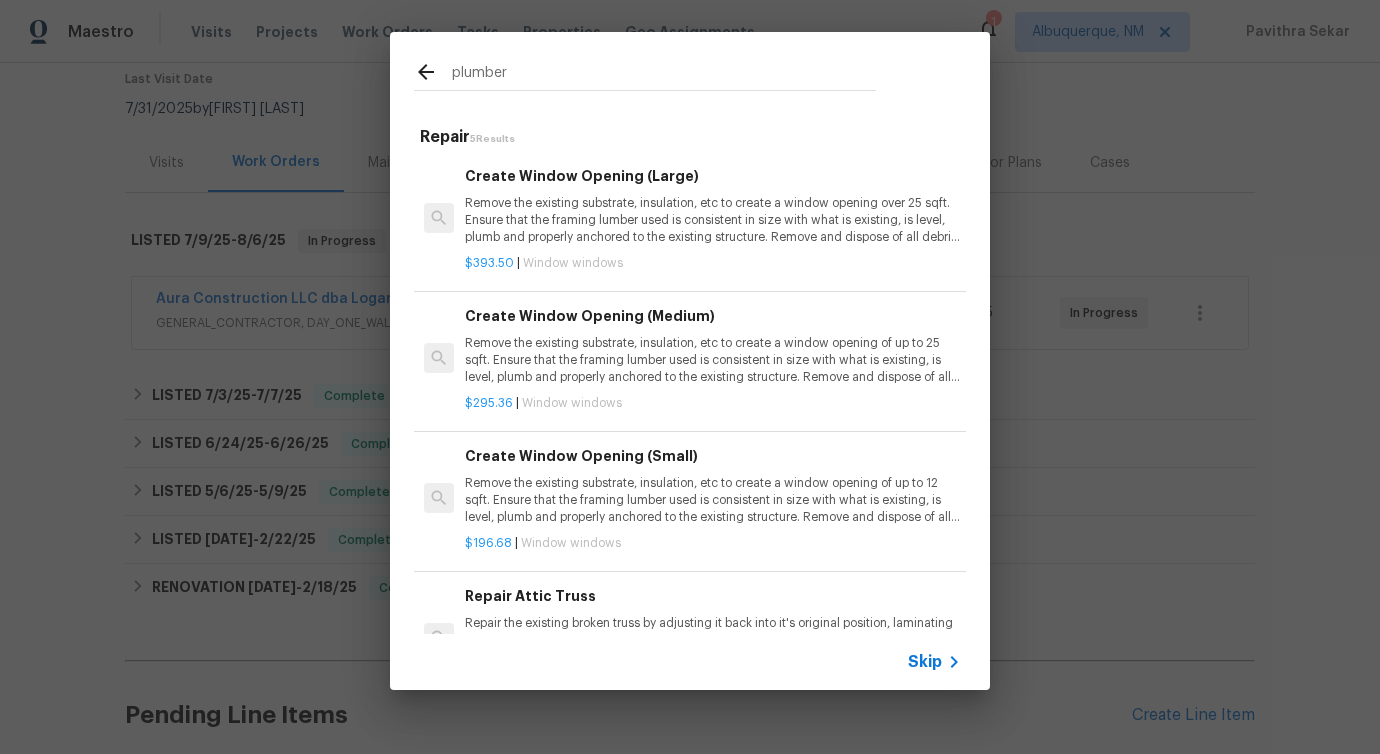 scroll, scrollTop: 218, scrollLeft: 0, axis: vertical 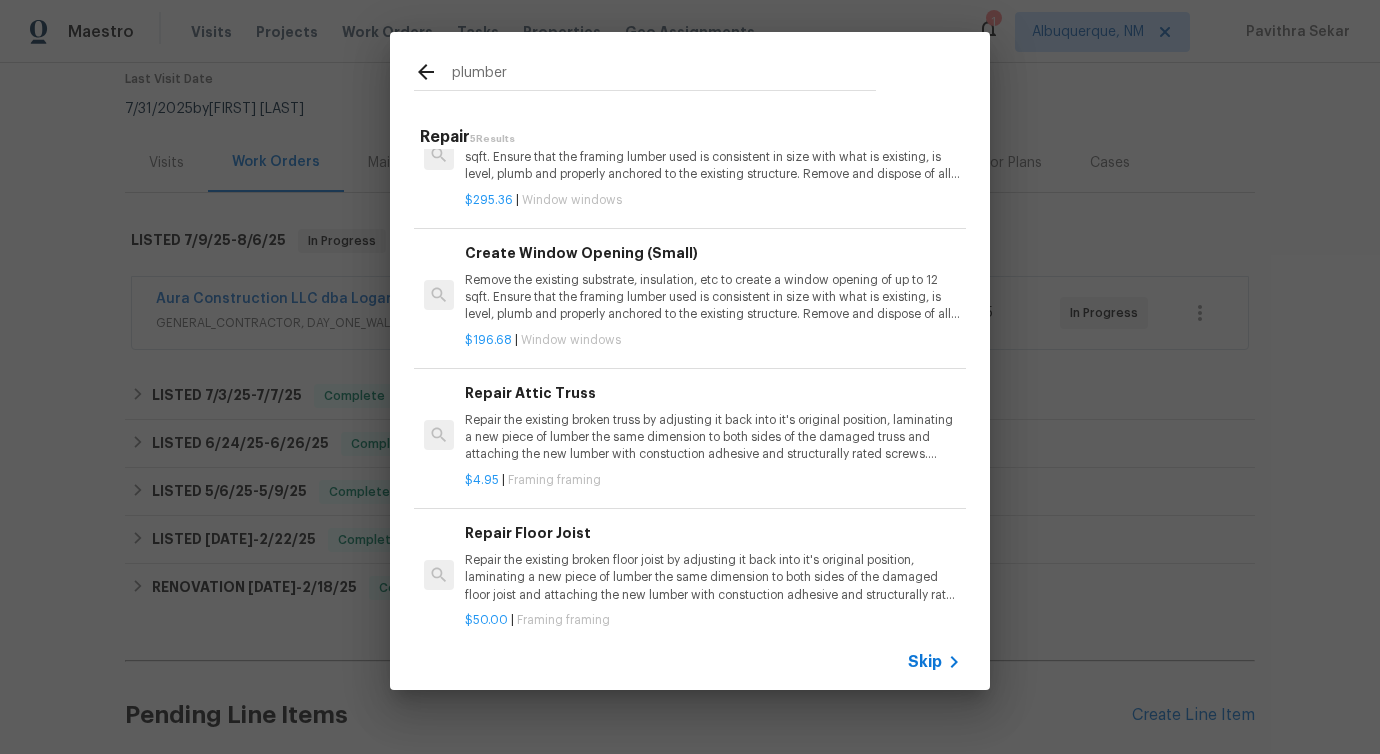 click on "plumber" at bounding box center [664, 75] 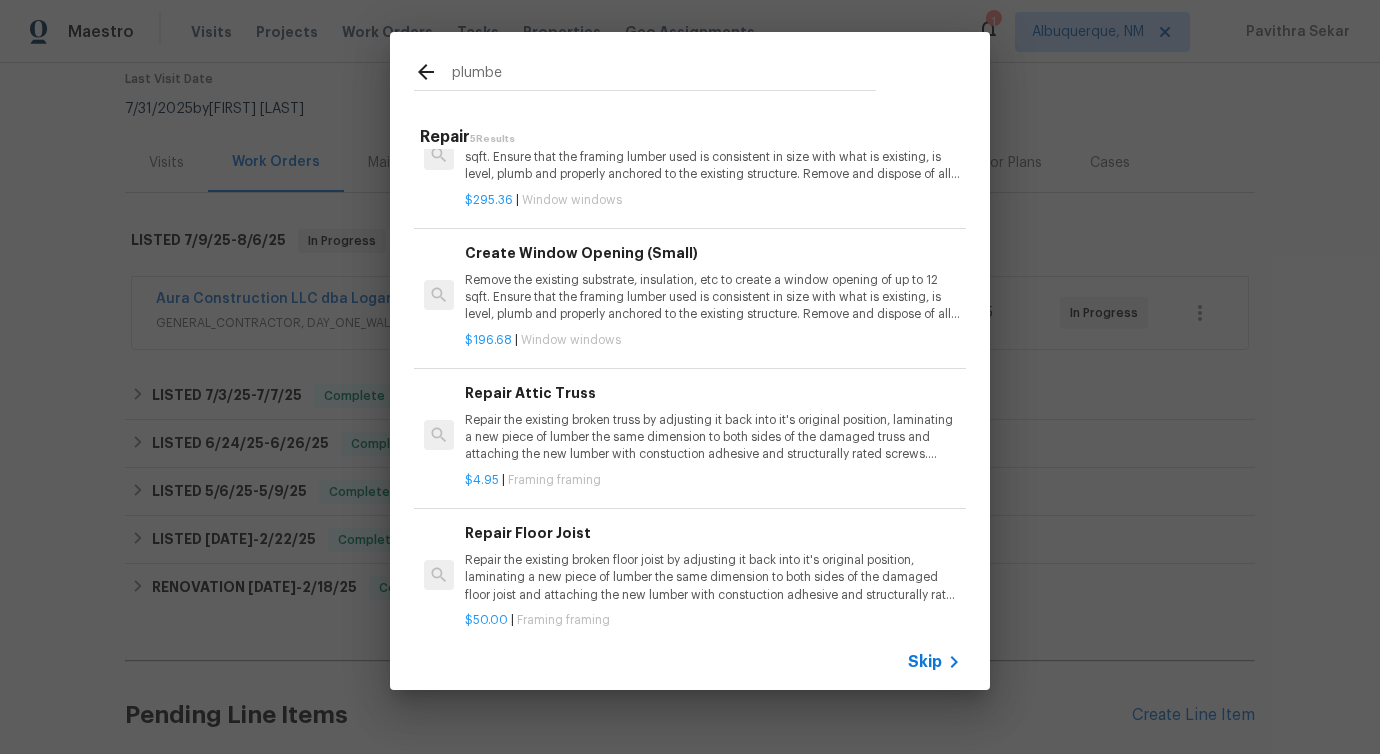 type on "plumb" 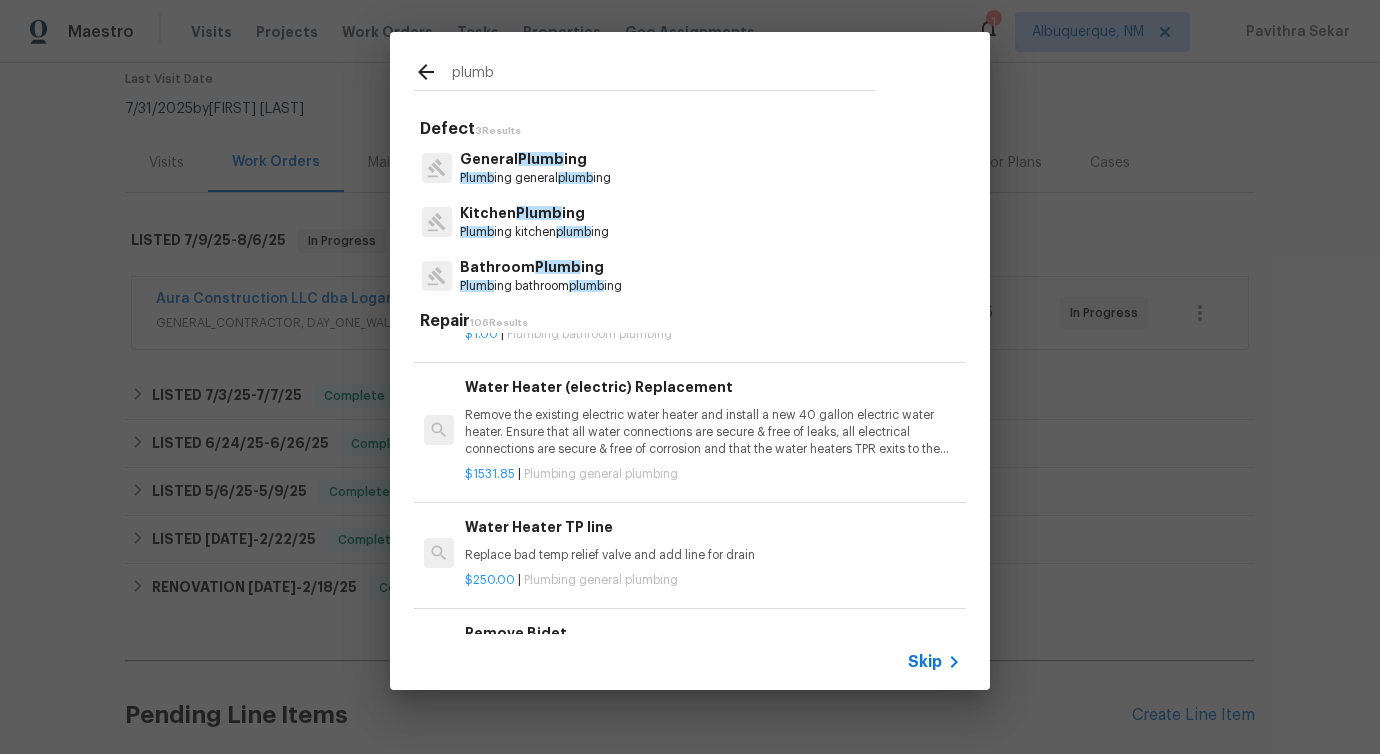 scroll, scrollTop: 201, scrollLeft: 0, axis: vertical 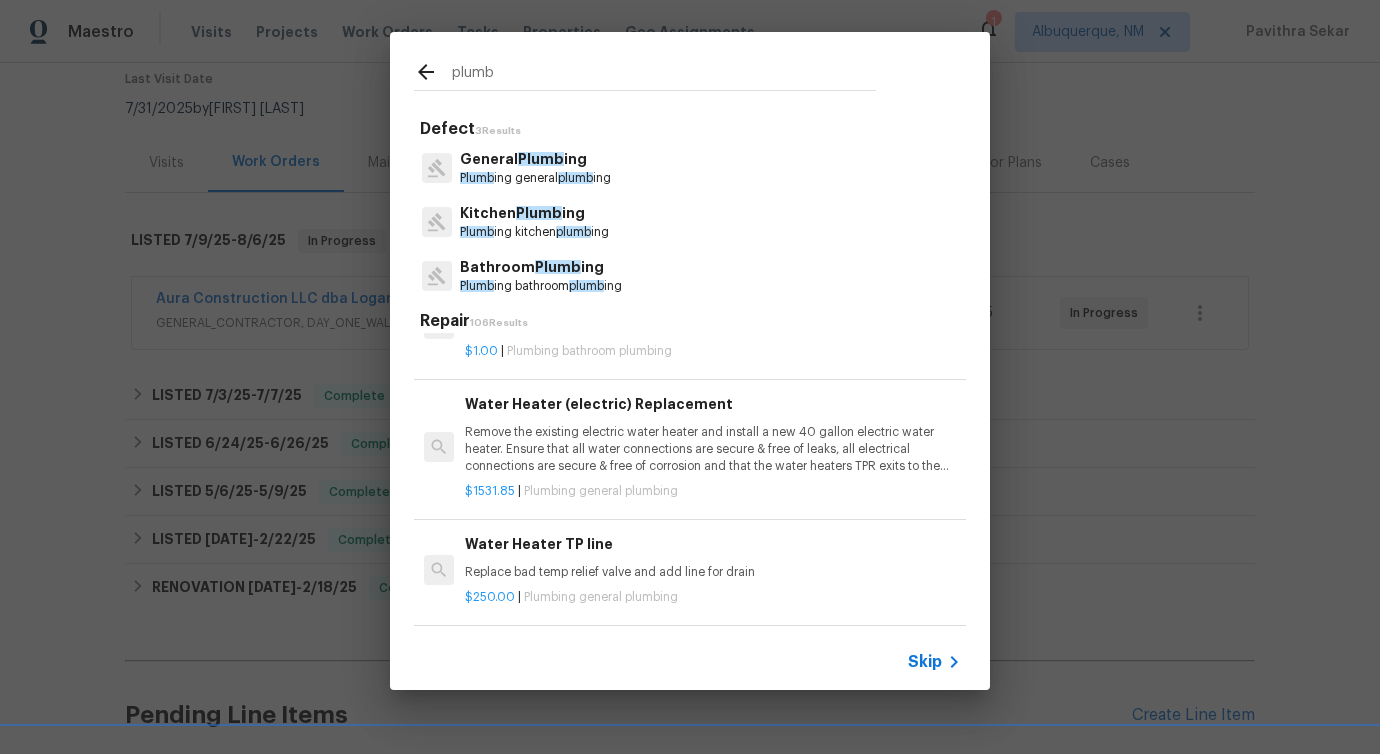 click on "Plumb" at bounding box center (541, 159) 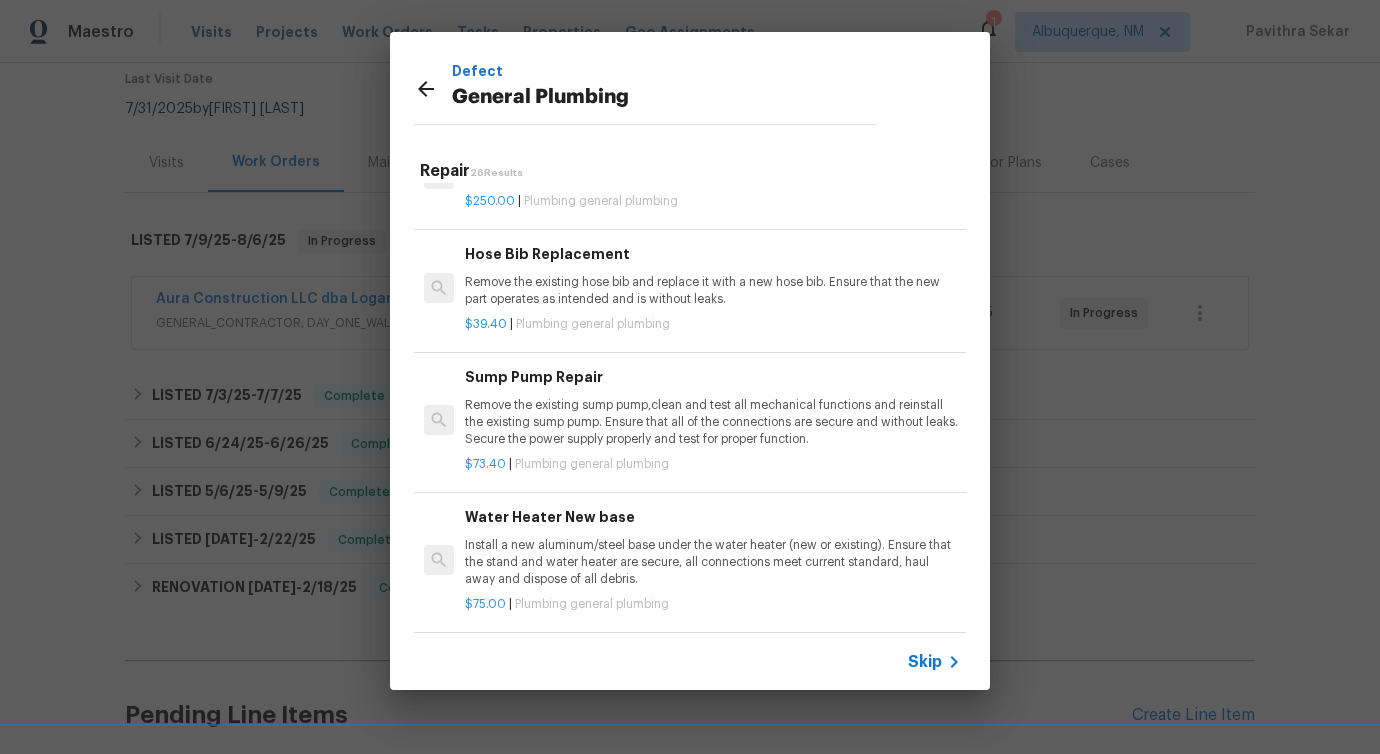 scroll, scrollTop: 0, scrollLeft: 0, axis: both 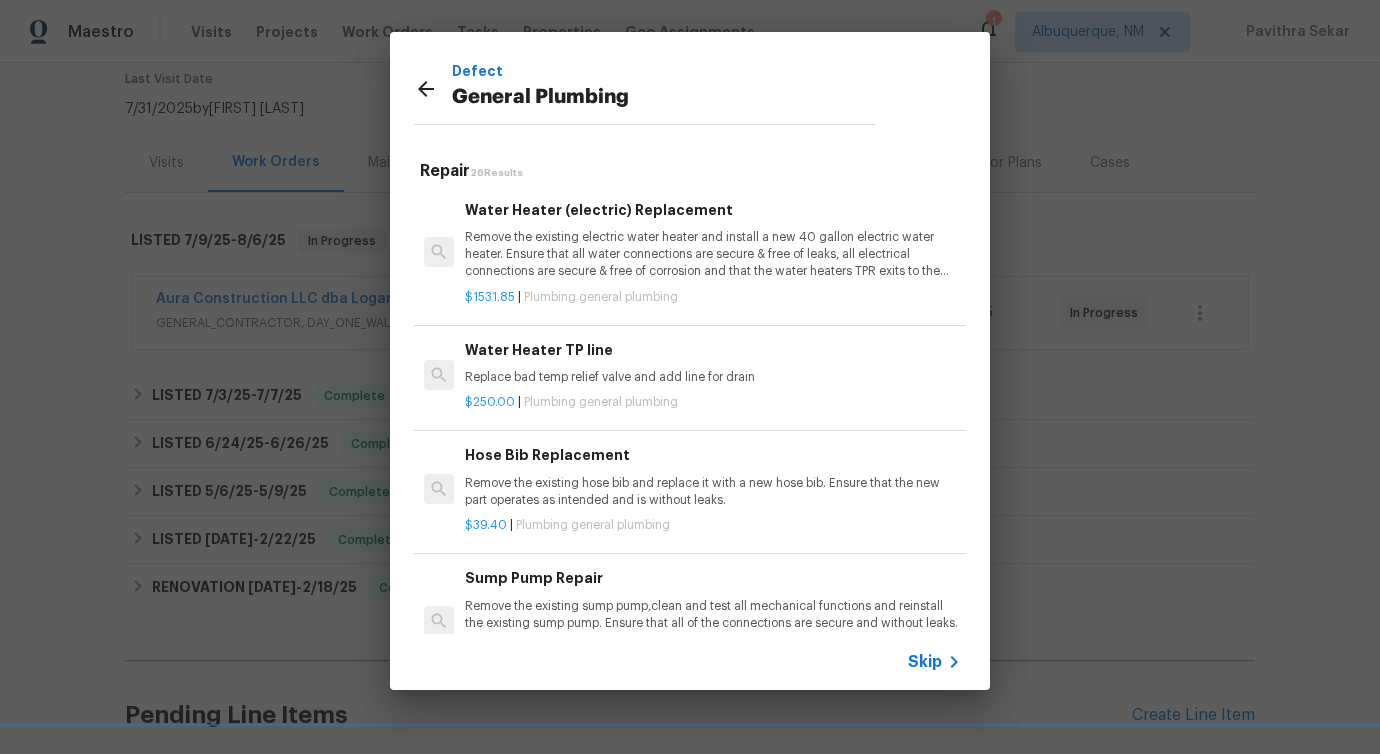 click on "Remove the existing electric water heater and install a new 40 gallon electric water heater. Ensure that all water connections are secure & free of leaks, all electrical connections are secure & free of corrosion and that the water heaters TPR exits to the exterior accordingly. Haul away and dispose of all debris properly." at bounding box center [713, 254] 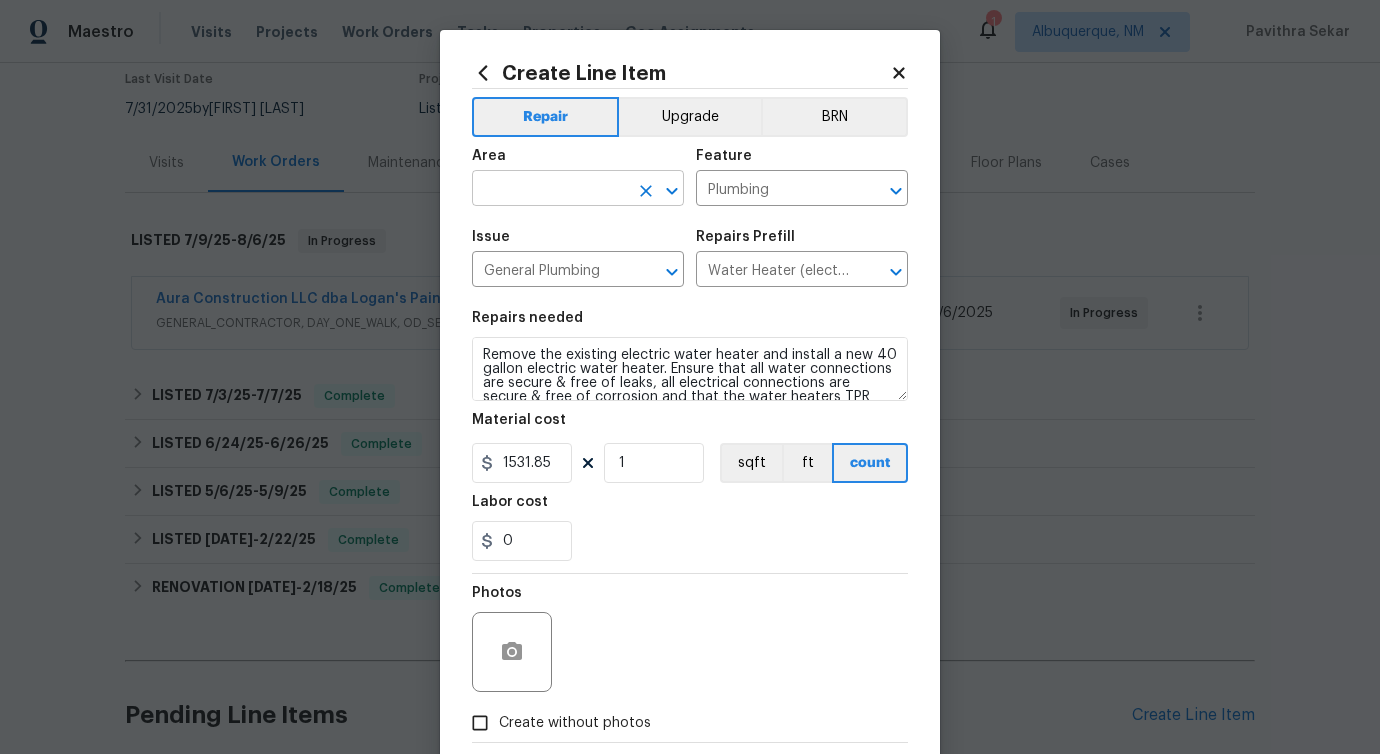 click at bounding box center (550, 190) 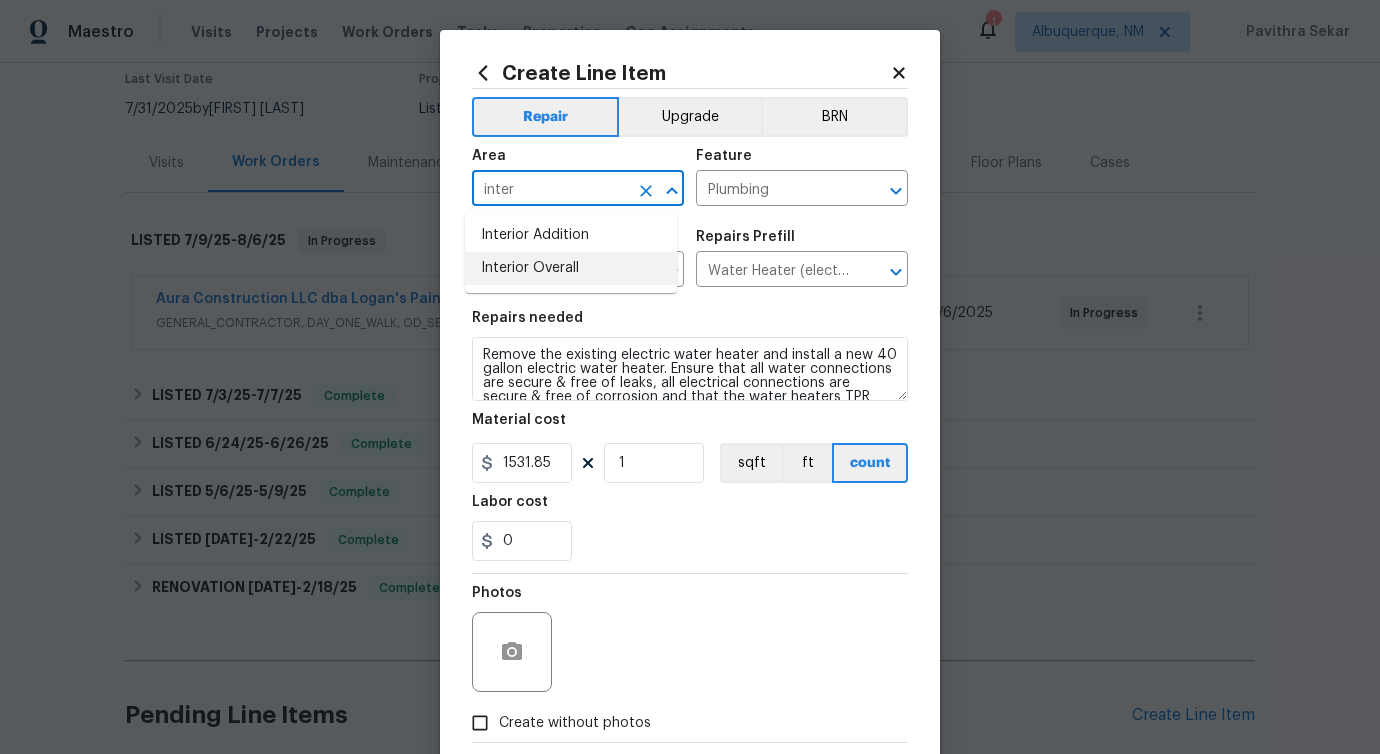 click on "Interior Overall" at bounding box center [571, 268] 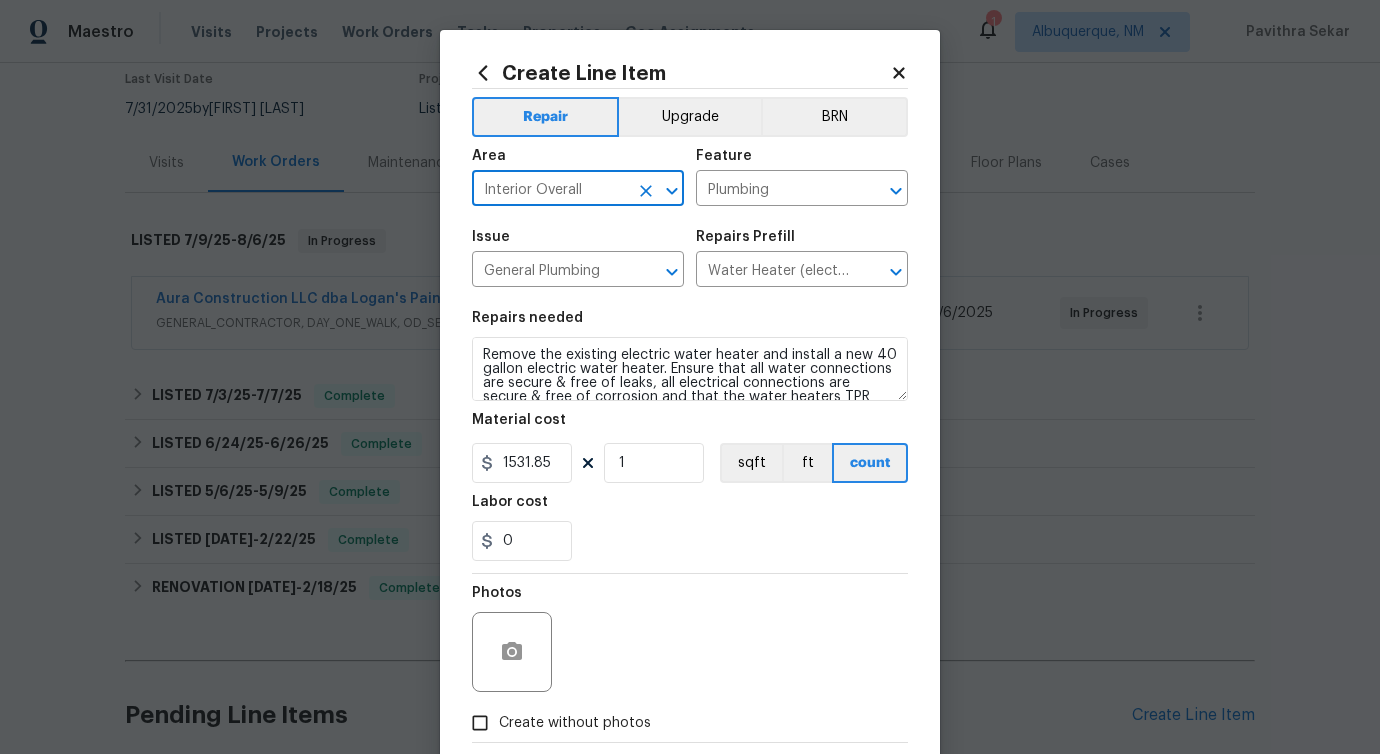 type on "Interior Overall" 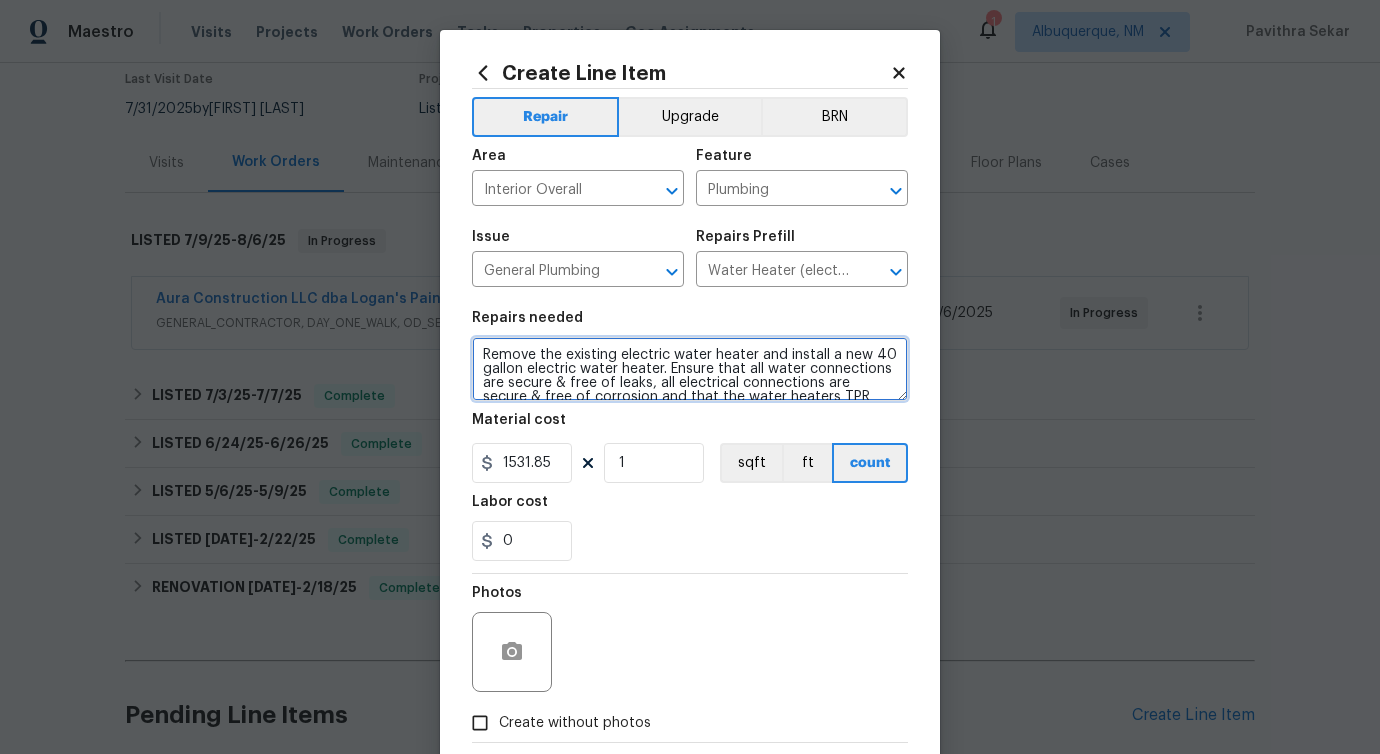 click on "Remove the existing electric water heater and install a new 40 gallon electric water heater. Ensure that all water connections are secure & free of leaks, all electrical connections are secure & free of corrosion and that the water heaters TPR exits to the exterior accordingly. Haul away and dispose of all debris properly." at bounding box center [690, 369] 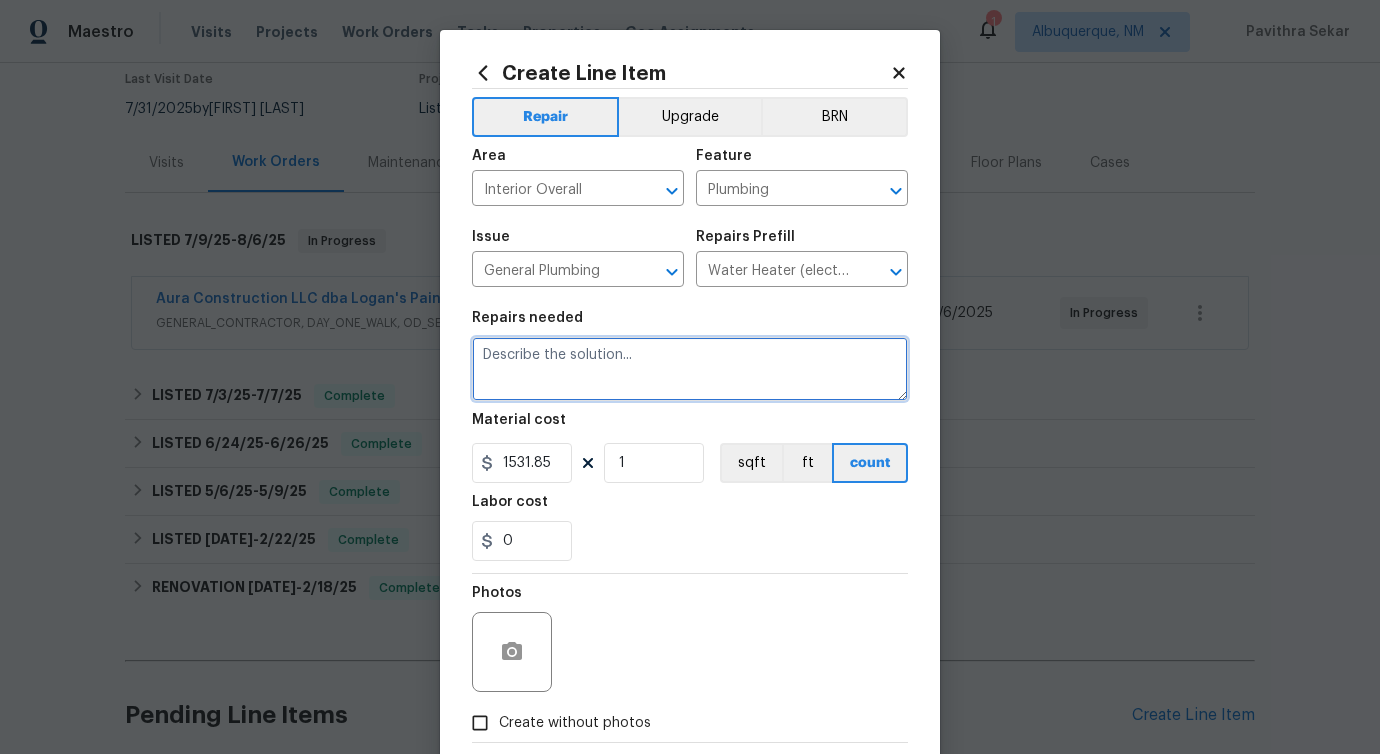 paste on "HOA name: Fairington Park Condominium Assoc.
HOA Contact info (Email and Phone no): jmitchell@posolutions.net/ 678-715-1430" 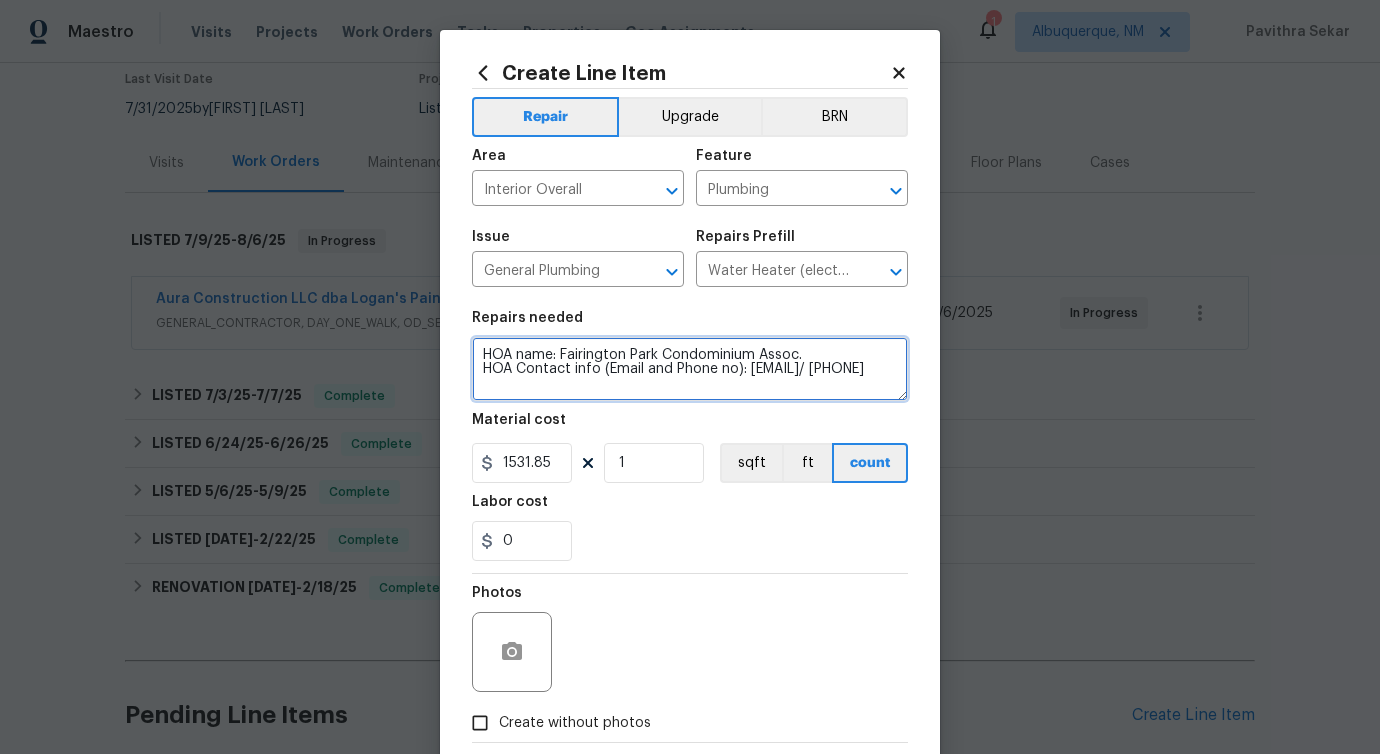 click on "HOA name: Fairington Park Condominium Assoc.
HOA Contact info (Email and Phone no): jmitchell@posolutions.net/ 678-715-1430" at bounding box center (690, 369) 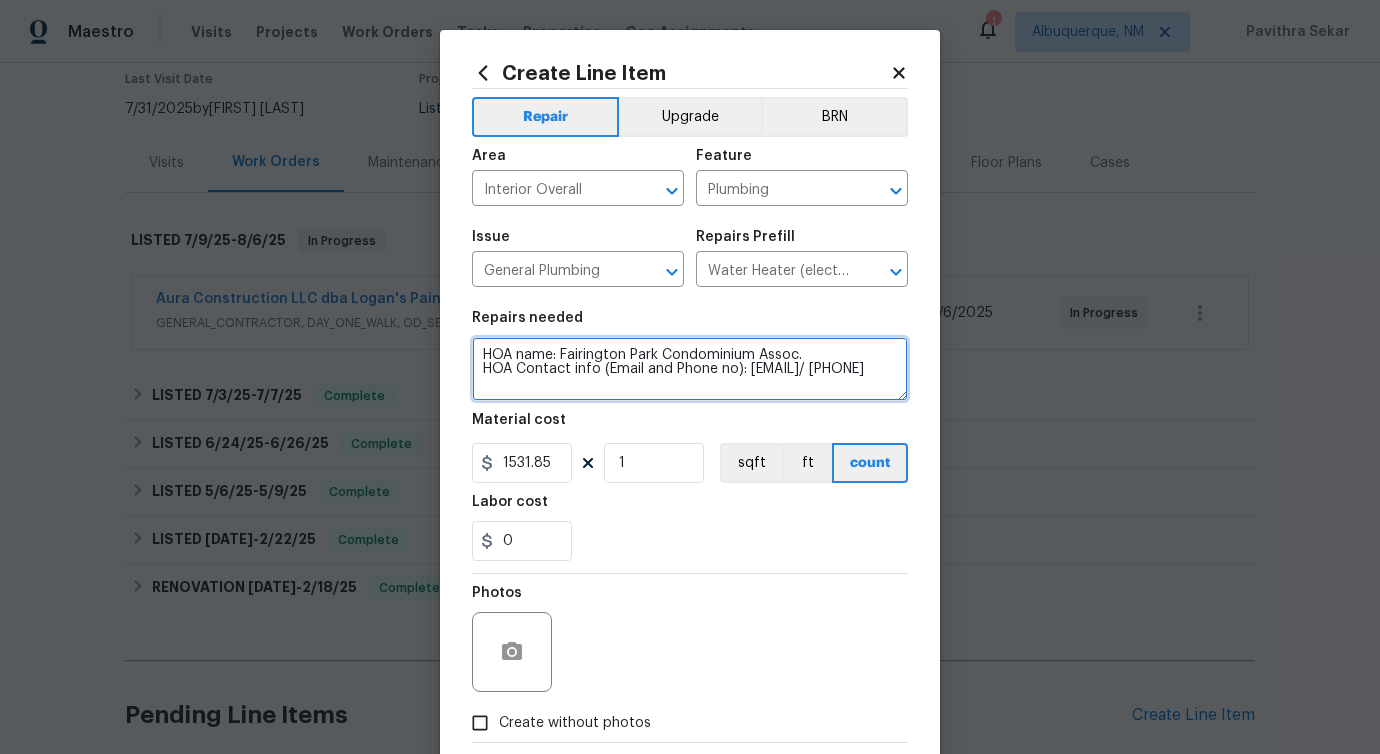 paste on "contact information to schedule a meeting and access to the water meter room (they will need to provide a copy of their license or certification). Once water is turned on TP to check apartment for leaks and ensure all faucets, toilets, showers, tubs, hot water, dishwasher, etc. work properly and report back to us with photos. ASAP COE 8/19/25" 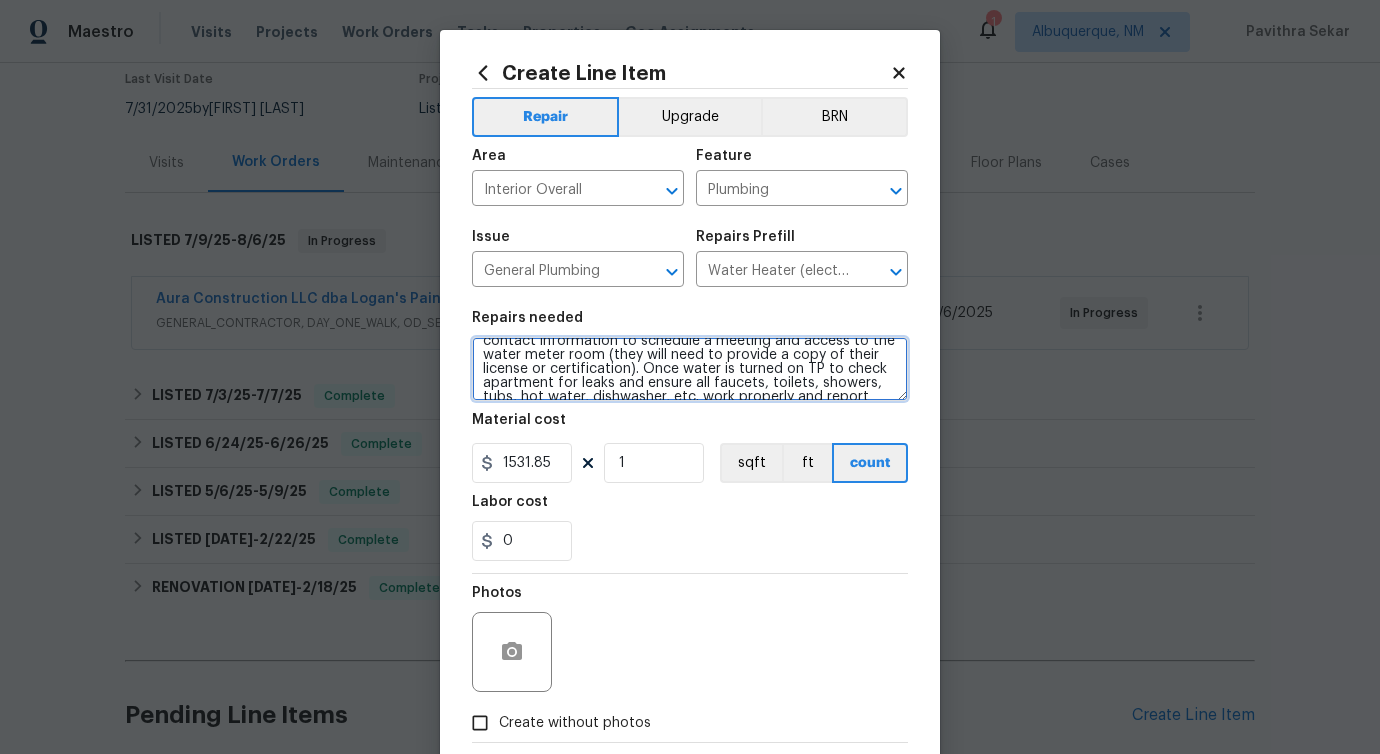 scroll, scrollTop: 0, scrollLeft: 0, axis: both 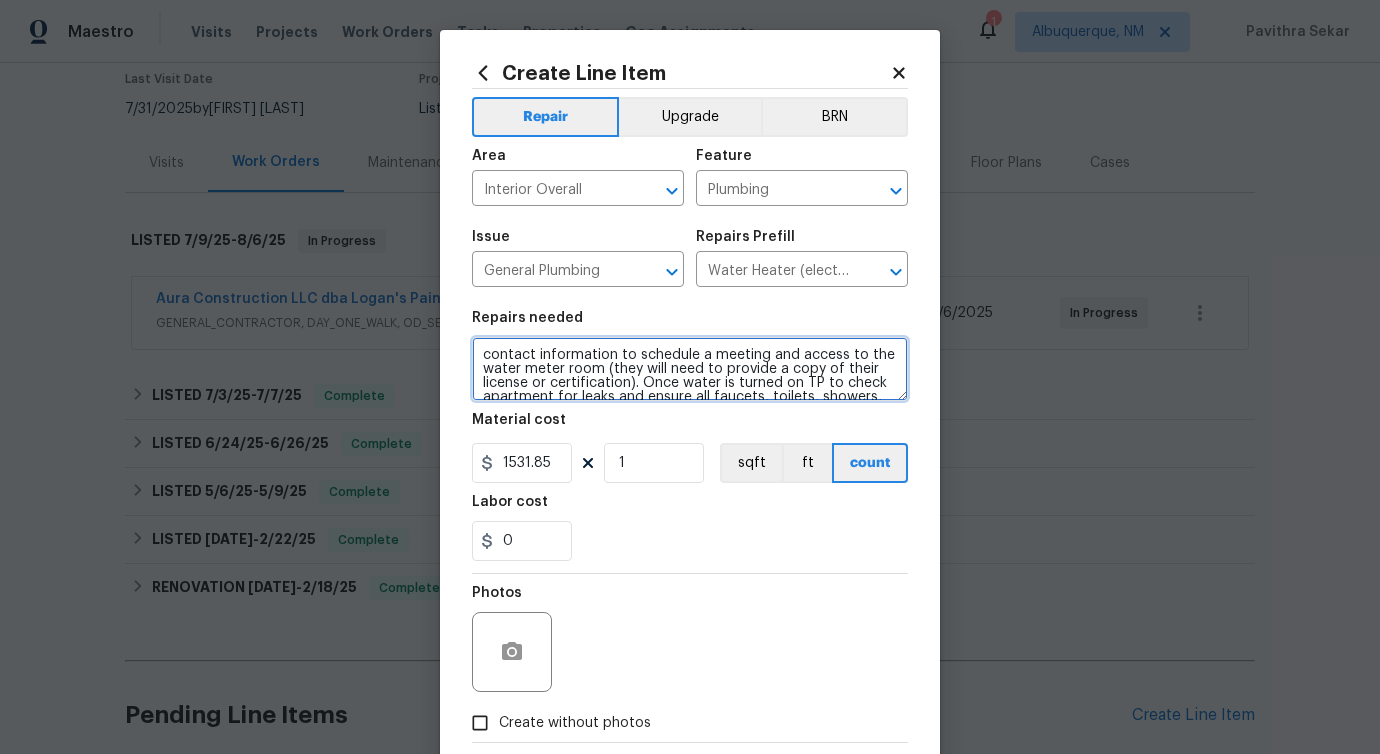 click on "contact information to schedule a meeting and access to the water meter room (they will need to provide a copy of their license or certification). Once water is turned on TP to check apartment for leaks and ensure all faucets, toilets, showers, tubs, hot water, dishwasher, etc. work properly and report back to us with photos. ASAP COE 8/19/25
HOA name: Fairington Park Condominium Assoc.
HOA Contact info (Email and Phone no): jmitchell@posolutions.net/ 678-715-1430" at bounding box center [690, 369] 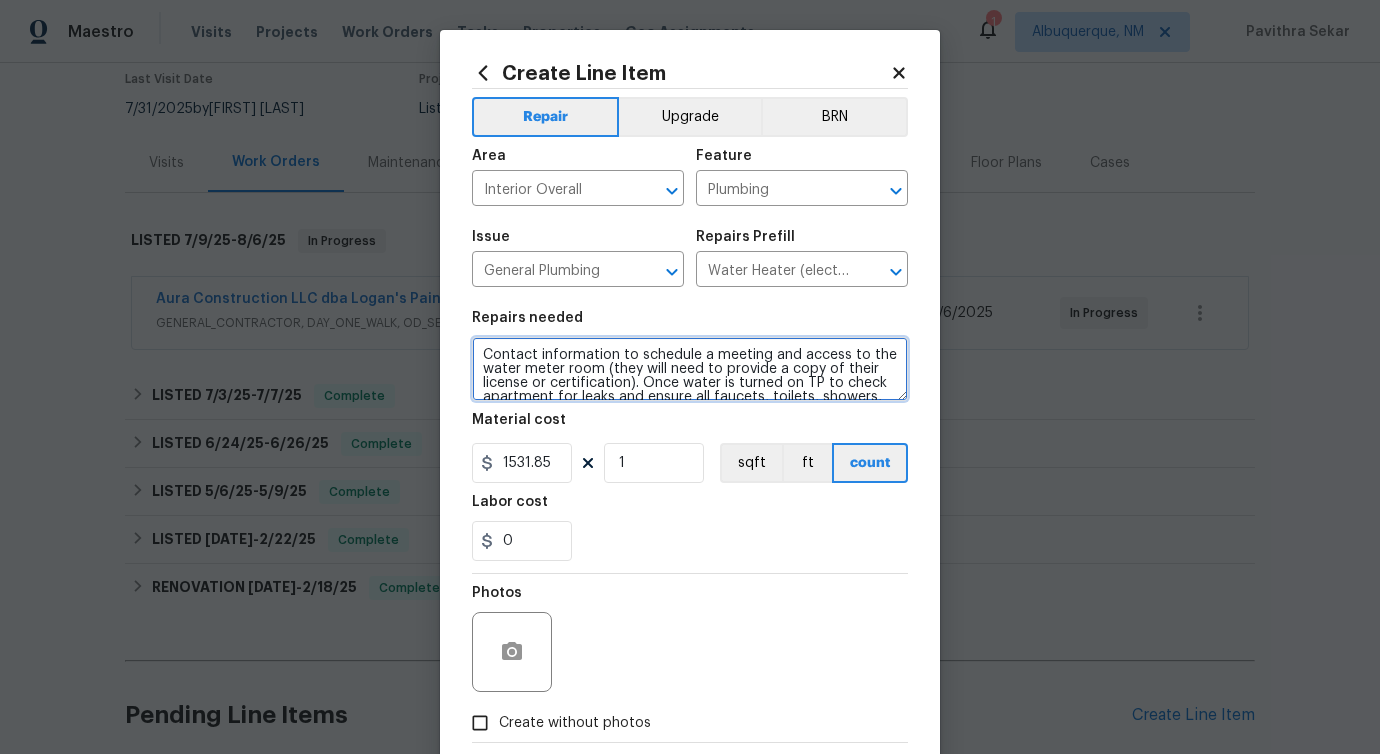 click on "Contact information to schedule a meeting and access to the water meter room (they will need to provide a copy of their license or certification). Once water is turned on TP to check apartment for leaks and ensure all faucets, toilets, showers, tubs, hot water, dishwasher, etc. work properly and report back to us with photos. ASAP COE 8/19/25
HOA name: Fairington Park Condominium Assoc.
HOA Contact info (Email and Phone no): jmitchell@posolutions.net/ 678-715-1430" at bounding box center [690, 369] 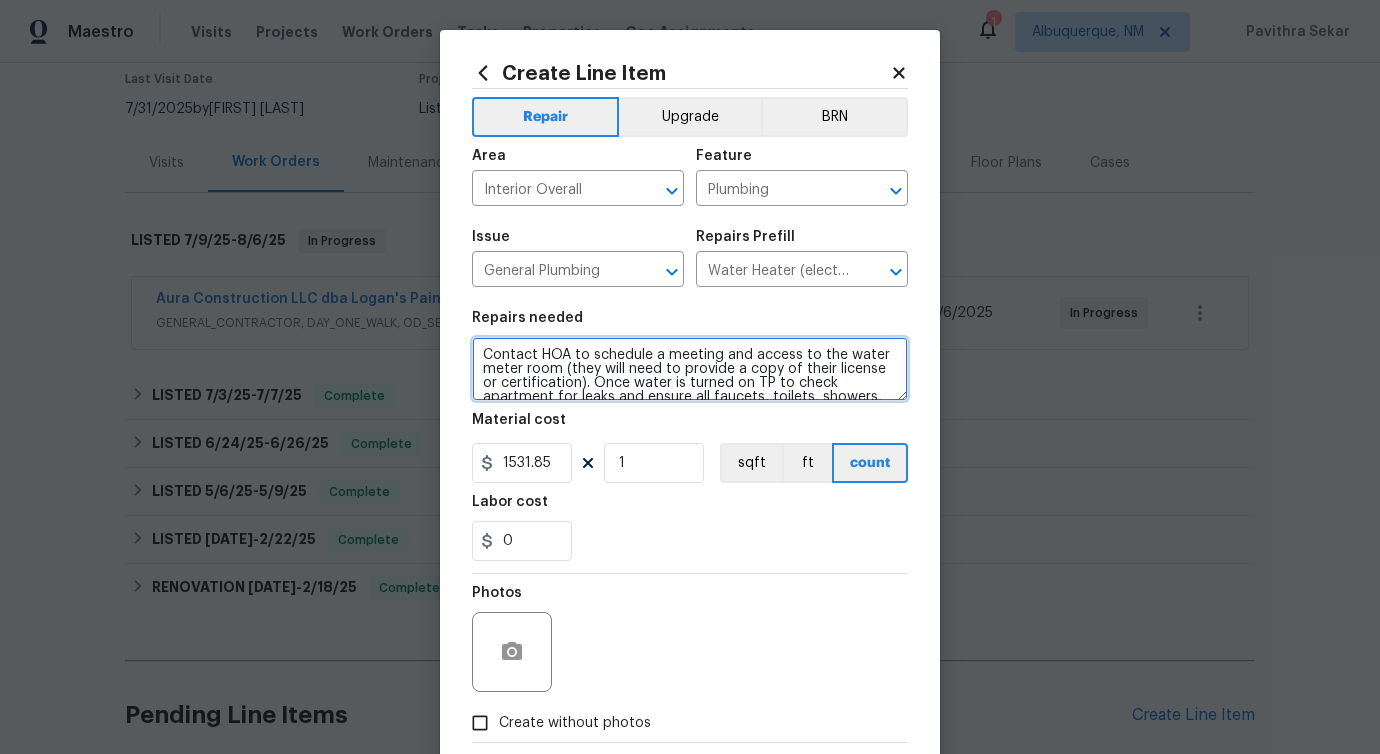 scroll, scrollTop: 14, scrollLeft: 0, axis: vertical 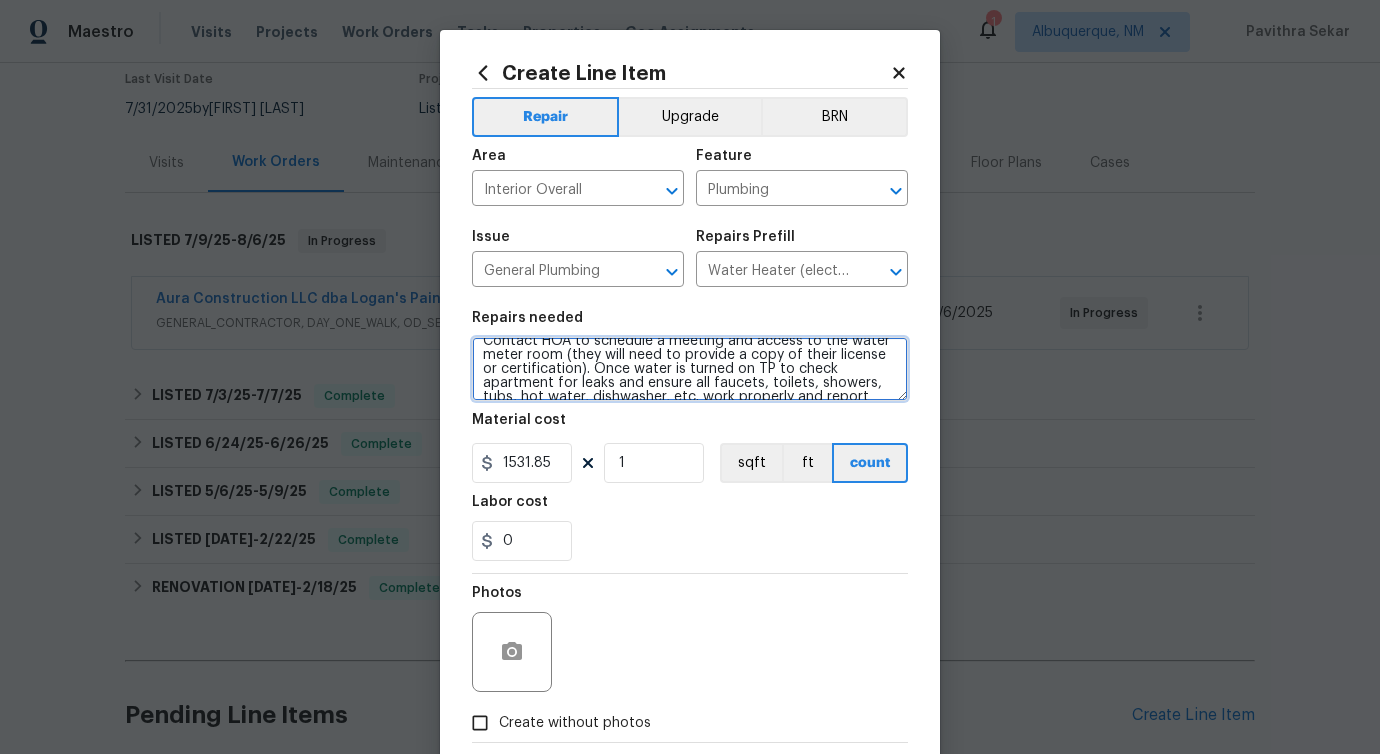 click on "Contact HOA to schedule a meeting and access to the water meter room (they will need to provide a copy of their license or certification). Once water is turned on TP to check apartment for leaks and ensure all faucets, toilets, showers, tubs, hot water, dishwasher, etc. work properly and report back to us with photos. ASAP COE 8/19/25
HOA name: Fairington Park Condominium Assoc.
HOA Contact info (Email and Phone no): jmitchell@posolutions.net/ 678-715-1430" at bounding box center (690, 369) 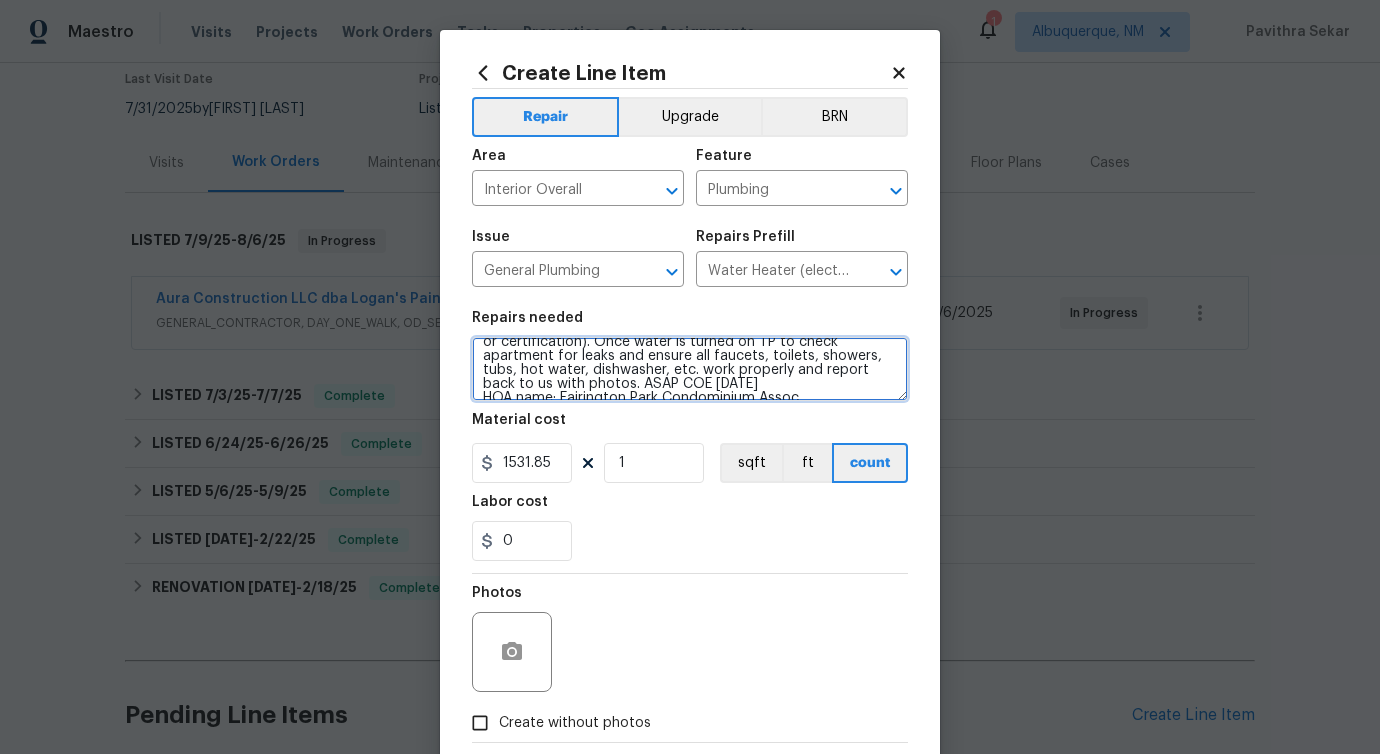 scroll, scrollTop: 32, scrollLeft: 0, axis: vertical 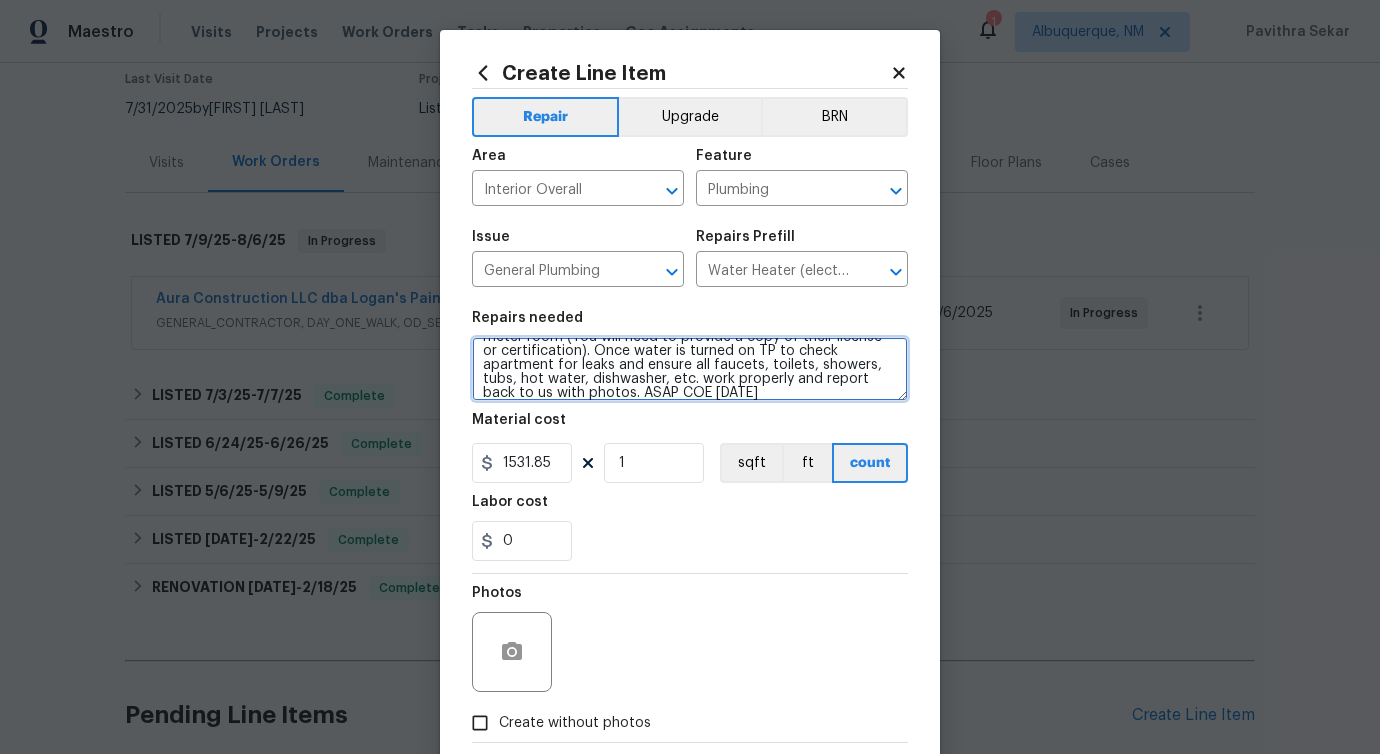 click on "Contact HOA to schedule a meeting and access to the water meter room (You will need to provide a copy of their license or certification). Once water is turned on TP to check apartment for leaks and ensure all faucets, toilets, showers, tubs, hot water, dishwasher, etc. work properly and report back to us with photos. ASAP COE 8/19/25
HOA name: Fairington Park Condominium Assoc.
HOA Contact info (Email and Phone no): jmitchell@posolutions.net/ 678-715-1430" at bounding box center [690, 369] 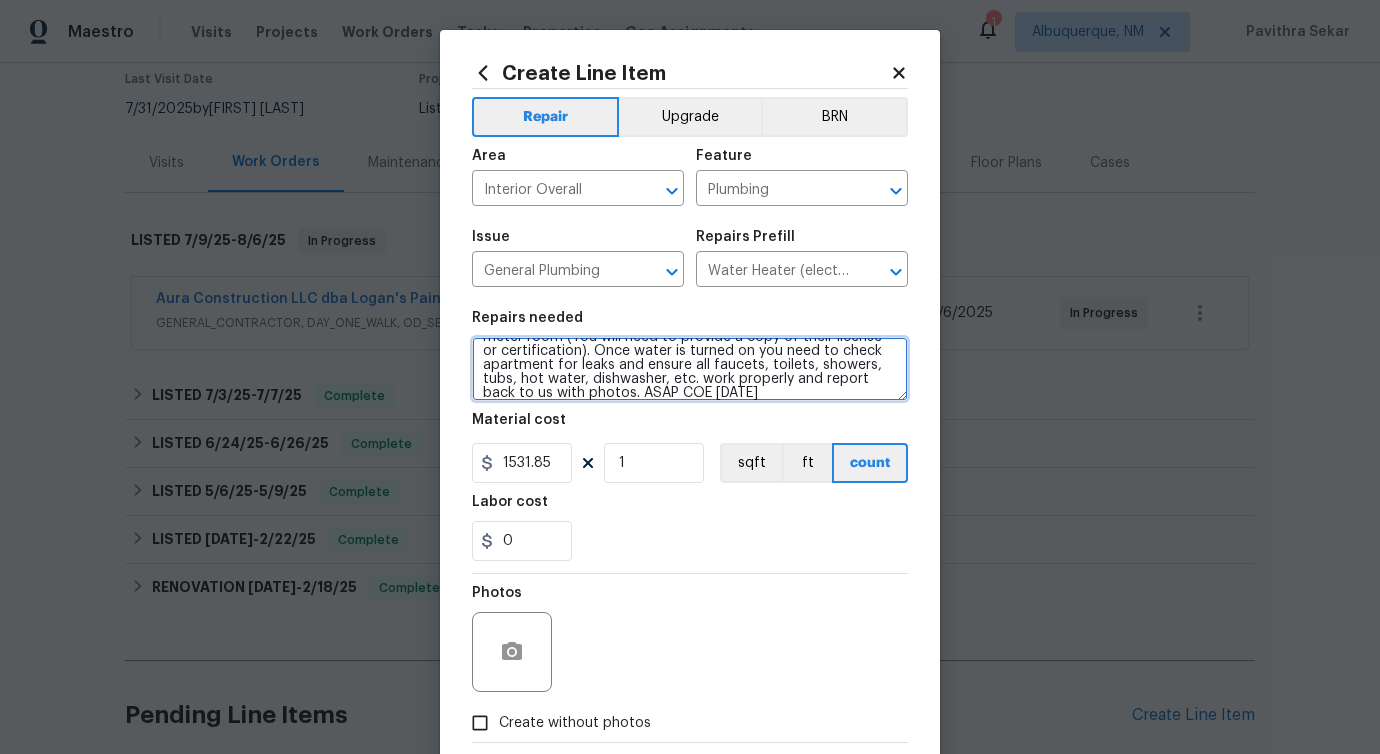 drag, startPoint x: 558, startPoint y: 366, endPoint x: 666, endPoint y: 374, distance: 108.29589 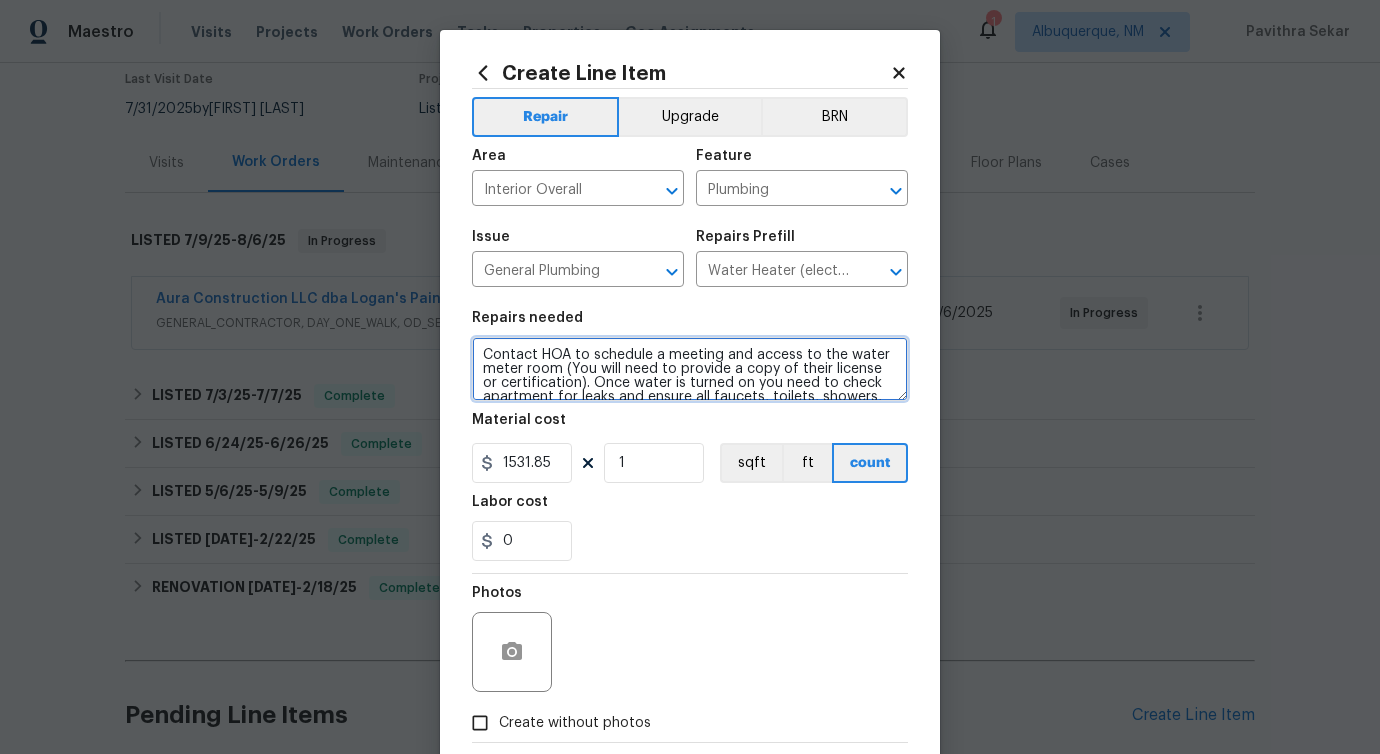scroll, scrollTop: 84, scrollLeft: 0, axis: vertical 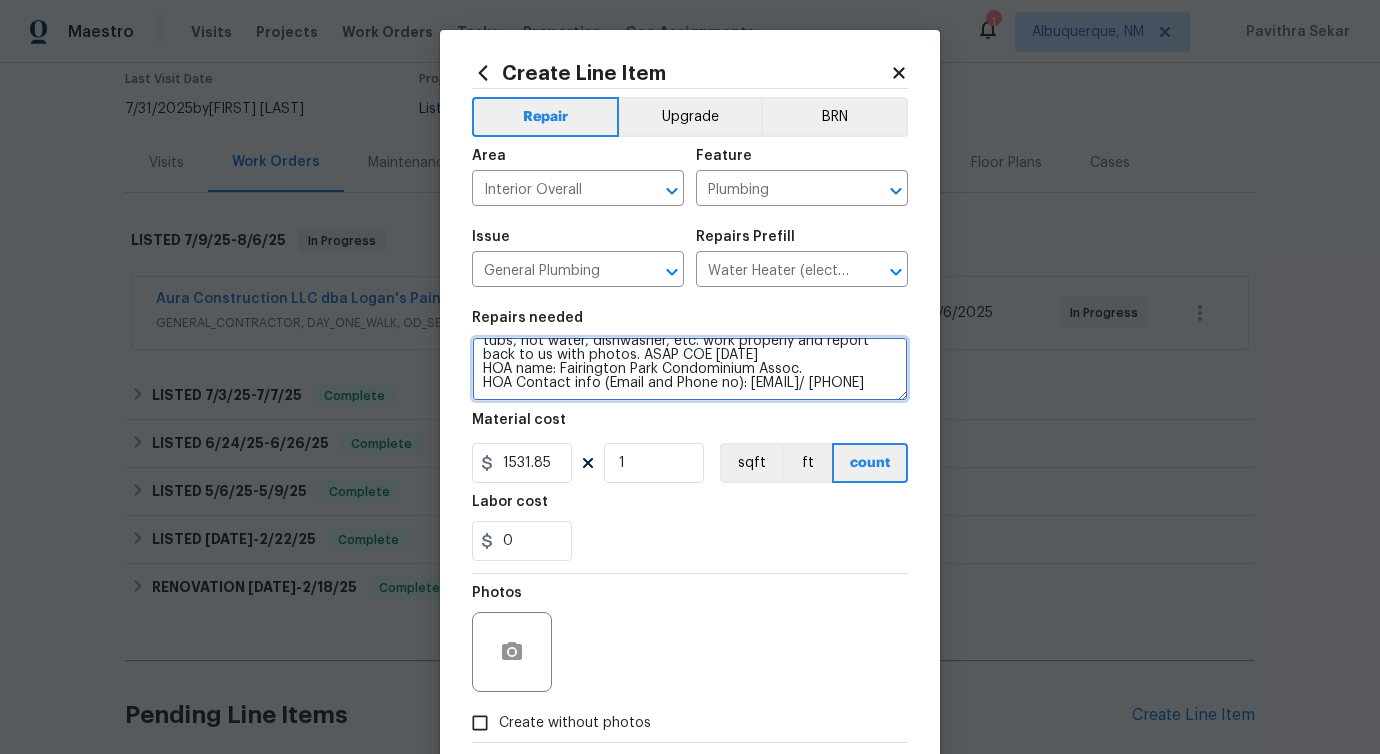 type on "Contact HOA to schedule a meeting and access to the water meter room (You will need to provide a copy of their license or certification). Once water is turned on you need to check apartment for leaks and ensure all faucets, toilets, showers, tubs, hot water, dishwasher, etc. work properly and report back to us with photos. ASAP COE 8/19/25
HOA name: Fairington Park Condominium Assoc.
HOA Contact info (Email and Phone no): jmitchell@posolutions.net/ 678-715-1430" 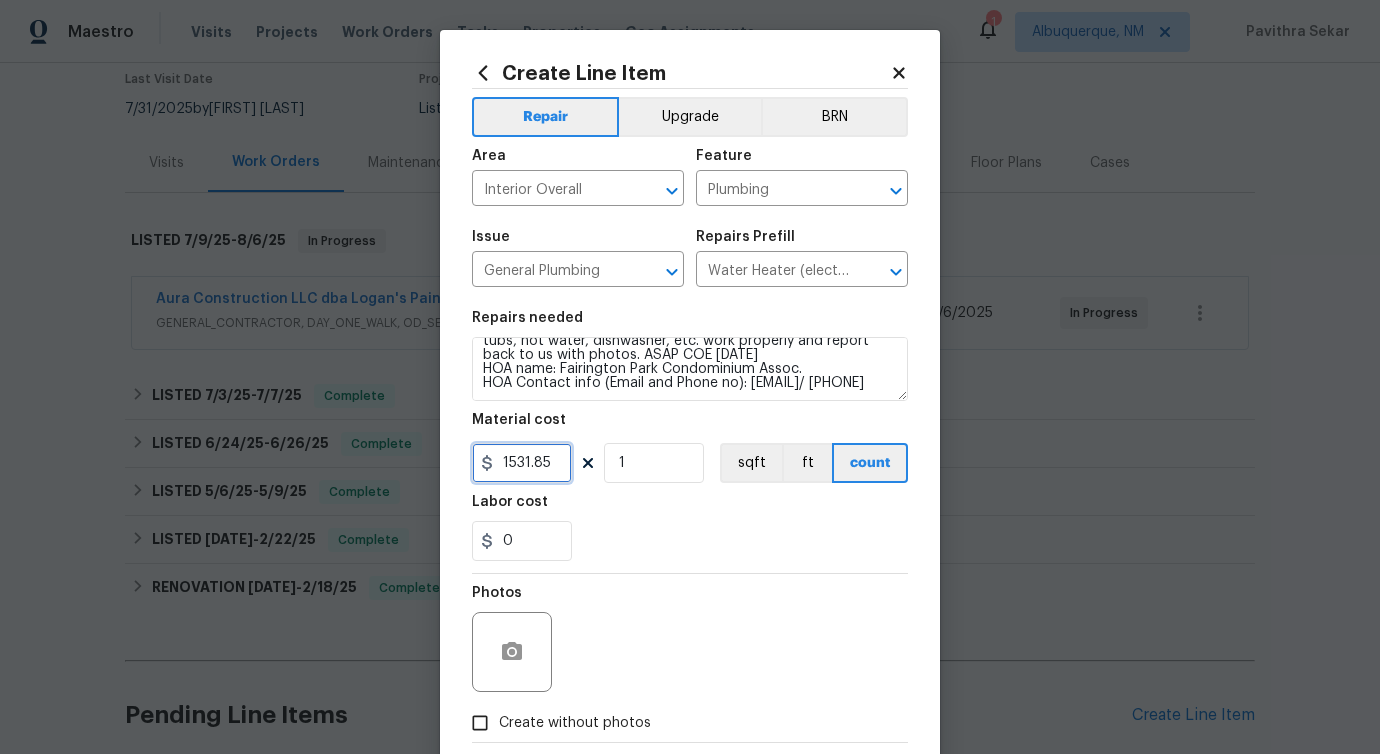 click on "1531.85" at bounding box center (522, 463) 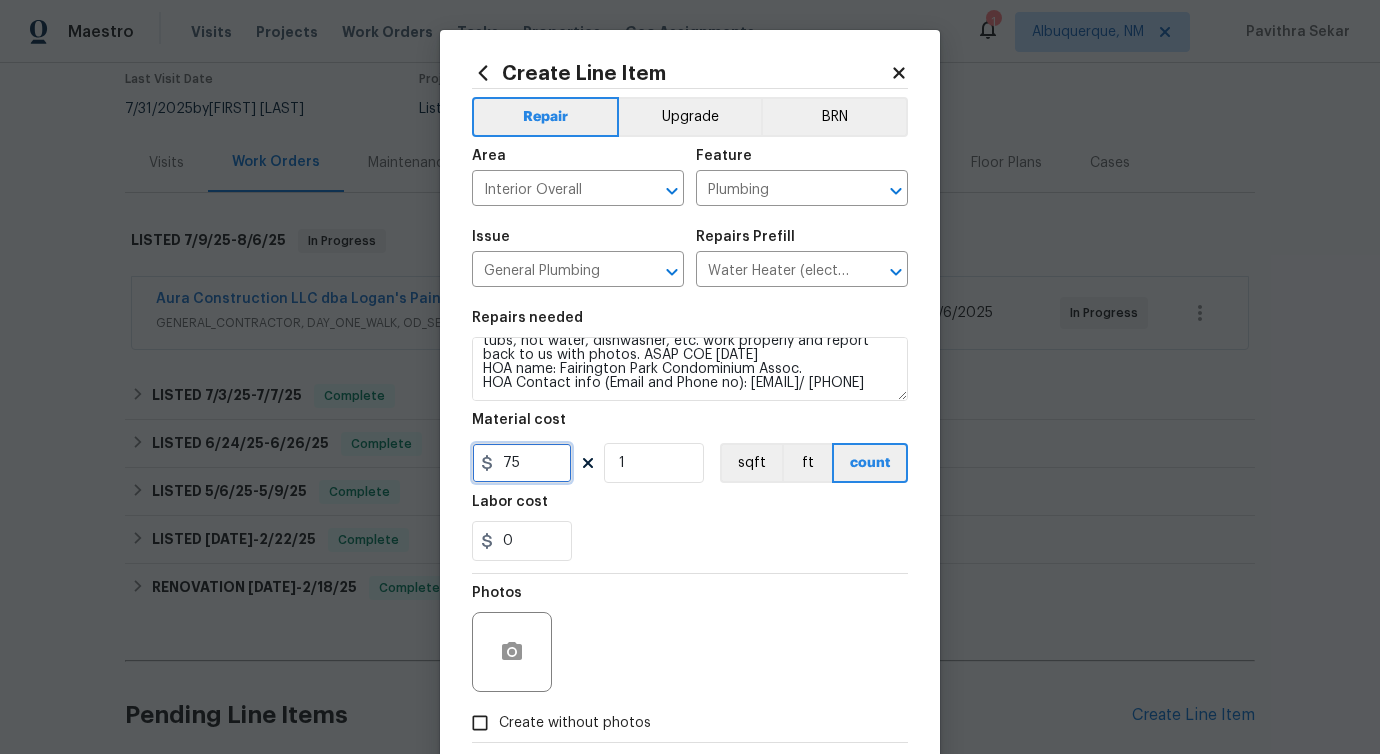 type on "75" 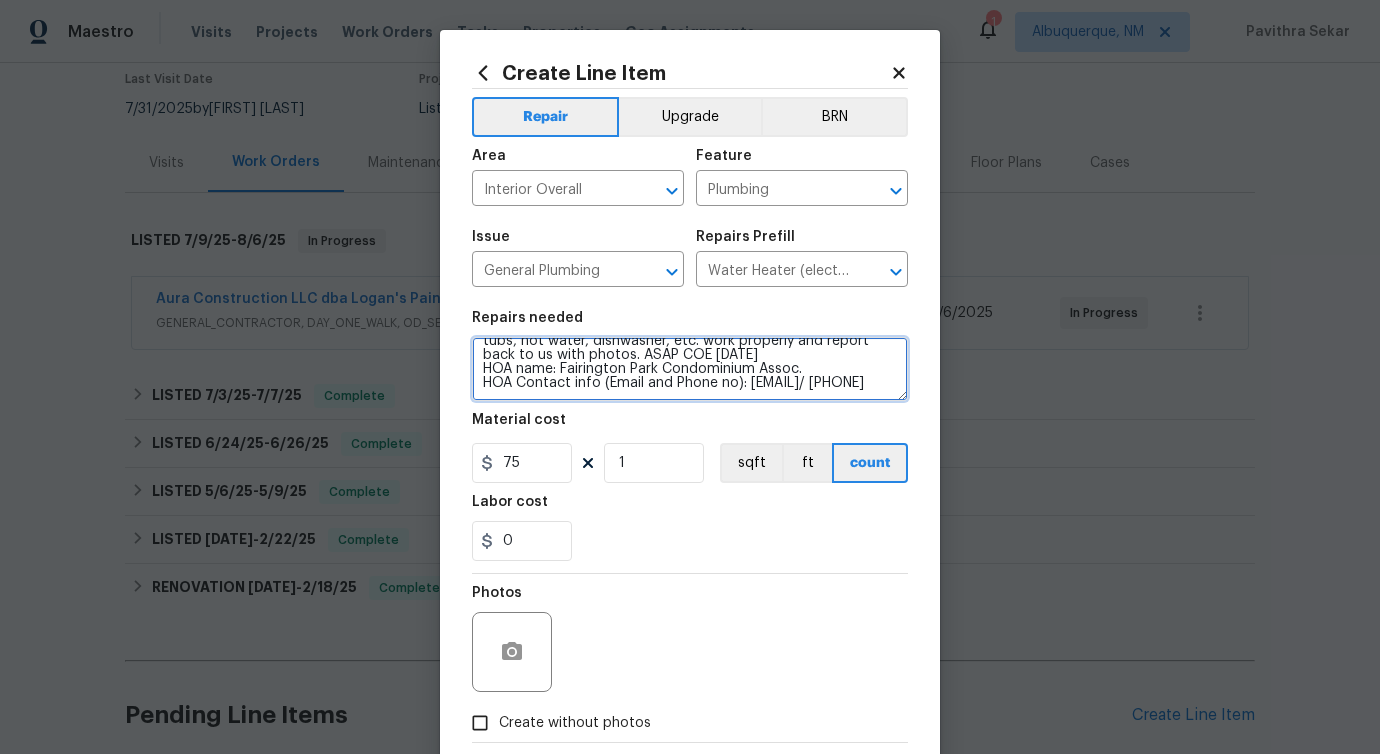click on "Contact HOA to schedule a meeting and access to the water meter room (You will need to provide a copy of their license or certification). Once water is turned on you need to check apartment for leaks and ensure all faucets, toilets, showers, tubs, hot water, dishwasher, etc. work properly and report back to us with photos. ASAP COE 8/19/25
HOA name: Fairington Park Condominium Assoc.
HOA Contact info (Email and Phone no): jmitchell@posolutions.net/ 678-715-1430" at bounding box center [690, 369] 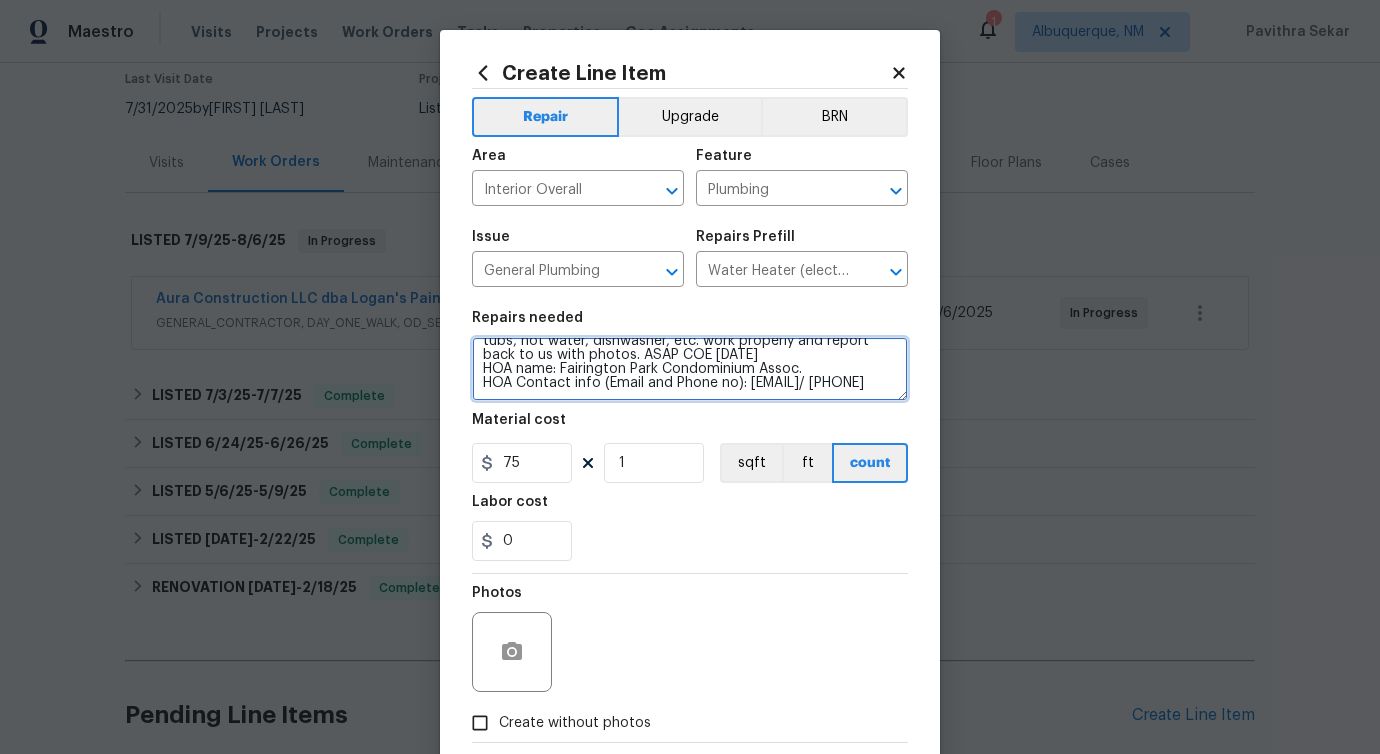 scroll, scrollTop: 0, scrollLeft: 0, axis: both 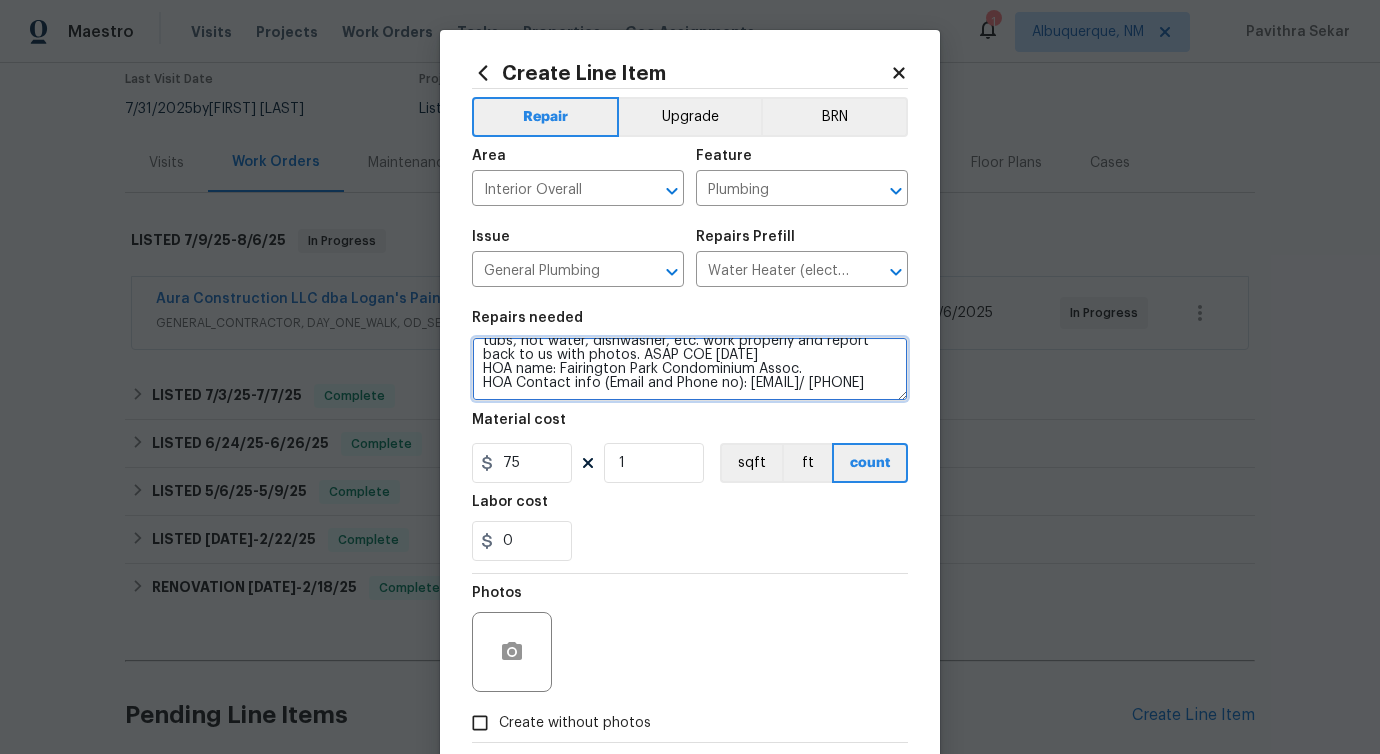 drag, startPoint x: 472, startPoint y: 356, endPoint x: 782, endPoint y: 425, distance: 317.5862 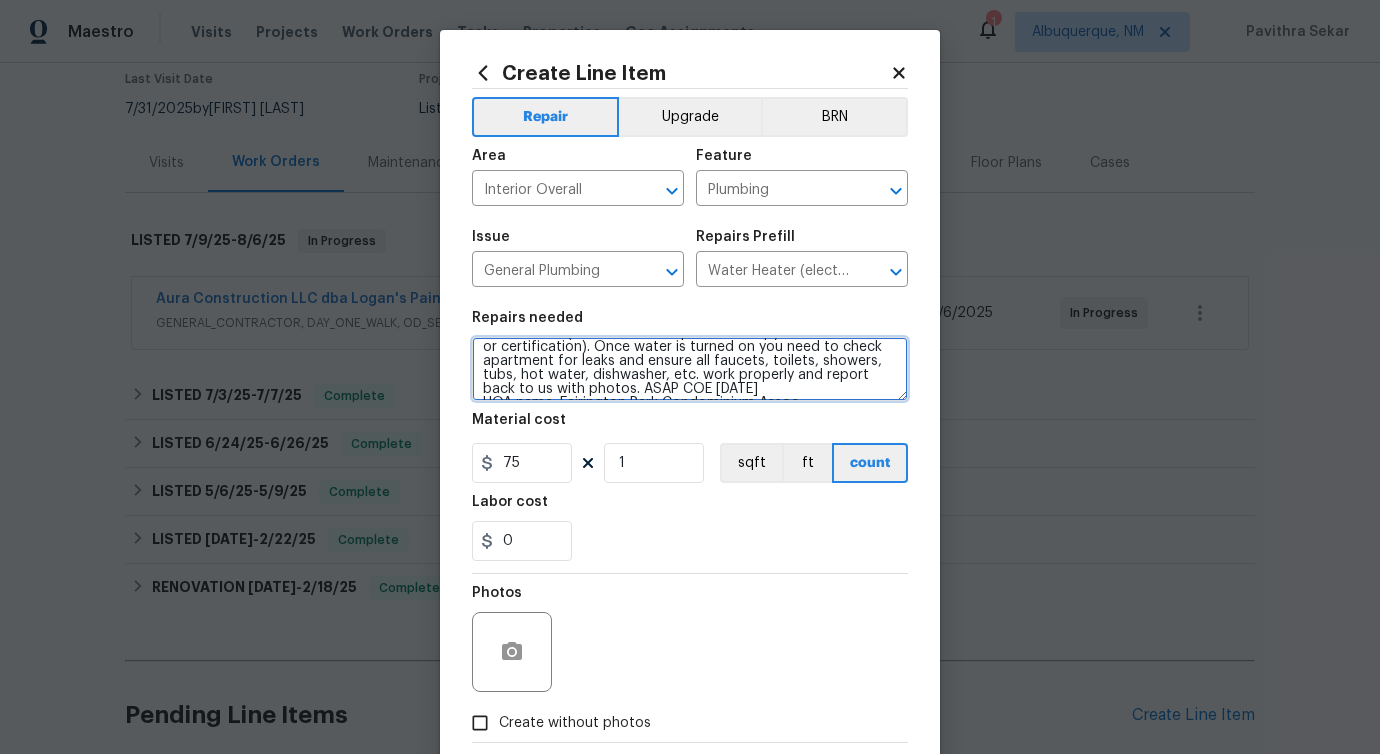 scroll, scrollTop: 0, scrollLeft: 0, axis: both 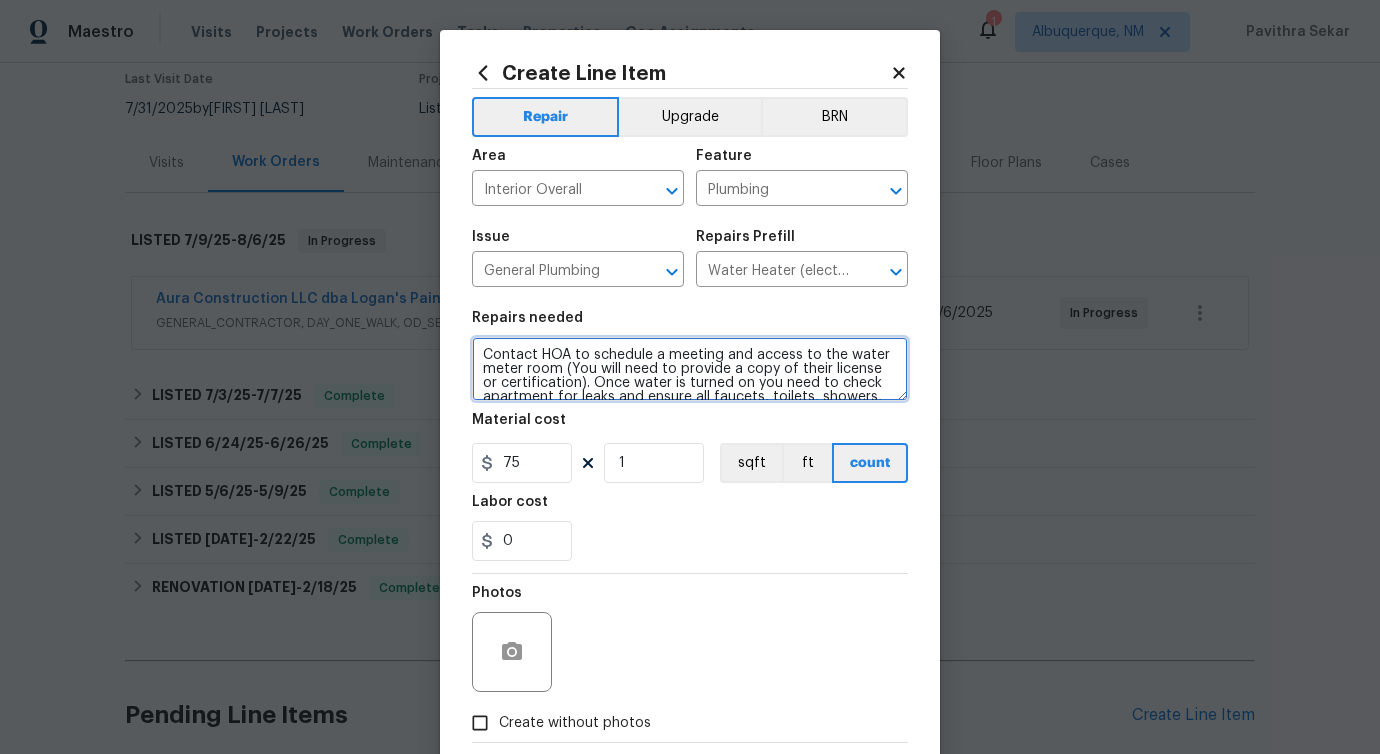 drag, startPoint x: 774, startPoint y: 394, endPoint x: 416, endPoint y: 311, distance: 367.49557 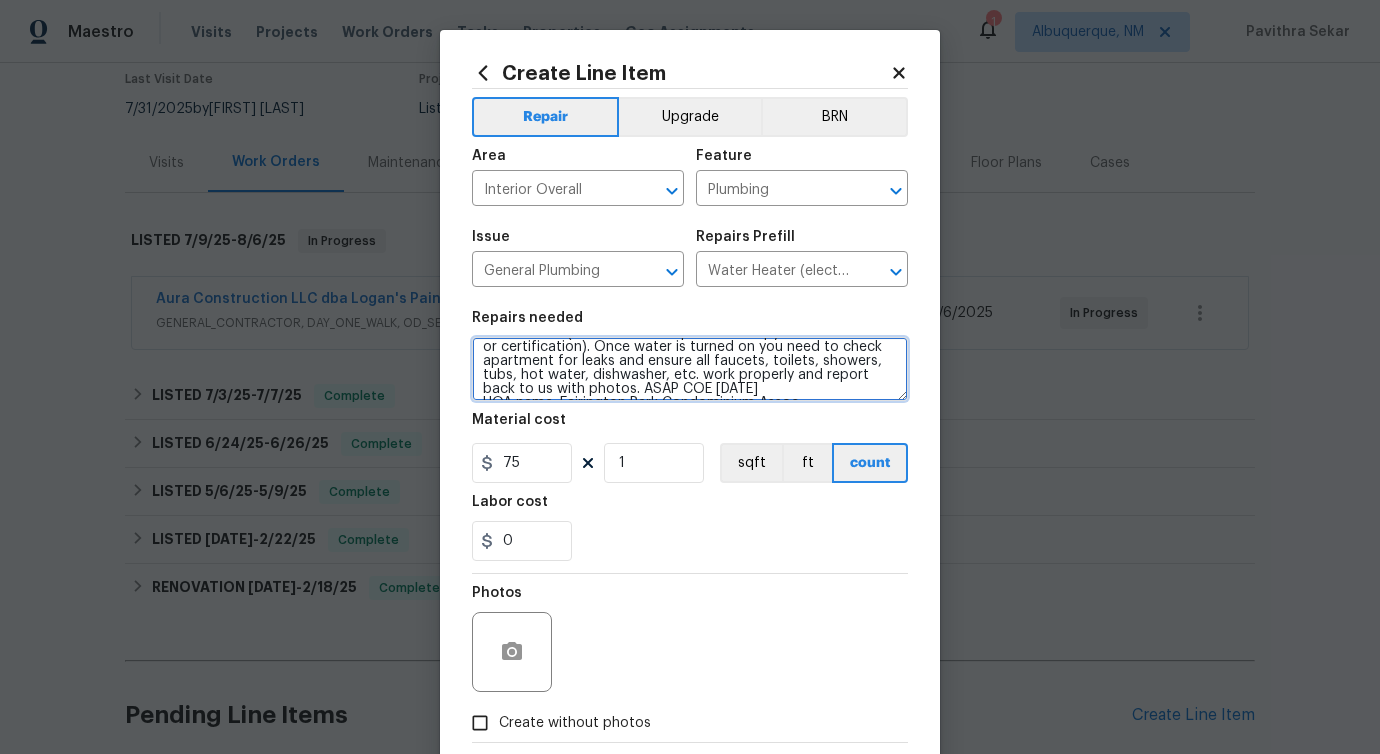 scroll, scrollTop: 0, scrollLeft: 0, axis: both 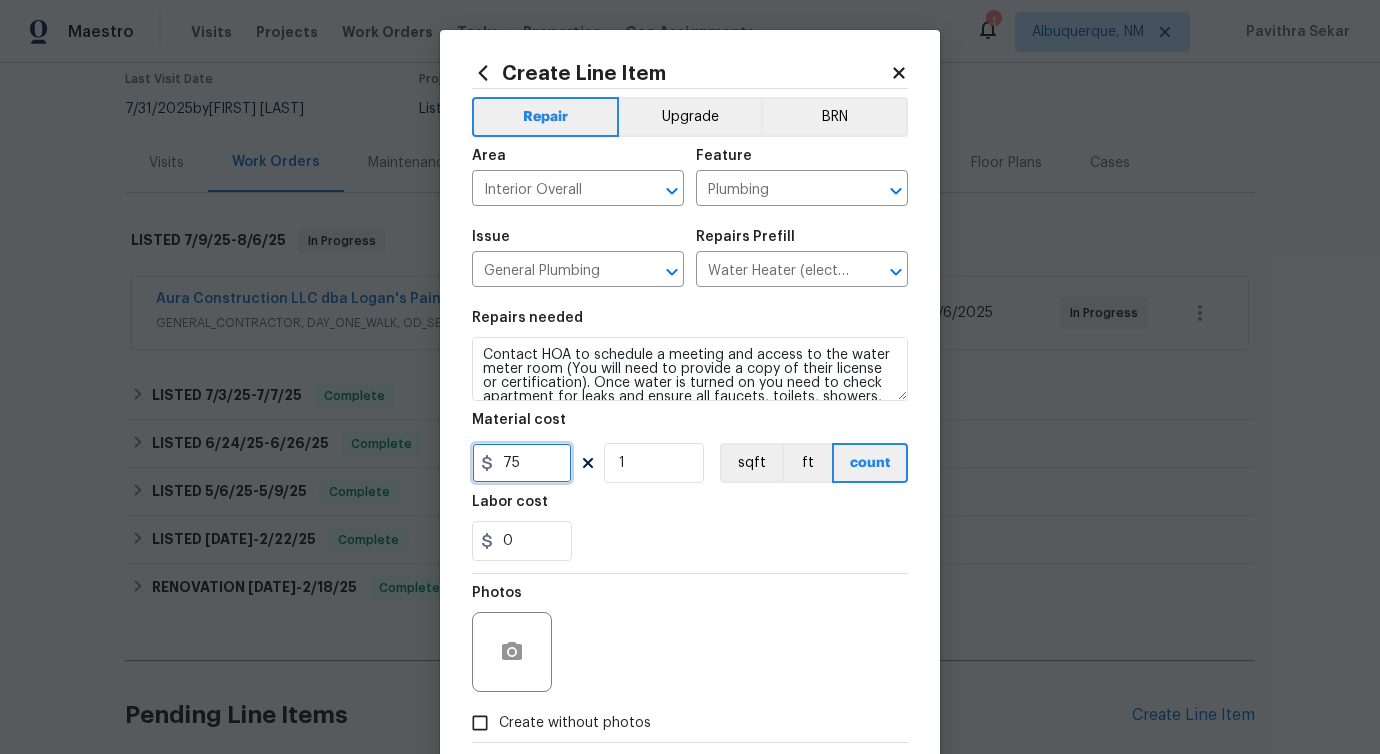 click on "75" at bounding box center [522, 463] 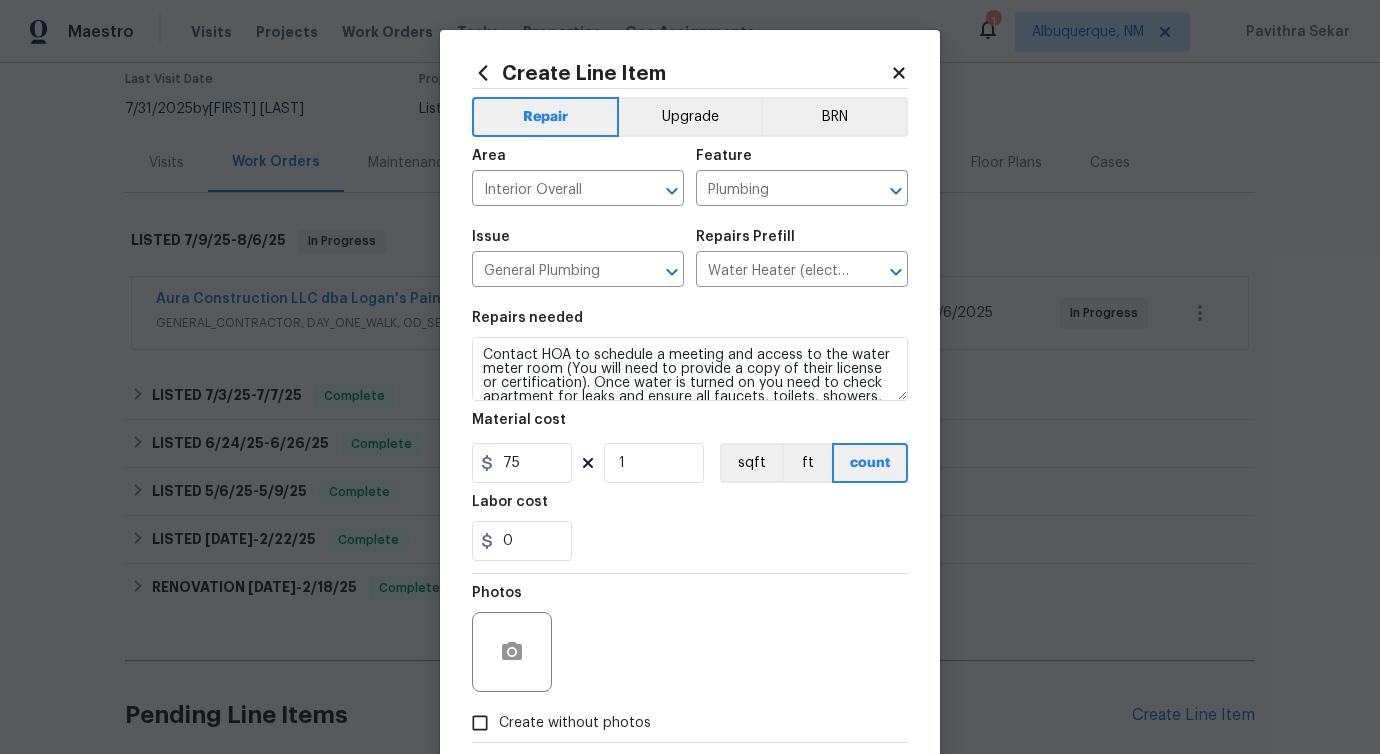 click on "Photos" at bounding box center [690, 639] 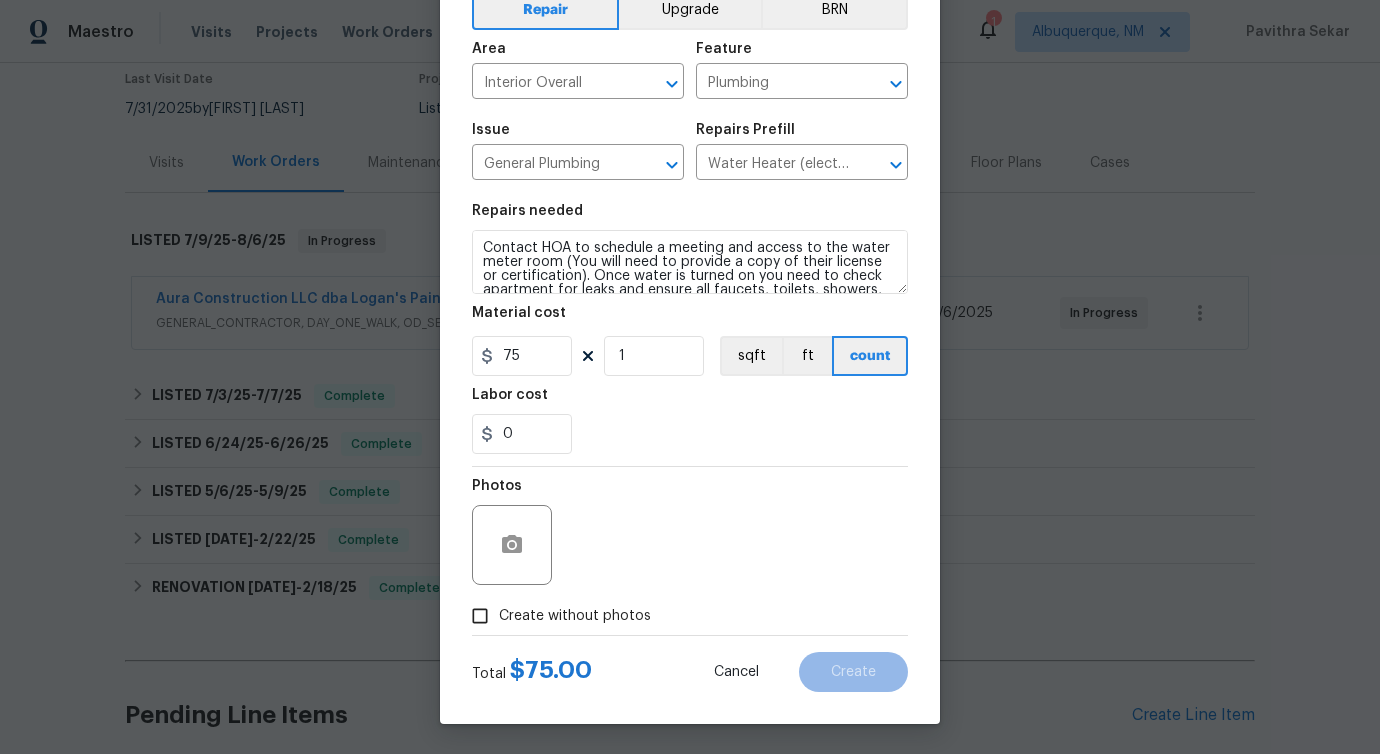 click on "Create without photos" at bounding box center [575, 616] 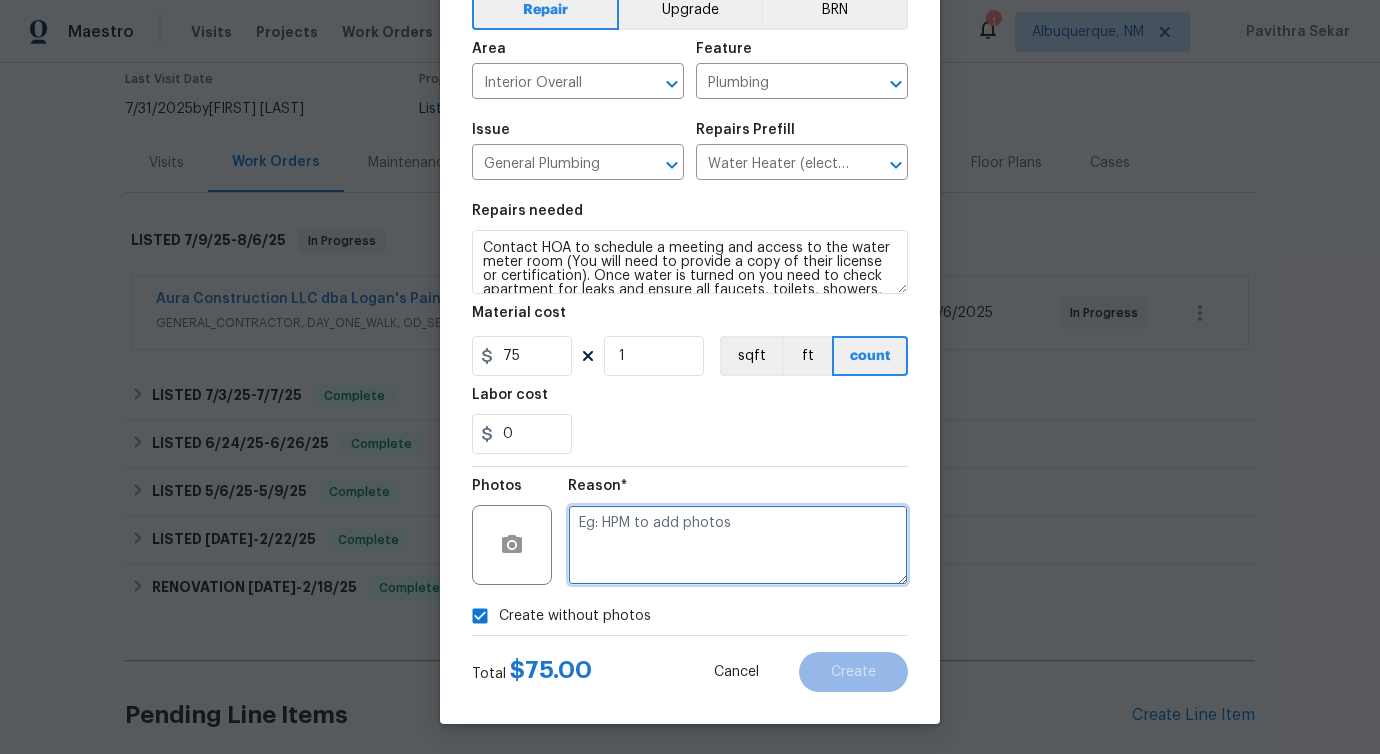 click at bounding box center (738, 545) 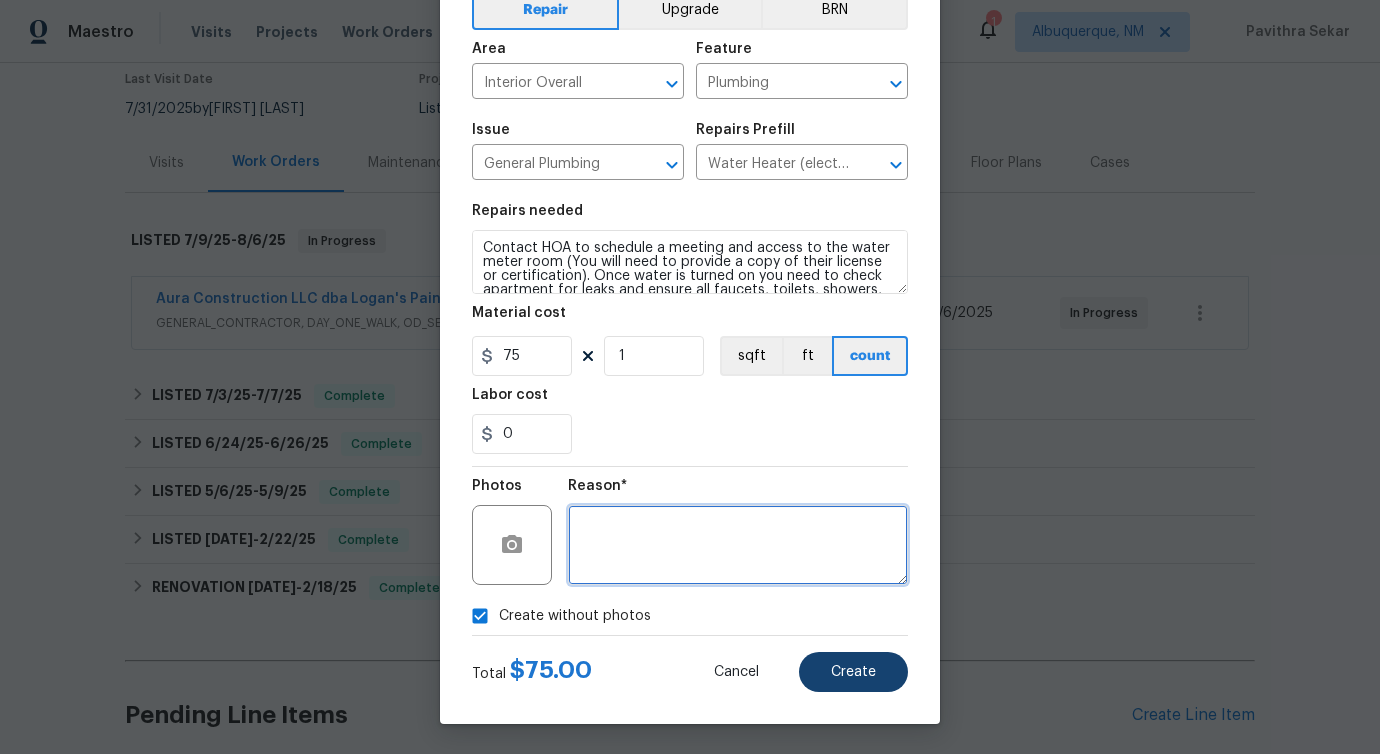 type 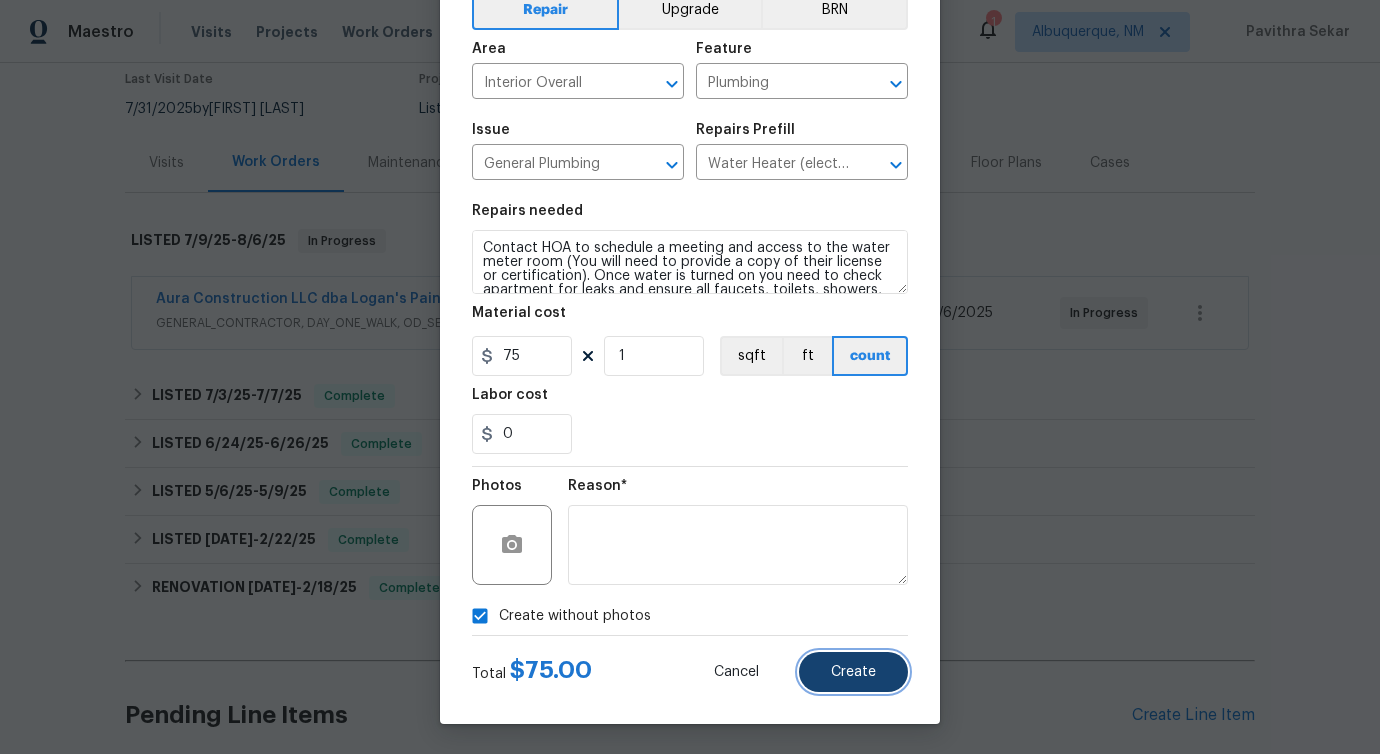 click on "Create" at bounding box center [853, 672] 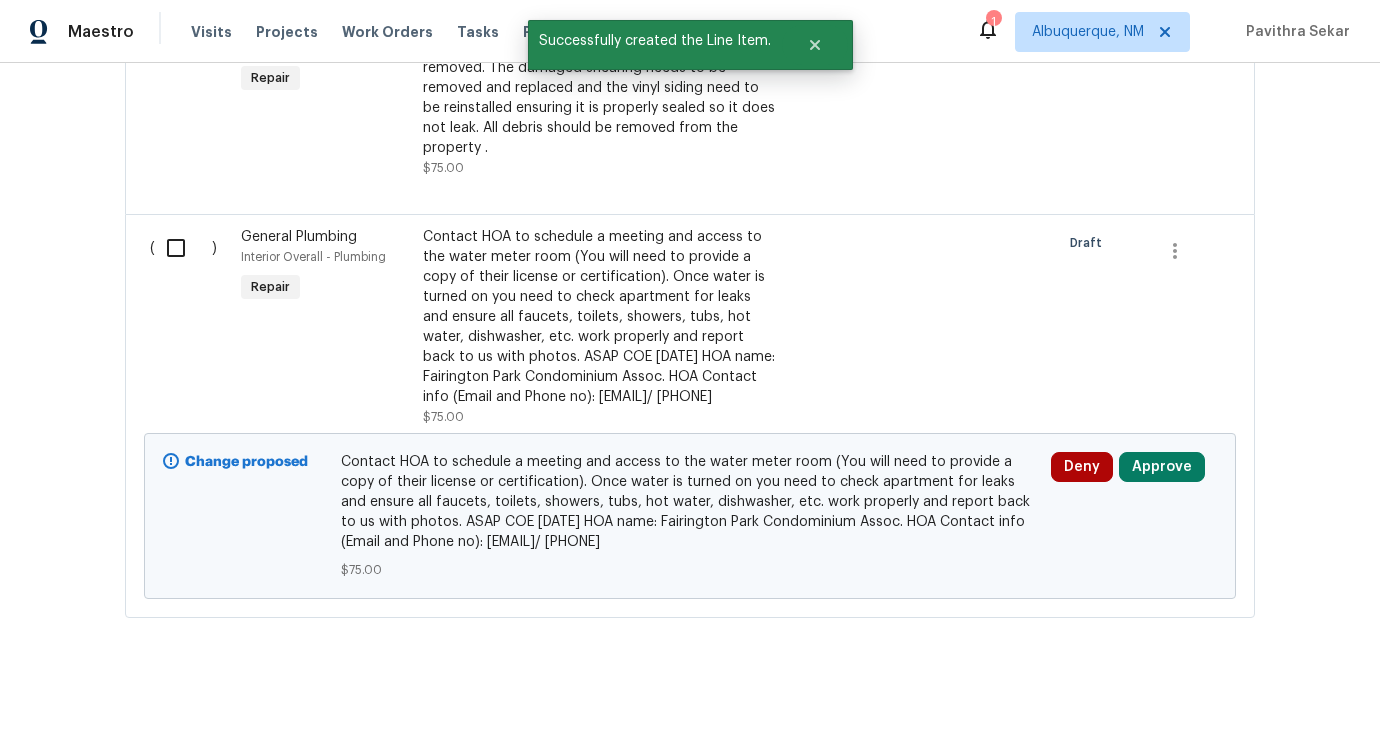 scroll, scrollTop: 994, scrollLeft: 0, axis: vertical 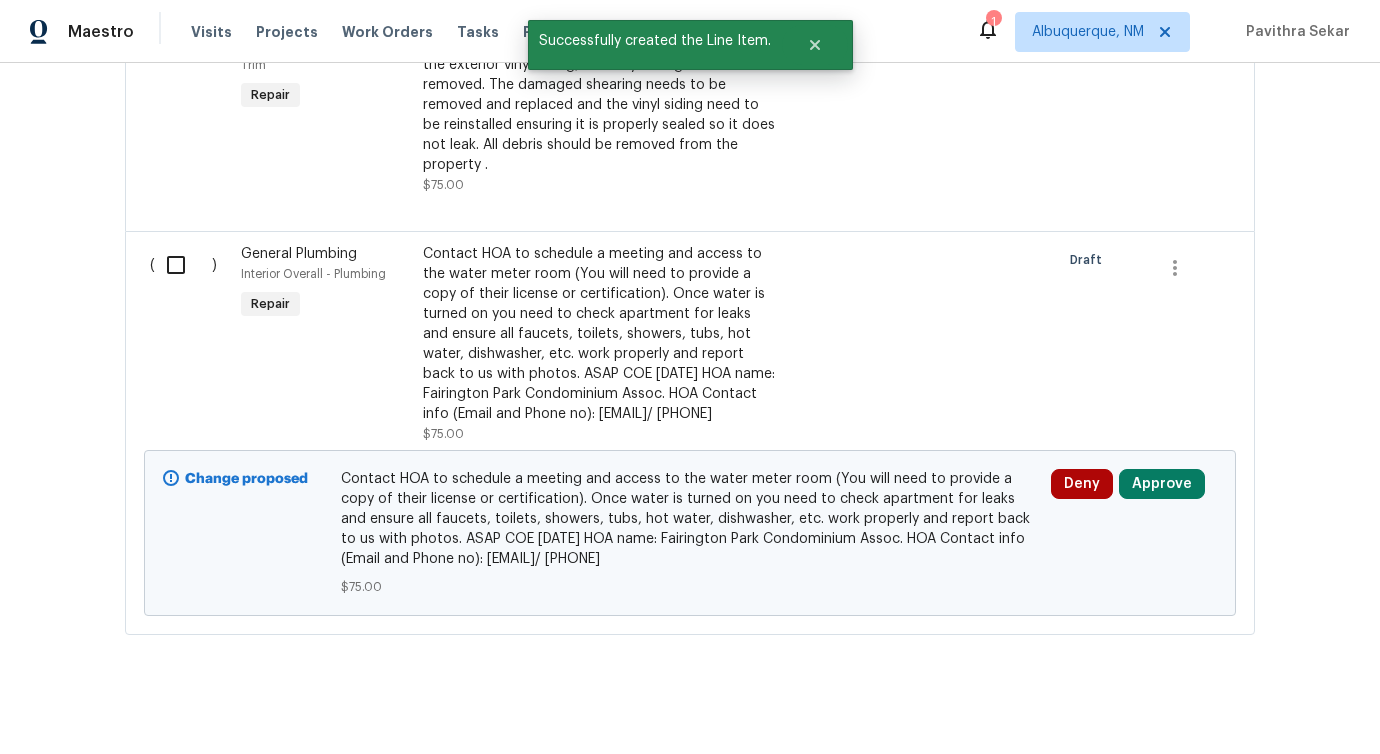 click at bounding box center (183, 265) 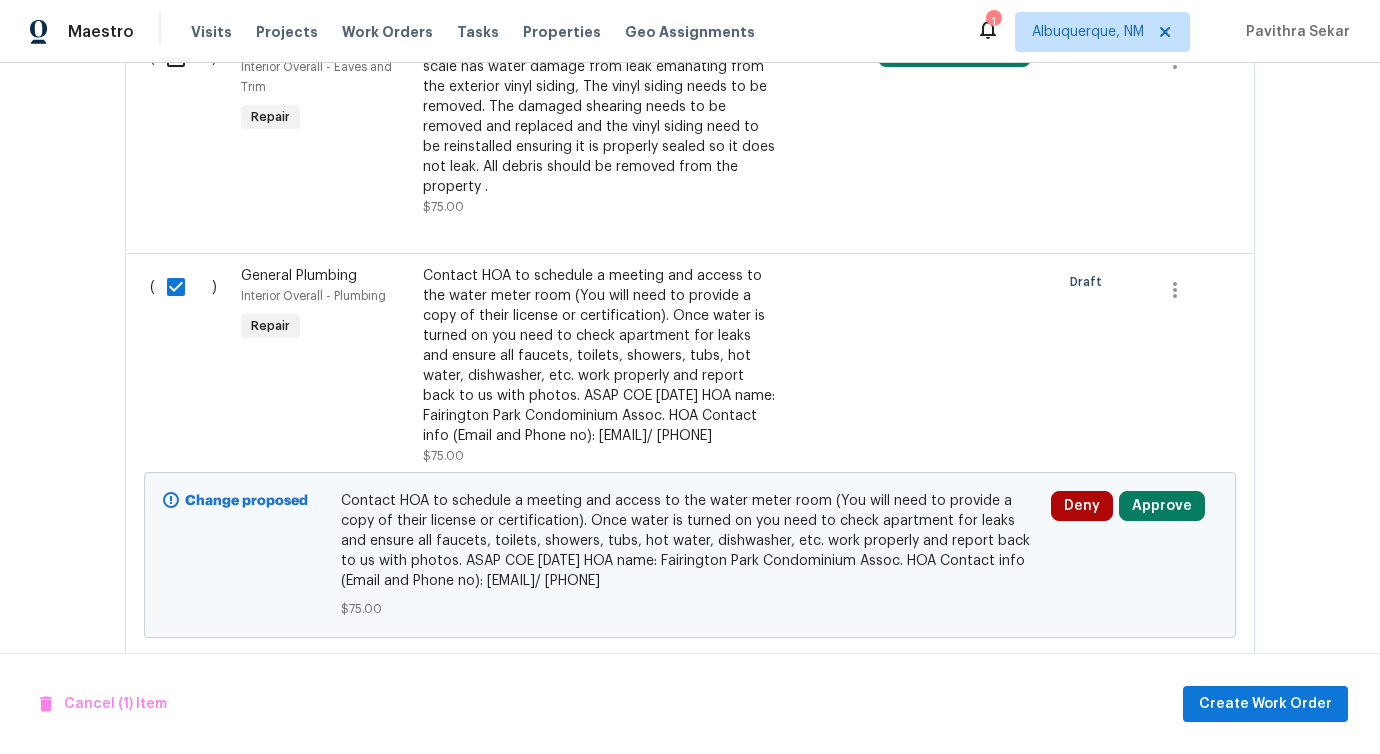 scroll, scrollTop: 1027, scrollLeft: 0, axis: vertical 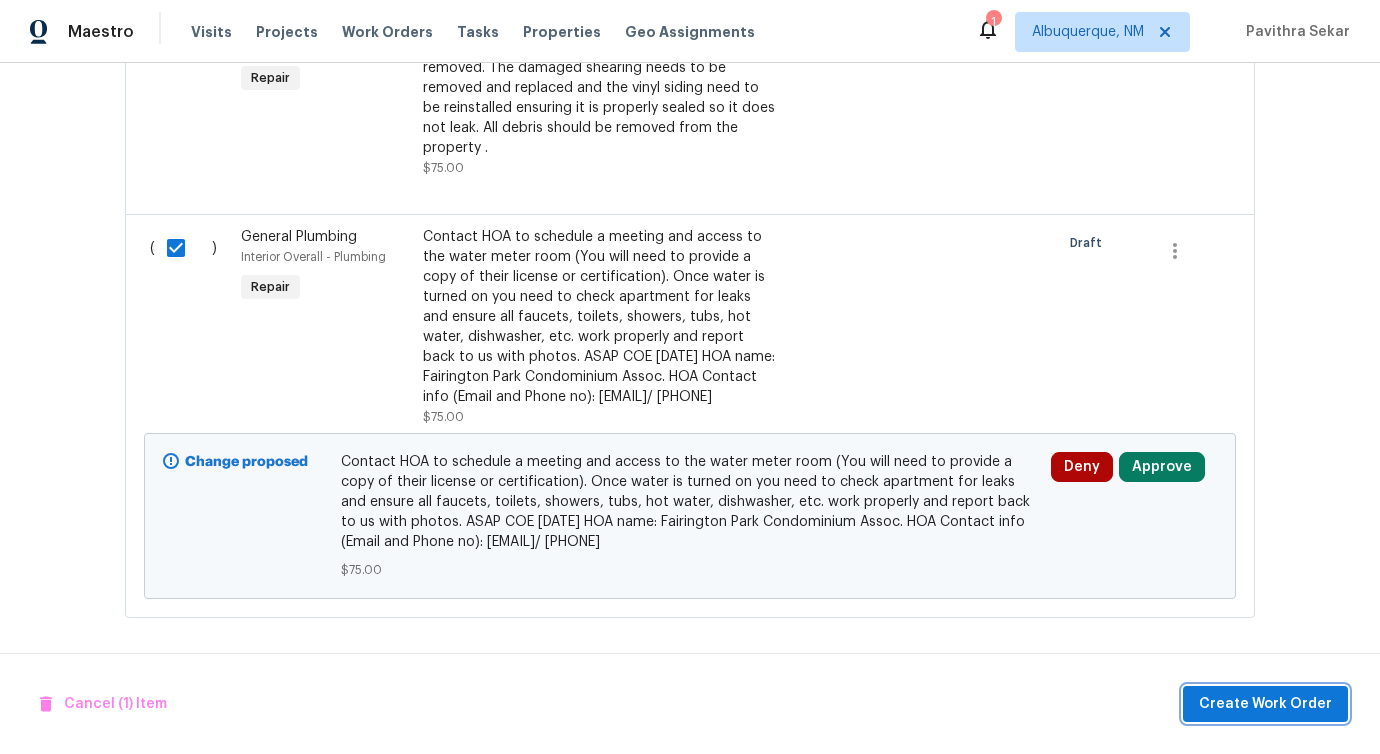 click on "Create Work Order" at bounding box center [1265, 704] 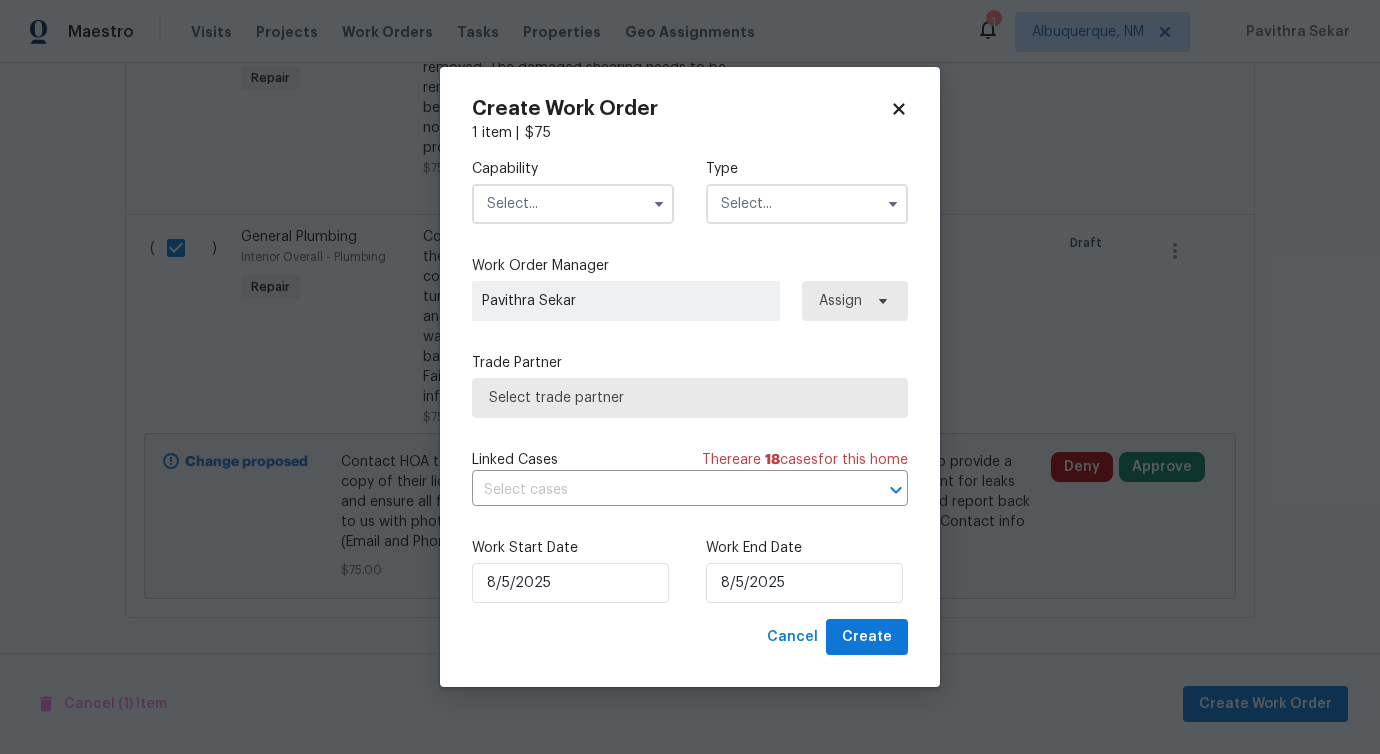 click at bounding box center (573, 204) 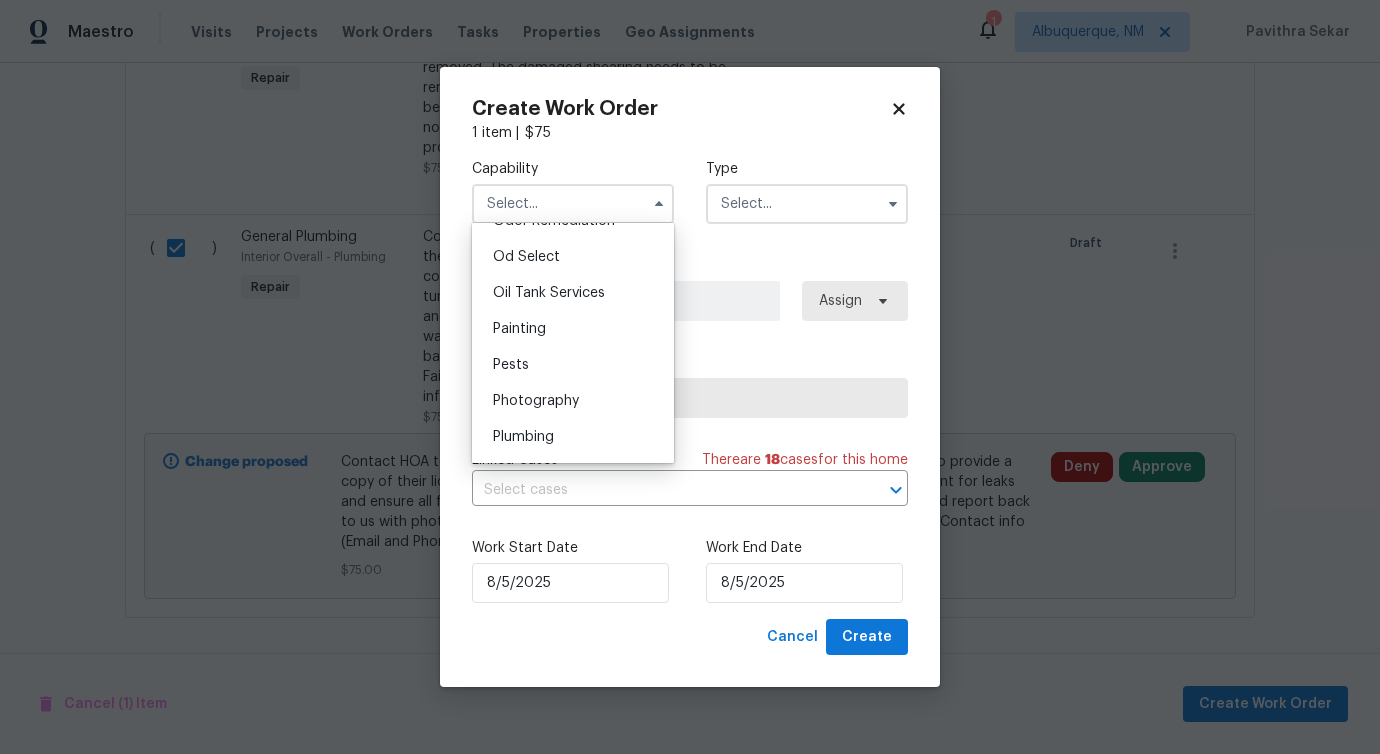scroll, scrollTop: 1753, scrollLeft: 0, axis: vertical 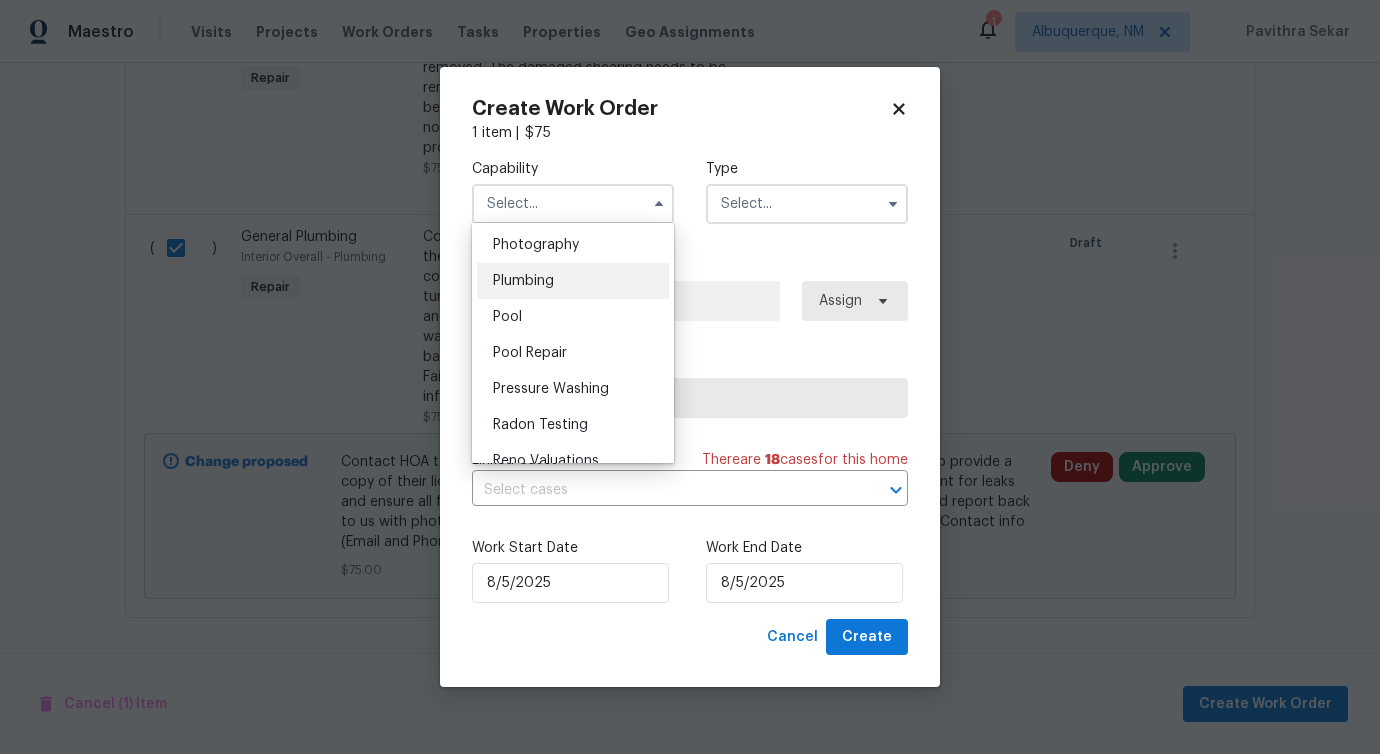 click on "Plumbing" at bounding box center [573, 281] 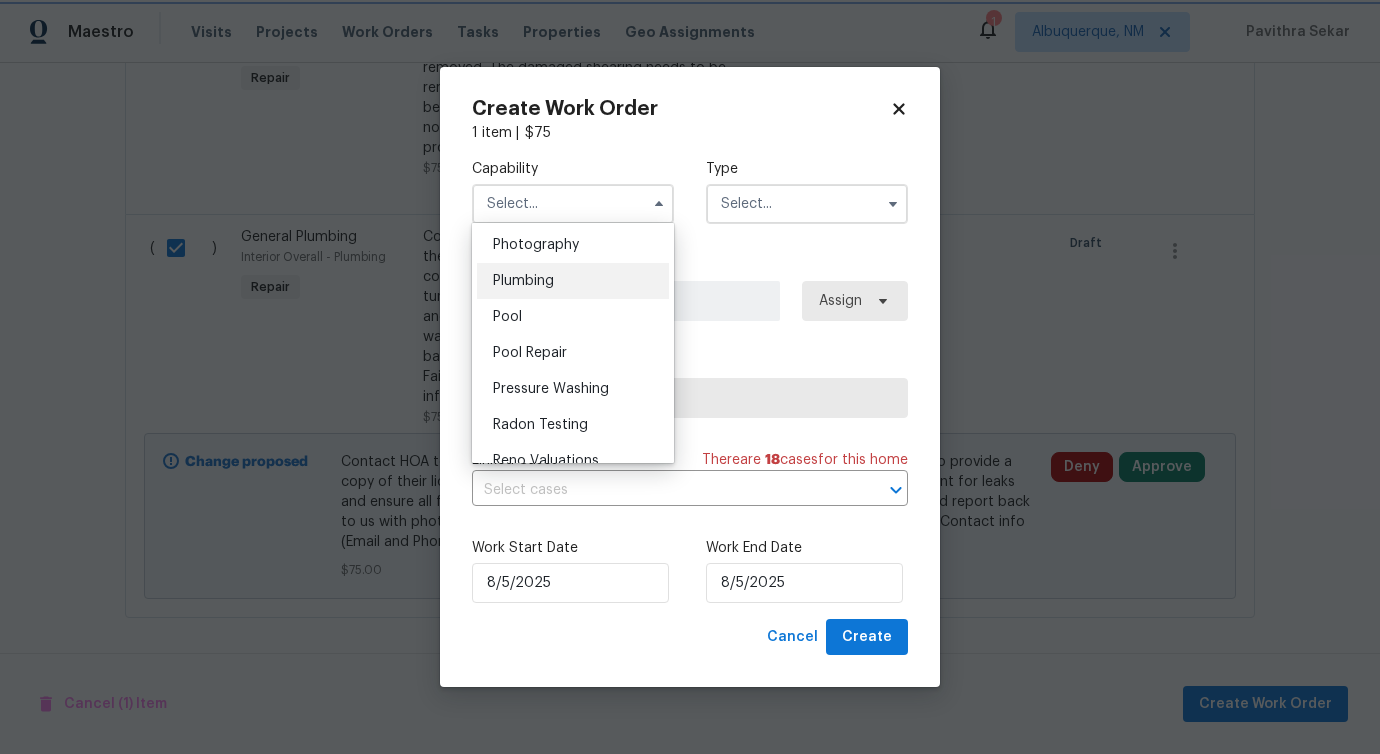 type on "Plumbing" 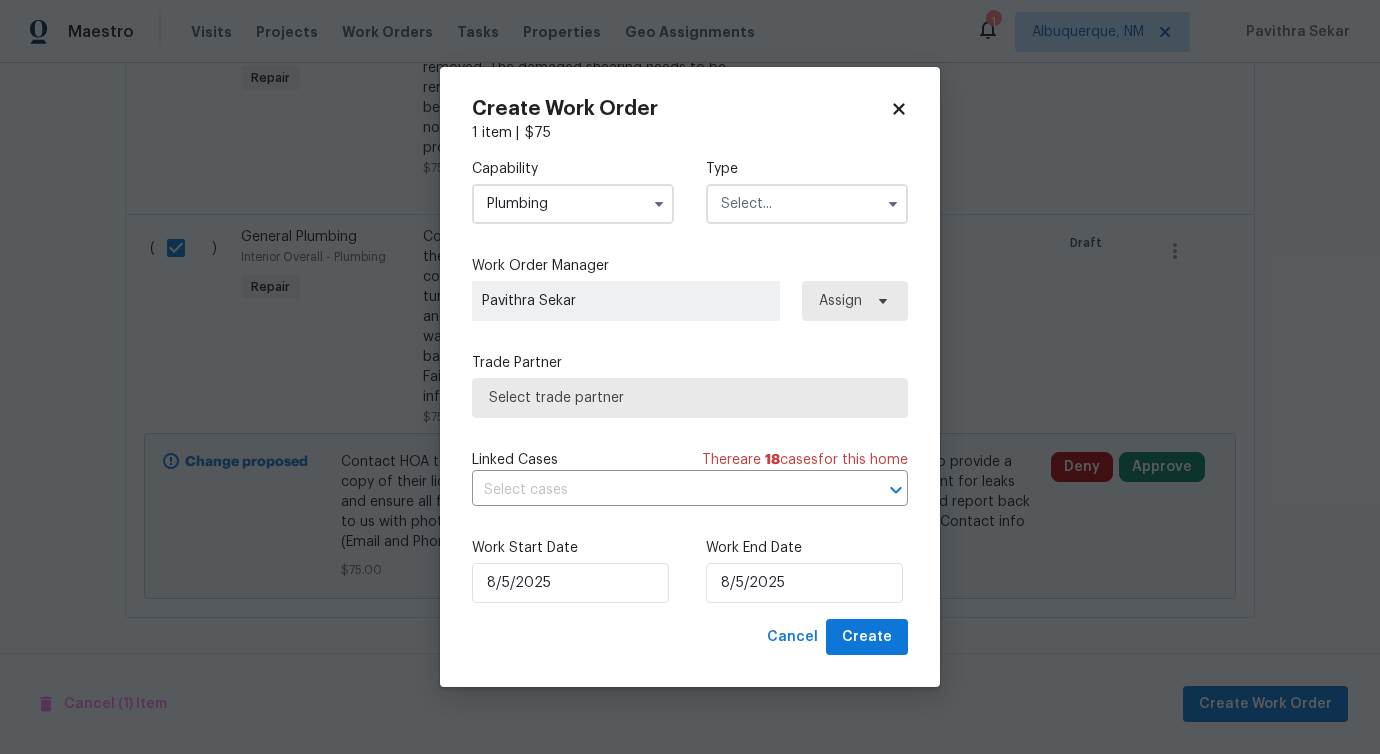click at bounding box center [807, 204] 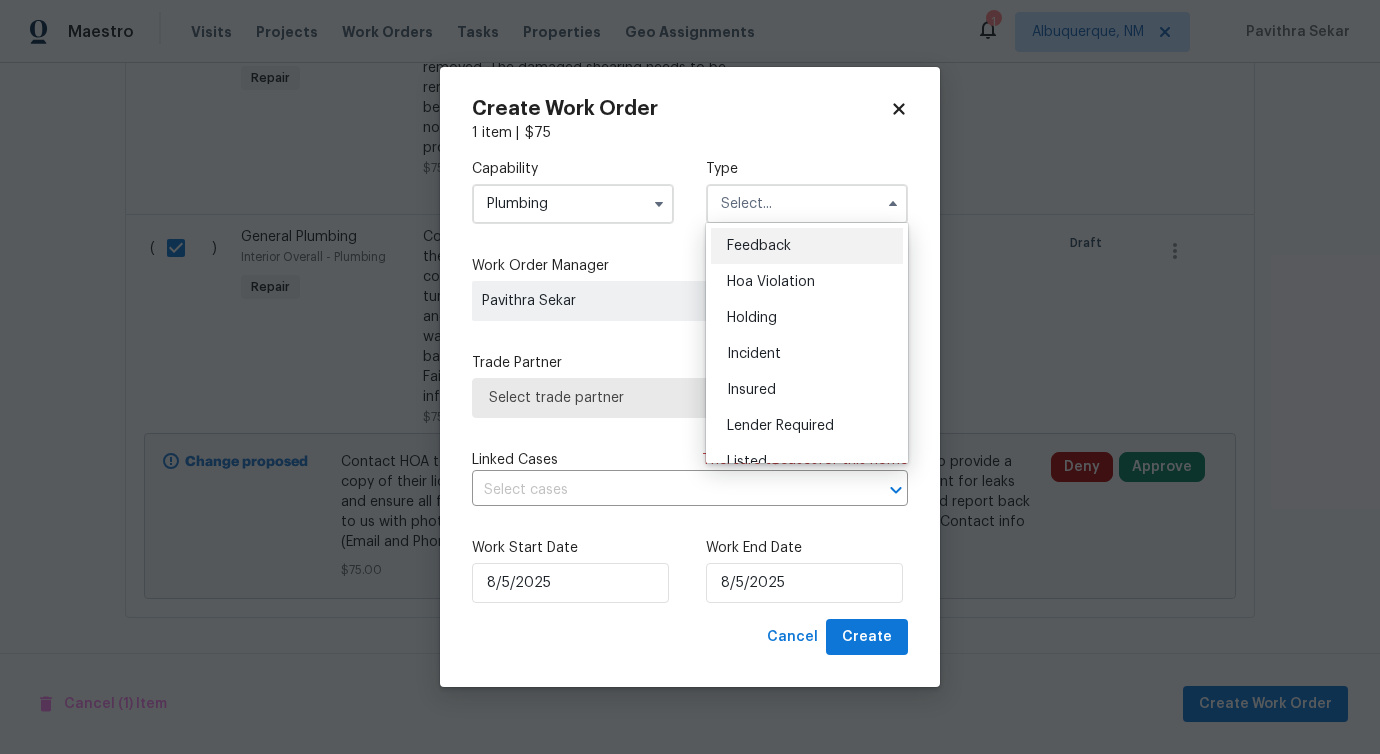 click on "Feedback" at bounding box center [759, 246] 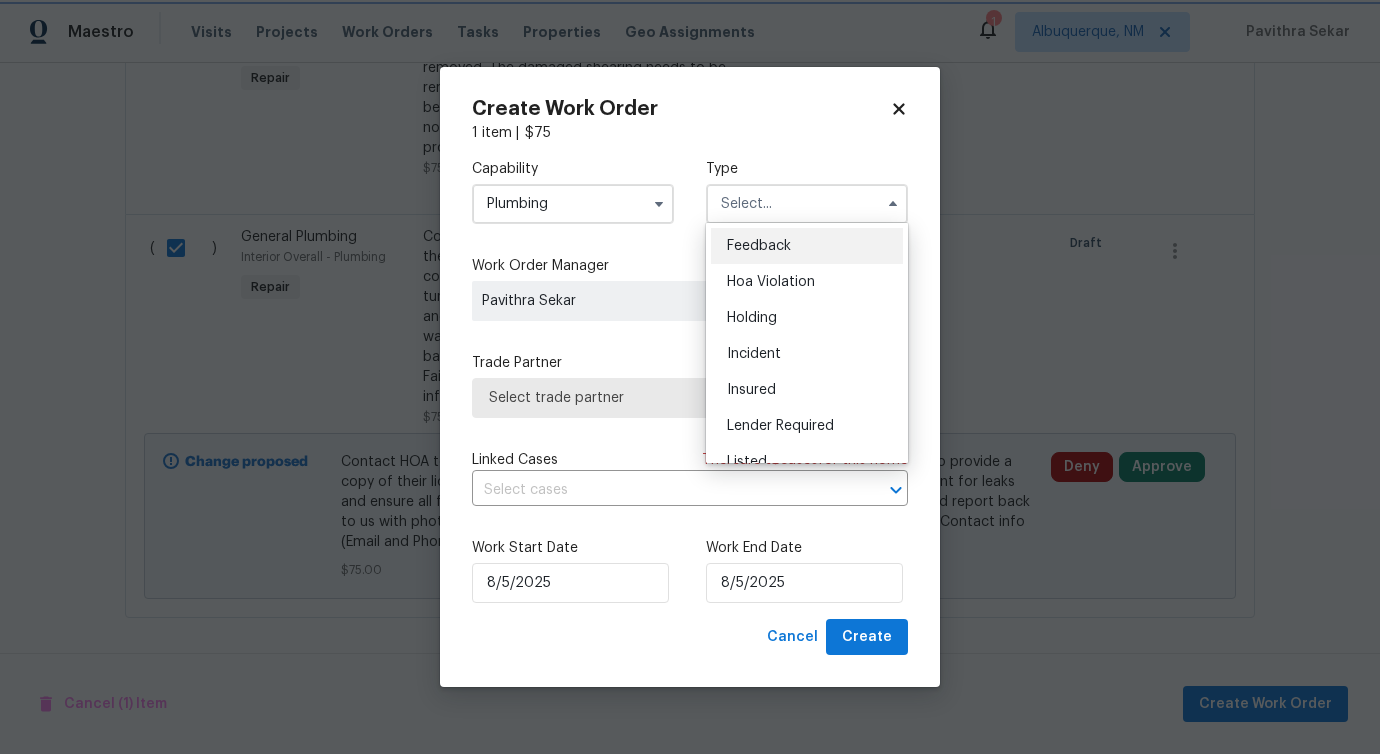 type on "Feedback" 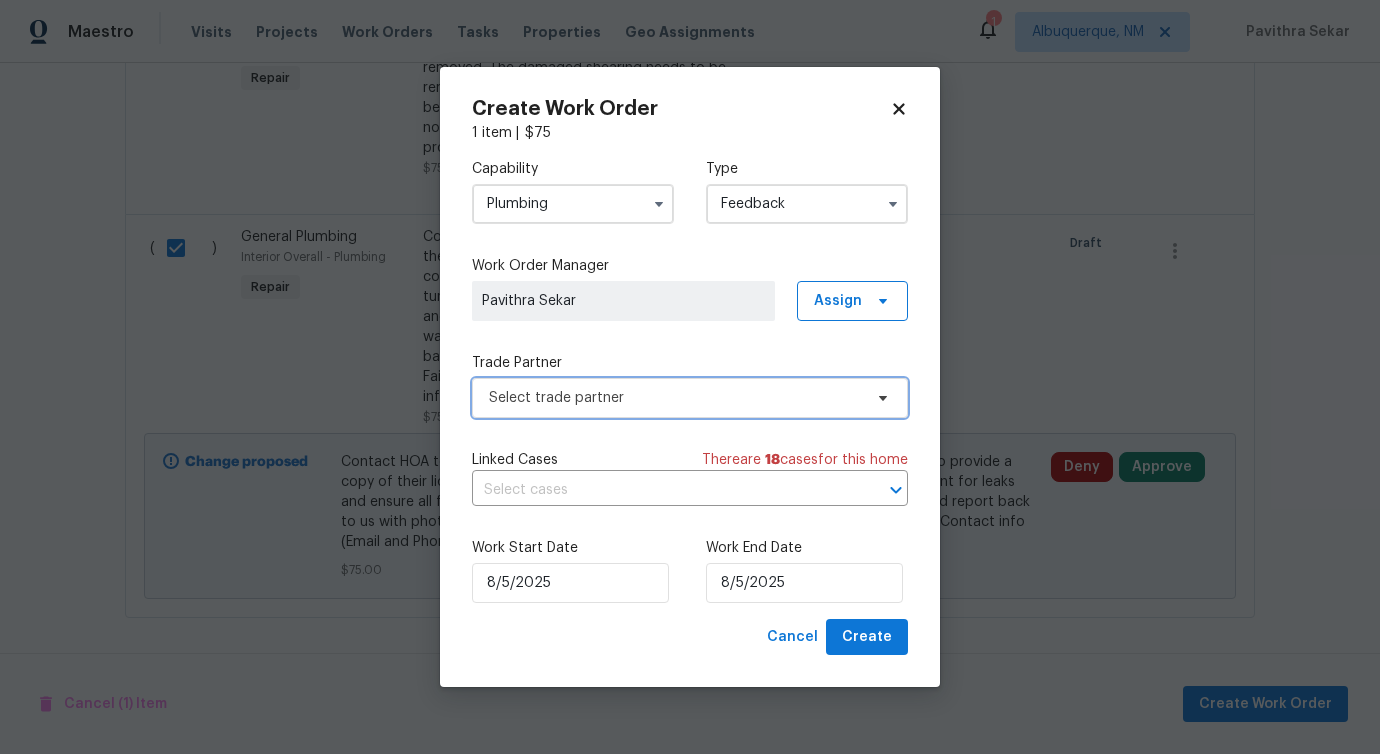 click on "Select trade partner" at bounding box center [675, 398] 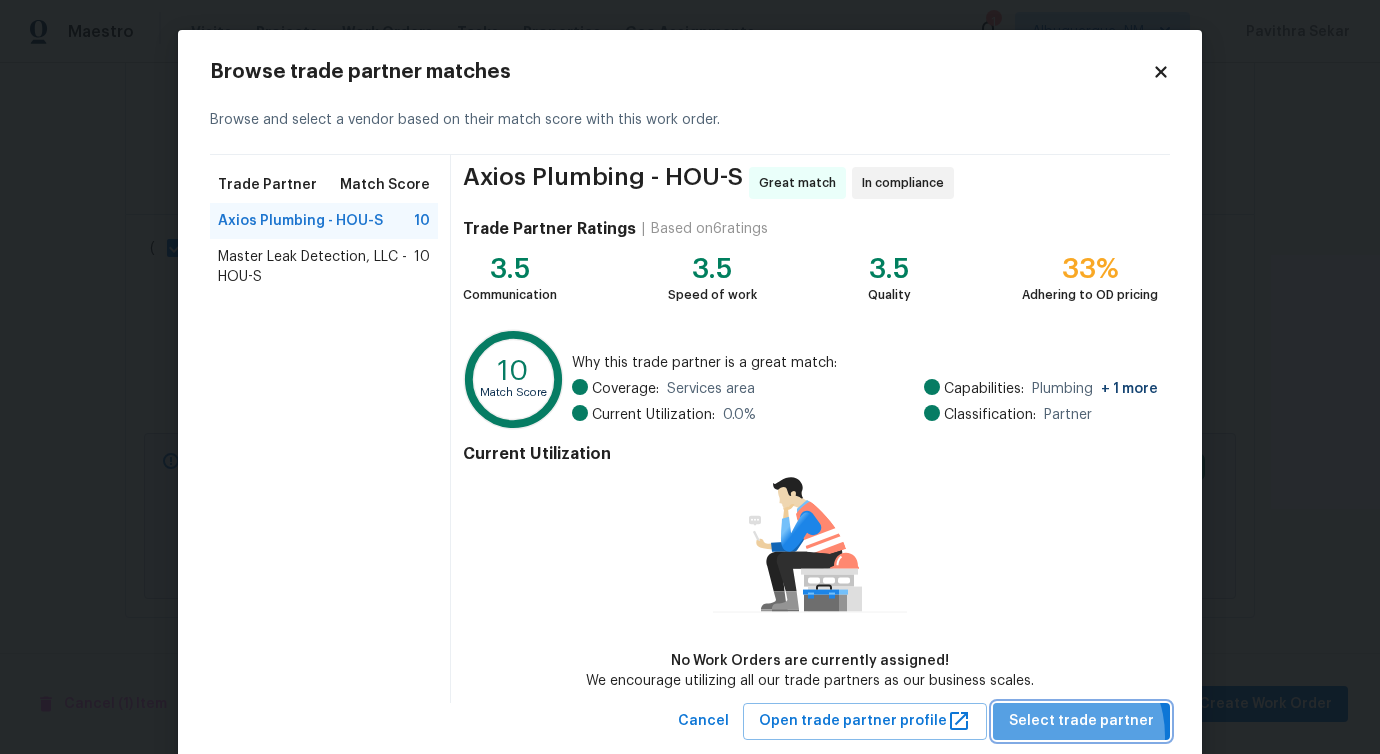 click on "Select trade partner" at bounding box center (1081, 721) 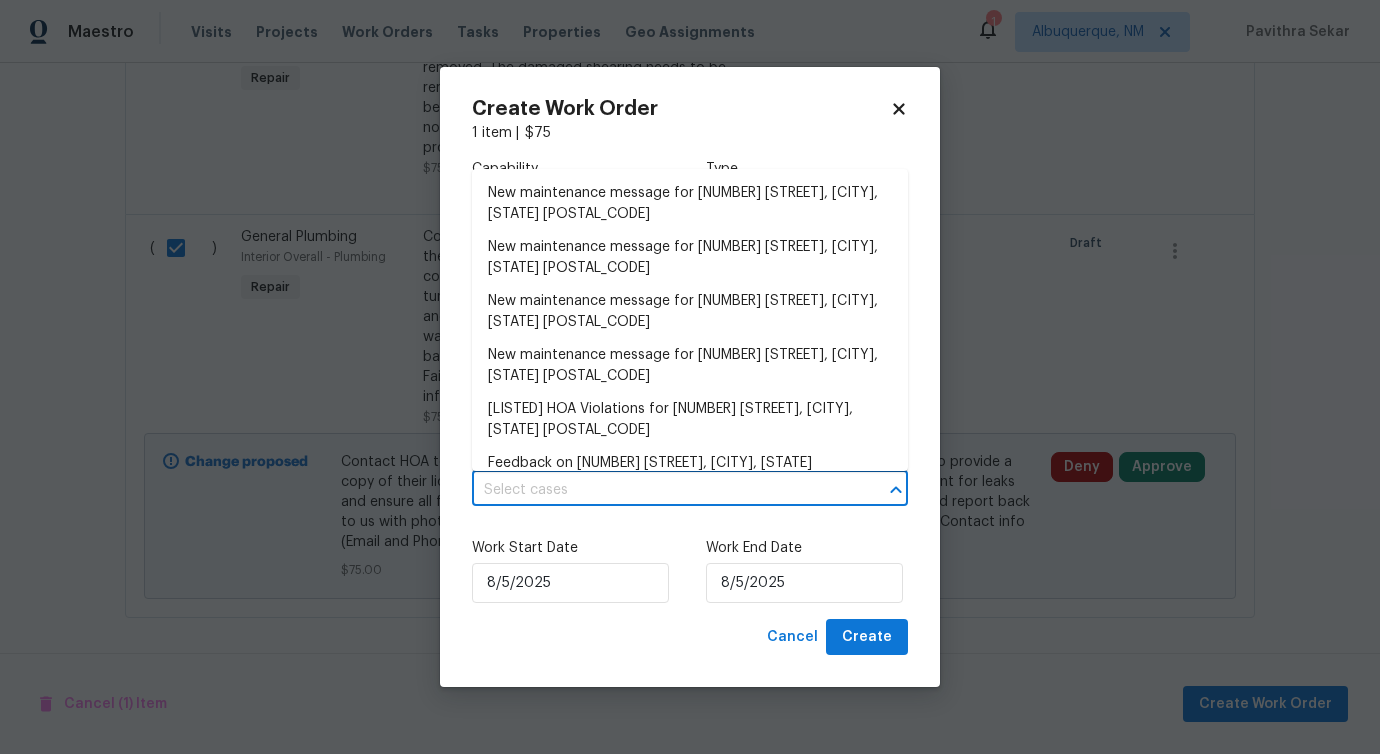 click at bounding box center (662, 490) 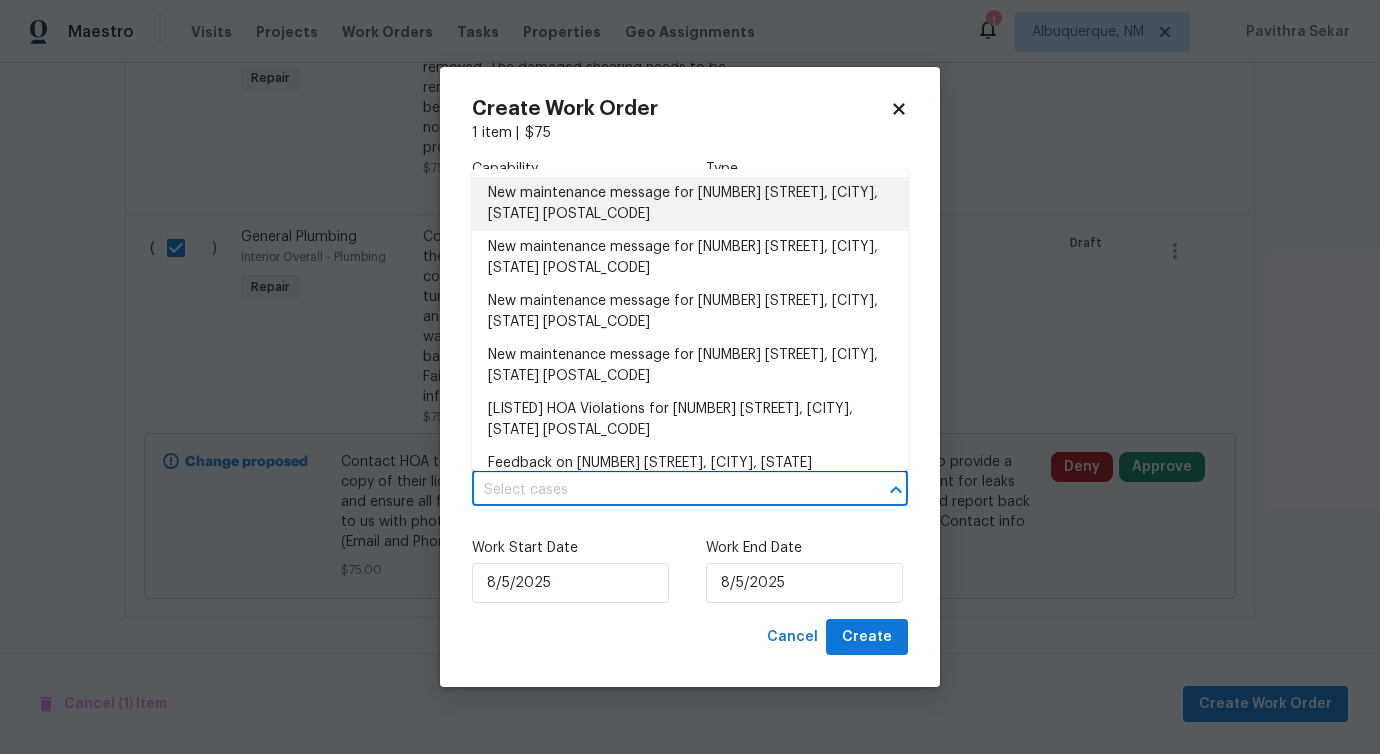 click on "New maintenance message for 3403 Satin Leaf Ln , Richmond, TX 77469" at bounding box center (690, 204) 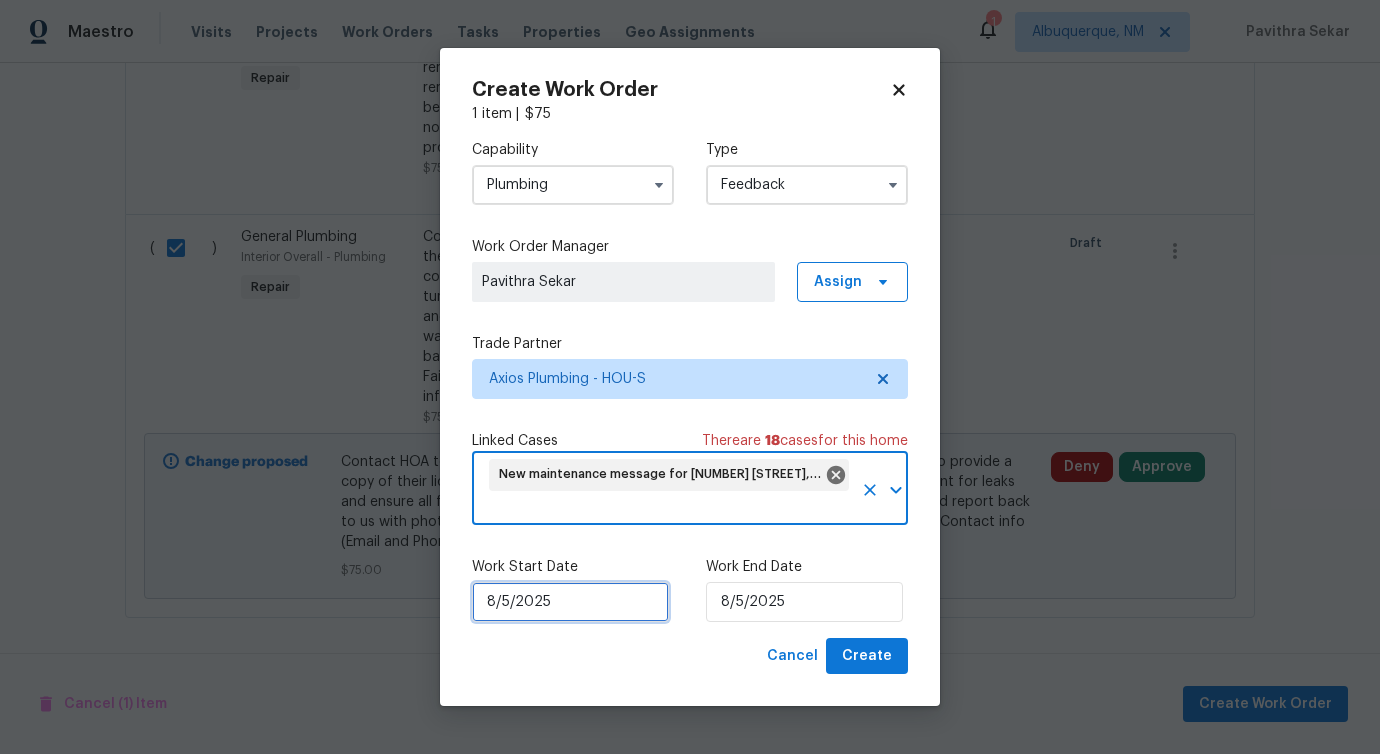 click on "8/5/2025" at bounding box center (570, 602) 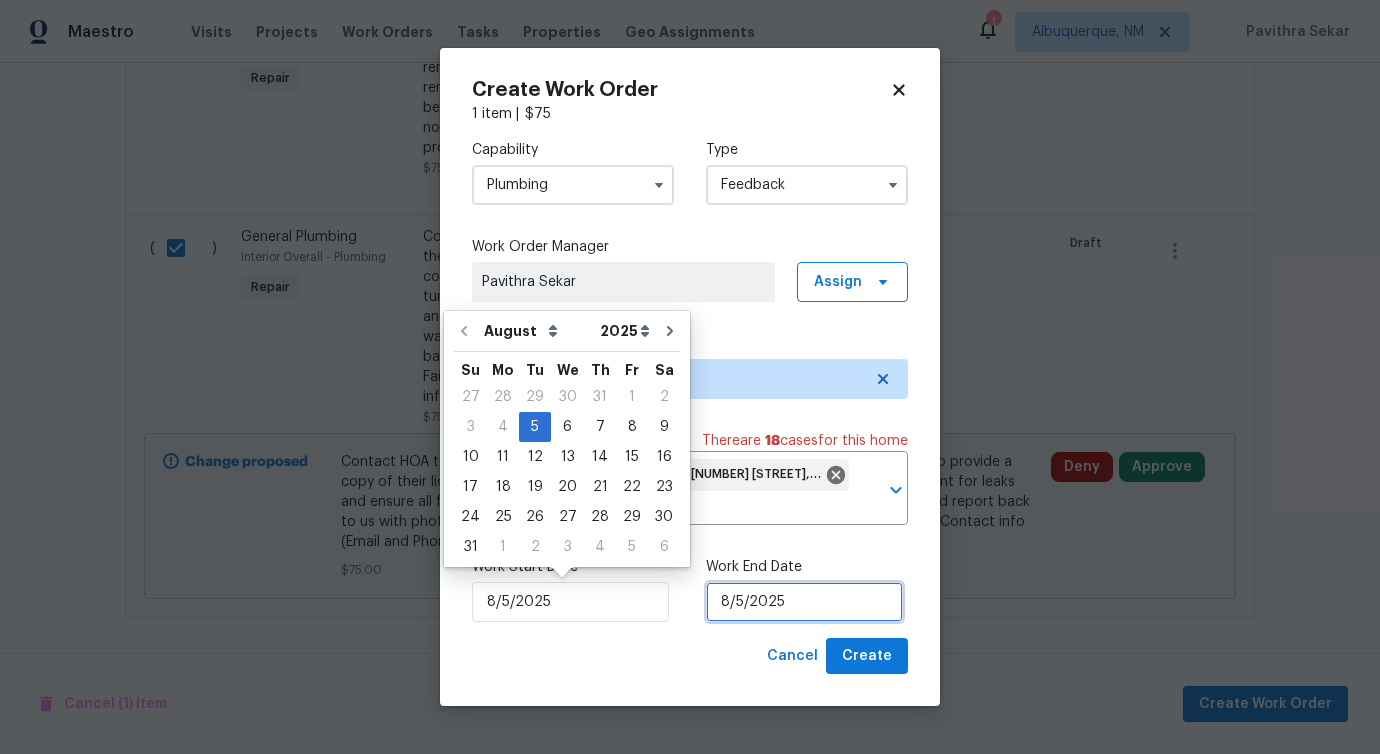 click on "8/5/2025" at bounding box center (804, 602) 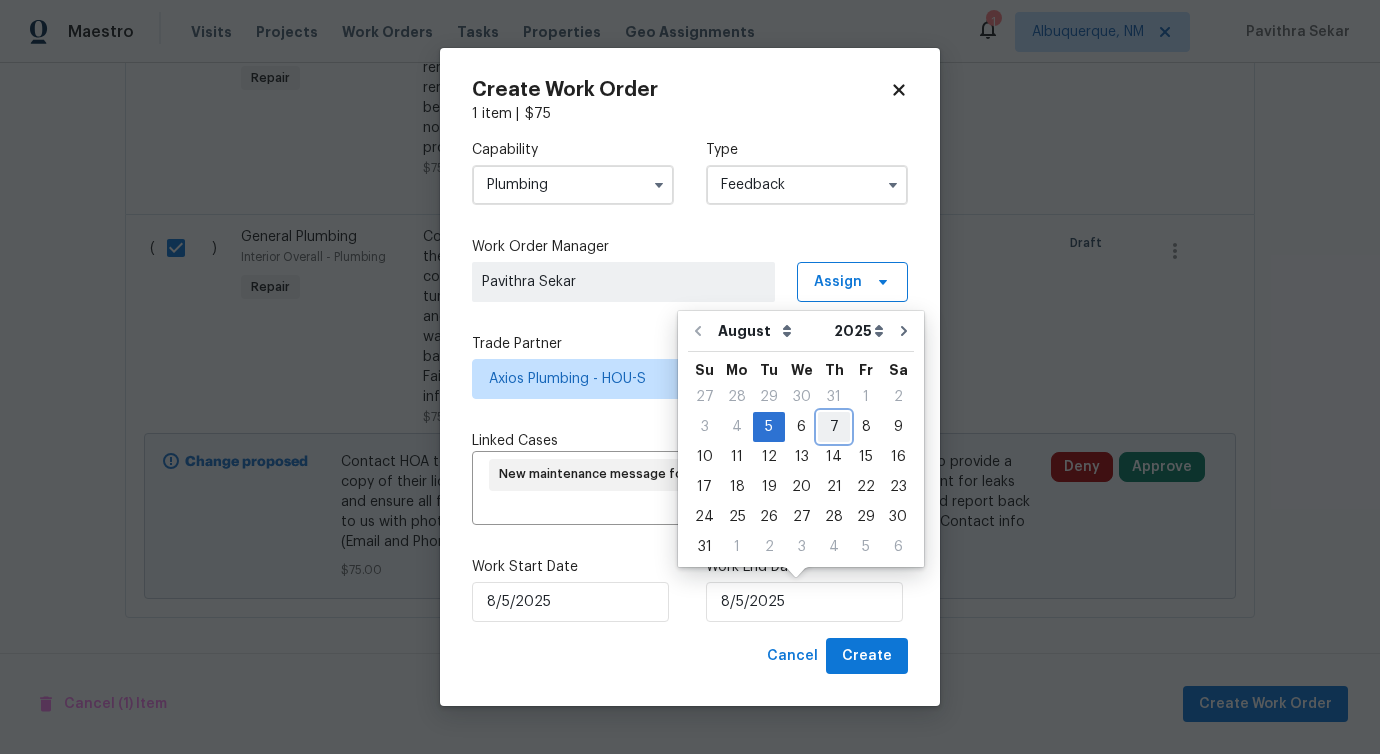 click on "7" at bounding box center (834, 427) 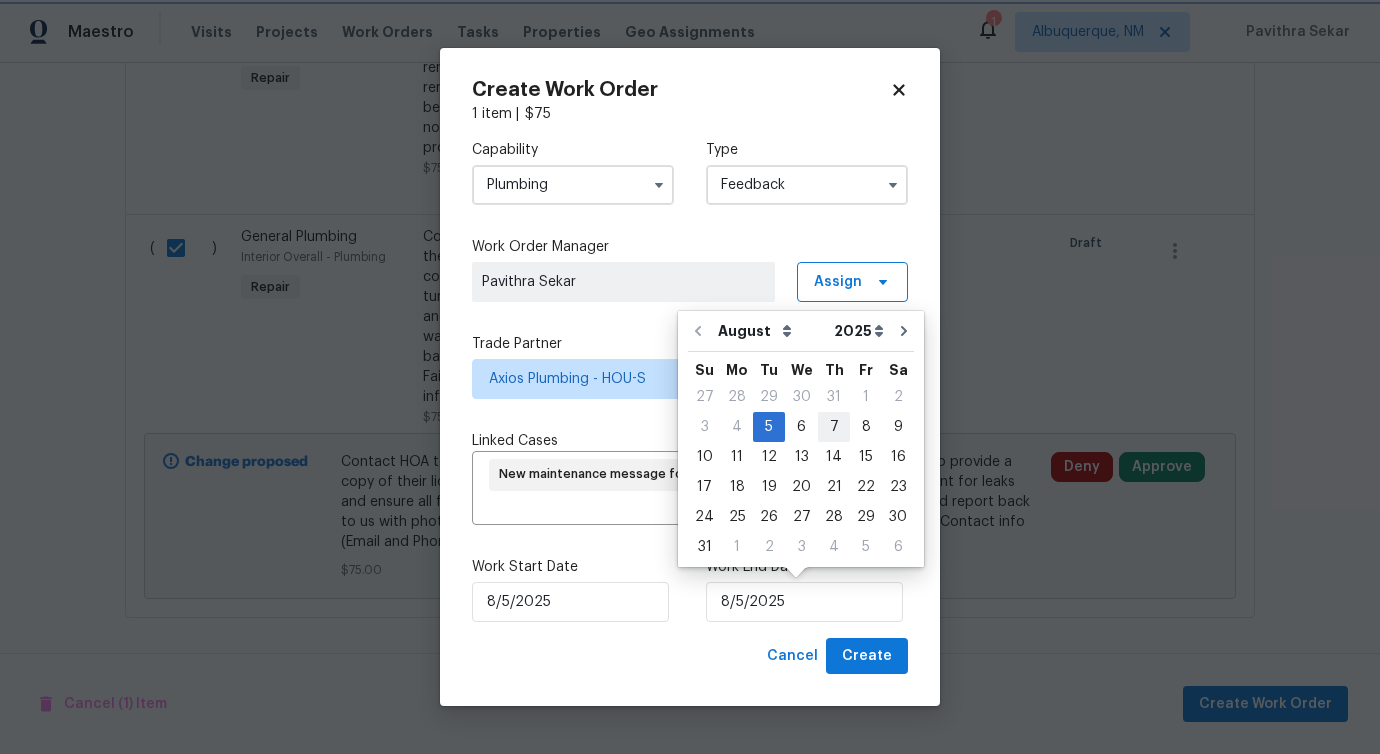 type on "8/7/2025" 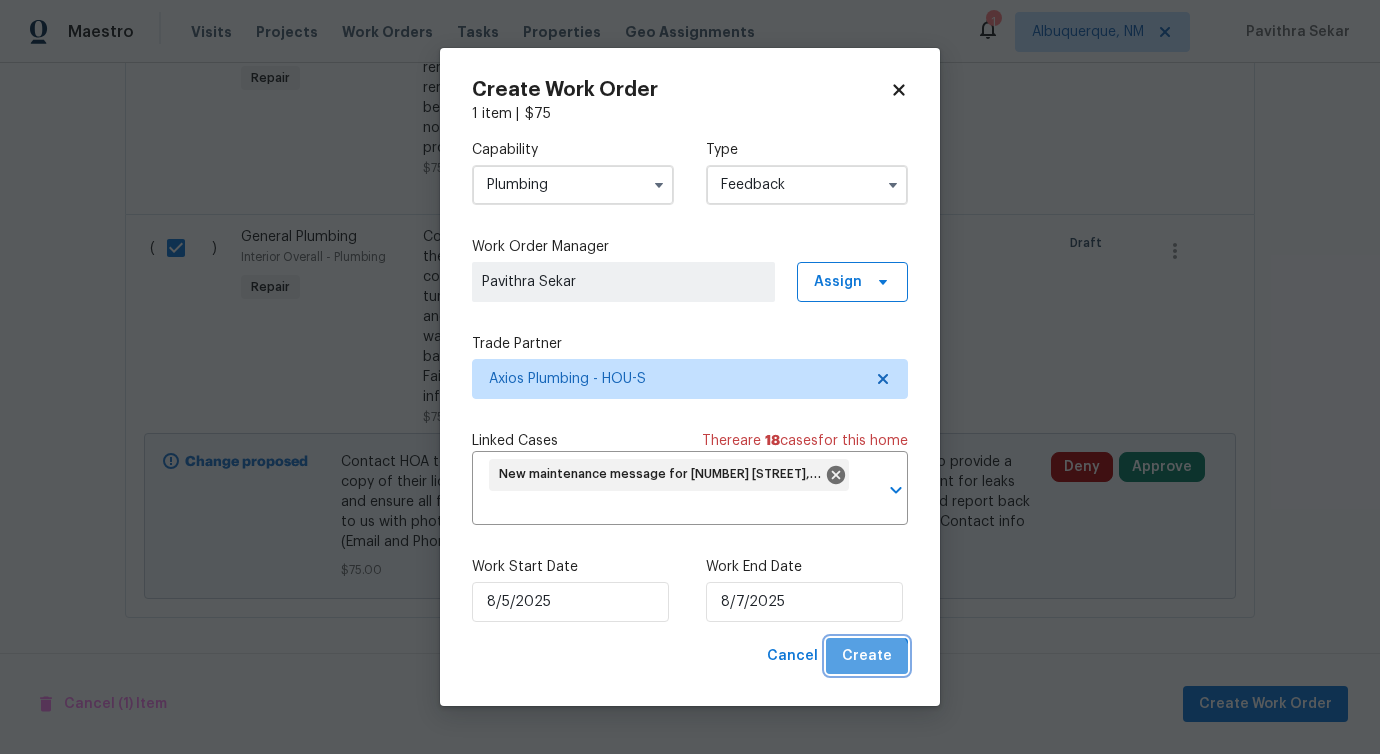 click on "Create" at bounding box center (867, 656) 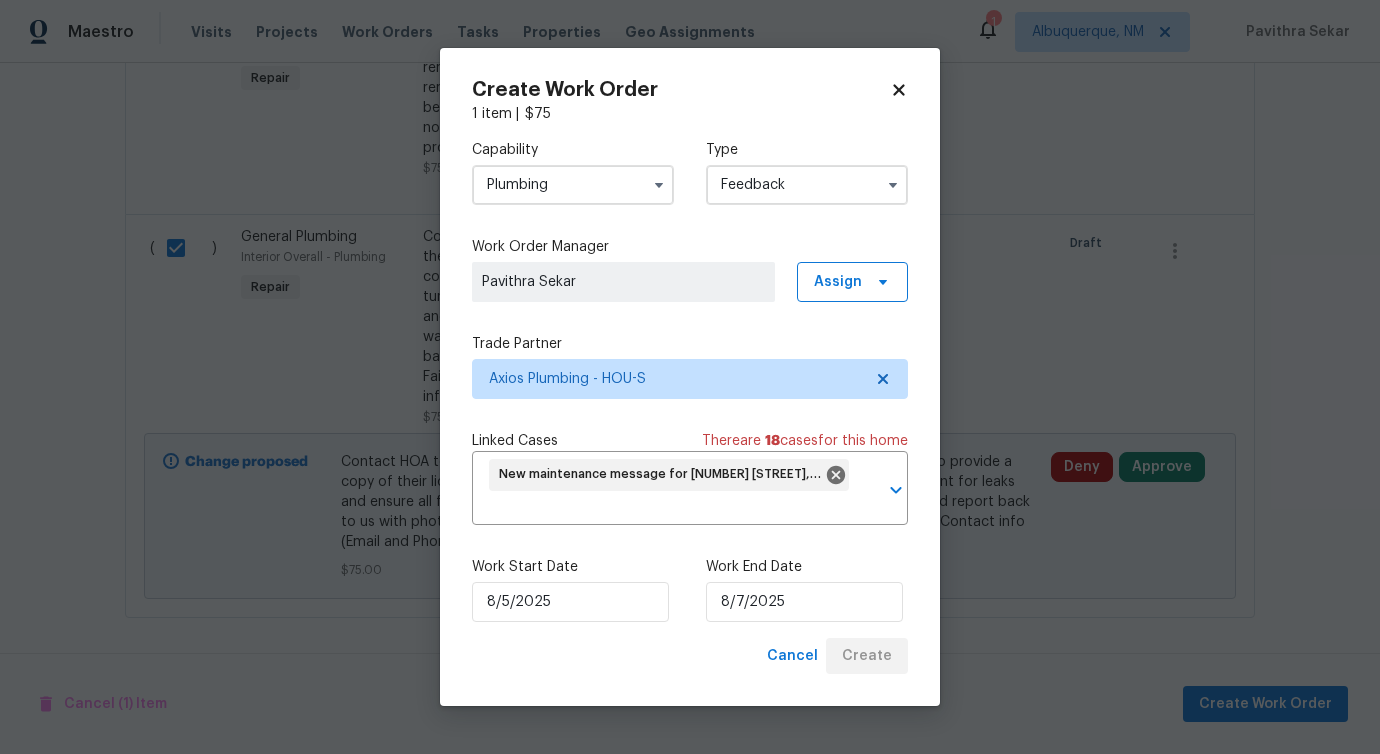 checkbox on "false" 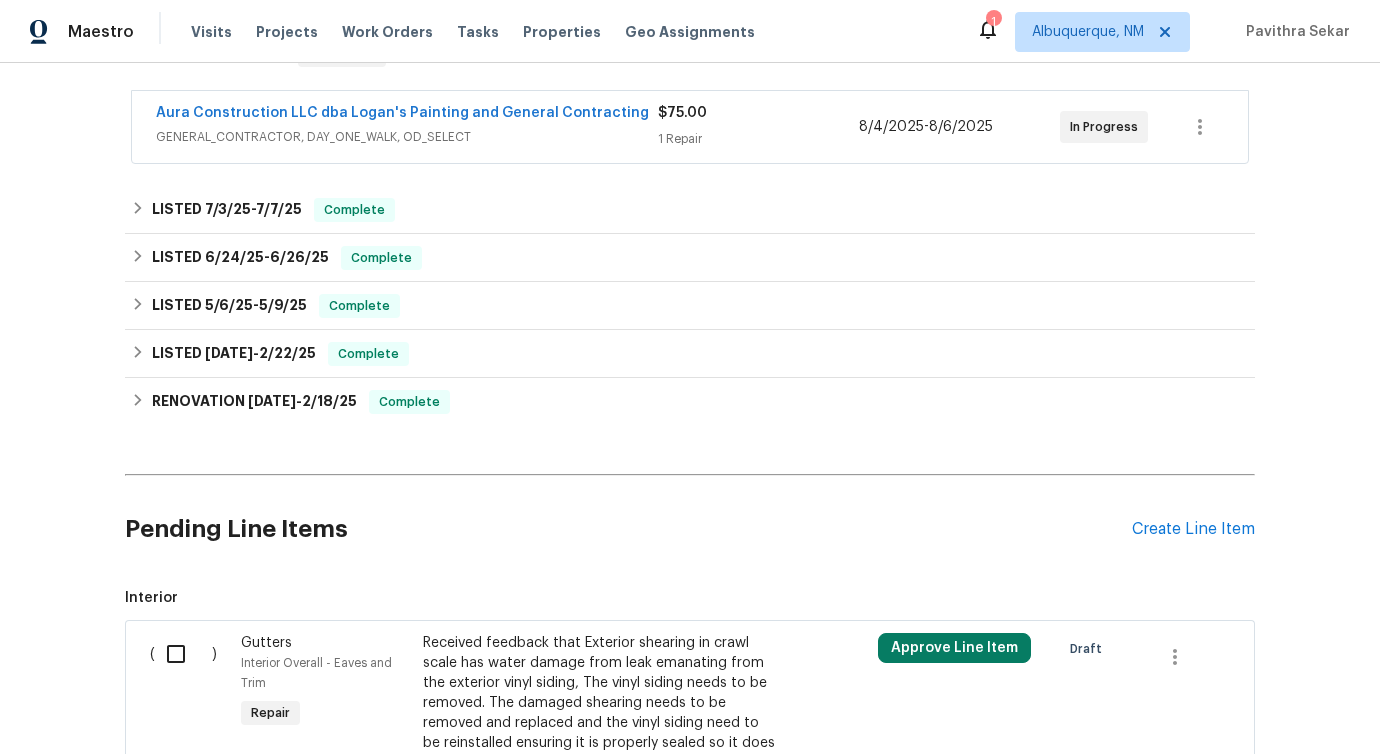 scroll, scrollTop: 0, scrollLeft: 0, axis: both 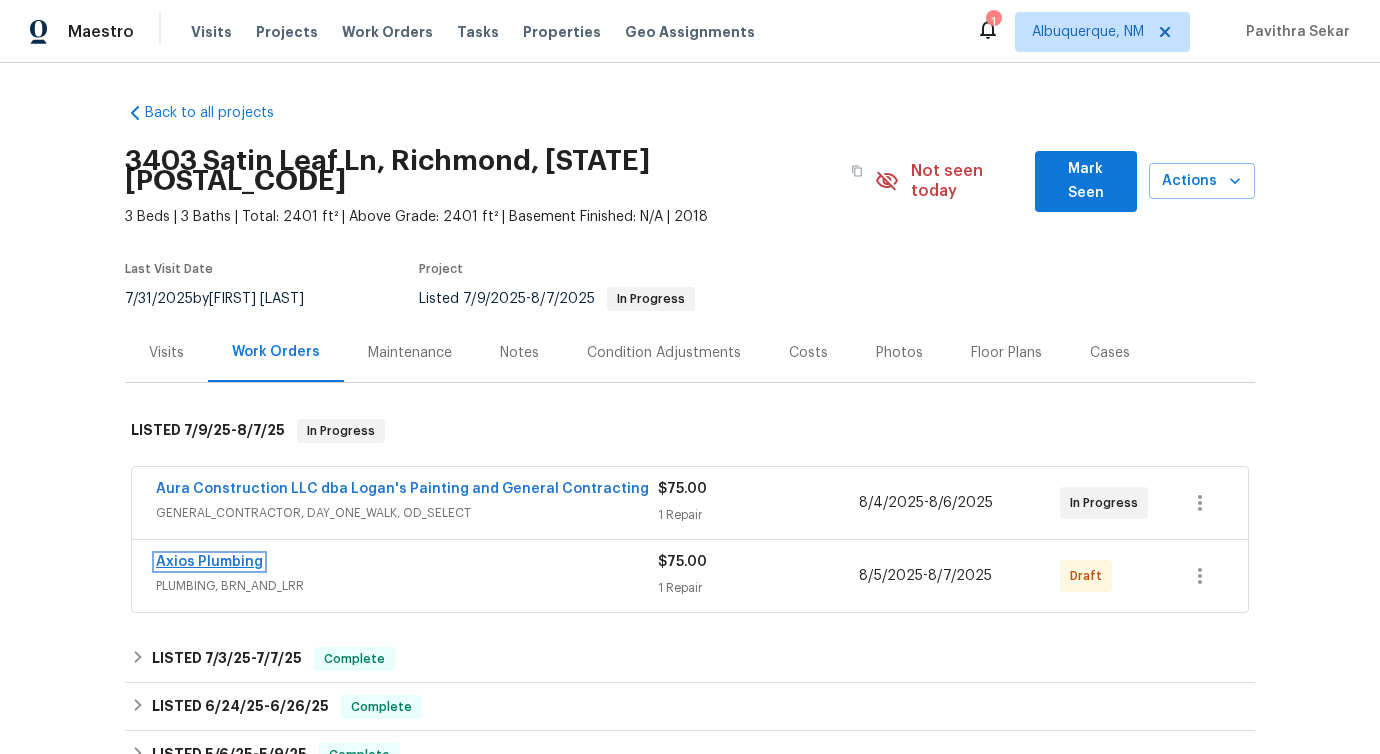 click on "Axios Plumbing" at bounding box center (209, 562) 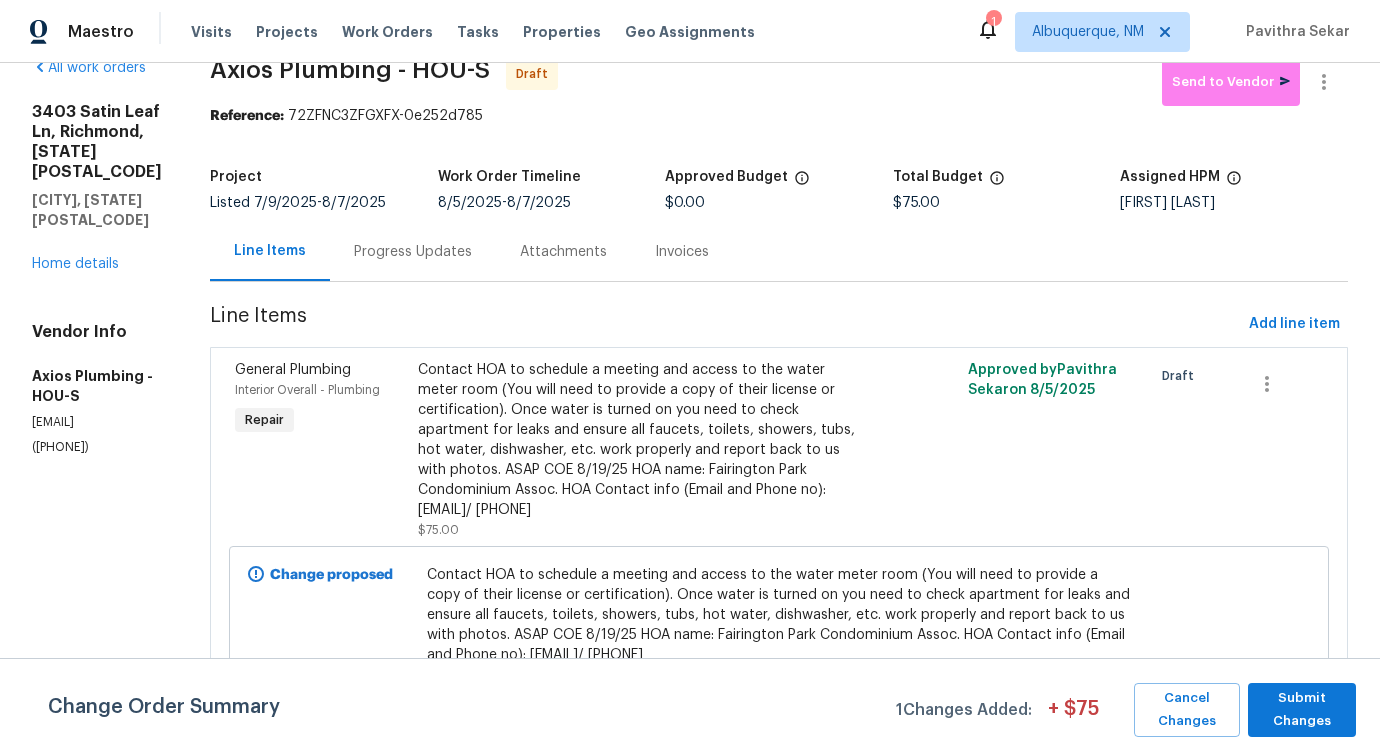 scroll, scrollTop: 85, scrollLeft: 0, axis: vertical 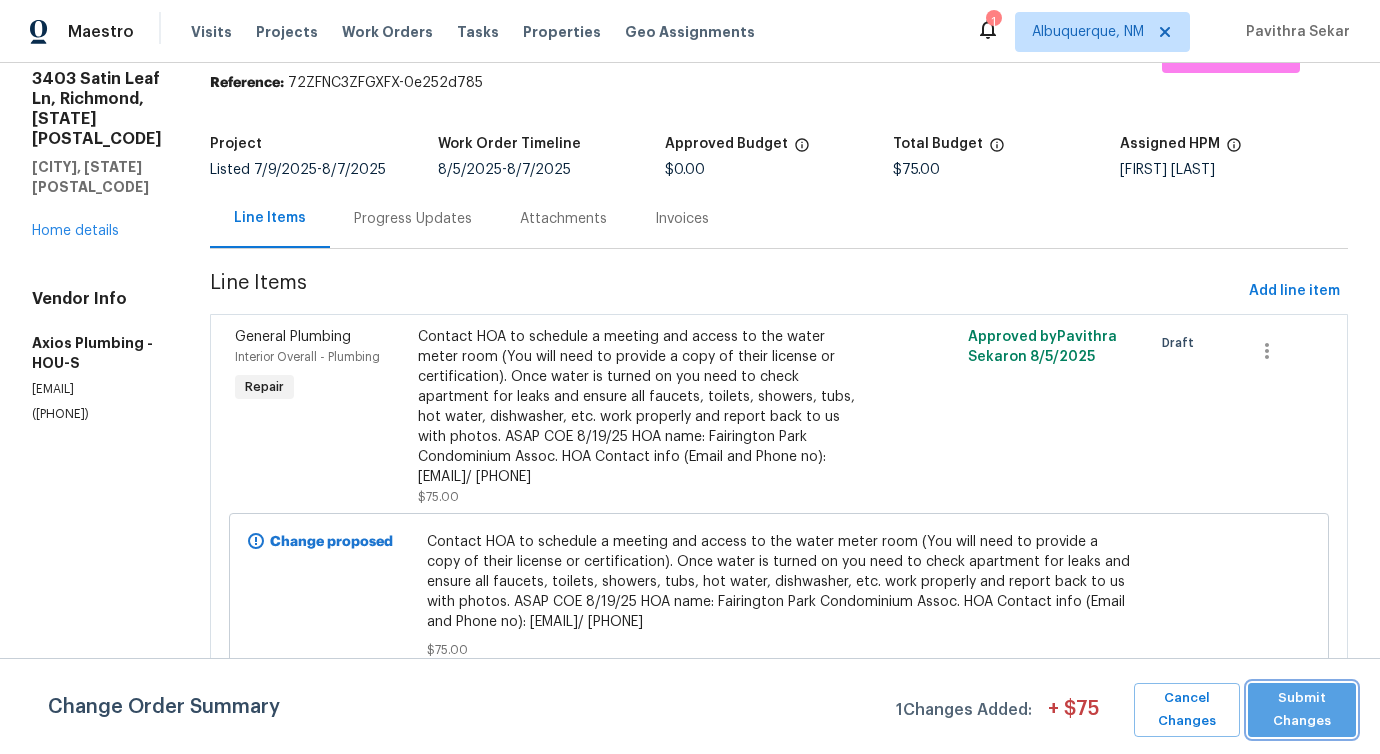 click on "Submit Changes" at bounding box center (1302, 710) 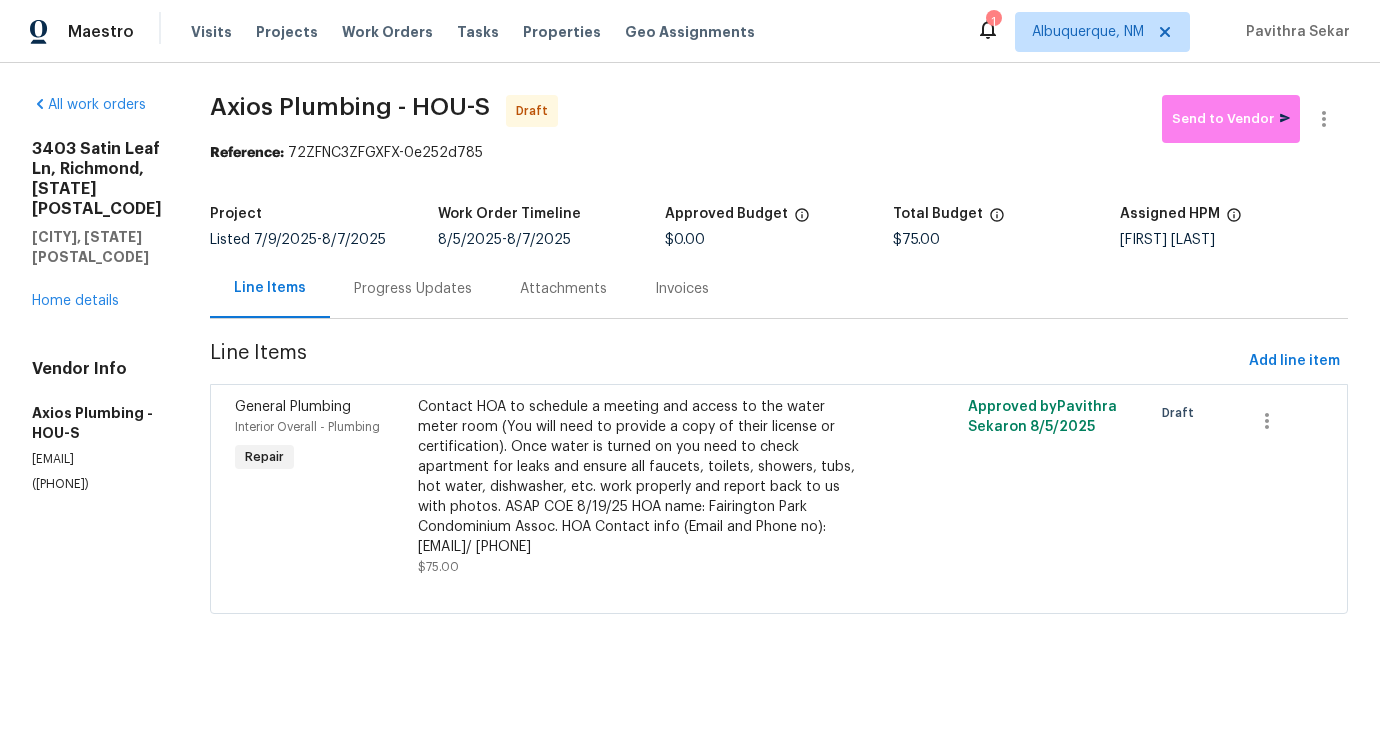 scroll, scrollTop: 0, scrollLeft: 0, axis: both 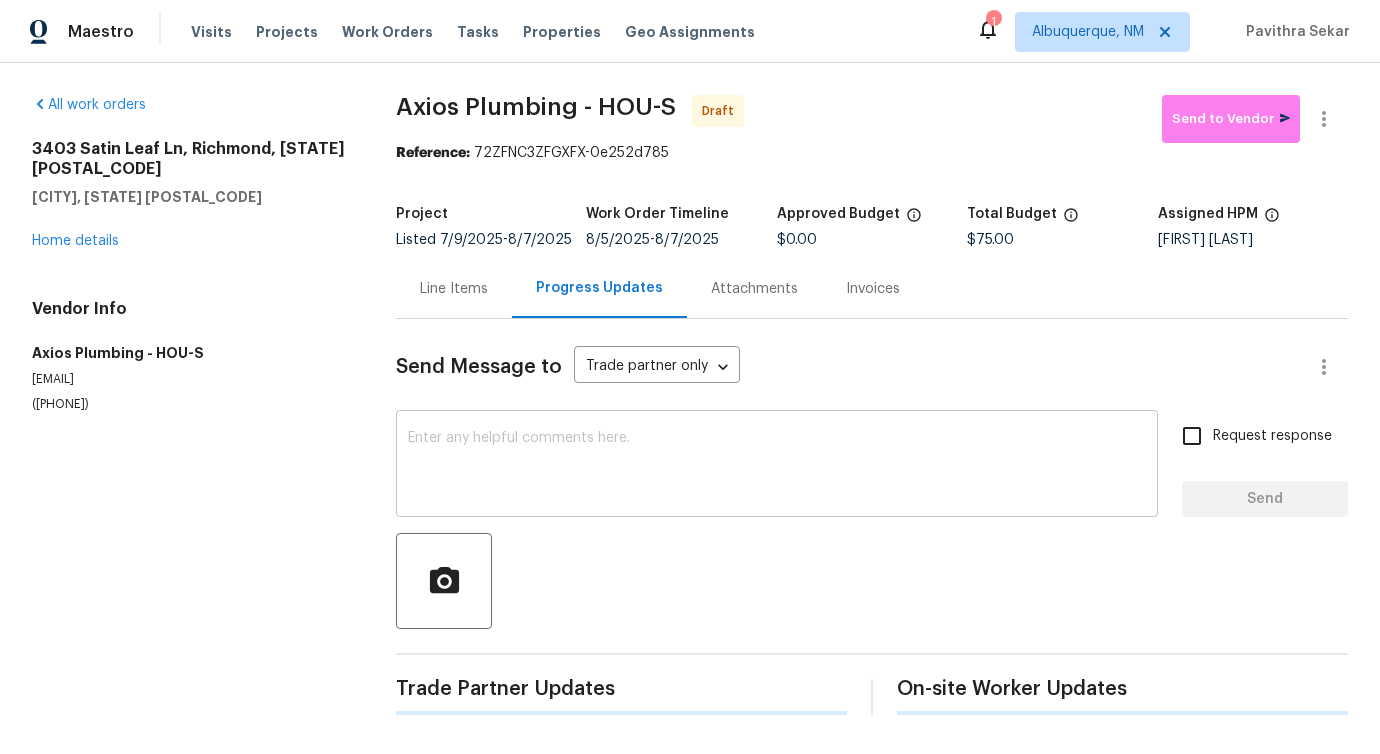 click at bounding box center (777, 466) 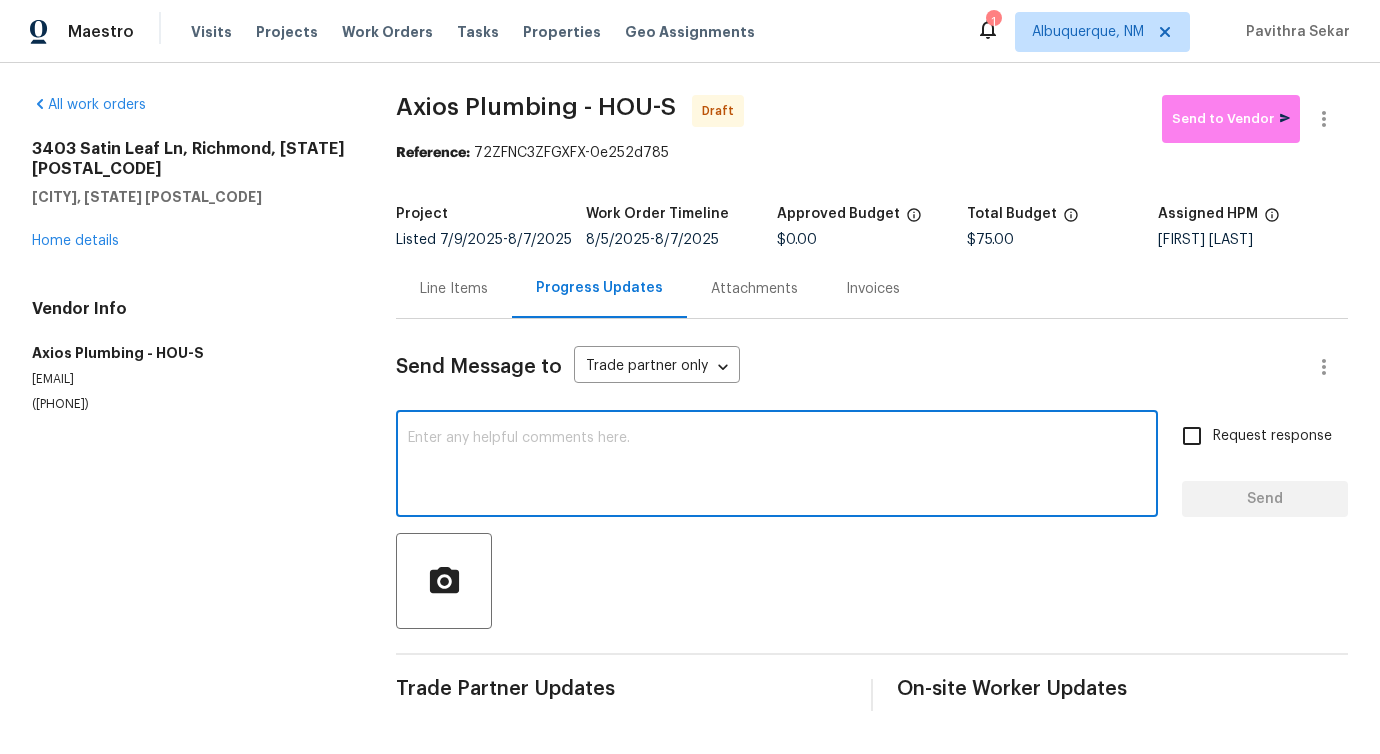 click at bounding box center (777, 466) 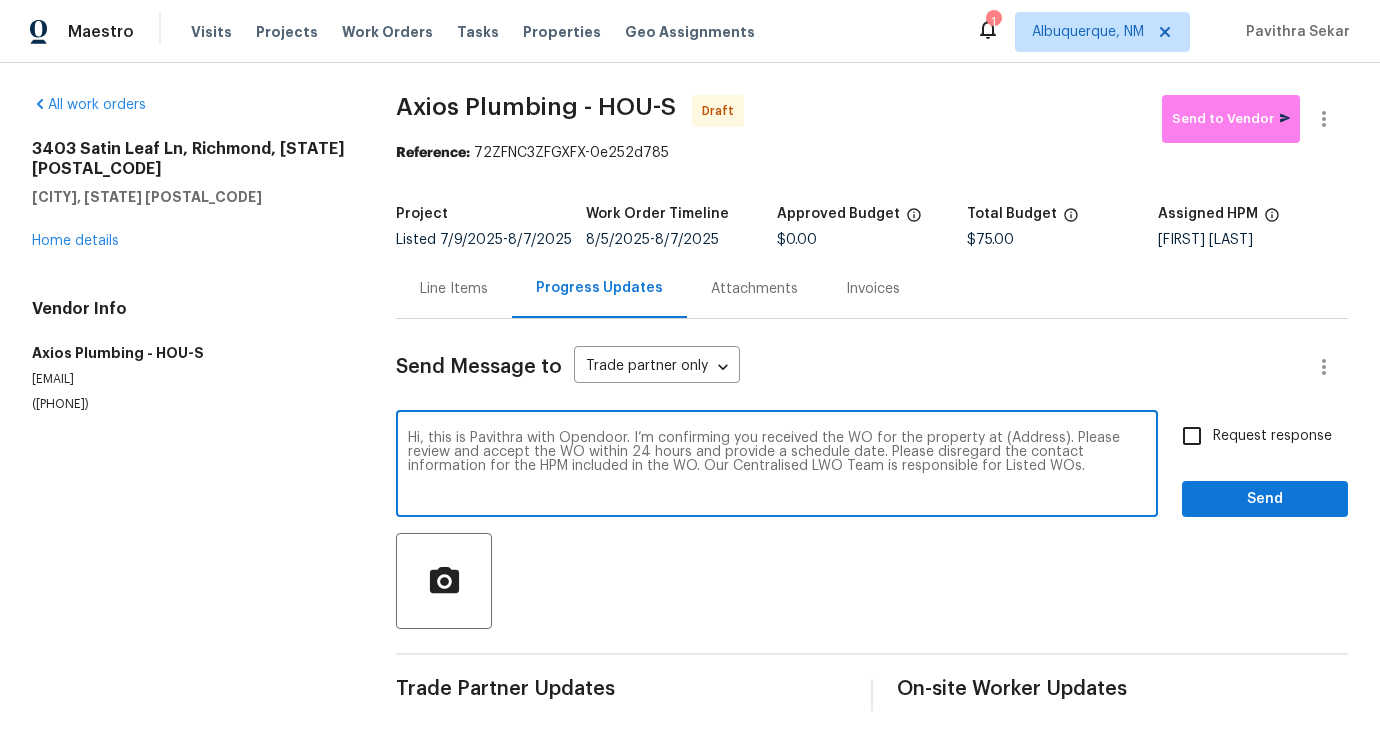 click on "Hi, this is Pavithra with Opendoor. I’m confirming you received the WO for the property at (Address). Please review and accept the WO within 24 hours and provide a schedule date. Please disregard the contact information for the HPM included in the WO. Our Centralised LWO Team is responsible for Listed WOs." at bounding box center (777, 466) 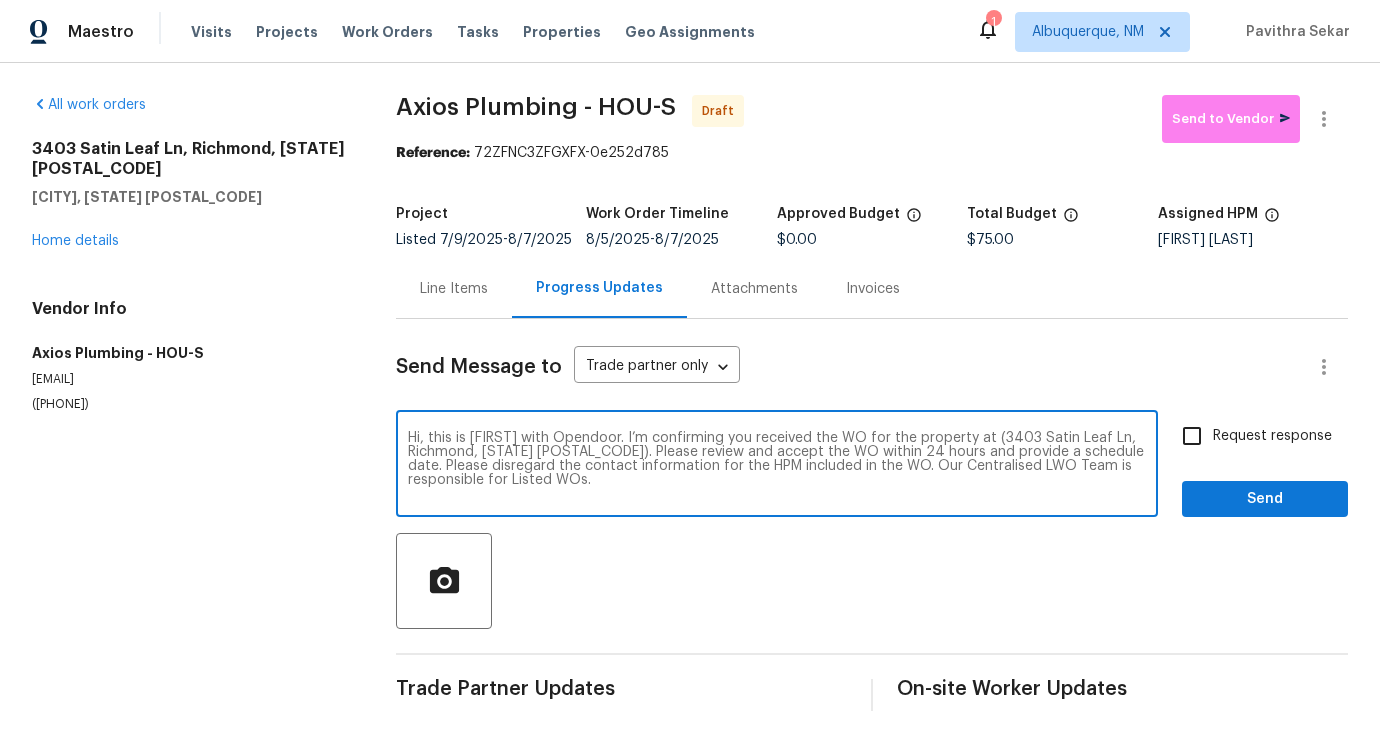type on "Hi, this is Pavithra with Opendoor. I’m confirming you received the WO for the property at (3403 Satin Leaf Ln, Richmond, TX 77469). Please review and accept the WO within 24 hours and provide a schedule date. Please disregard the contact information for the HPM included in the WO. Our Centralised LWO Team is responsible for Listed WOs." 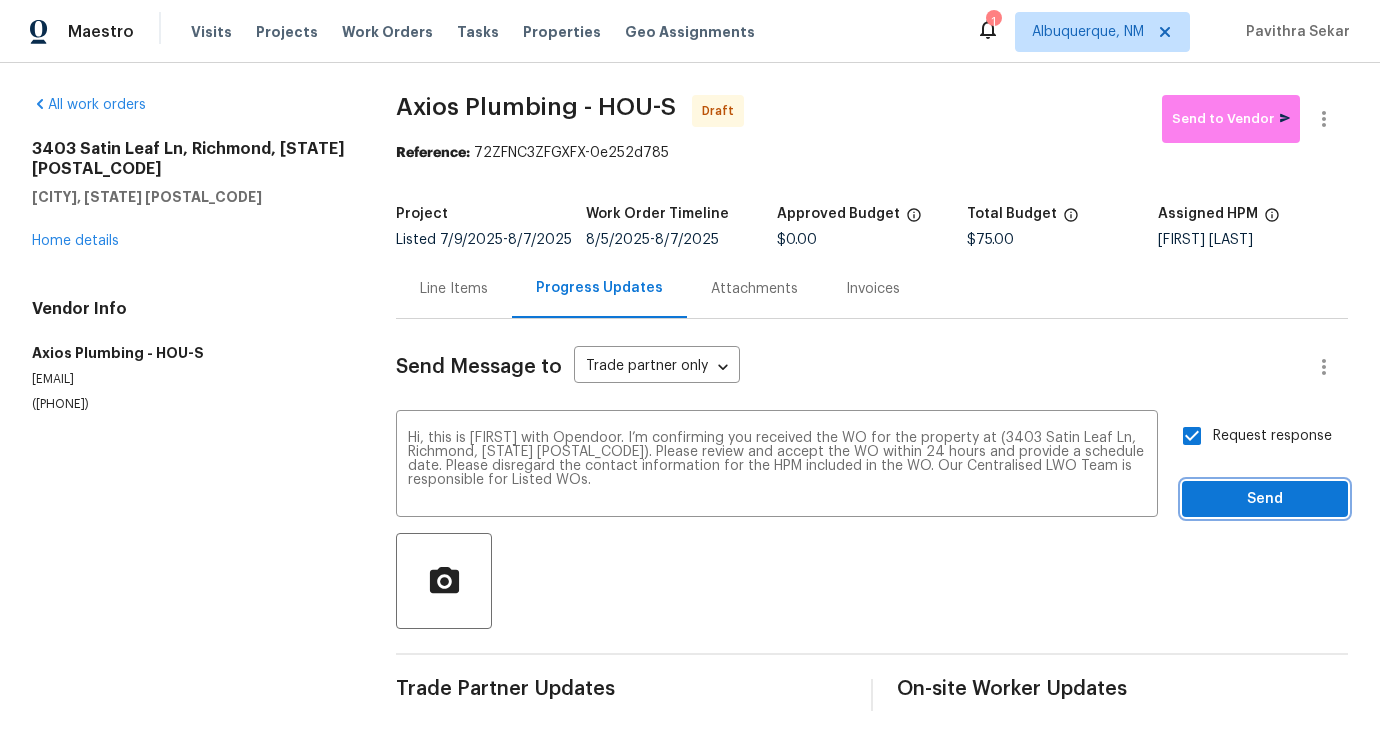 click on "Send" at bounding box center (1265, 499) 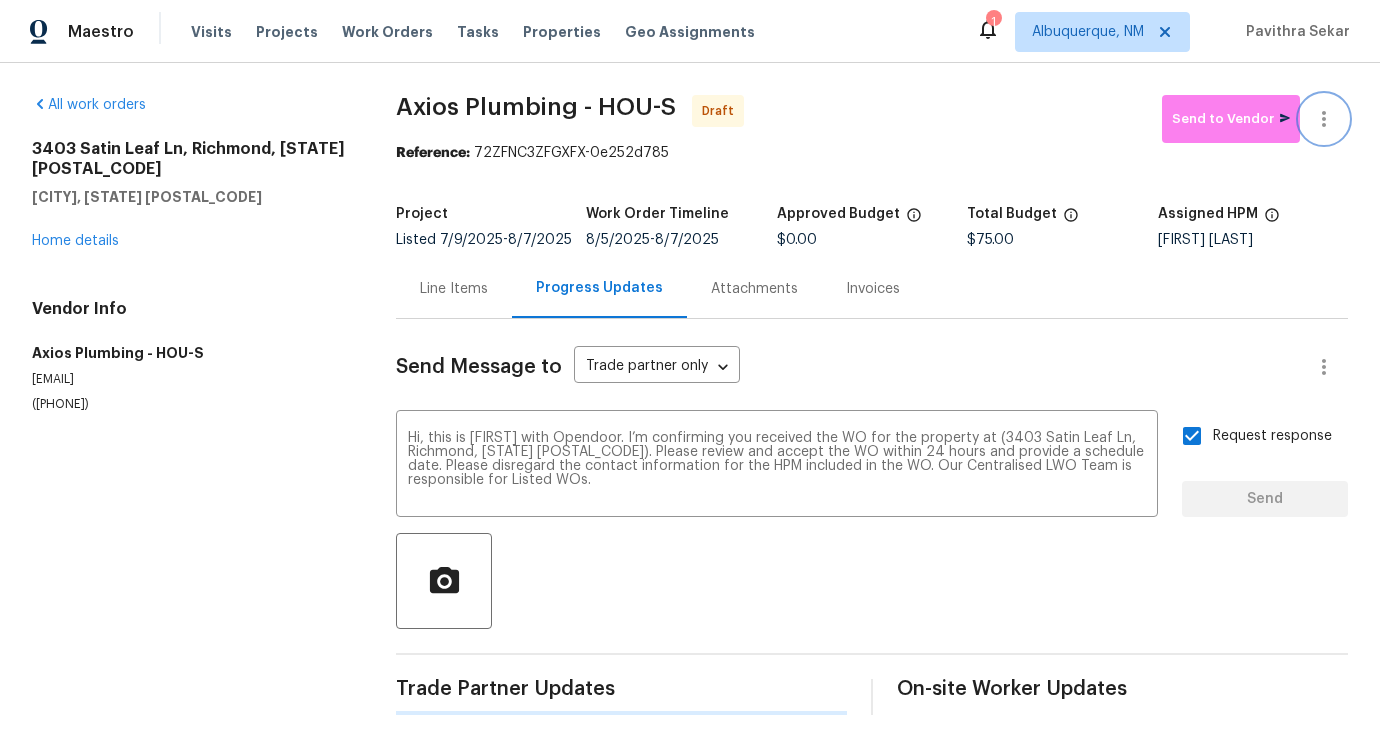 type 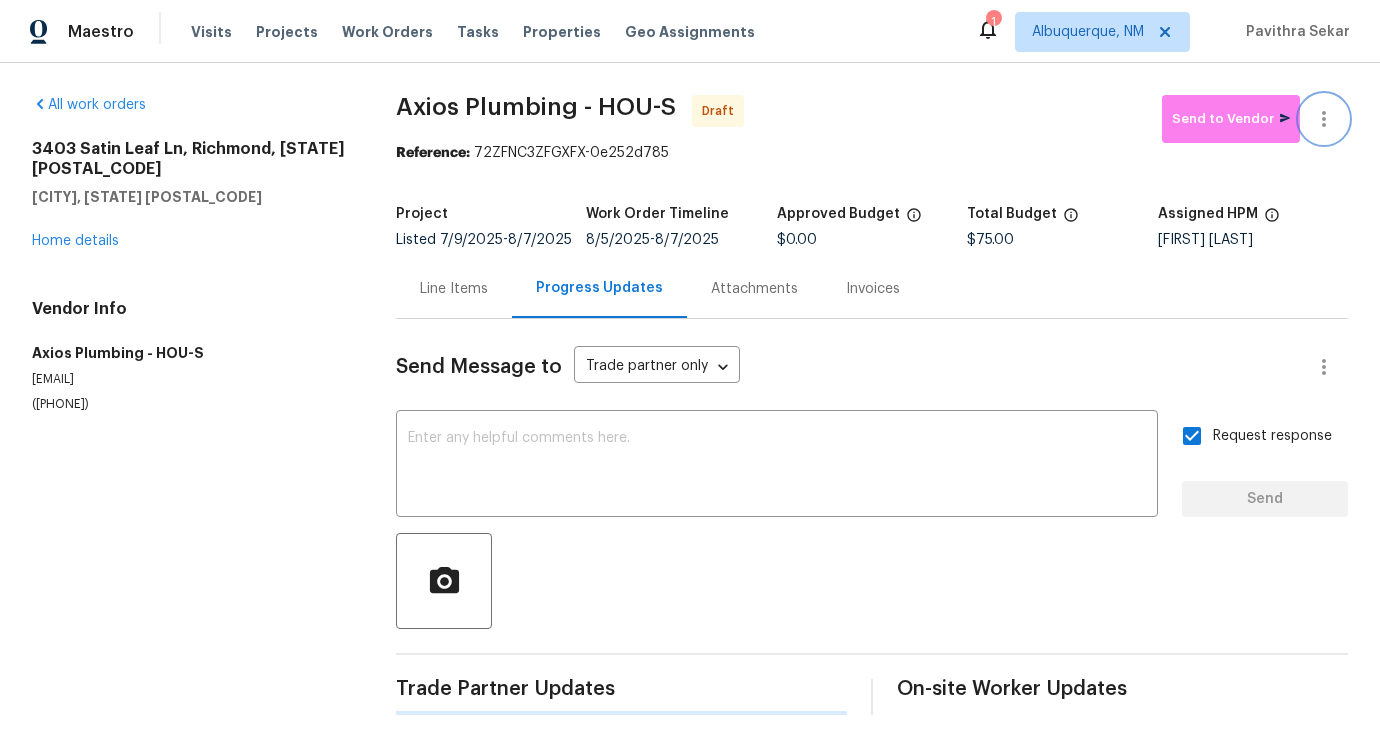 click at bounding box center (1324, 119) 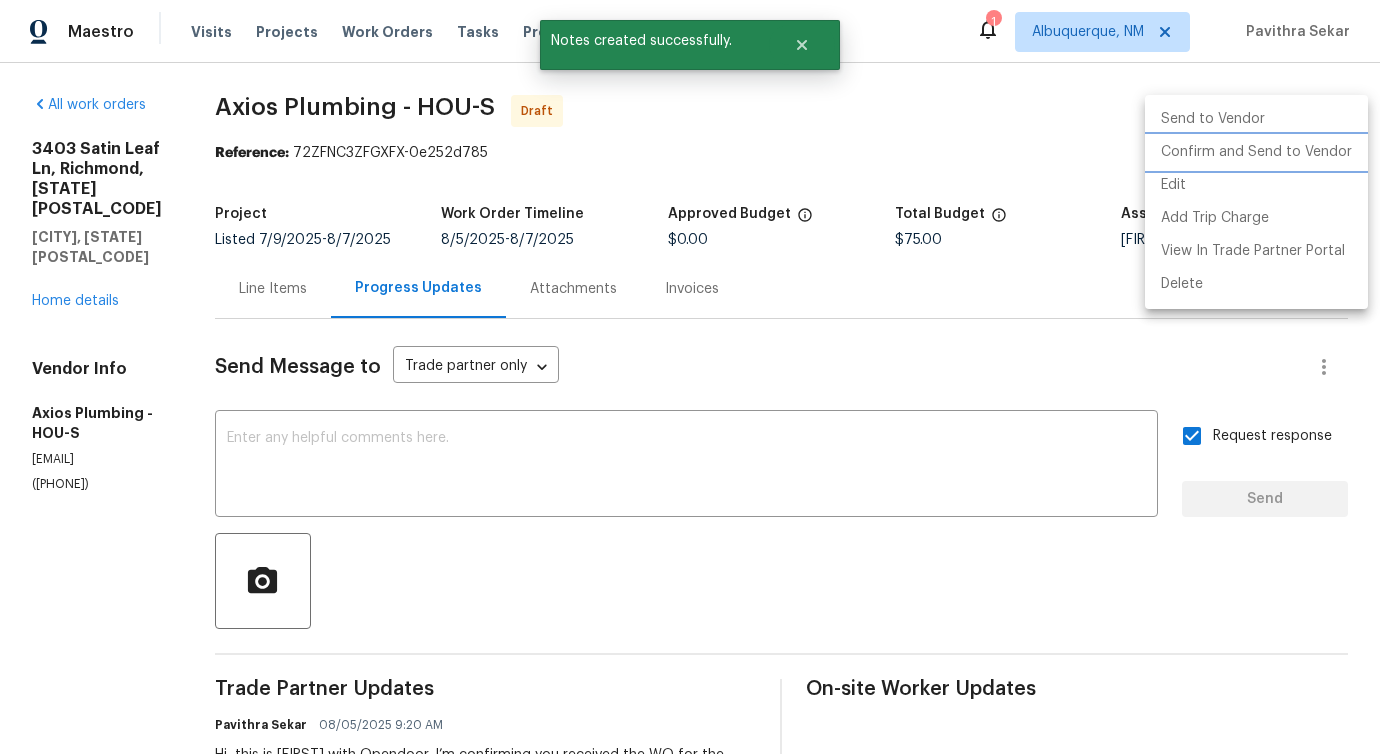 click on "Confirm and Send to Vendor" at bounding box center (1256, 152) 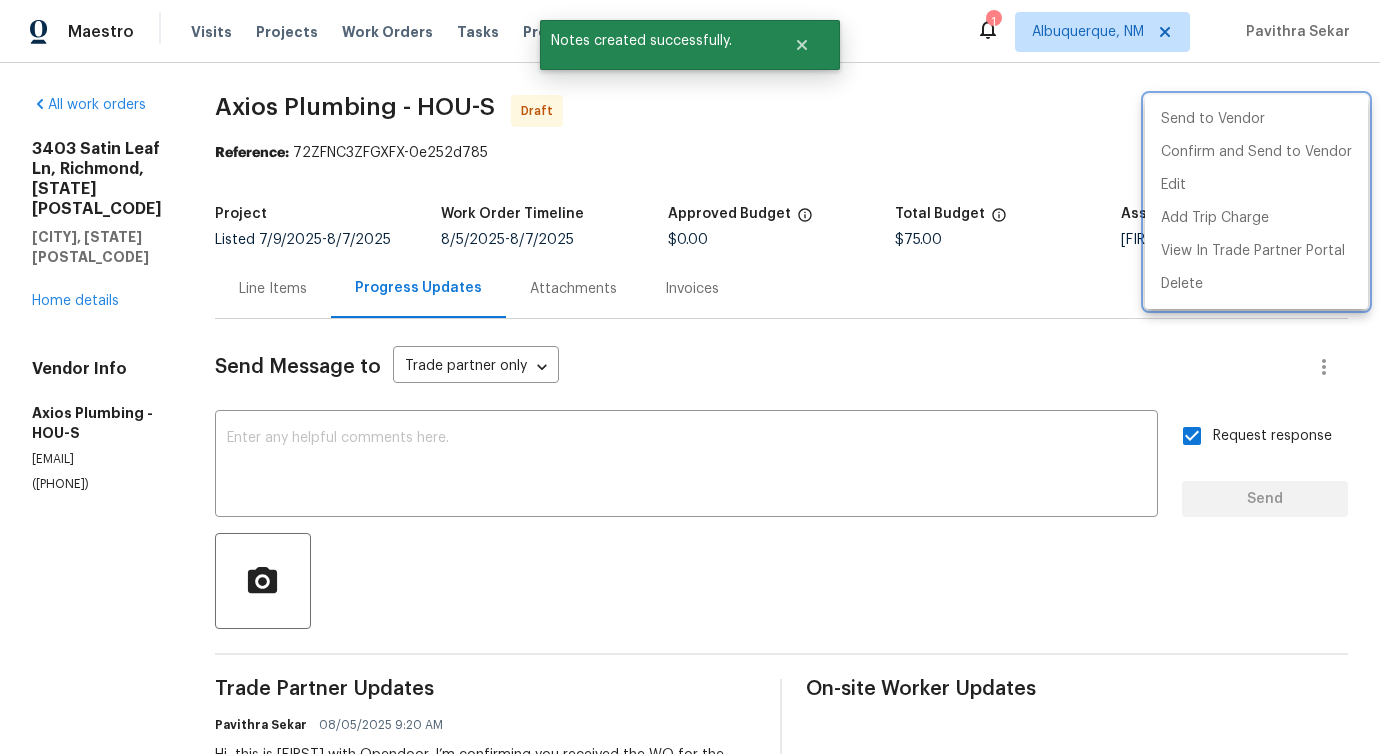 click at bounding box center (690, 377) 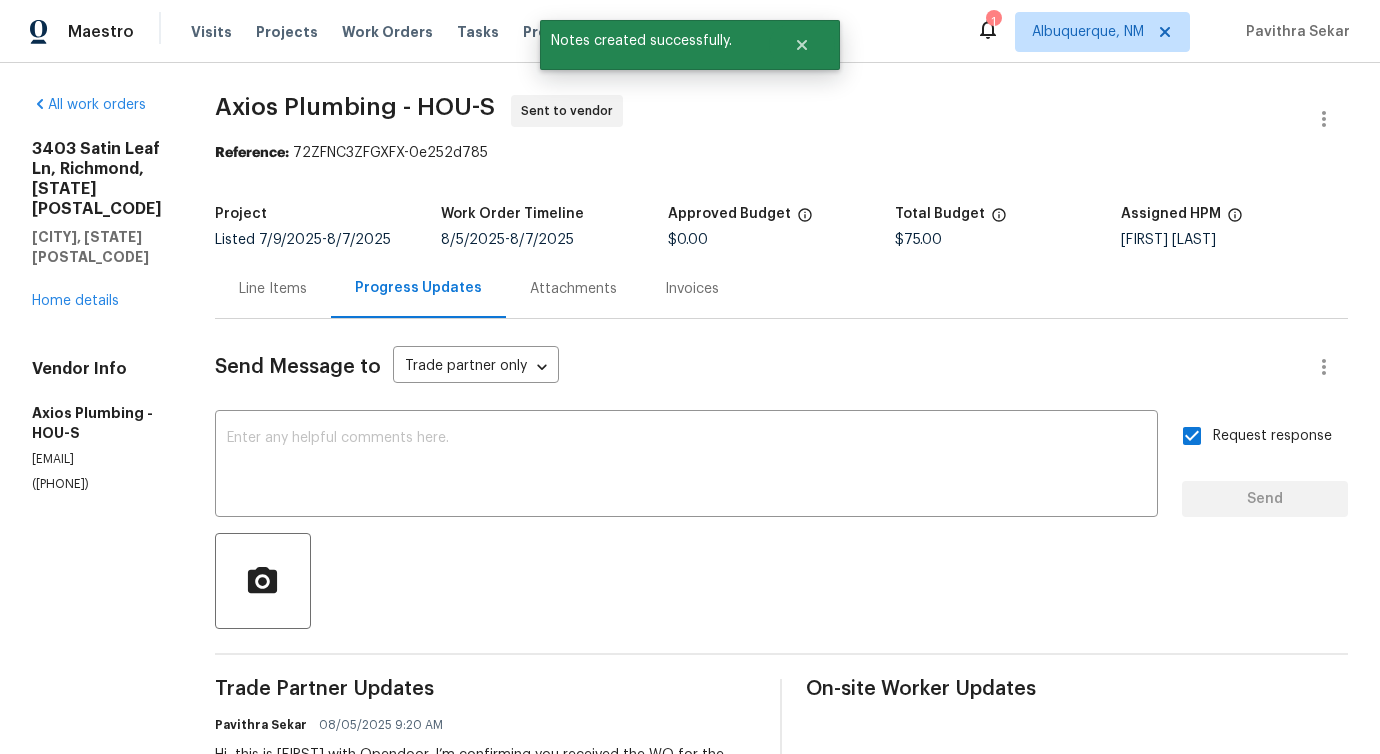click on "Line Items" at bounding box center [273, 289] 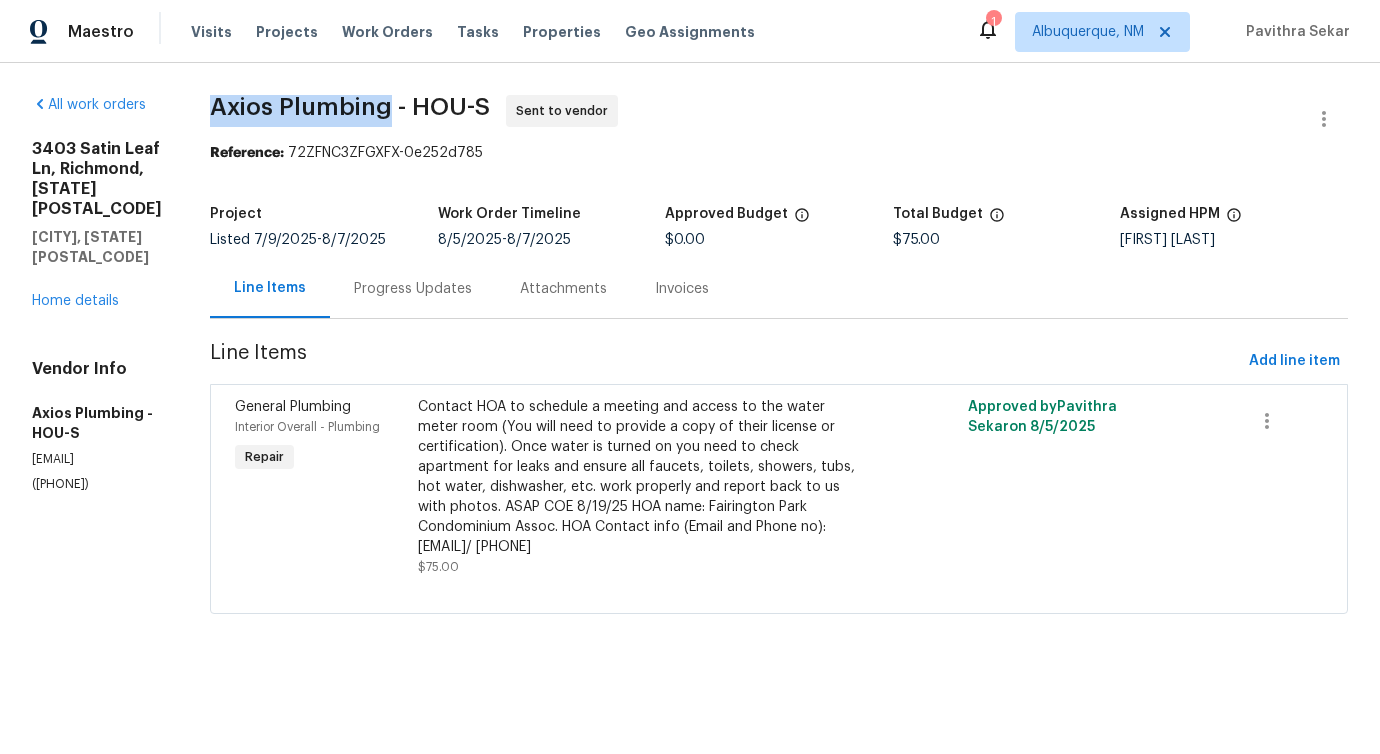 drag, startPoint x: 213, startPoint y: 108, endPoint x: 396, endPoint y: 113, distance: 183.0683 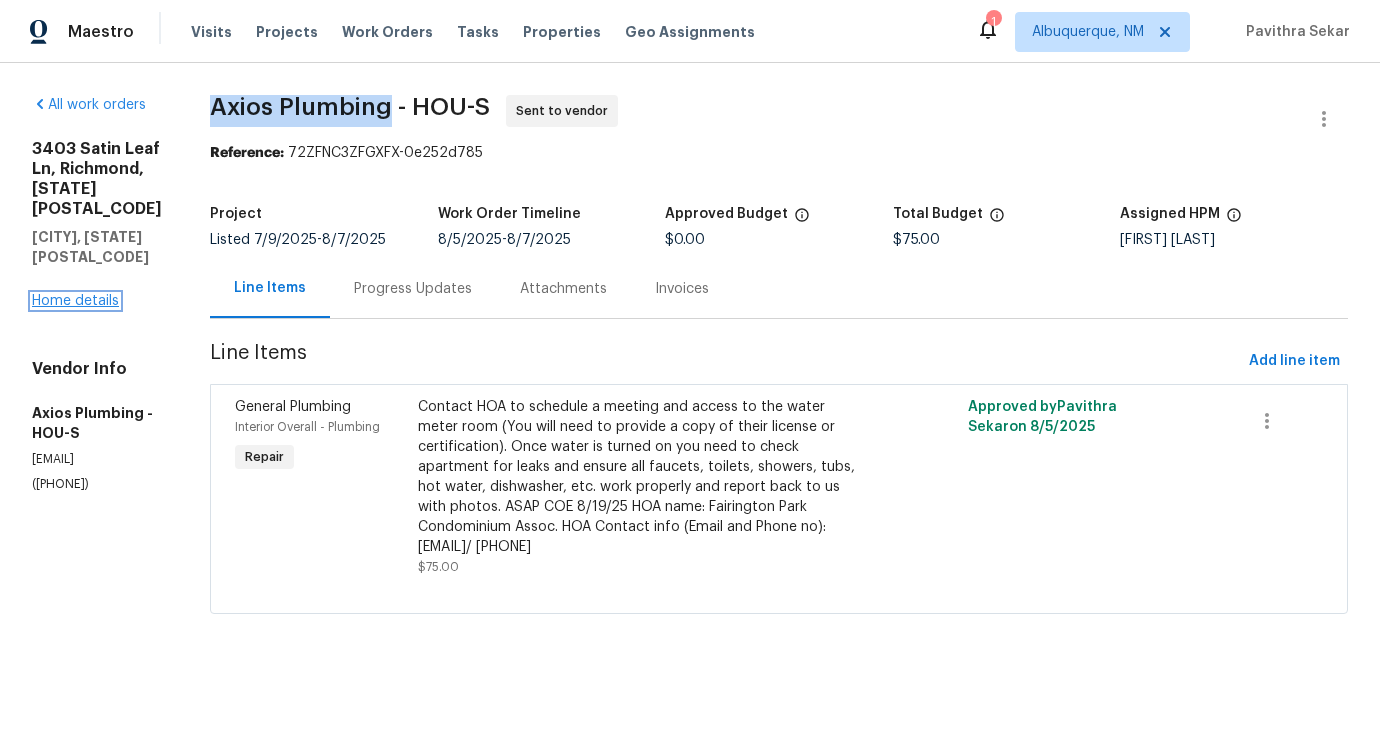 click on "Home details" at bounding box center (75, 301) 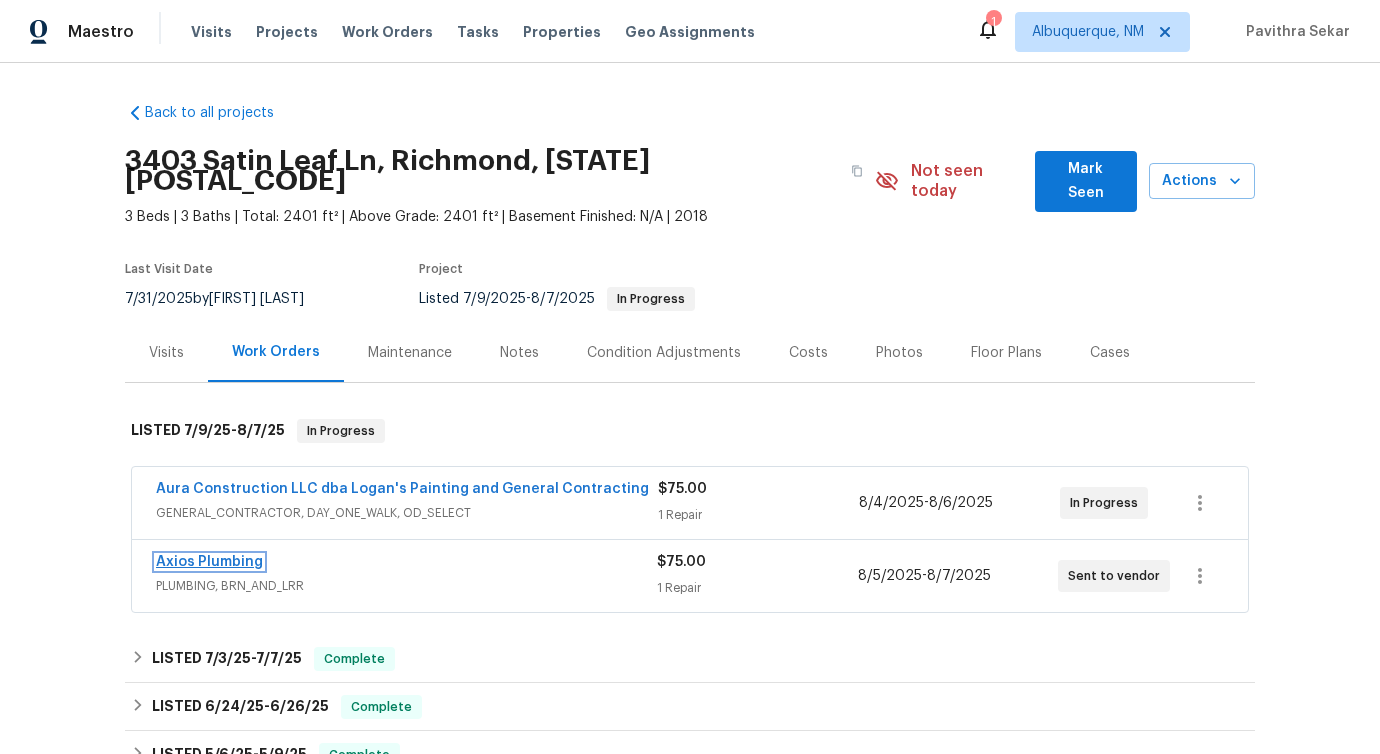 click on "Axios Plumbing" at bounding box center [209, 562] 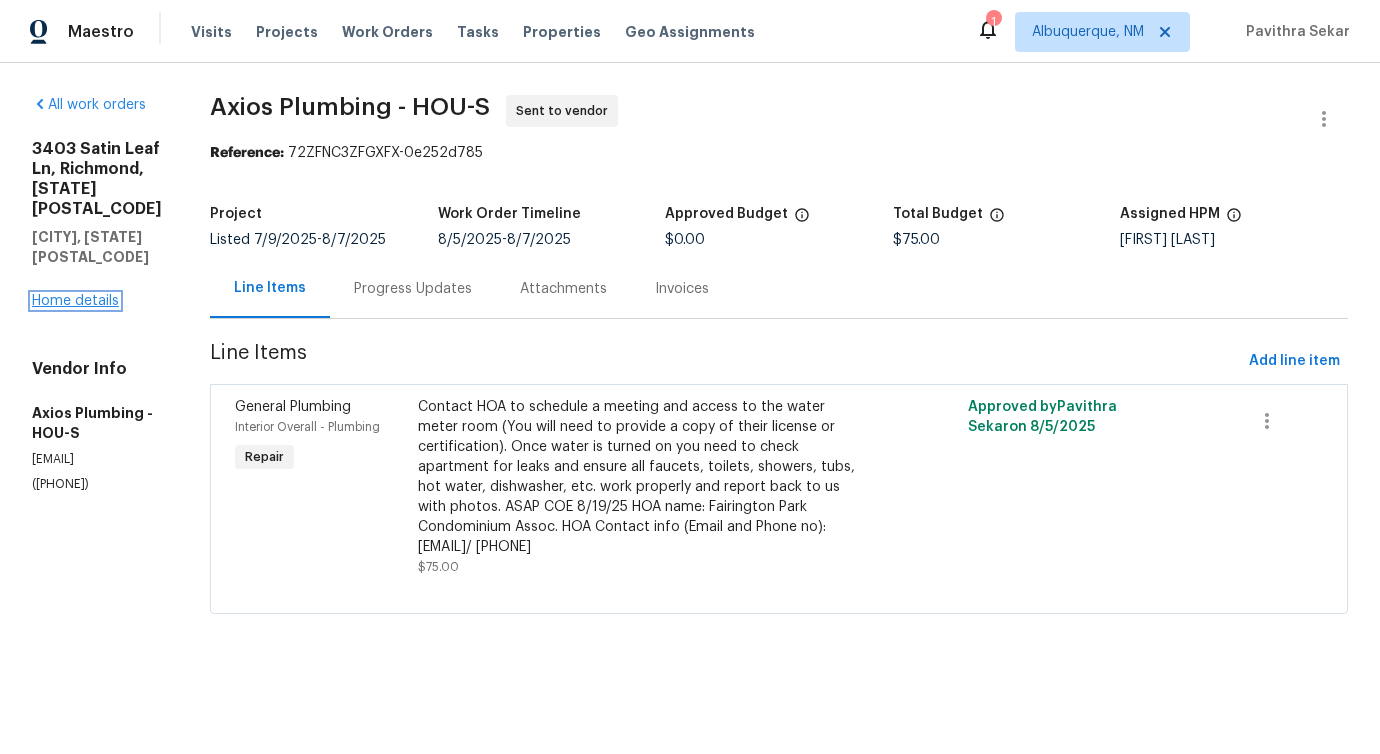 click on "Home details" at bounding box center [75, 301] 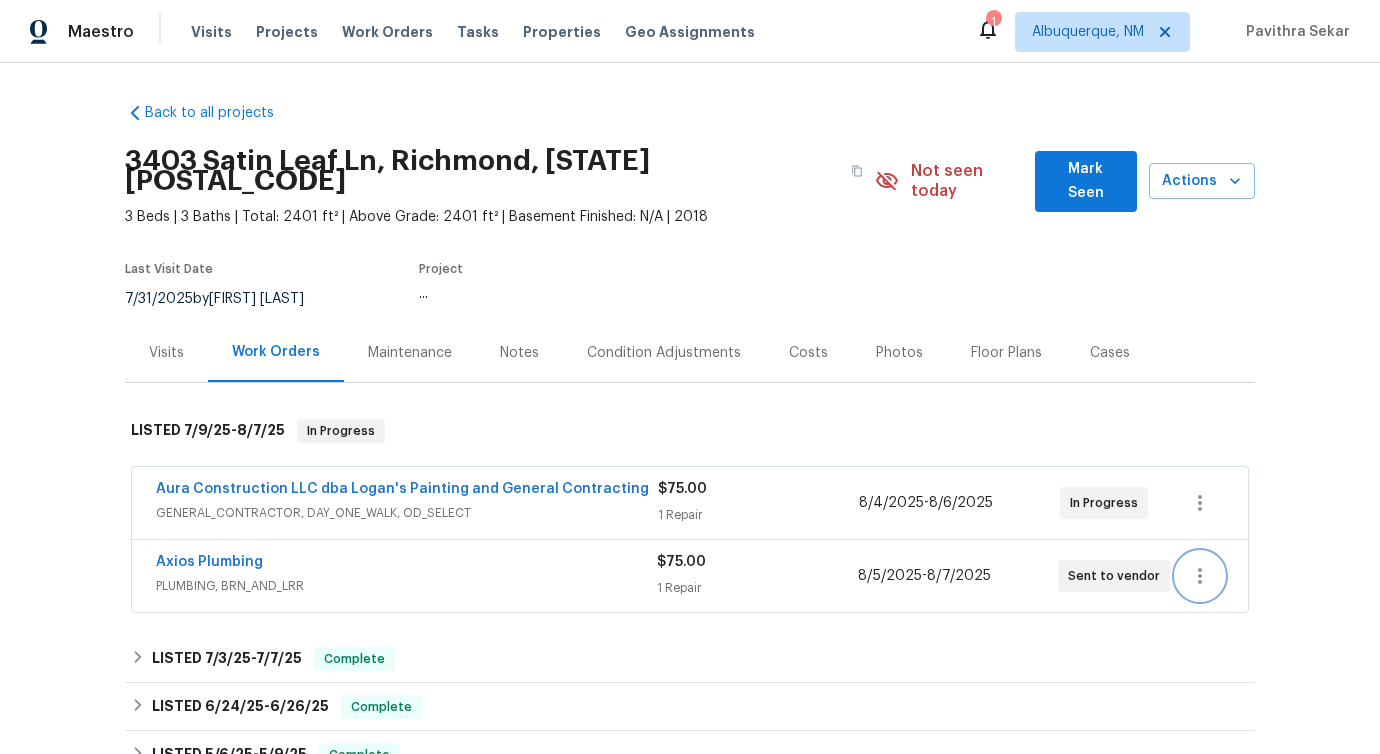 click 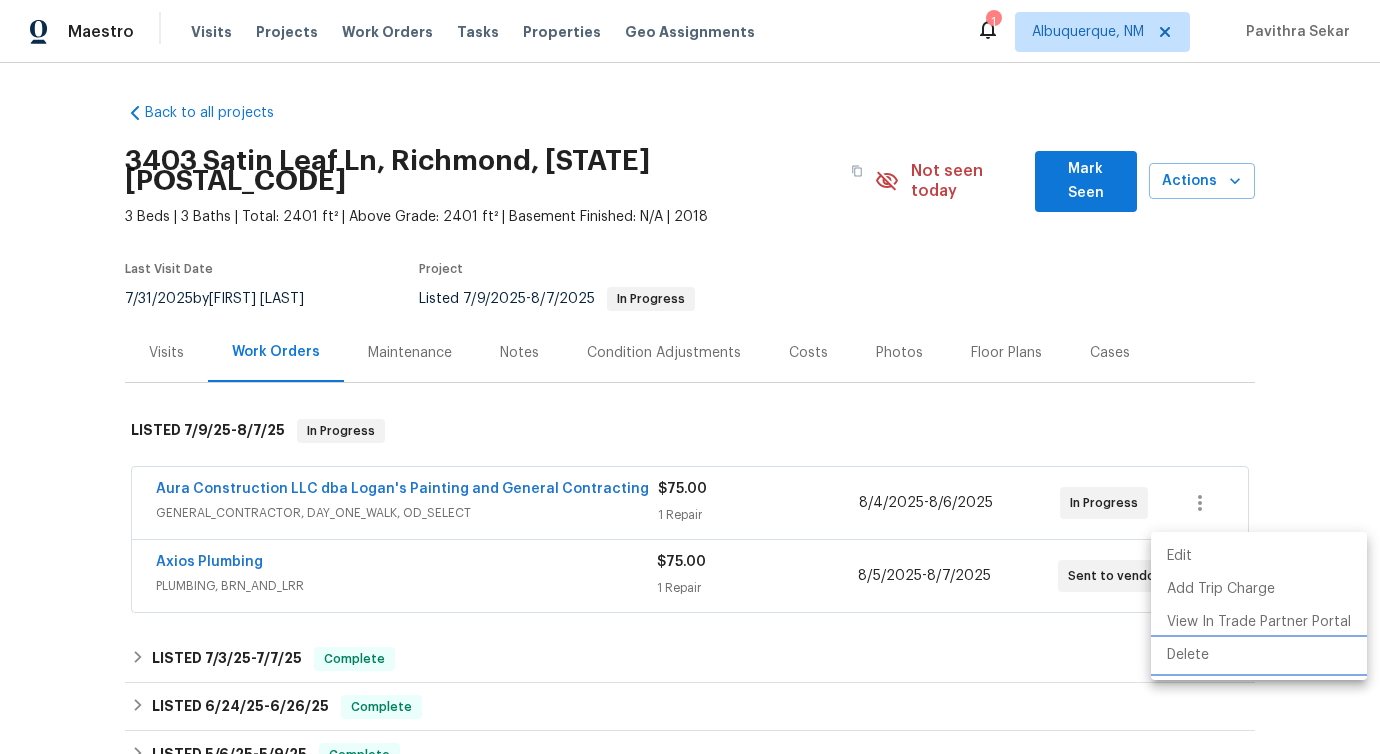 click on "Delete" at bounding box center (1259, 655) 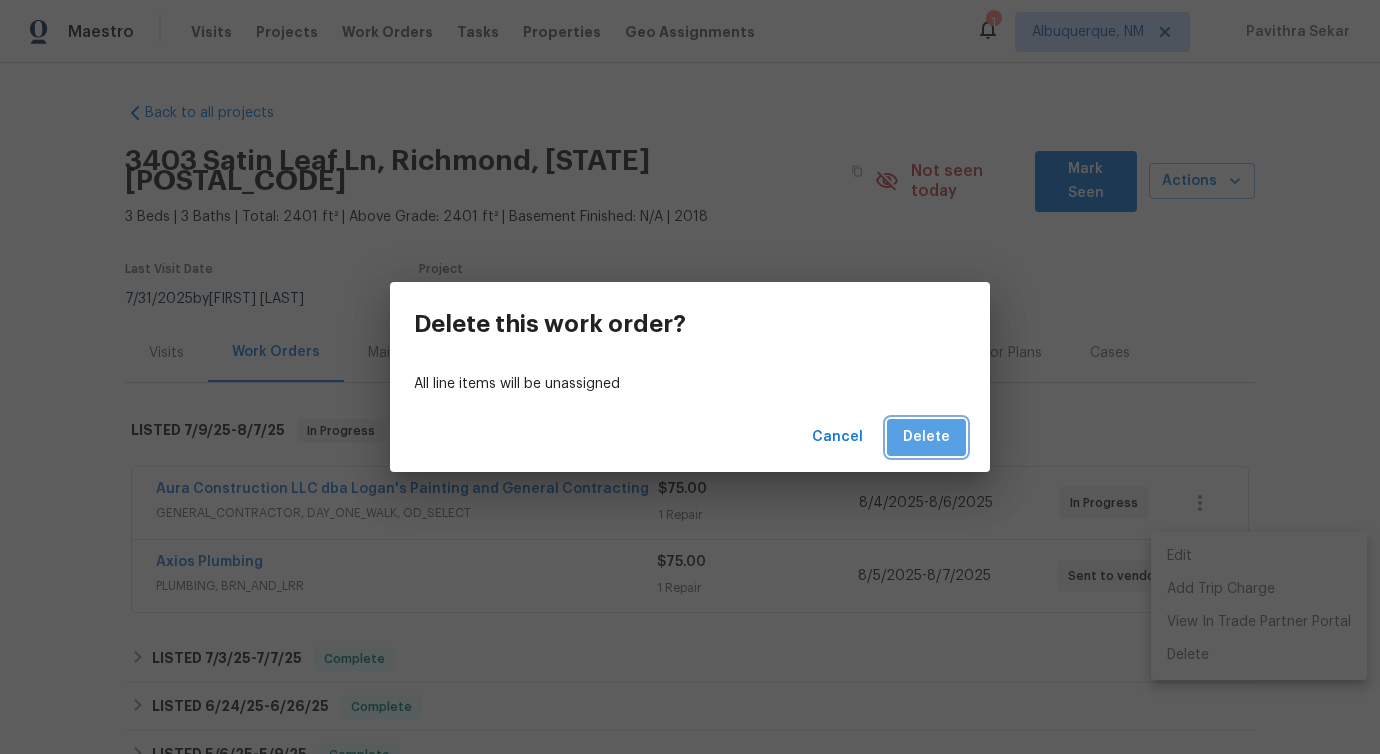 click on "Delete" at bounding box center [926, 437] 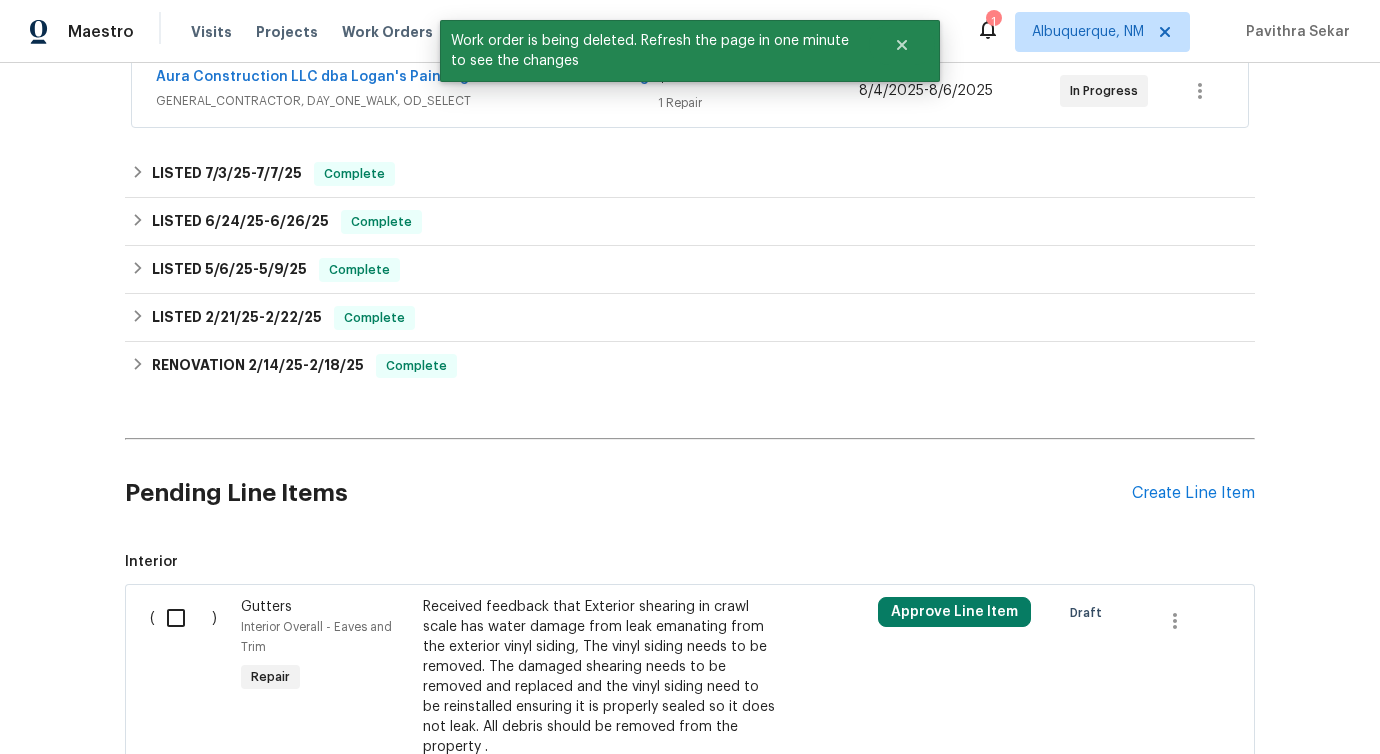 scroll, scrollTop: 873, scrollLeft: 0, axis: vertical 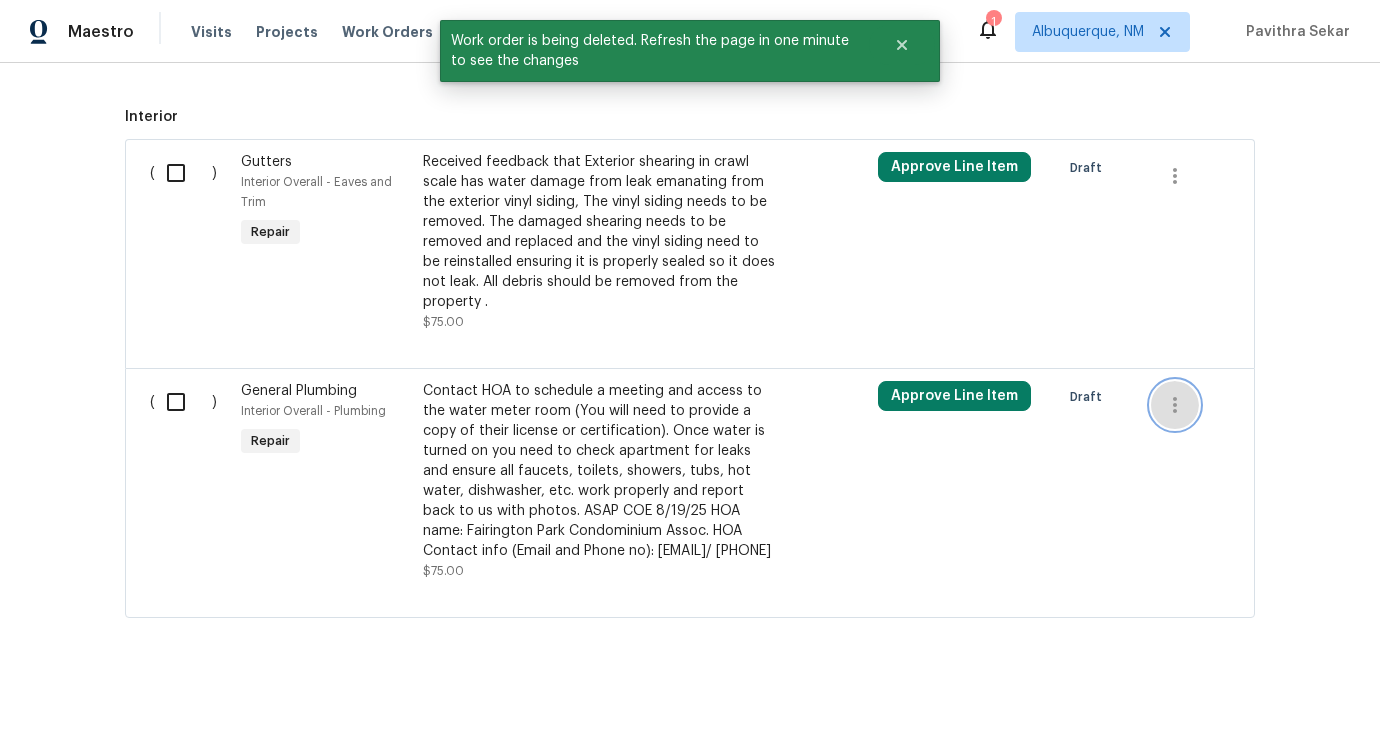 click 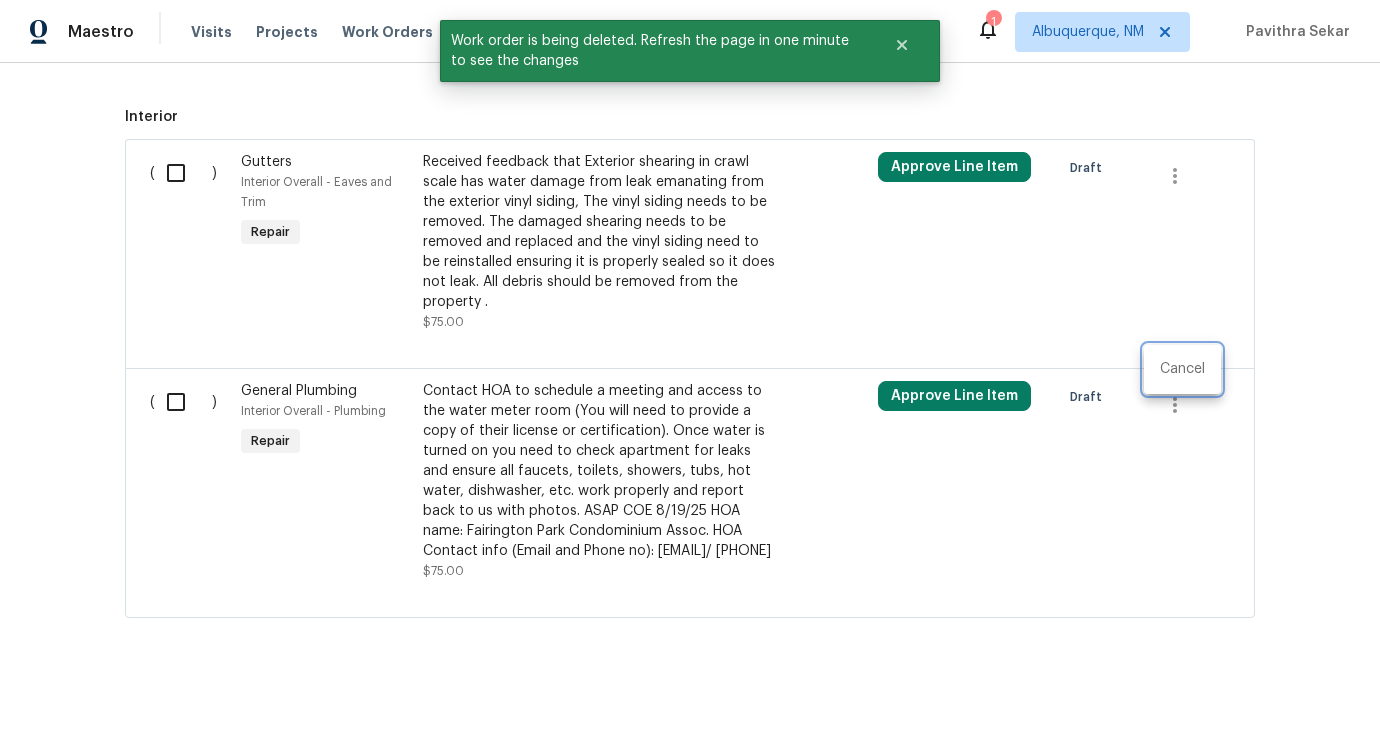 click at bounding box center (690, 377) 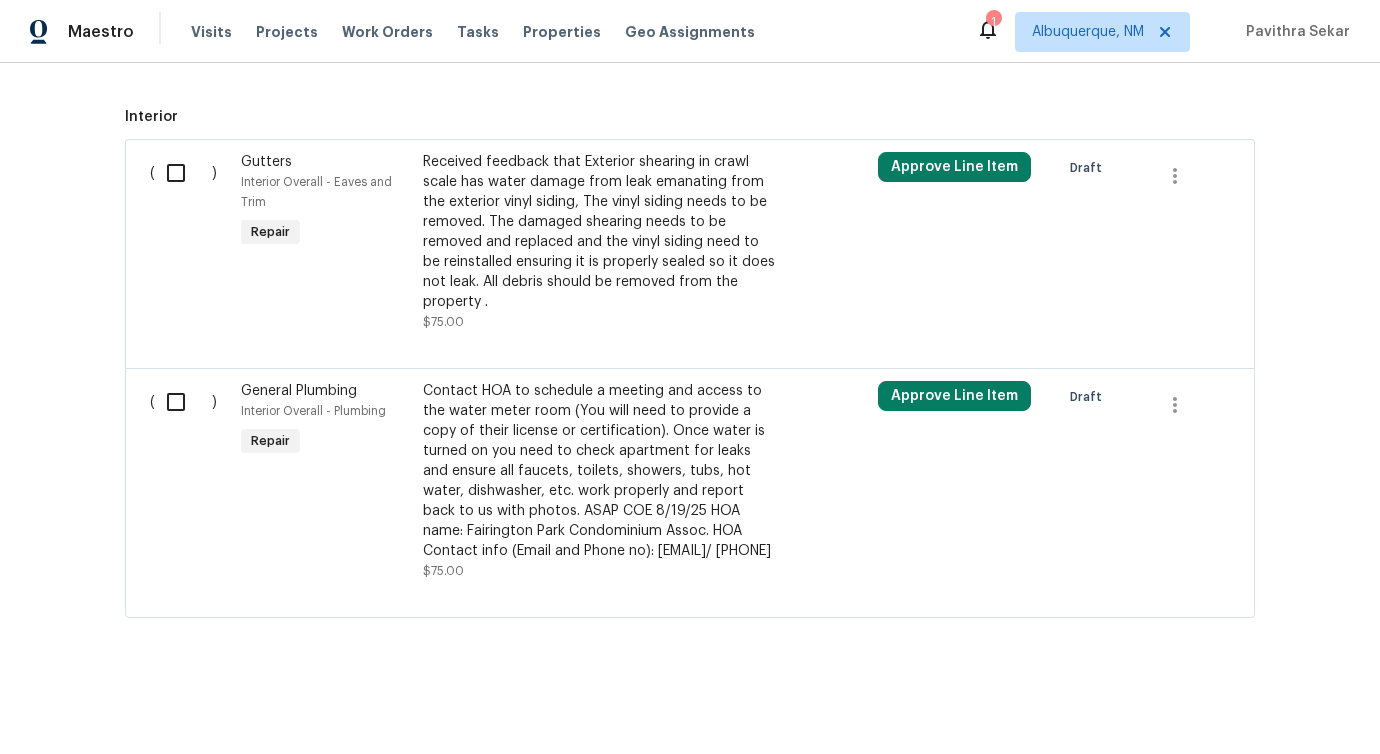 drag, startPoint x: 416, startPoint y: 356, endPoint x: 517, endPoint y: 545, distance: 214.29419 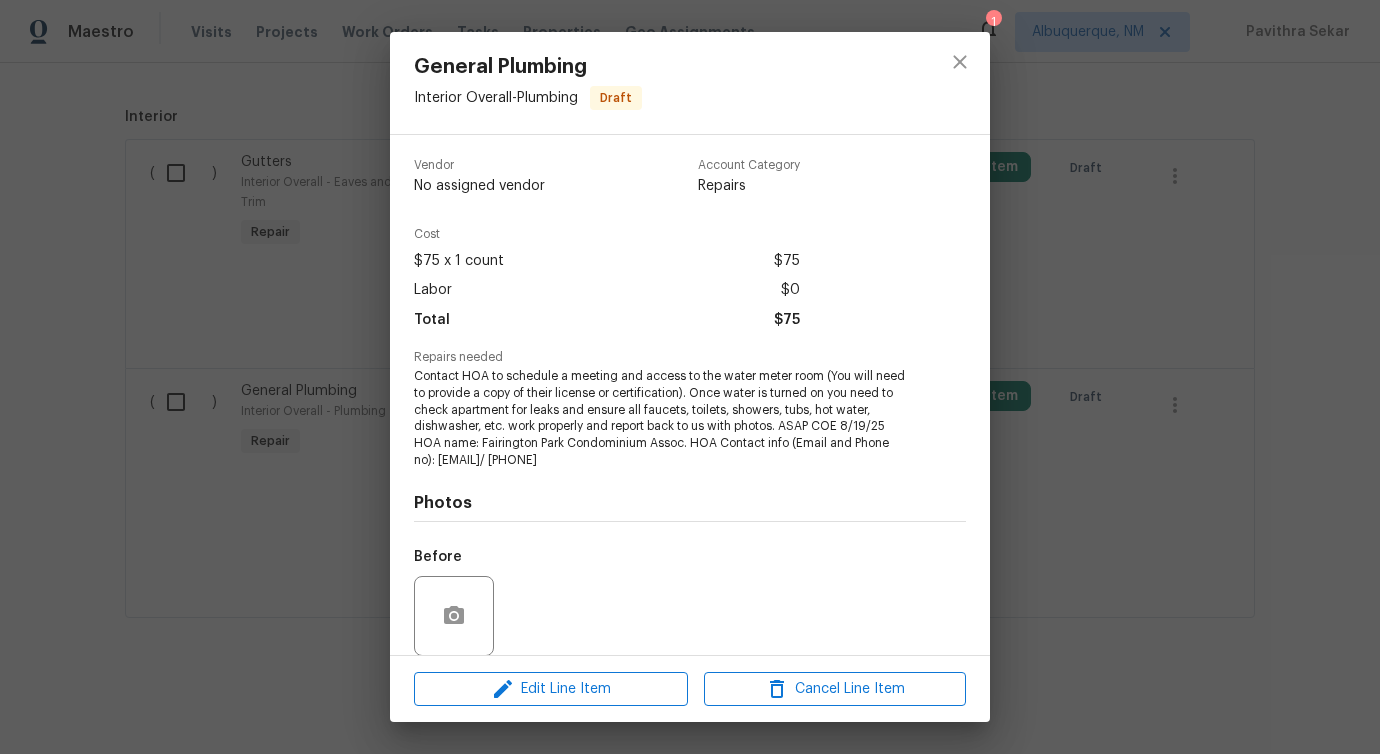 copy on "Contact HOA to schedule a meeting and access to the water meter room (You will need to provide a copy of their license or certification). Once water is turned on you need to check apartment for leaks and ensure all faucets, toilets, showers, tubs, hot water, dishwasher, etc. work properly and report back to us with photos. ASAP COE 8/19/25
HOA name: Fairington Park Condominium Assoc.
HOA Contact info (Email and Phone no): jmitchell@posolutions.net/ 678-715-1430" 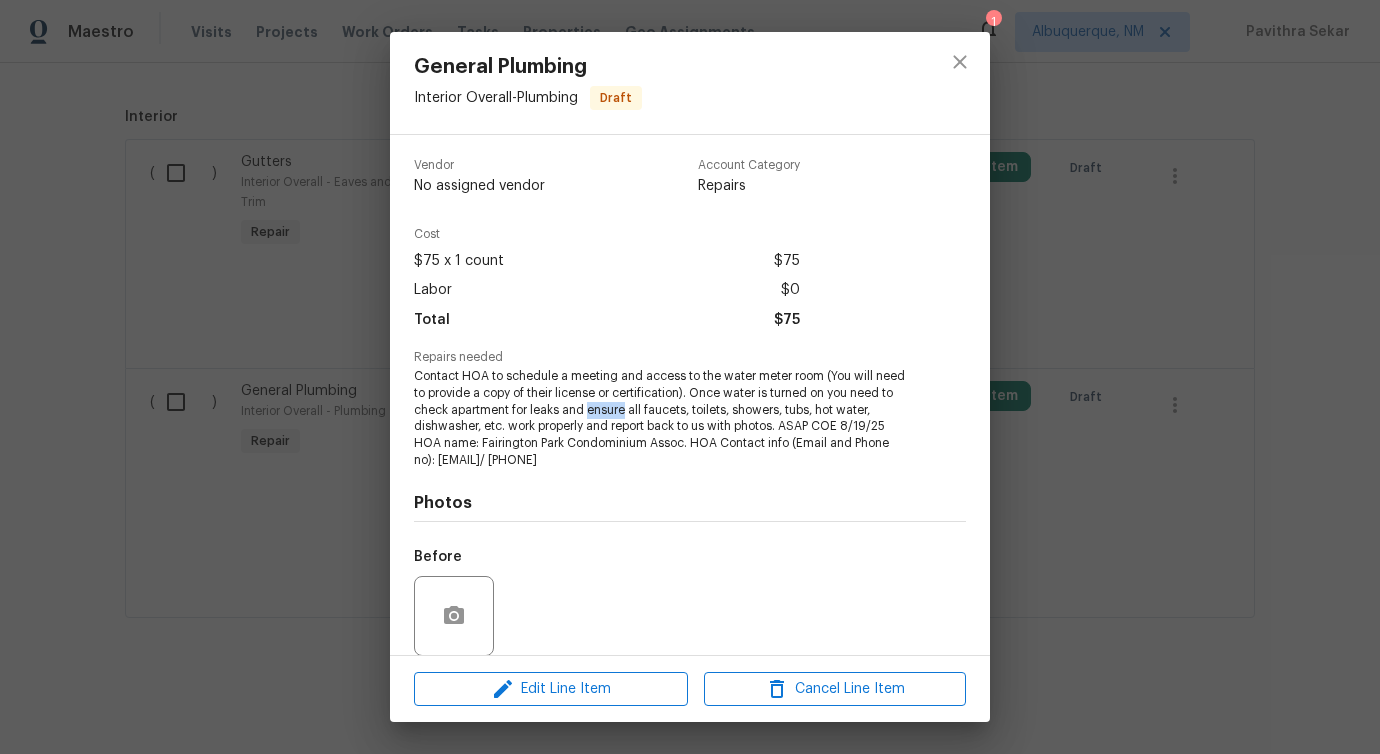 click on "Contact HOA to schedule a meeting and access to the water meter room (You will need to provide a copy of their license or certification). Once water is turned on you need to check apartment for leaks and ensure all faucets, toilets, showers, tubs, hot water, dishwasher, etc. work properly and report back to us with photos. ASAP COE 8/19/25
HOA name: Fairington Park Condominium Assoc.
HOA Contact info (Email and Phone no): jmitchell@posolutions.net/ 678-715-1430" at bounding box center (662, 418) 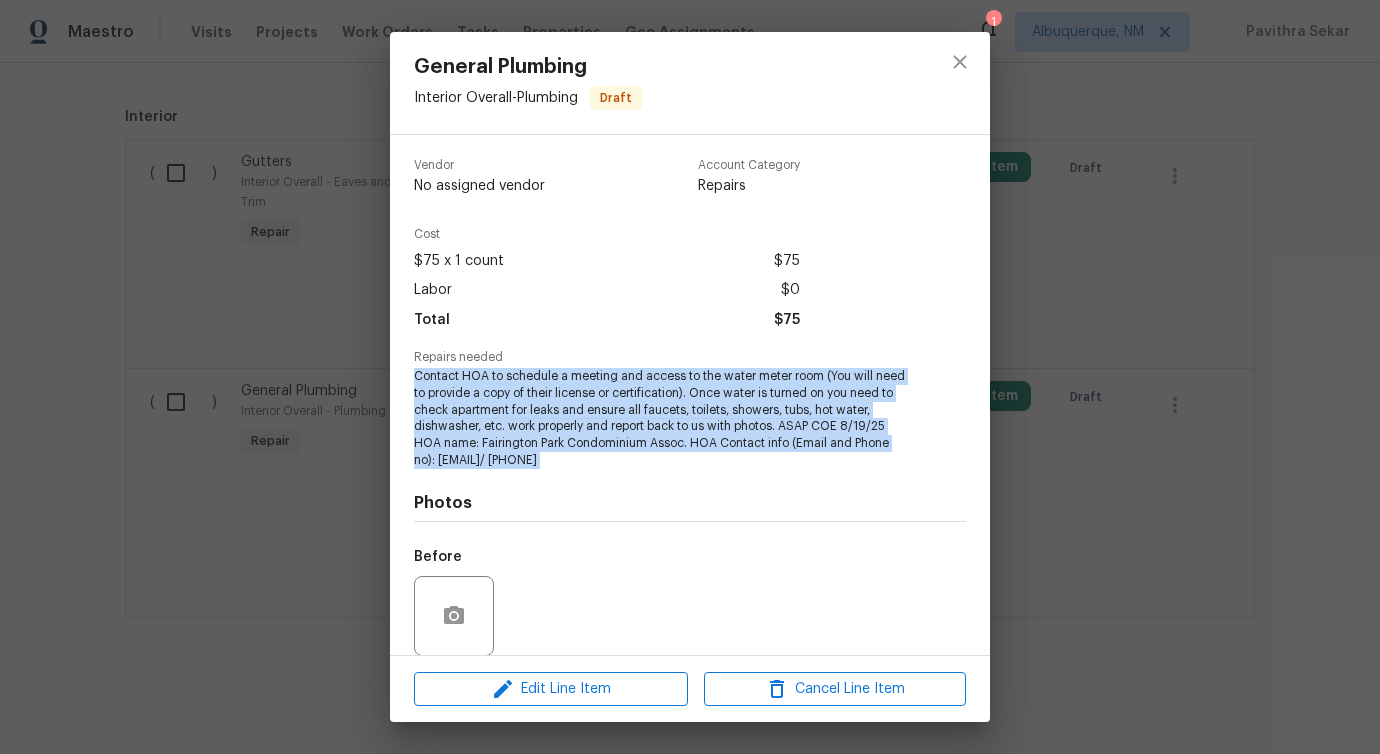 click on "Contact HOA to schedule a meeting and access to the water meter room (You will need to provide a copy of their license or certification). Once water is turned on you need to check apartment for leaks and ensure all faucets, toilets, showers, tubs, hot water, dishwasher, etc. work properly and report back to us with photos. ASAP COE 8/19/25
HOA name: Fairington Park Condominium Assoc.
HOA Contact info (Email and Phone no): jmitchell@posolutions.net/ 678-715-1430" at bounding box center (662, 418) 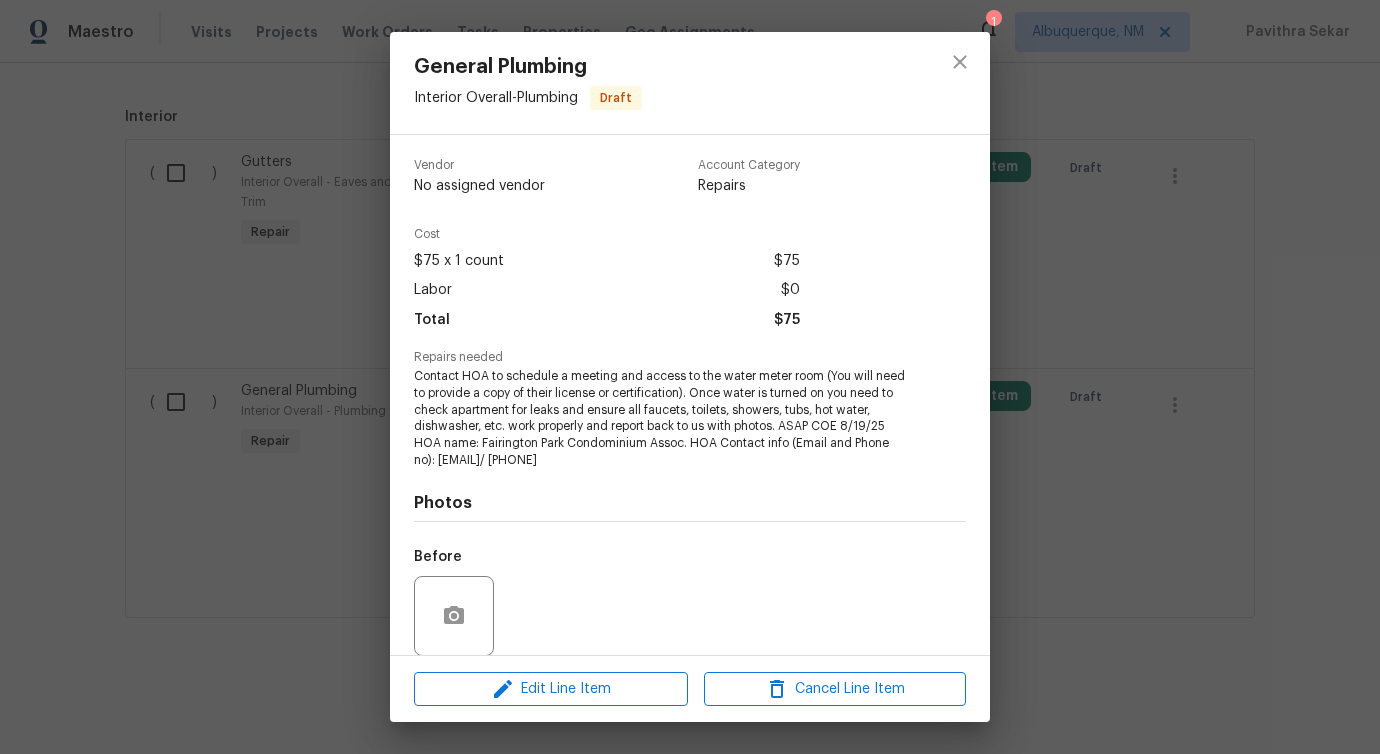 click on "Contact HOA to schedule a meeting and access to the water meter room (You will need to provide a copy of their license or certification). Once water is turned on you need to check apartment for leaks and ensure all faucets, toilets, showers, tubs, hot water, dishwasher, etc. work properly and report back to us with photos. ASAP COE 8/19/25
HOA name: Fairington Park Condominium Assoc.
HOA Contact info (Email and Phone no): jmitchell@posolutions.net/ 678-715-1430" at bounding box center [662, 418] 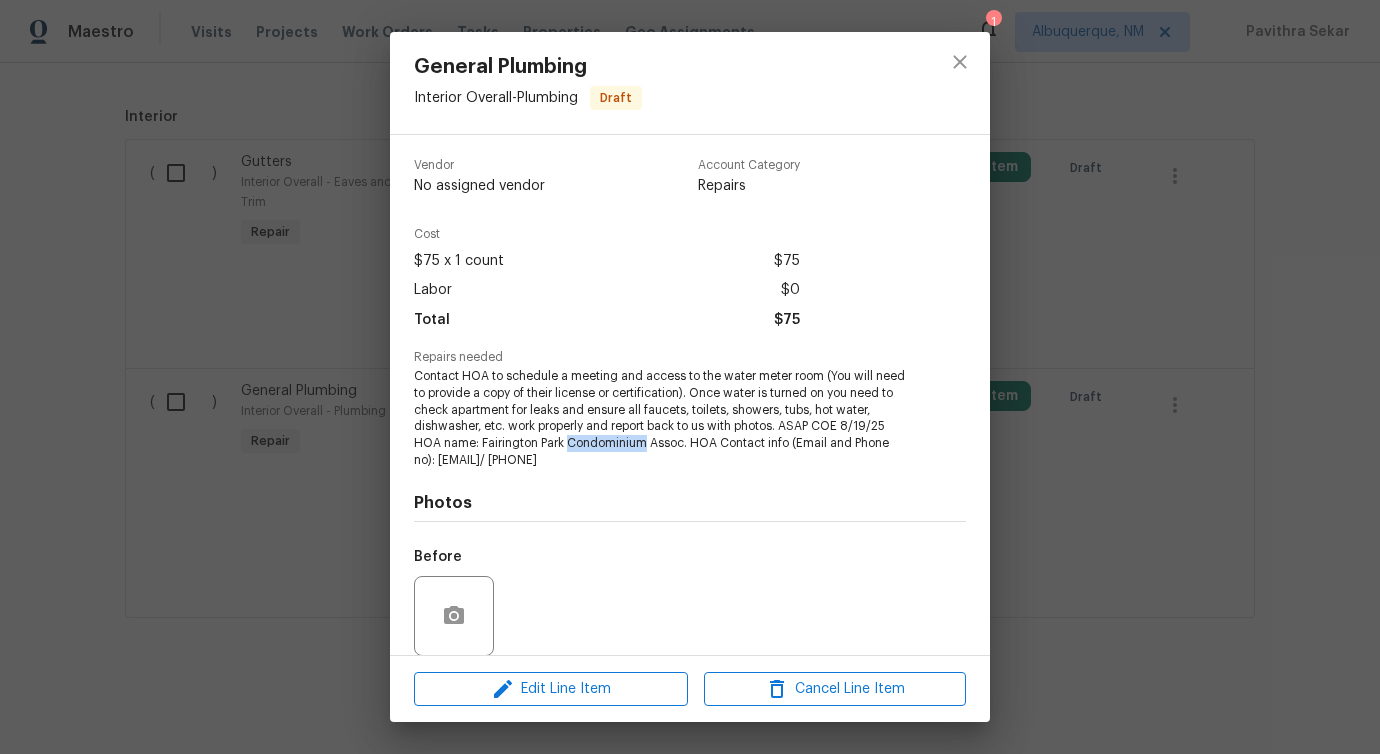 click on "Contact HOA to schedule a meeting and access to the water meter room (You will need to provide a copy of their license or certification). Once water is turned on you need to check apartment for leaks and ensure all faucets, toilets, showers, tubs, hot water, dishwasher, etc. work properly and report back to us with photos. ASAP COE 8/19/25
HOA name: Fairington Park Condominium Assoc.
HOA Contact info (Email and Phone no): jmitchell@posolutions.net/ 678-715-1430" at bounding box center (662, 418) 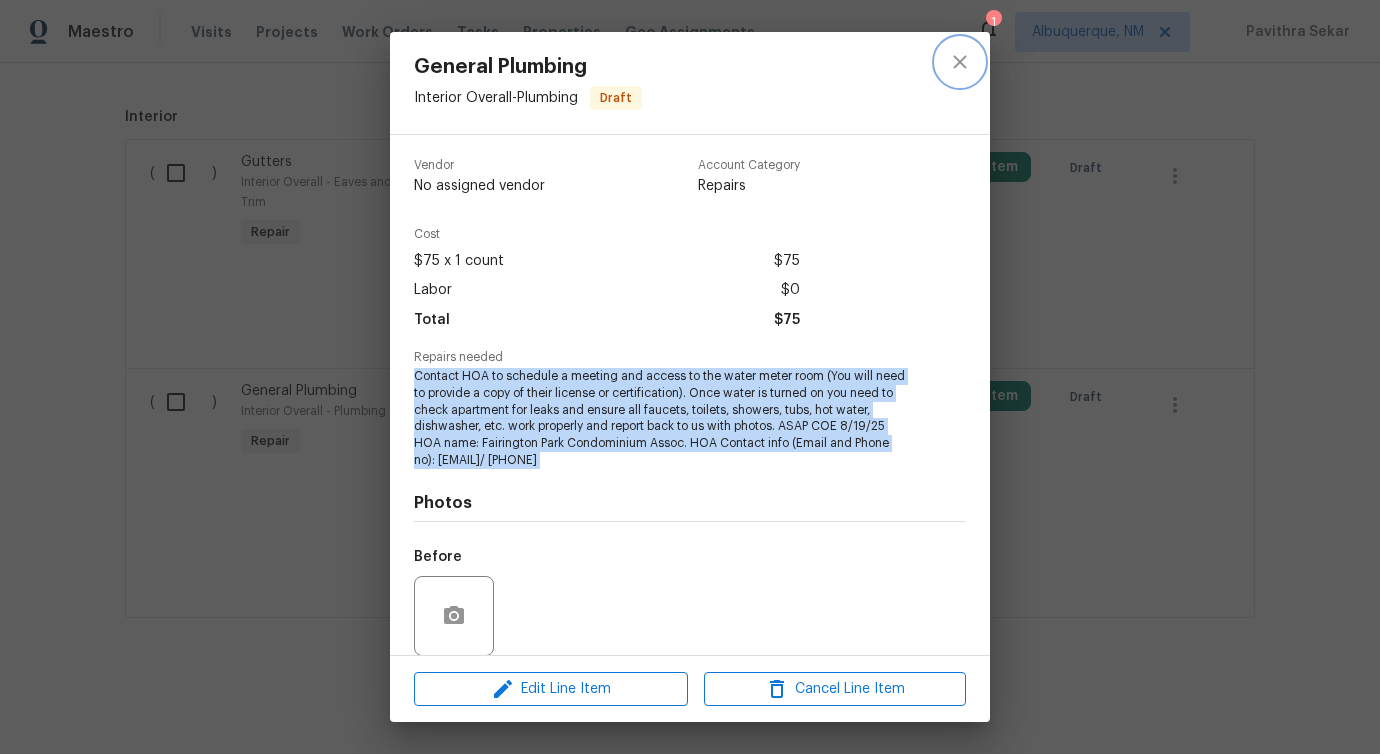 click 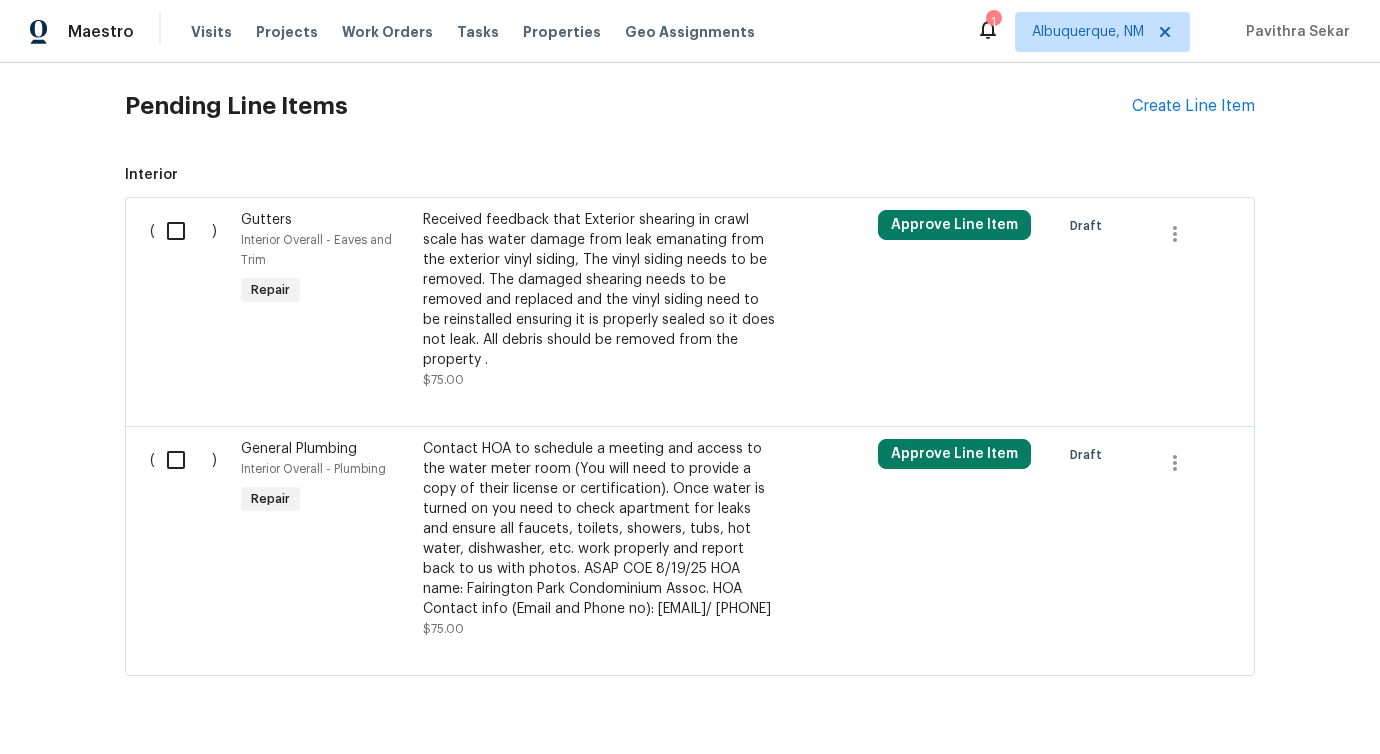 scroll, scrollTop: 873, scrollLeft: 0, axis: vertical 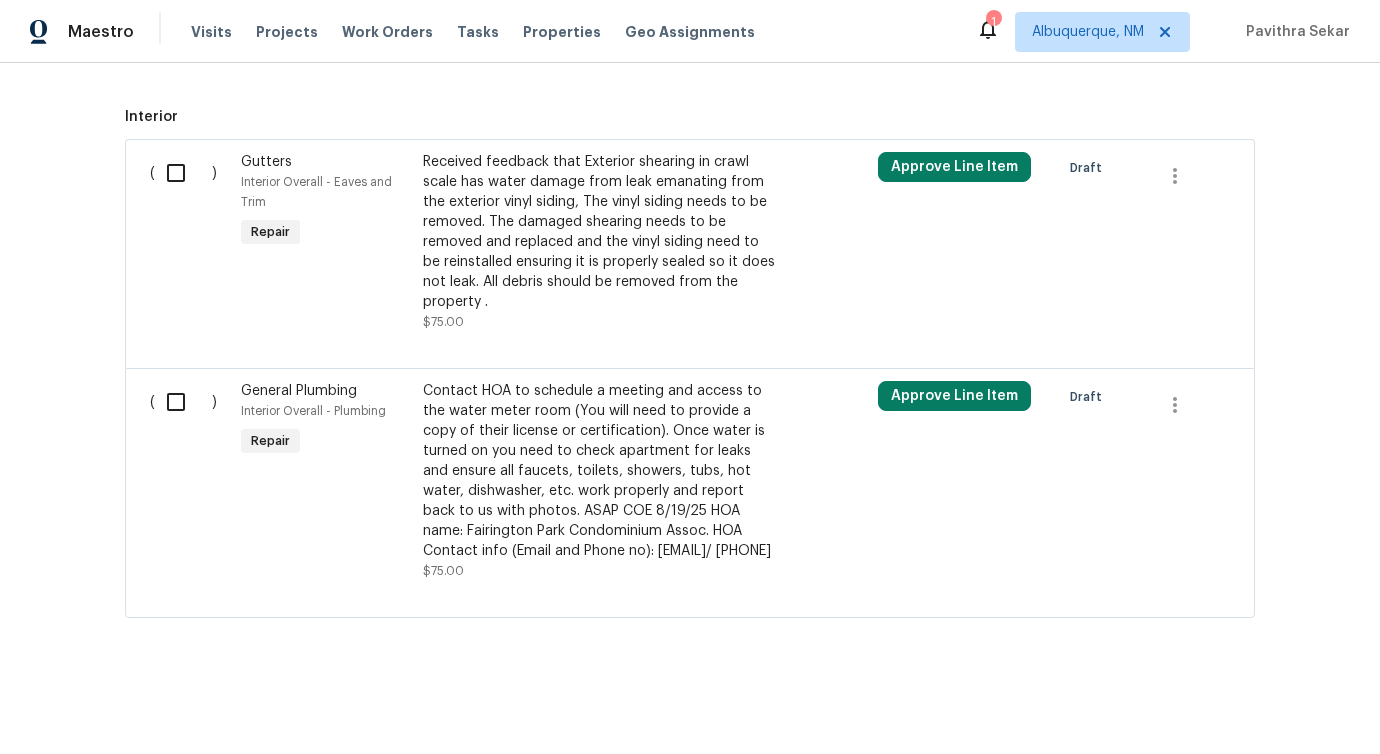 click at bounding box center (183, 402) 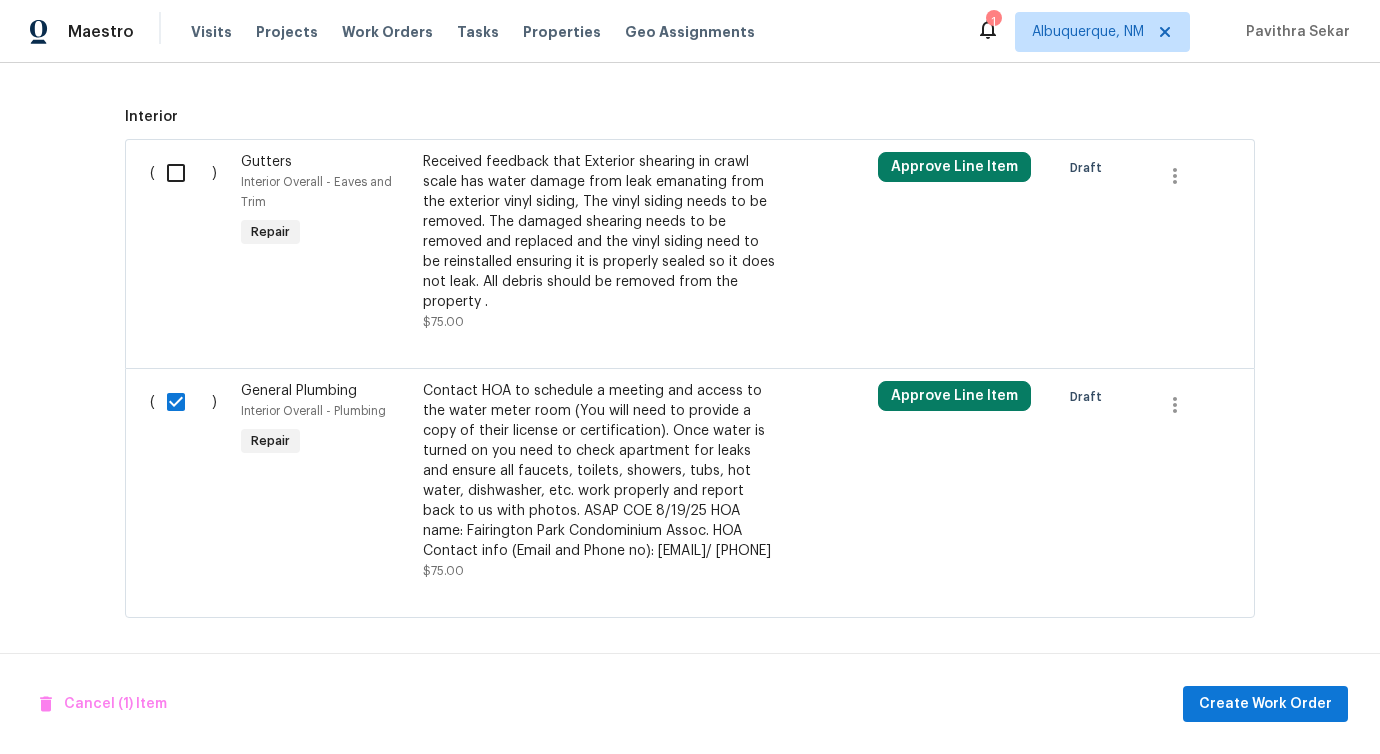 click on "Back to all projects 3403 Satin Leaf Ln, Richmond, TX 77469 3 Beds | 3 Baths | Total: 2401 ft² | Above Grade: 2401 ft² | Basement Finished: N/A | 2018 Not seen today Mark Seen Actions Last Visit Date 7/31/2025  by  Stephen Lacy   Project Listed   7/9/2025  -  8/7/2025 In Progress Visits Work Orders Maintenance Notes Condition Adjustments Costs Photos Floor Plans Cases LISTED   7/9/25  -  8/7/25 In Progress Aura Construction LLC dba Logan's Painting and General Contracting GENERAL_CONTRACTOR, DAY_ONE_WALK, OD_SELECT $75.00 1 Repair 8/4/2025  -  8/6/2025 In Progress LISTED   7/3/25  -  7/7/25 Complete Aura Construction LLC dba Logan's Painting and General Contracting GENERAL_CONTRACTOR, DAY_ONE_WALK, OD_SELECT $75.00 1 Repair 7/7/2025  -  7/7/2025 Paid Countryside Air Inc HVAC, BRN_AND_LRR $150.00 1 Repair 7/3/2025  -  7/7/2025 Paid LISTED   6/24/25  -  6/26/25 Complete Clean Cut Landscaping IRRIGATION, LANDSCAPING_MAINTENANCE, HARDSCAPE_LANDSCAPE, TREE_SERVICES $500.00 1 Repair 6/24/2025  -  6/26/2025 Paid" at bounding box center (690, 408) 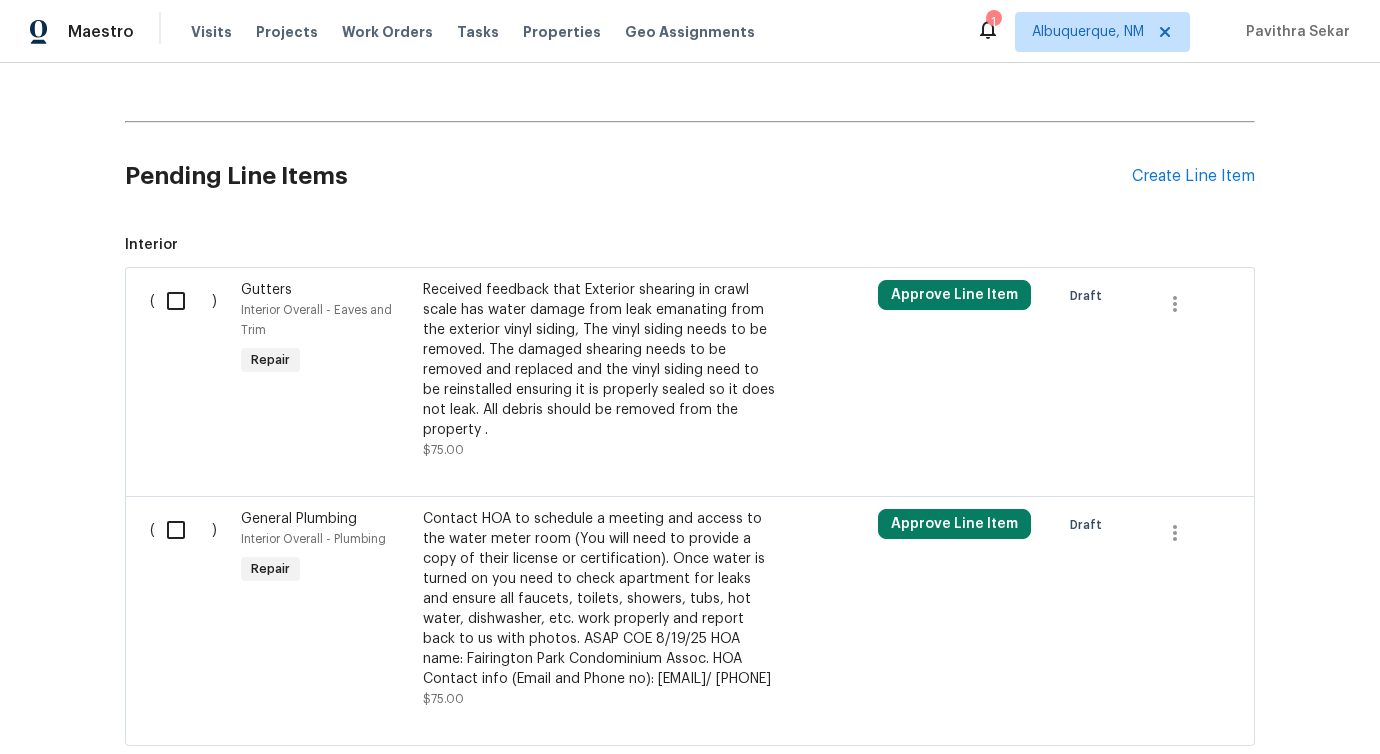 scroll, scrollTop: 873, scrollLeft: 0, axis: vertical 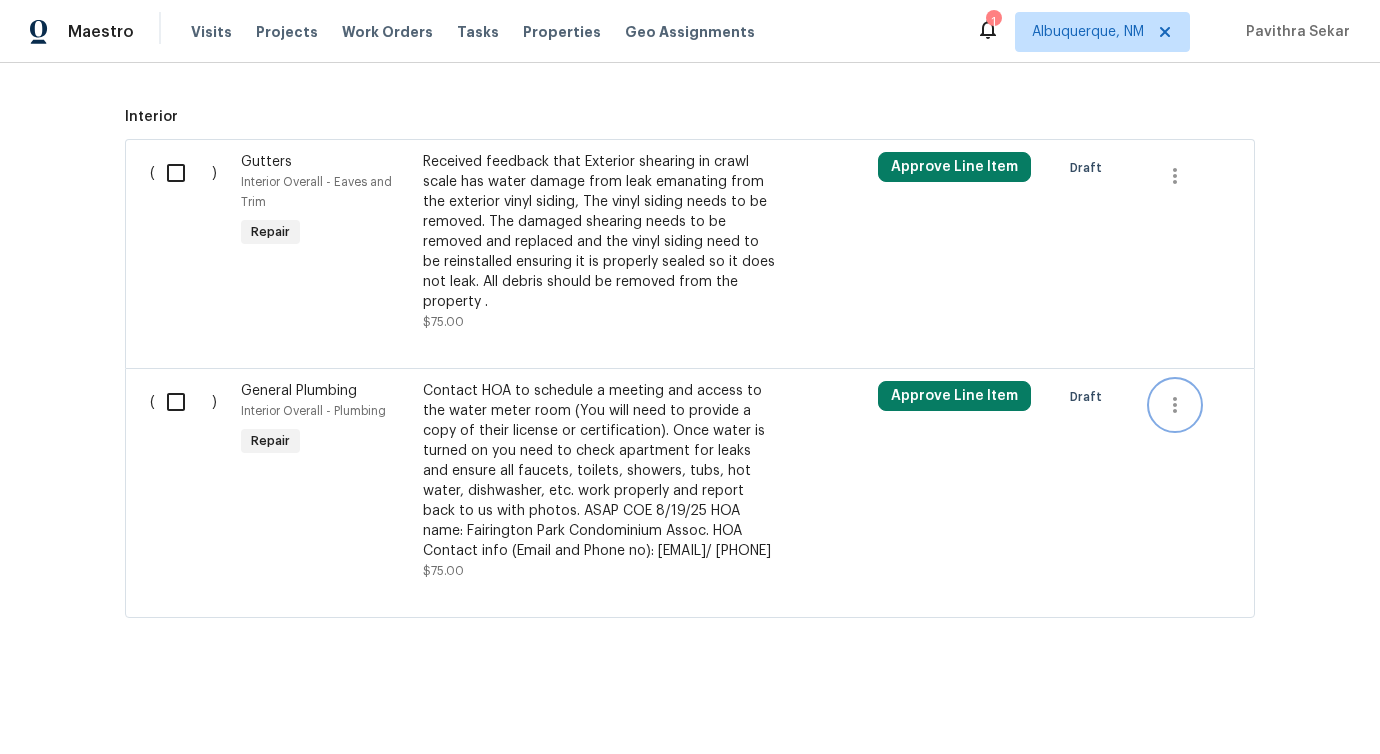click 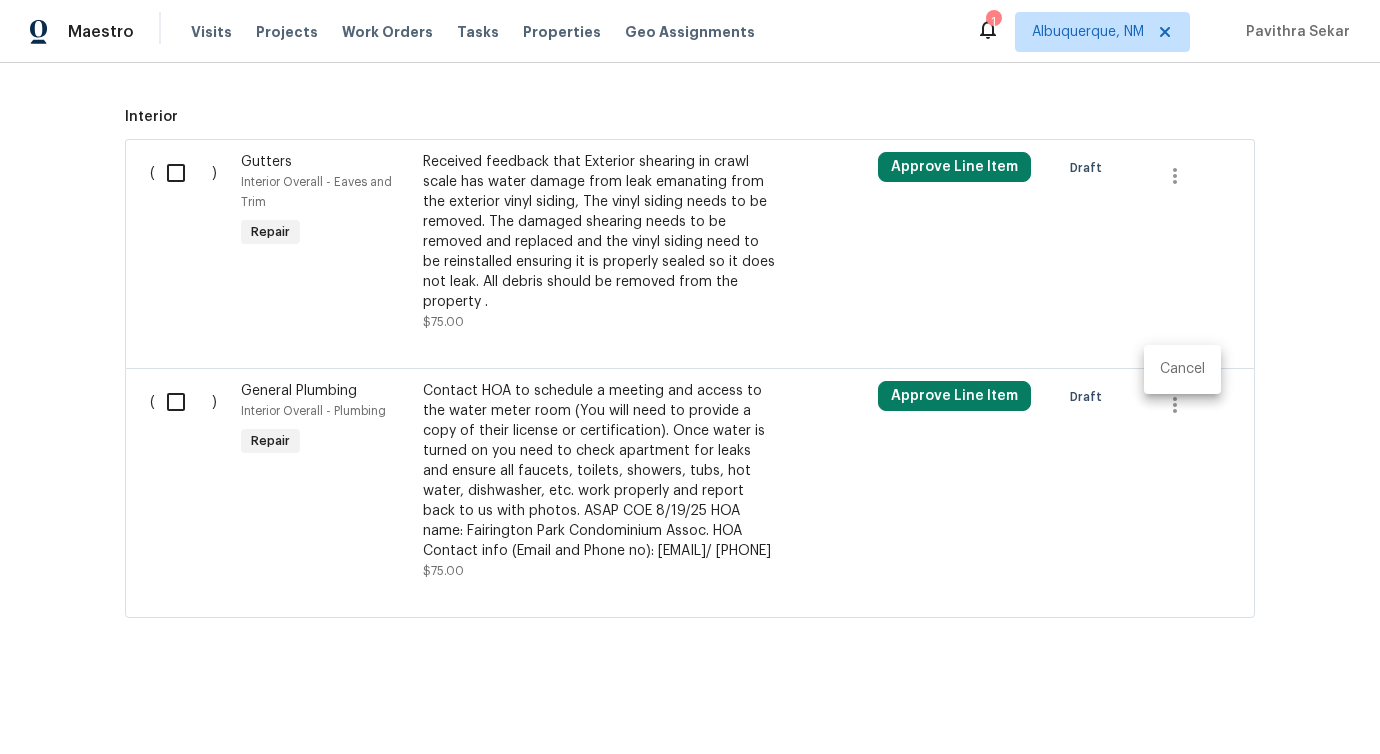 click on "Cancel" at bounding box center (1182, 369) 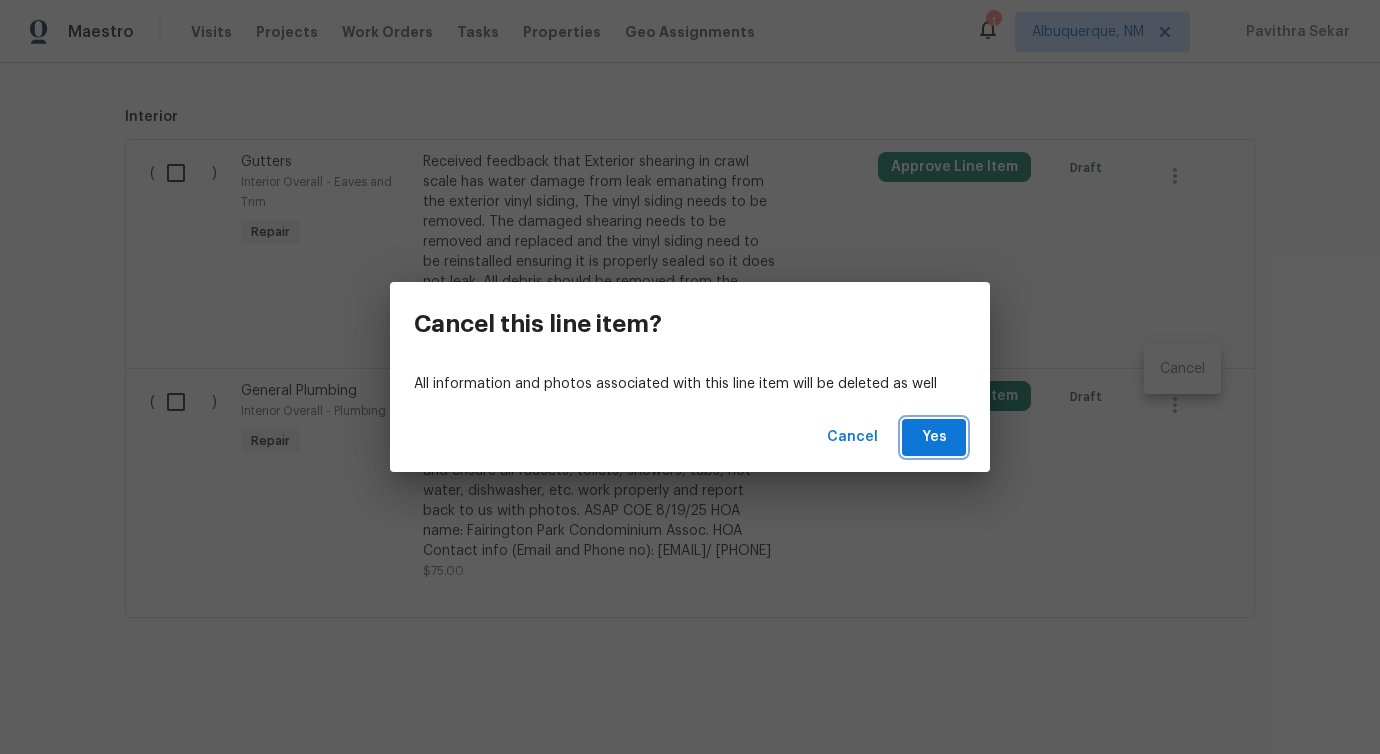 click on "Yes" at bounding box center (934, 437) 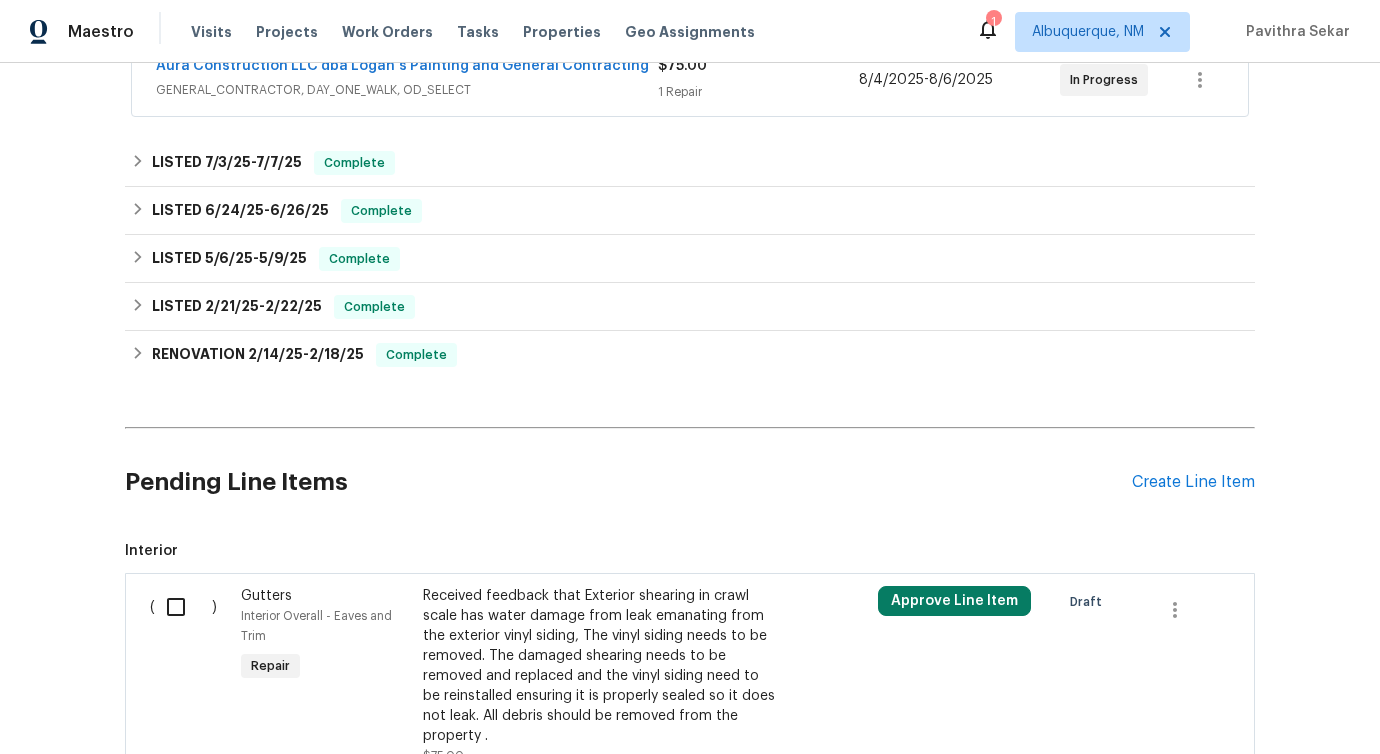 scroll, scrollTop: 0, scrollLeft: 0, axis: both 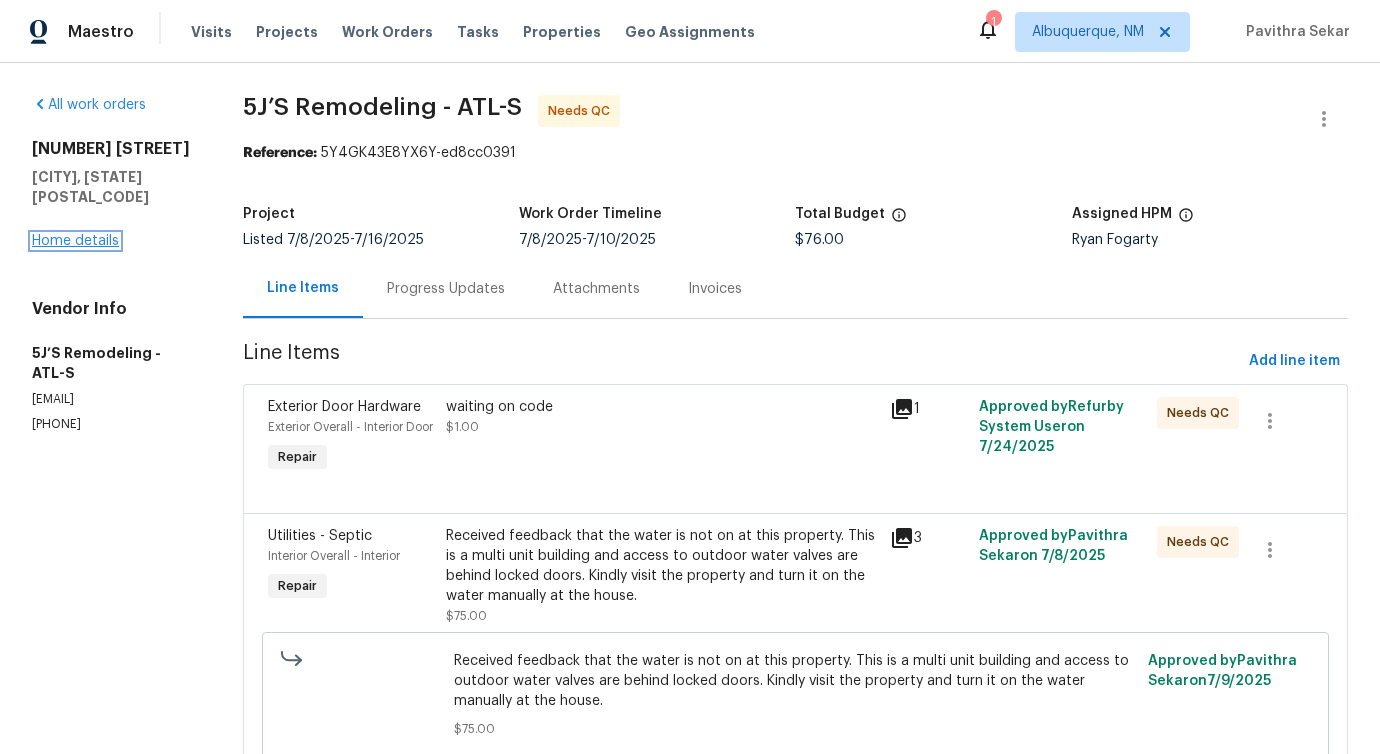 click on "Home details" at bounding box center [75, 241] 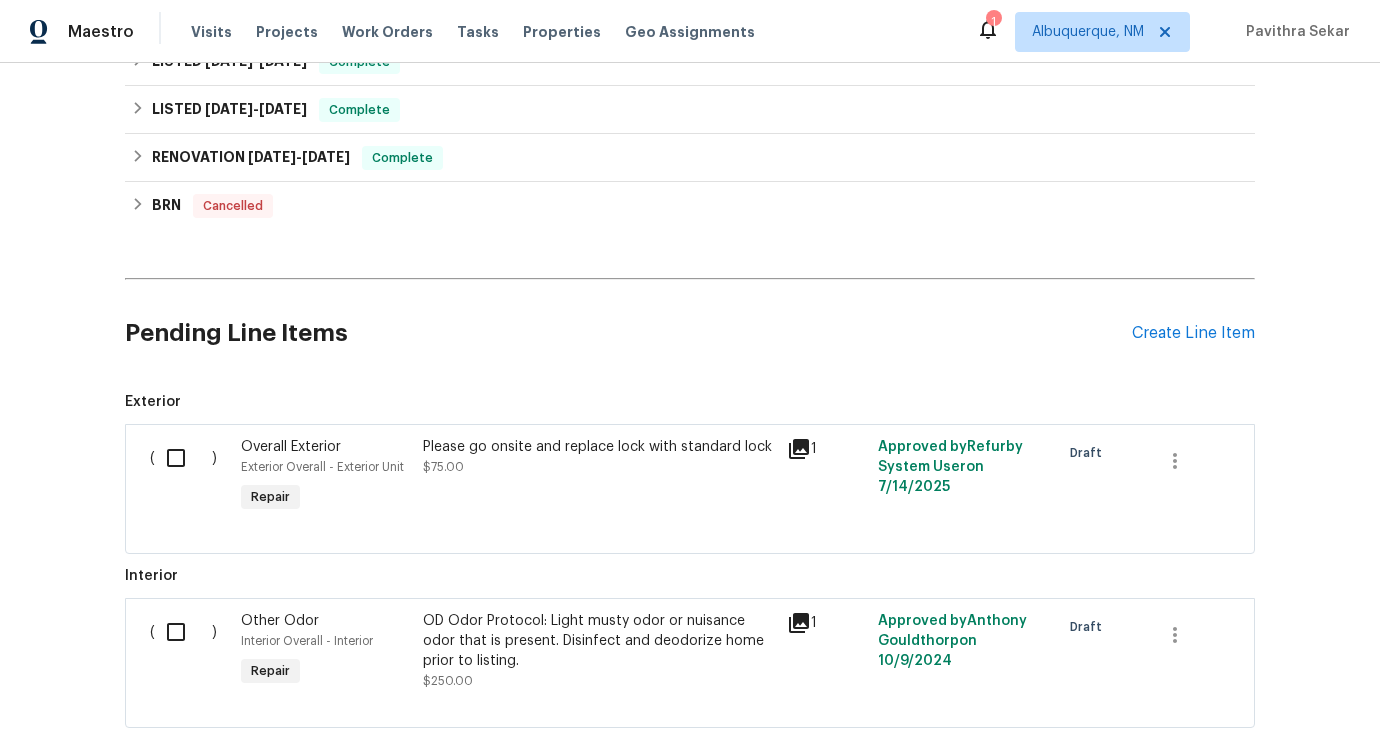 scroll, scrollTop: 1016, scrollLeft: 0, axis: vertical 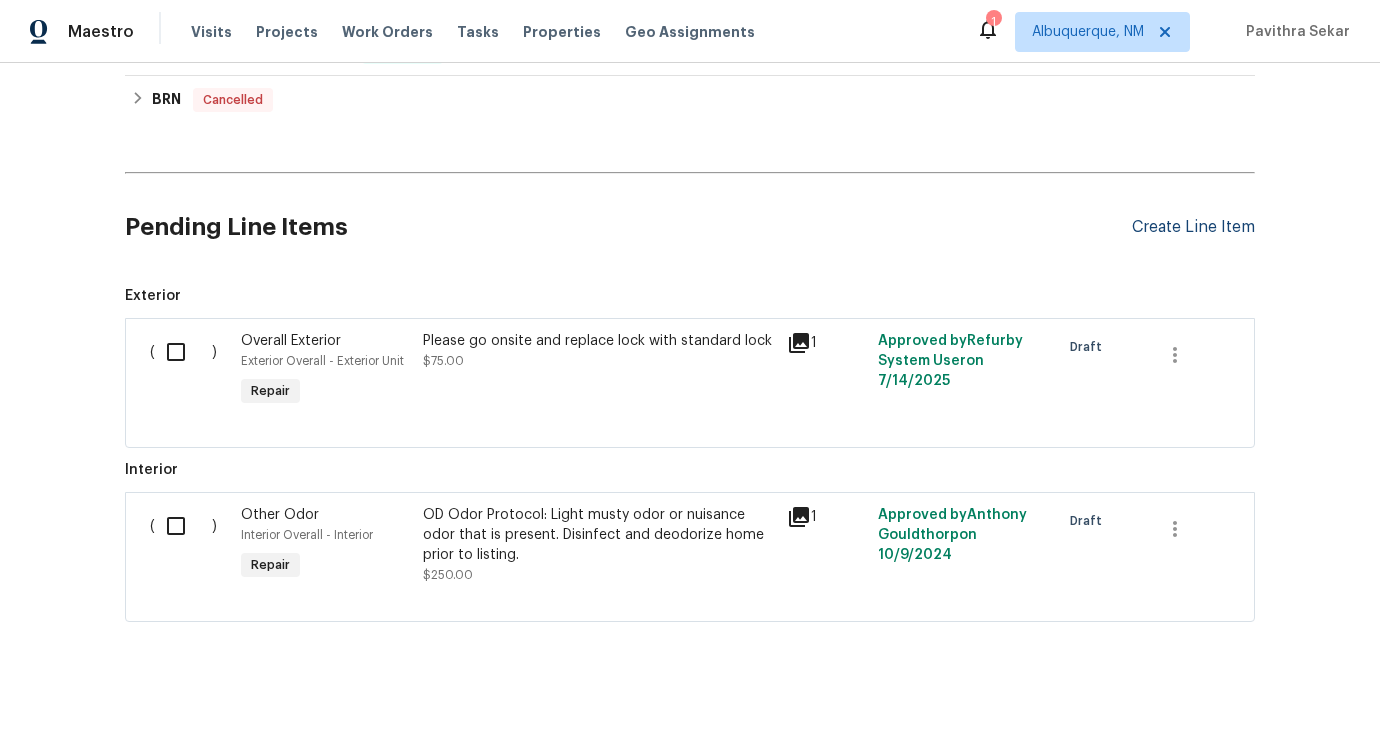 click on "Create Line Item" at bounding box center [1193, 227] 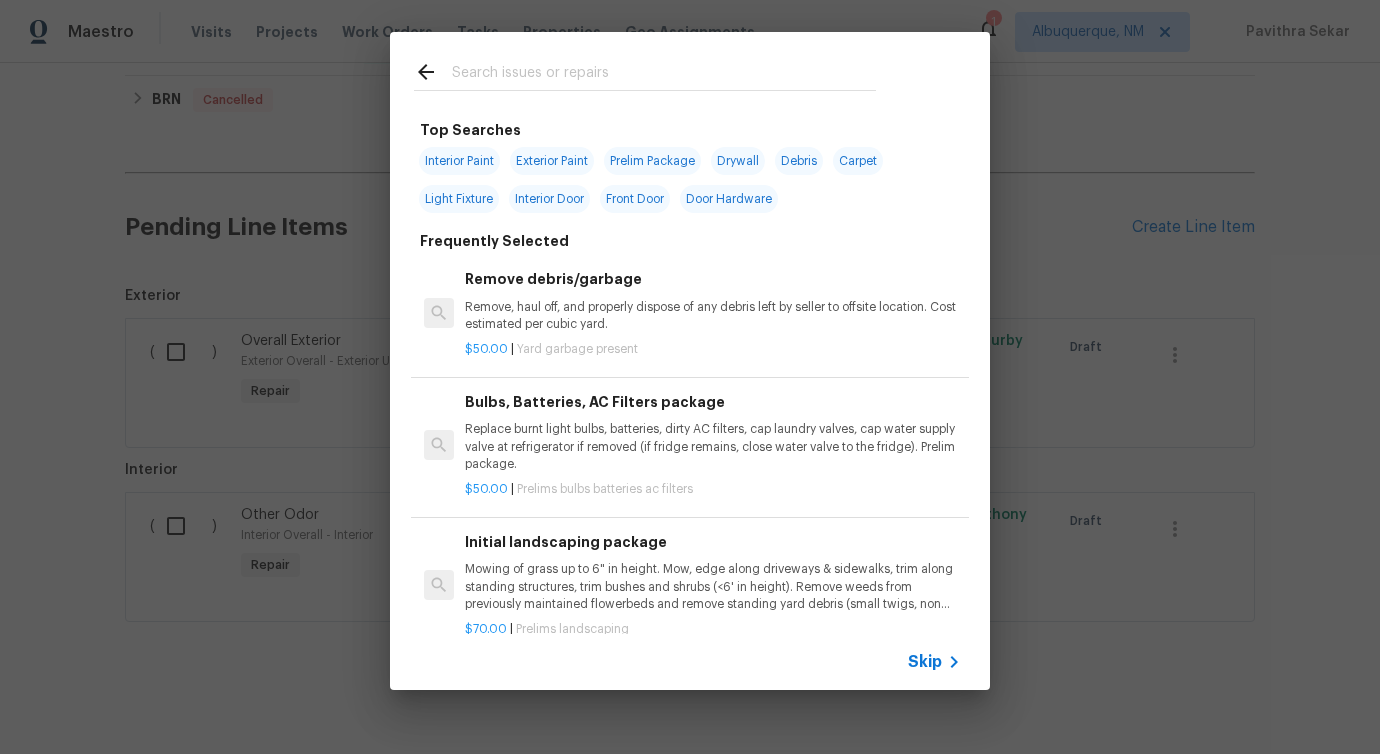click at bounding box center [645, 71] 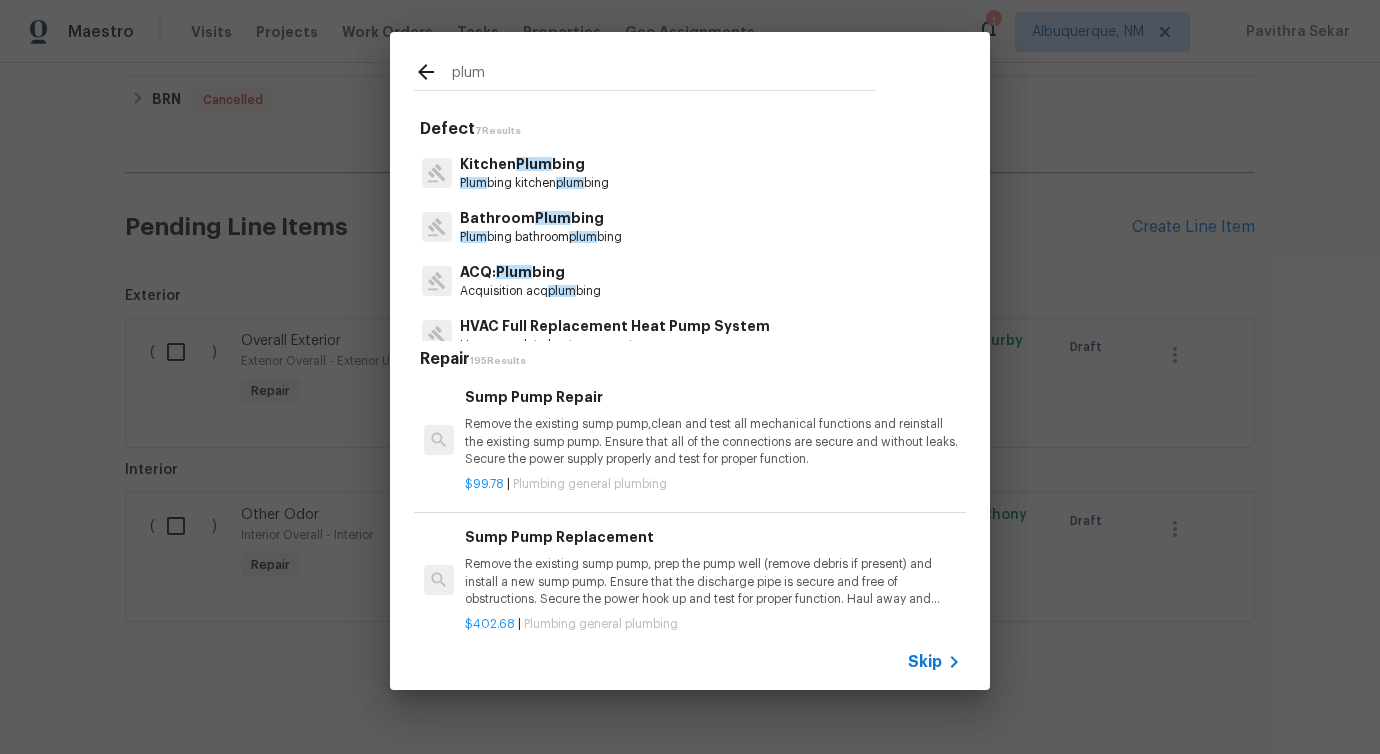 scroll, scrollTop: 0, scrollLeft: 0, axis: both 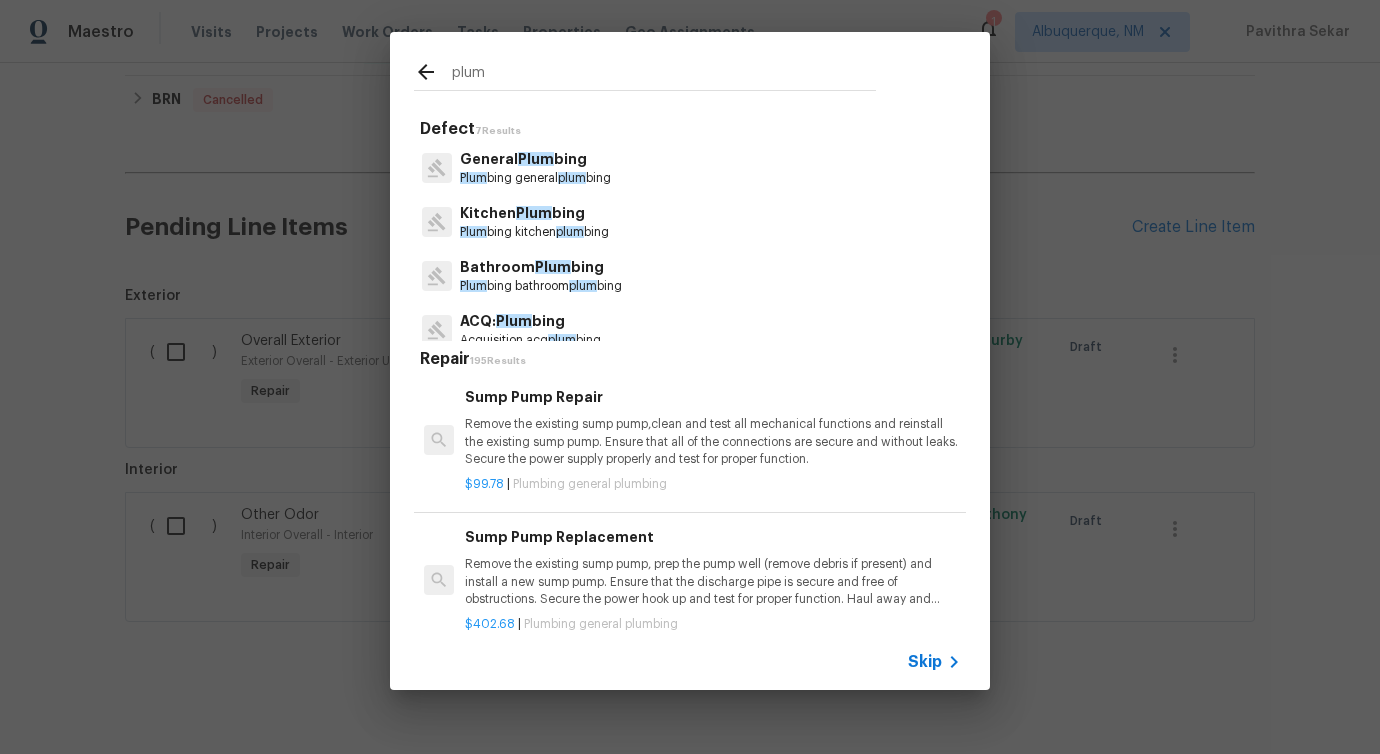 type on "plum" 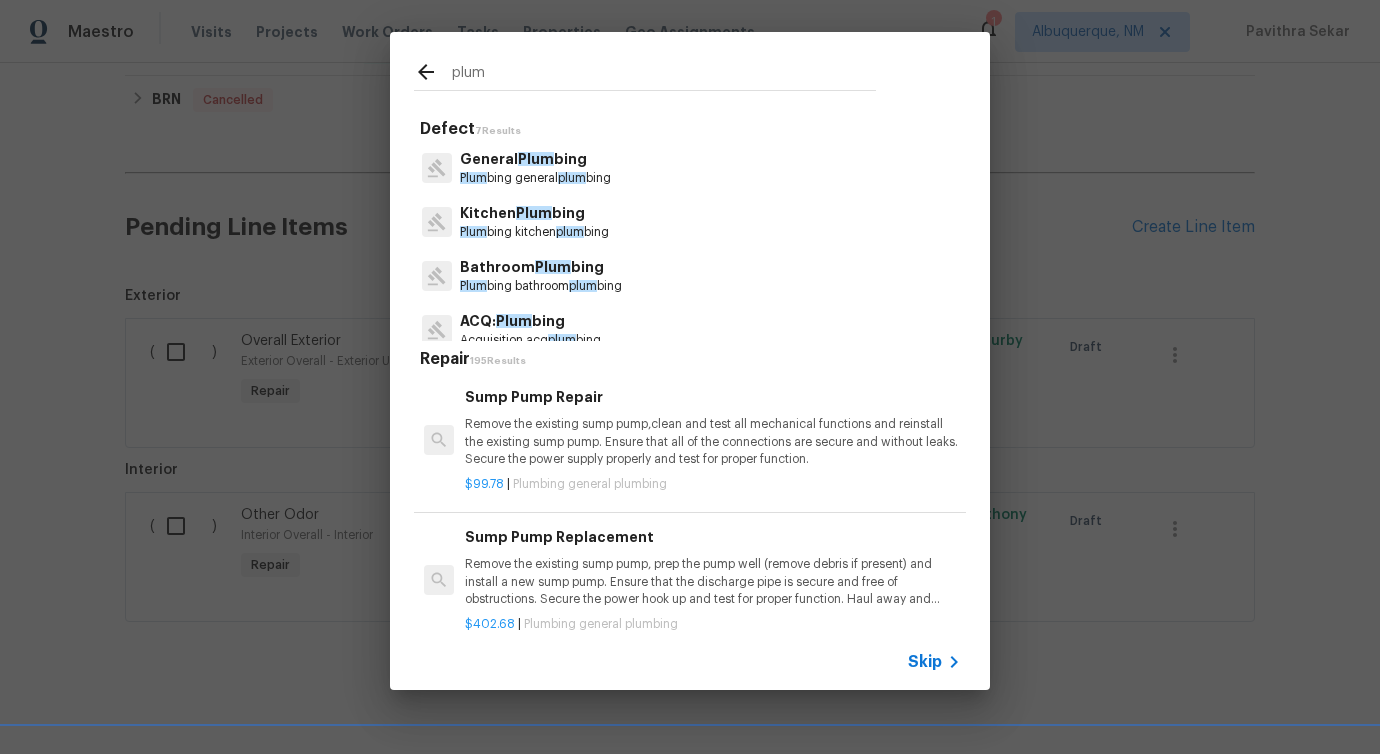 click on "General  Plum bing" at bounding box center (535, 159) 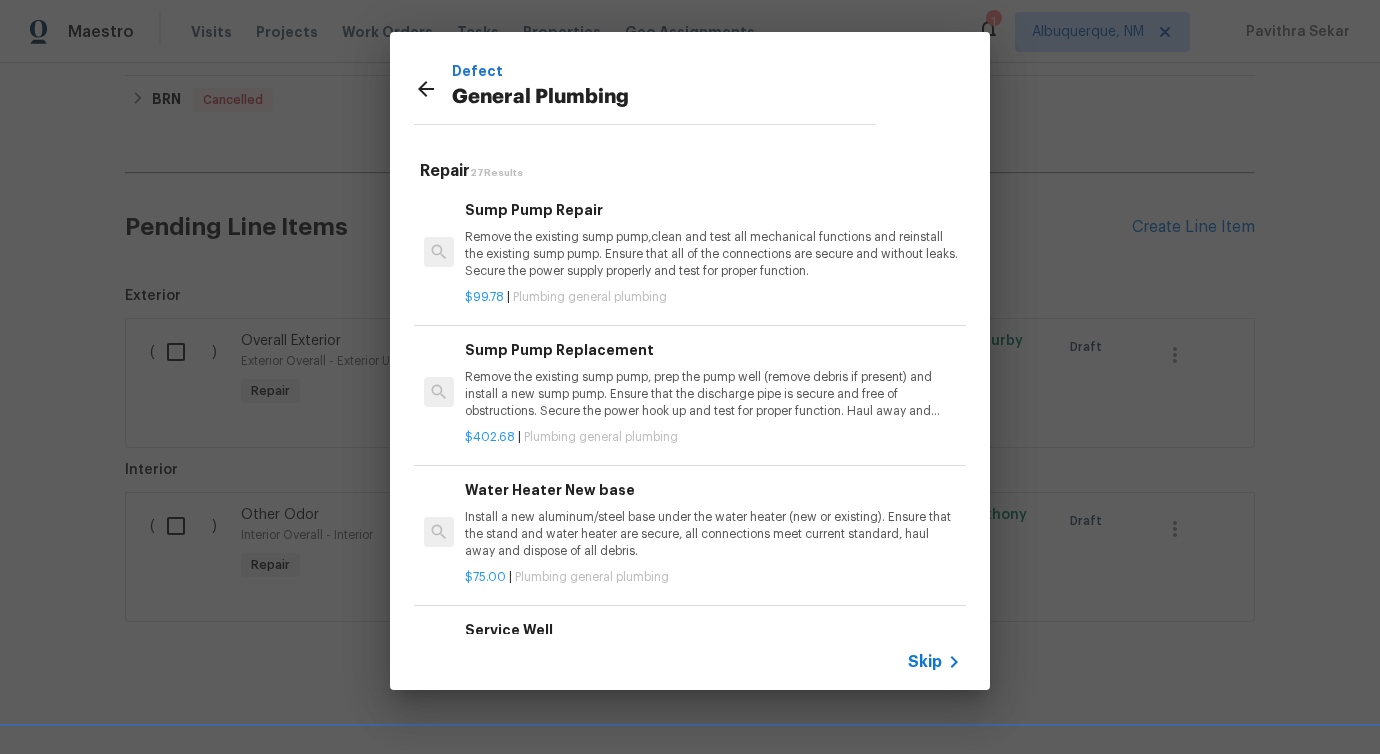 click on "Remove the existing sump pump,clean and test all mechanical functions and reinstall the existing sump pump. Ensure that all of the connections are secure and without leaks. Secure the power supply properly and test for proper function." at bounding box center [713, 254] 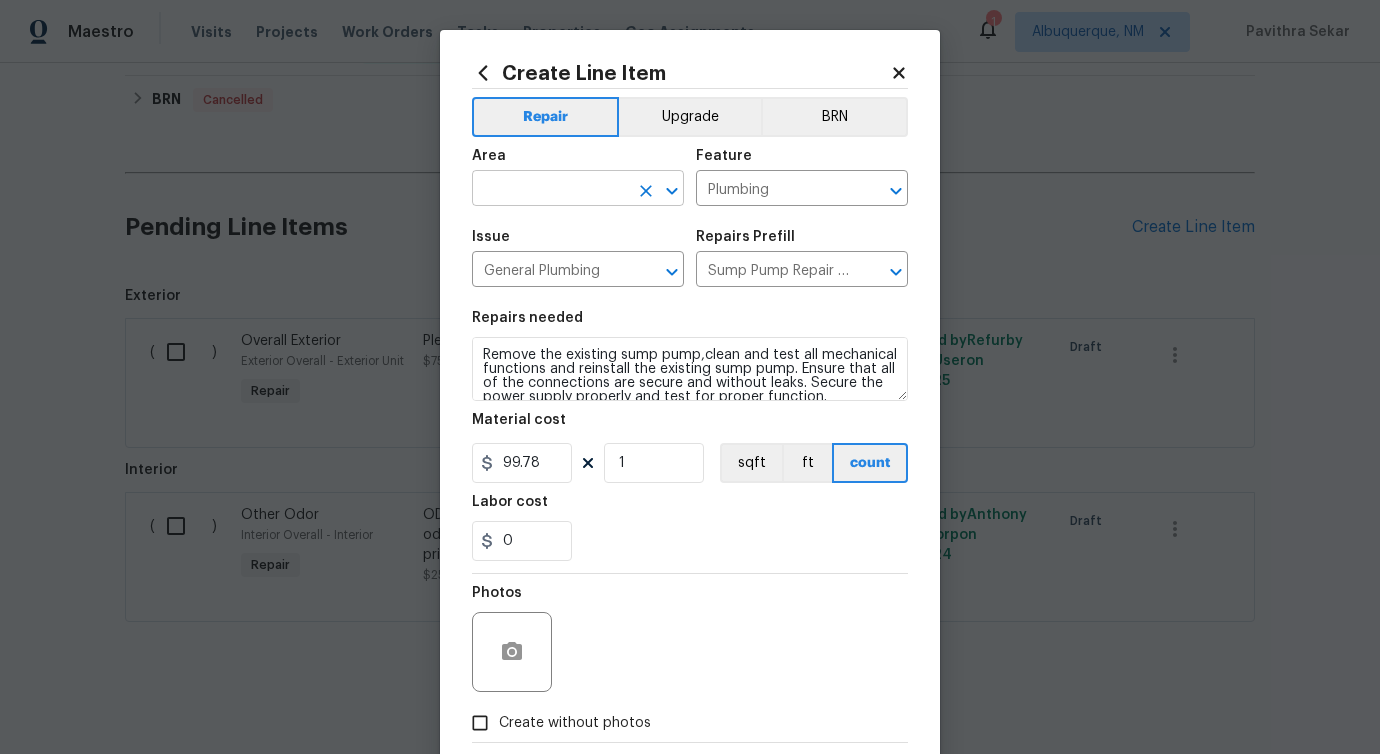 click at bounding box center [550, 190] 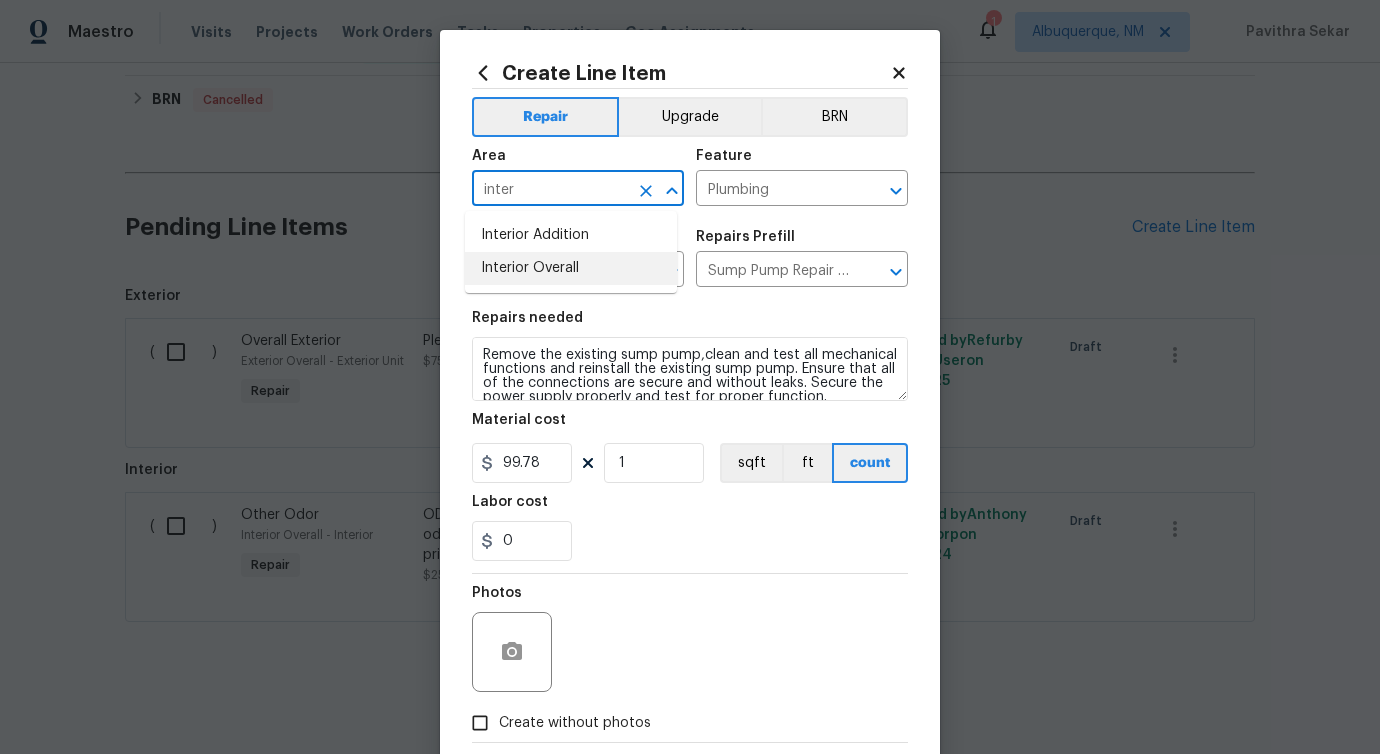 click on "Interior Overall" at bounding box center (571, 268) 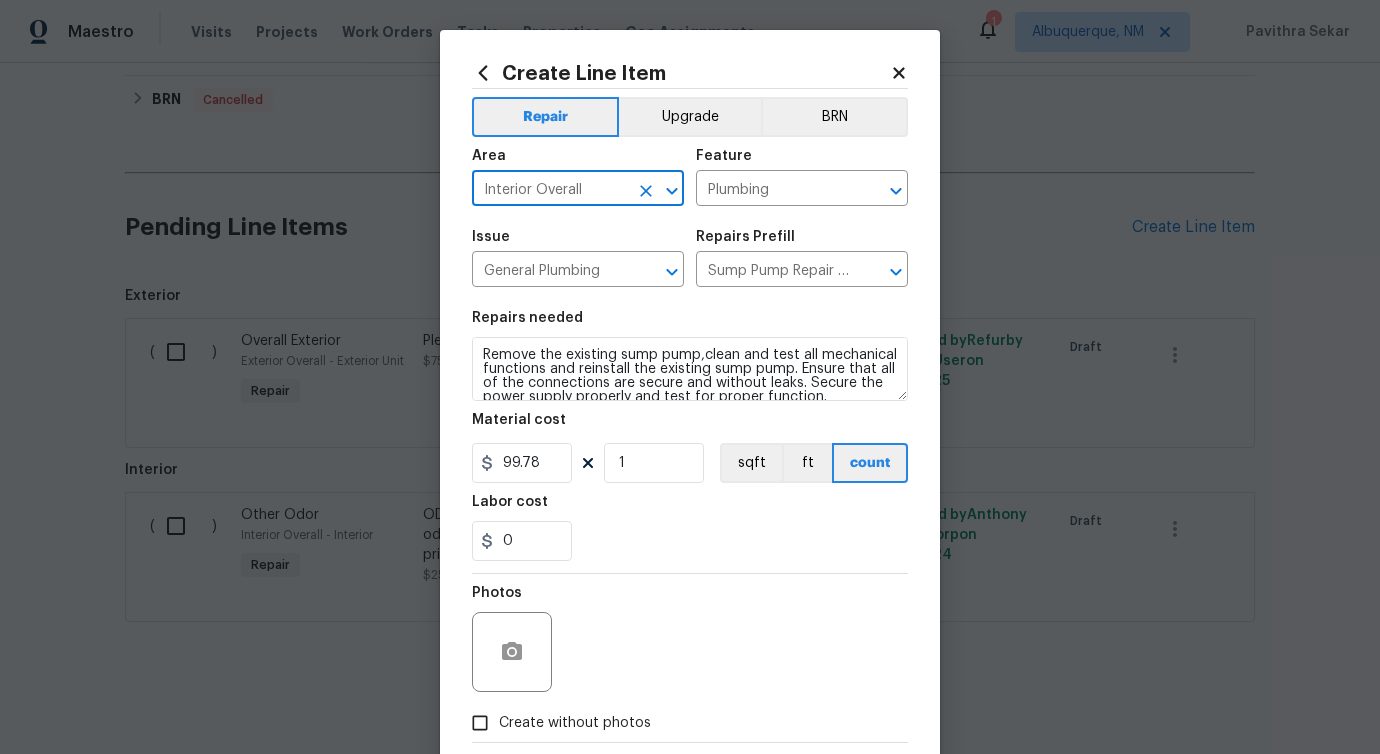 type on "Interior Overall" 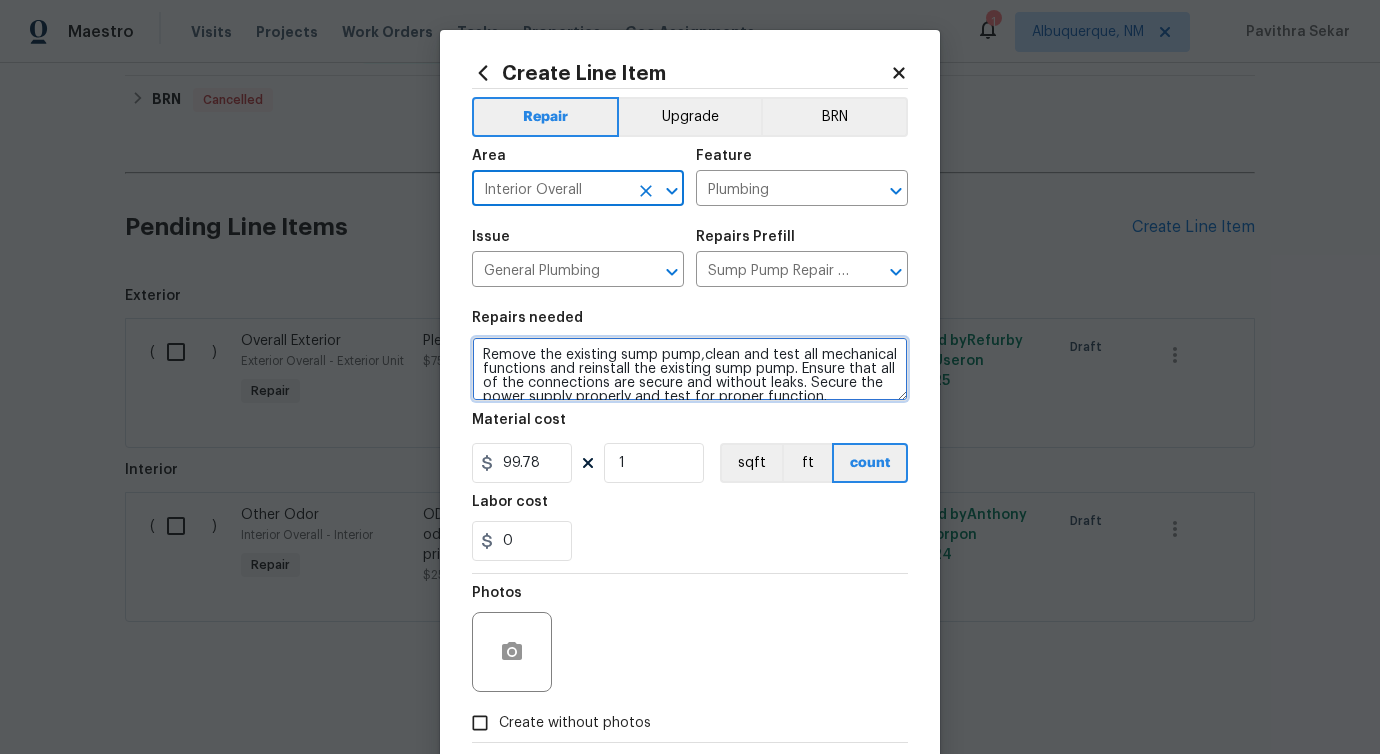 click on "Remove the existing sump pump,clean and test all mechanical functions and reinstall the existing sump pump. Ensure that all of the connections are secure and without leaks. Secure the power supply properly and test for proper function." at bounding box center [690, 369] 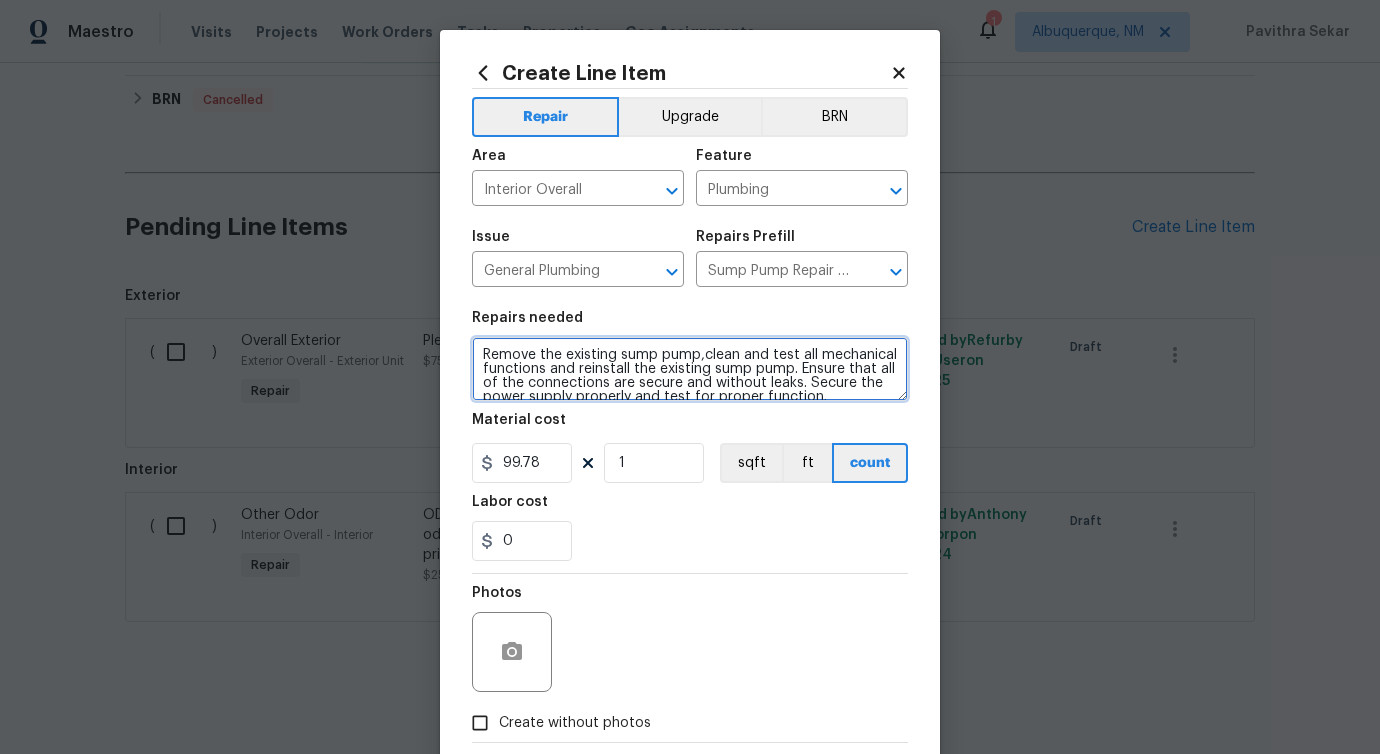 click on "Remove the existing sump pump,clean and test all mechanical functions and reinstall the existing sump pump. Ensure that all of the connections are secure and without leaks. Secure the power supply properly and test for proper function." at bounding box center [690, 369] 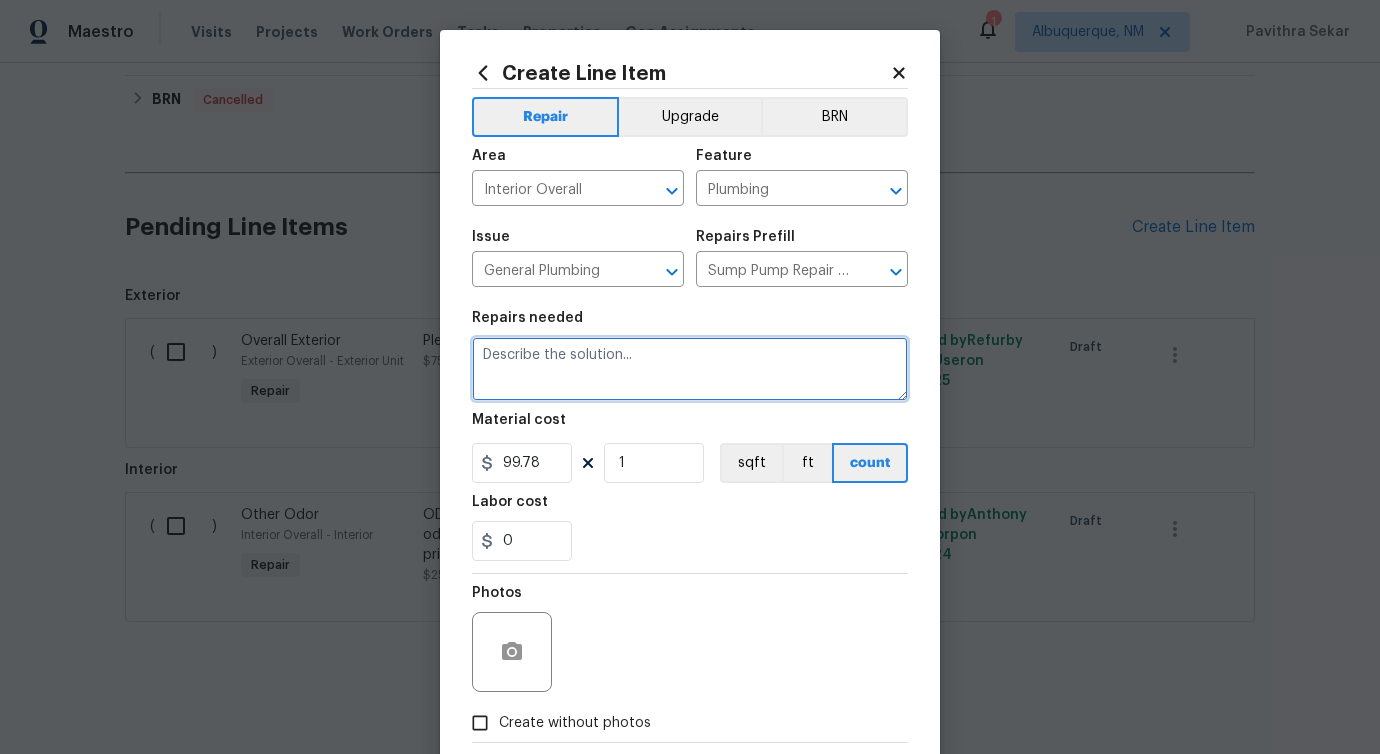 paste on "Contact HOA to schedule a meeting and access to the water meter room (You will need to provide a copy of their license or certification). Once water is turned on you need to check apartment for leaks and ensure all faucets, toilets, showers, tubs, hot water, dishwasher, etc. work properly and report back to us with photos. ASAP COE [DATE] HOA name: Fairington Park Condominium Assoc. HOA Contact info (Email and Phone no): [EMAIL]/ [PHONE]" 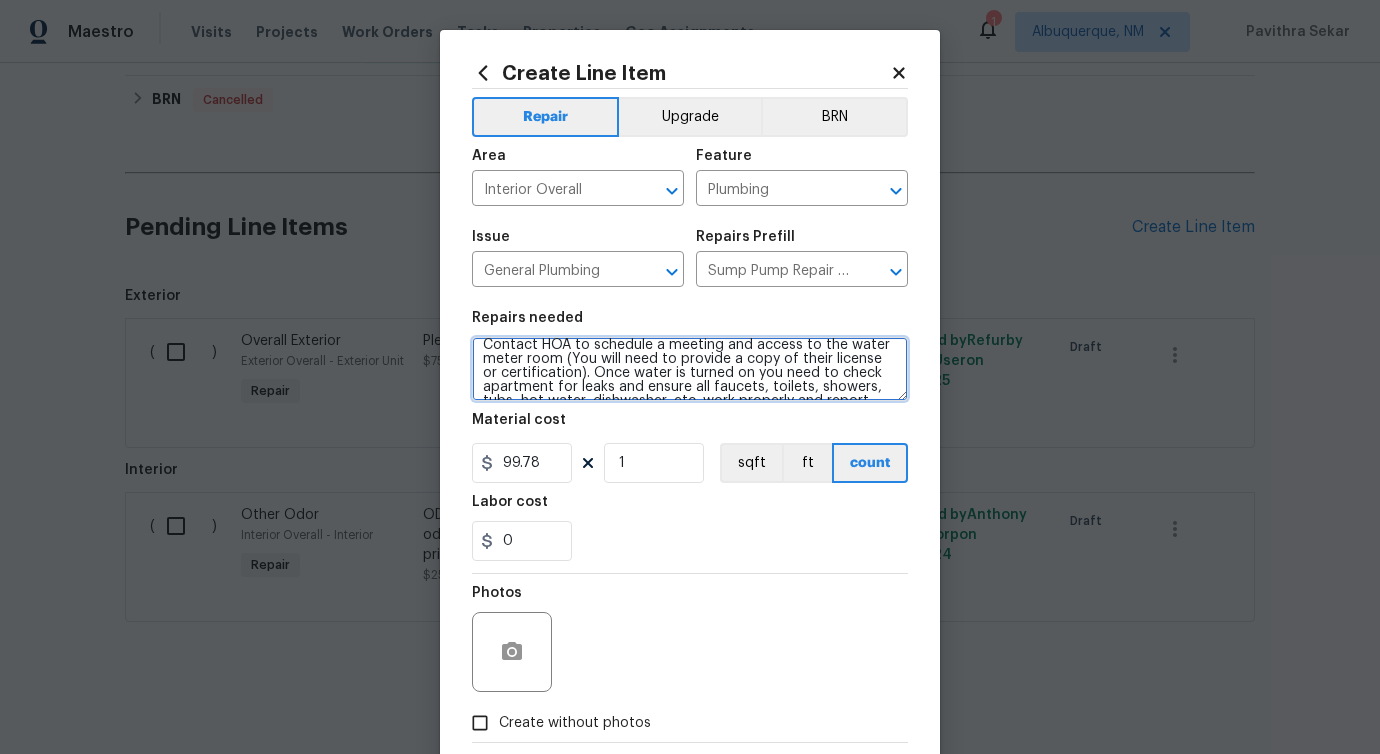 scroll, scrollTop: 0, scrollLeft: 0, axis: both 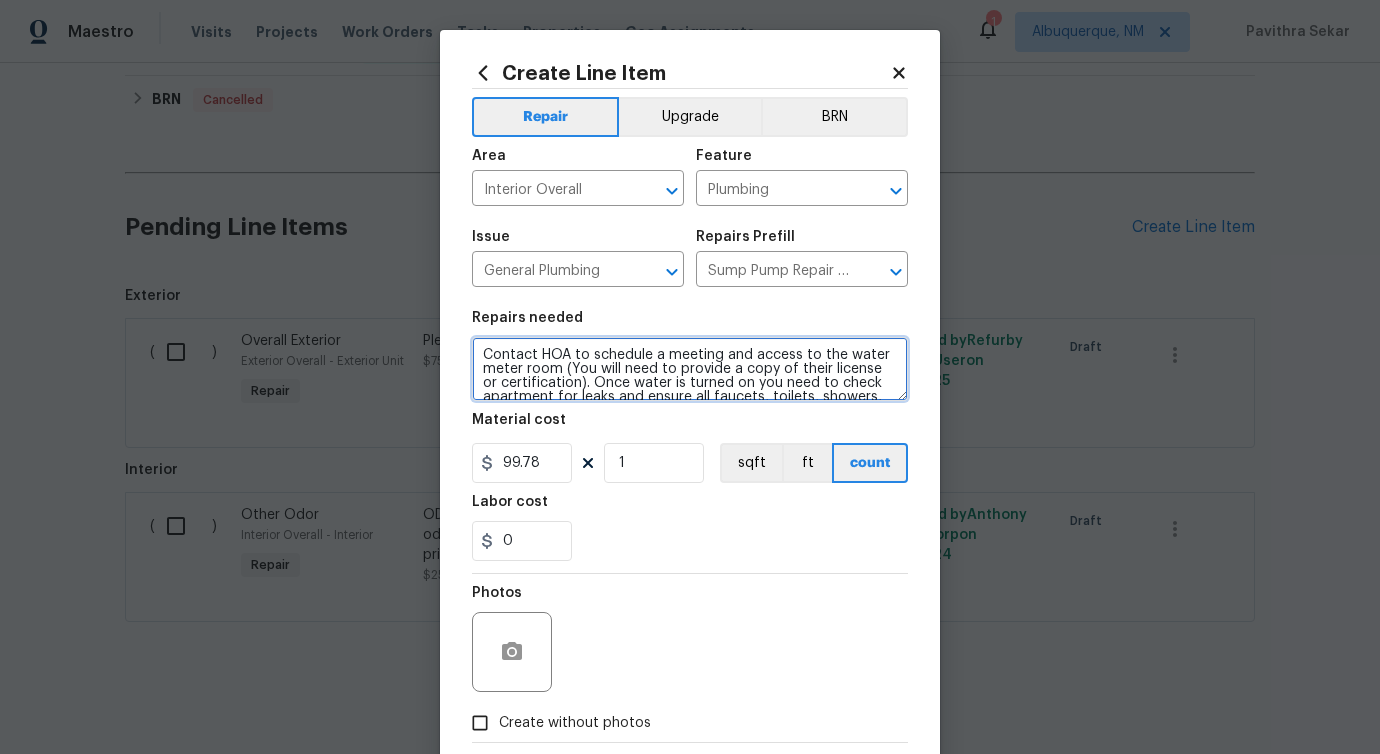type on "Contact HOA to schedule a meeting and access to the water meter room (You will need to provide a copy of their license or certification). Once water is turned on you need to check apartment for leaks and ensure all faucets, toilets, showers, tubs, hot water, dishwasher, etc. work properly and report back to us with photos. ASAP COE [DATE] HOA name: Fairington Park Condominium Assoc. HOA Contact info (Email and Phone no): [EMAIL]/ [PHONE]" 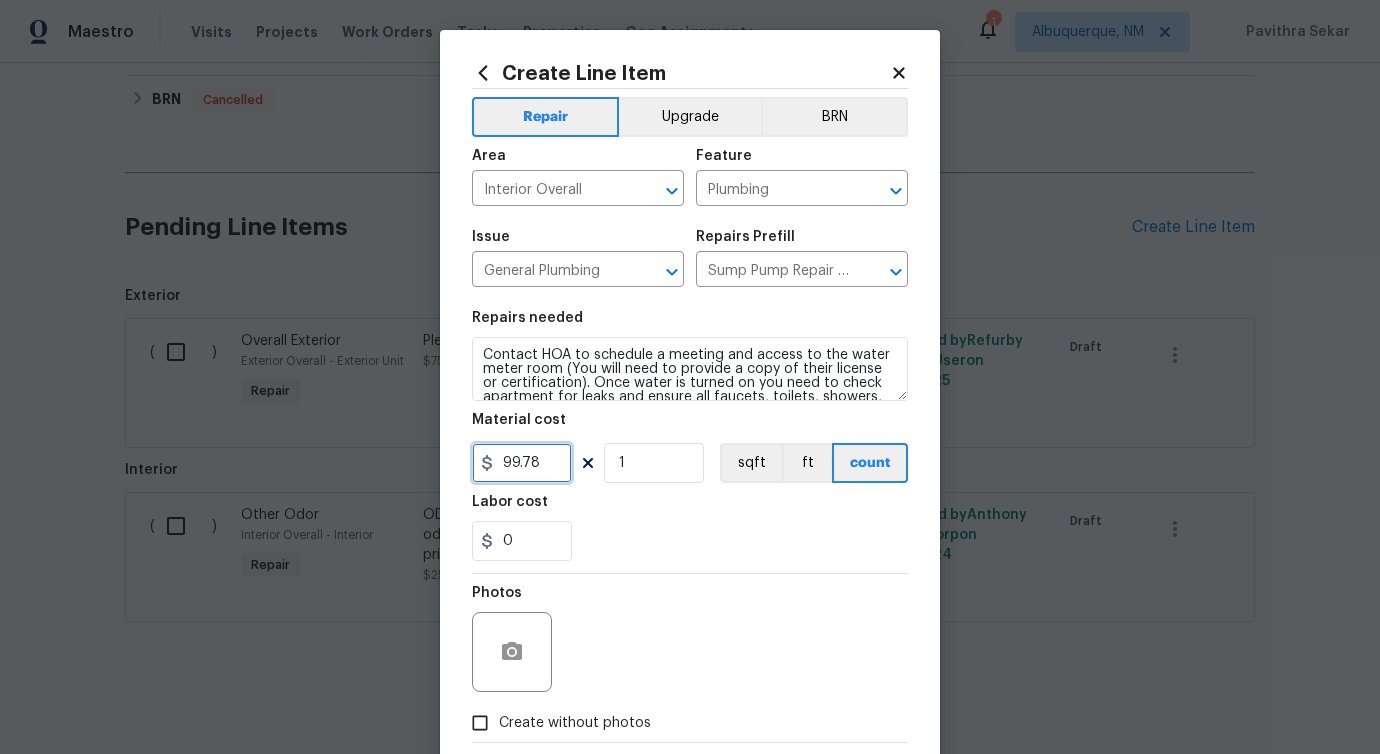 click on "99.78" at bounding box center (522, 463) 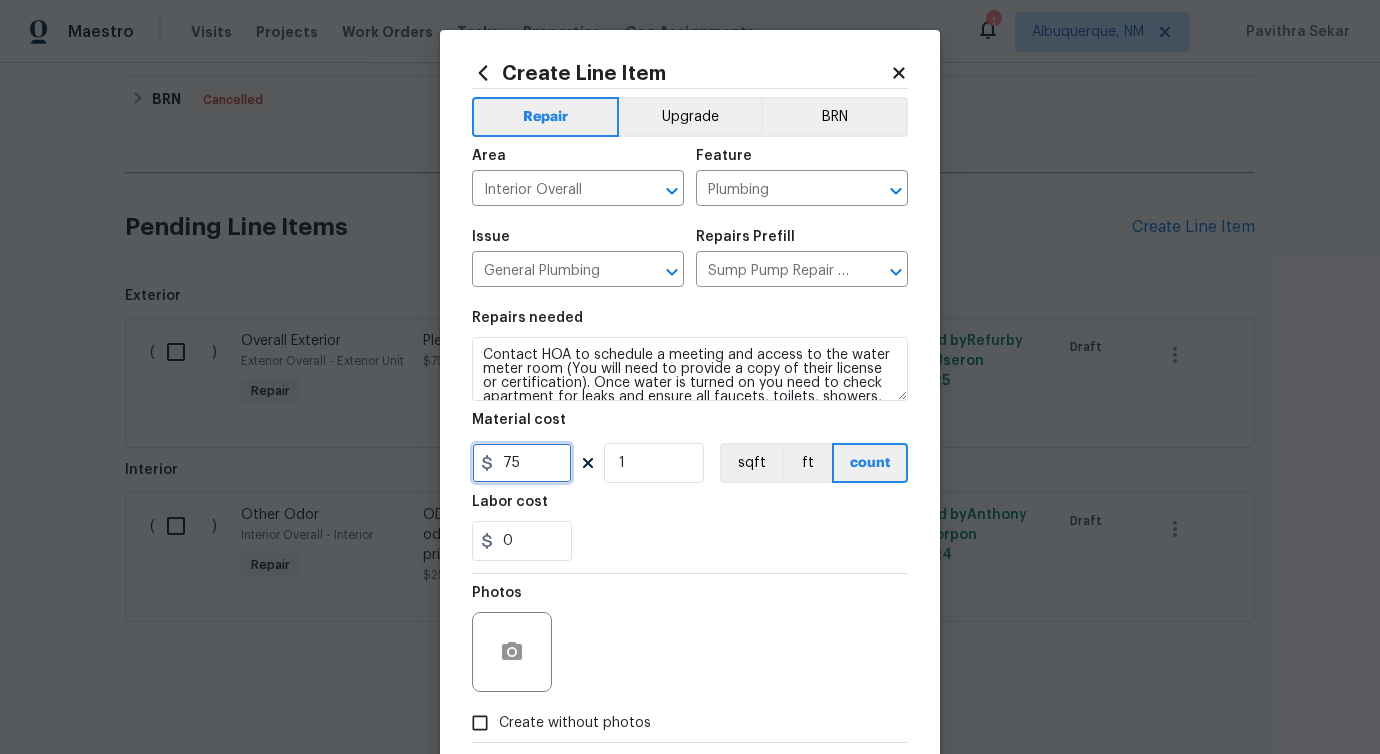 type on "75" 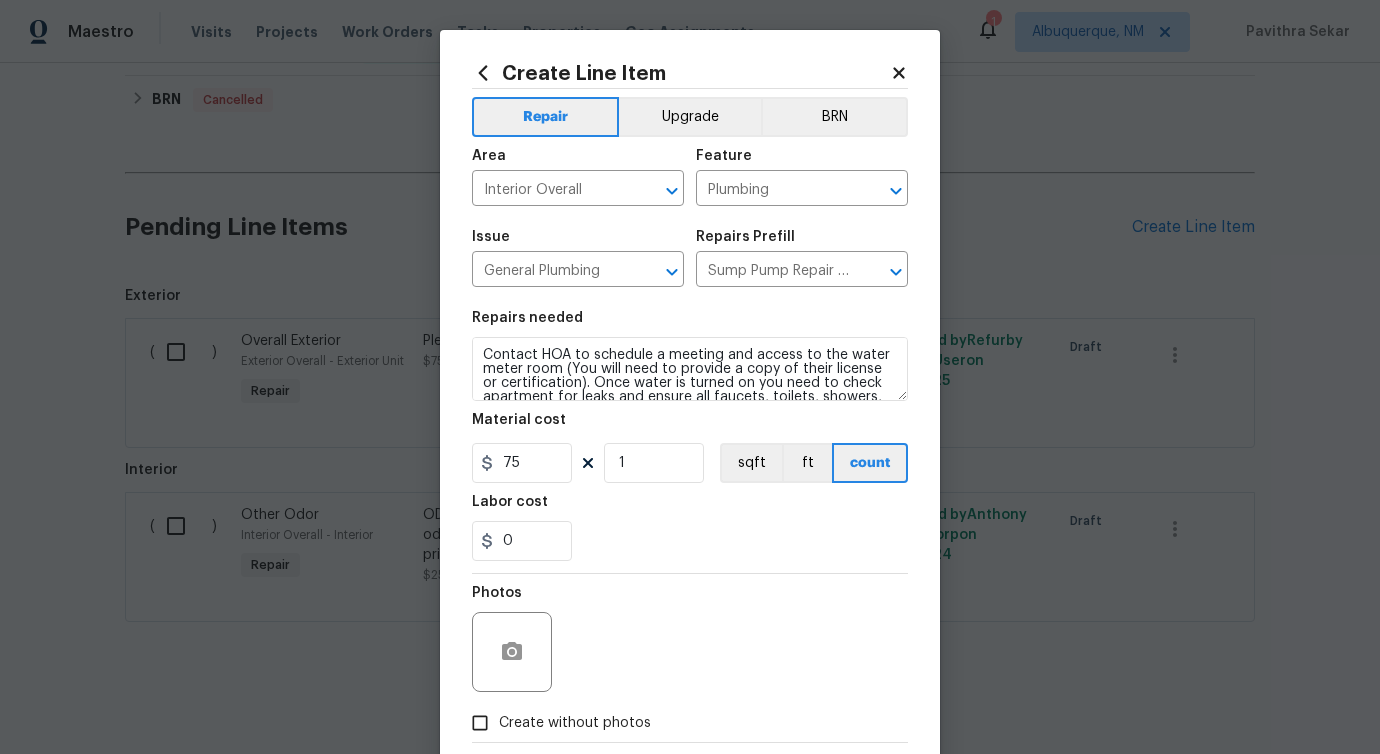 click on "Photos" at bounding box center [690, 639] 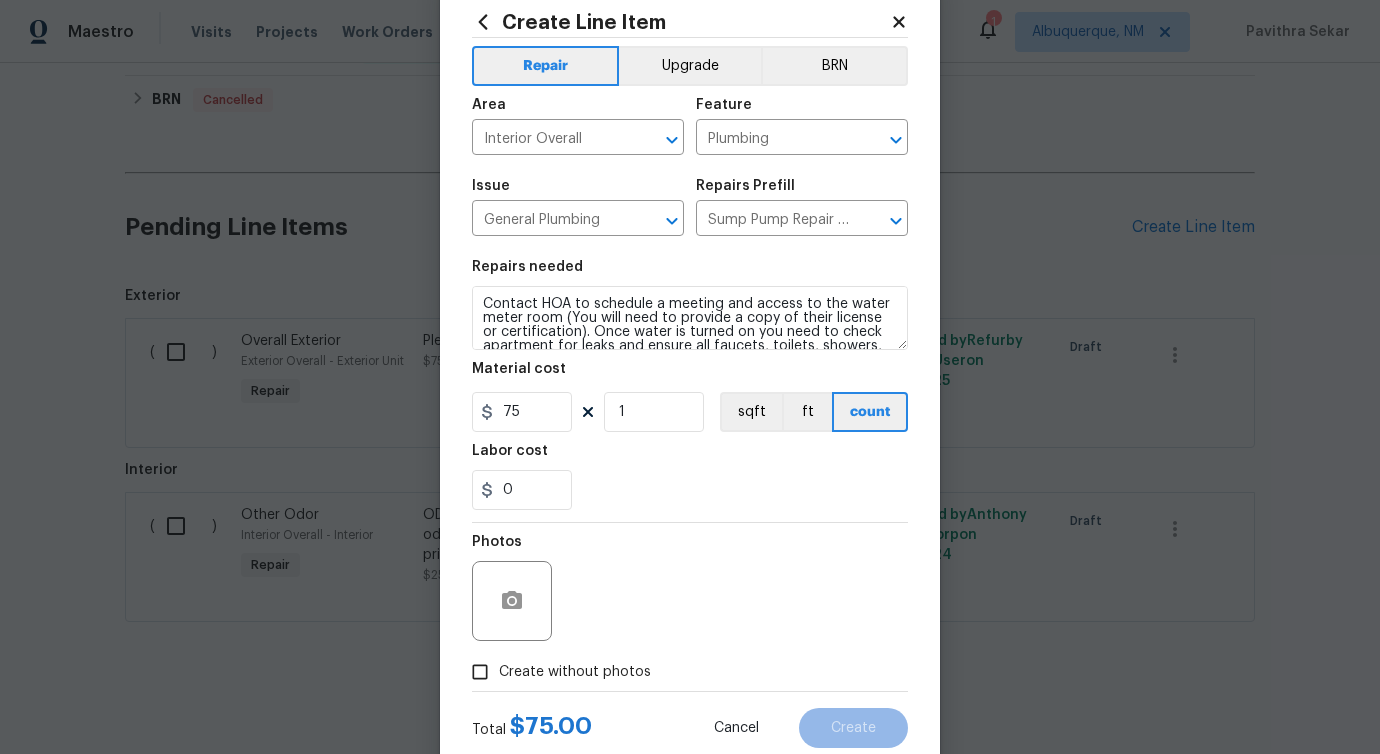 scroll, scrollTop: 108, scrollLeft: 0, axis: vertical 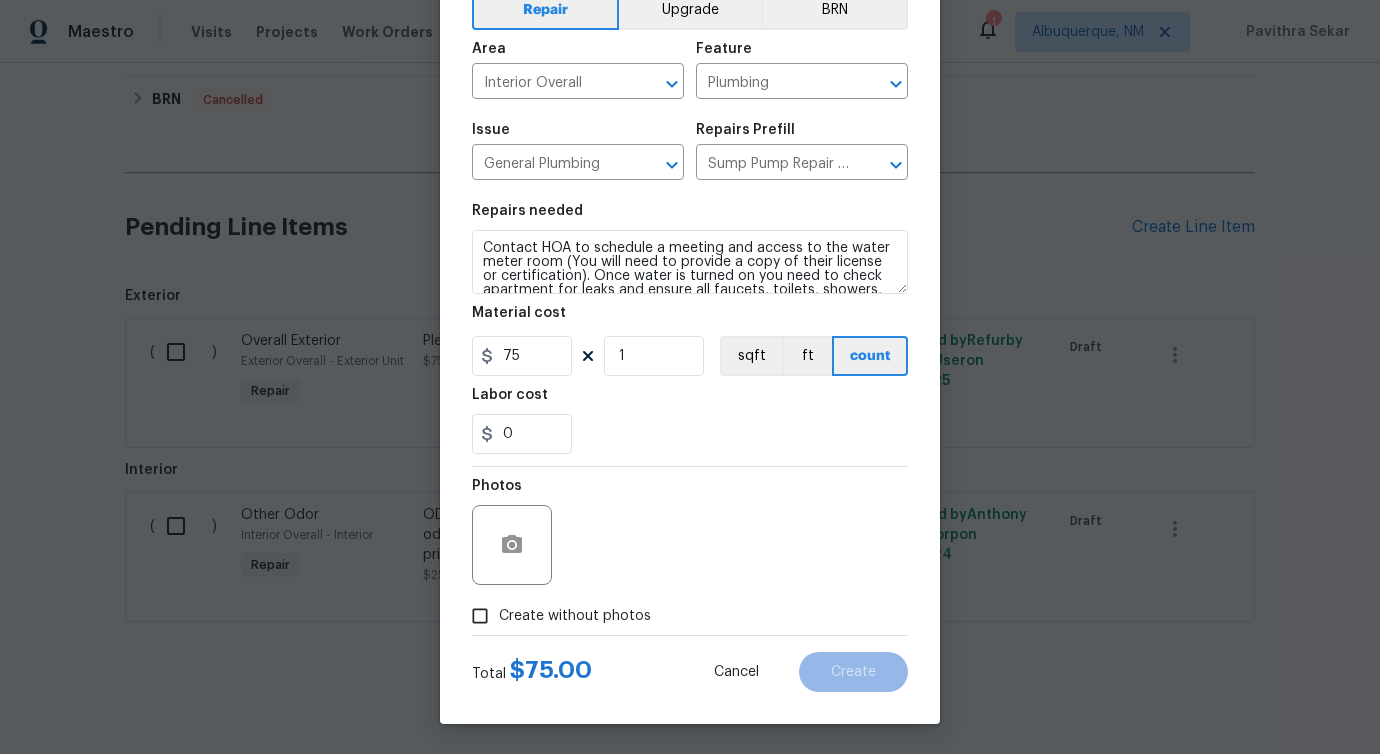 click on "Create without photos" at bounding box center [575, 616] 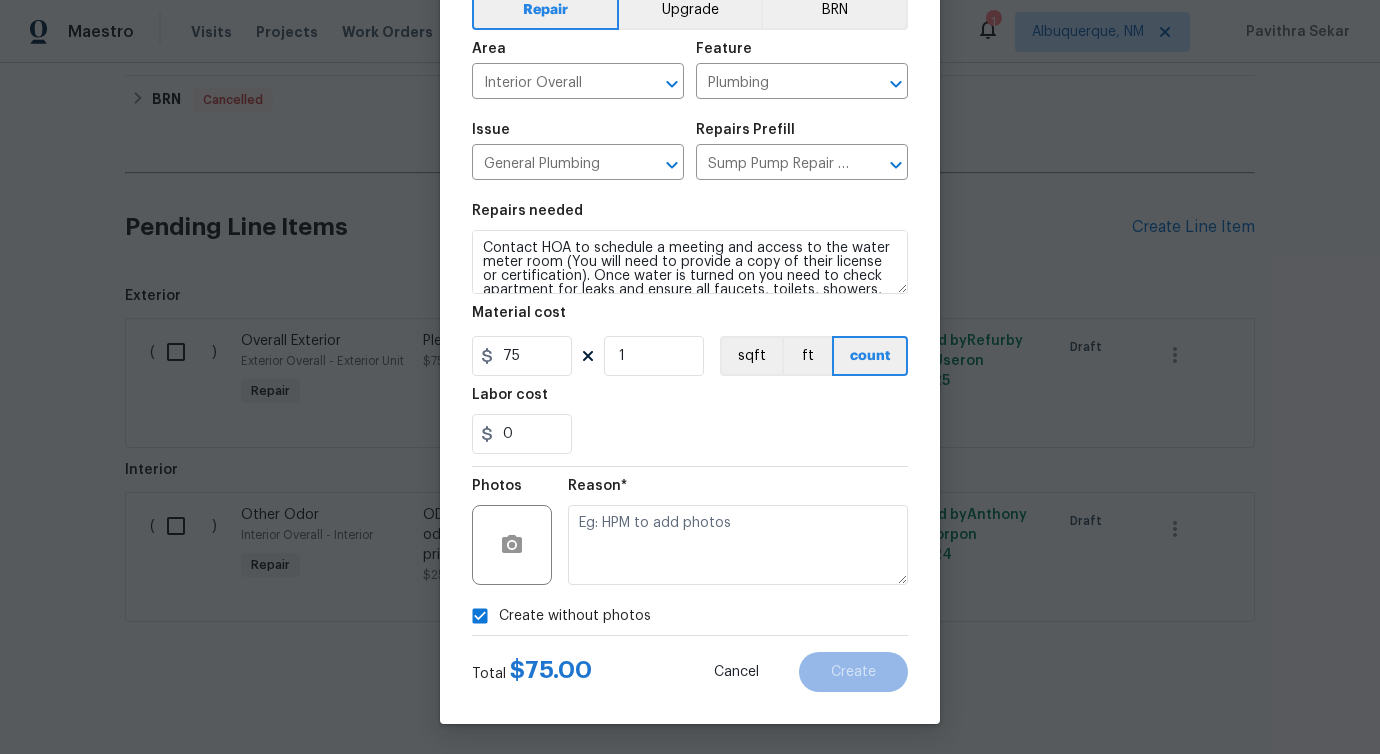 click at bounding box center [738, 545] 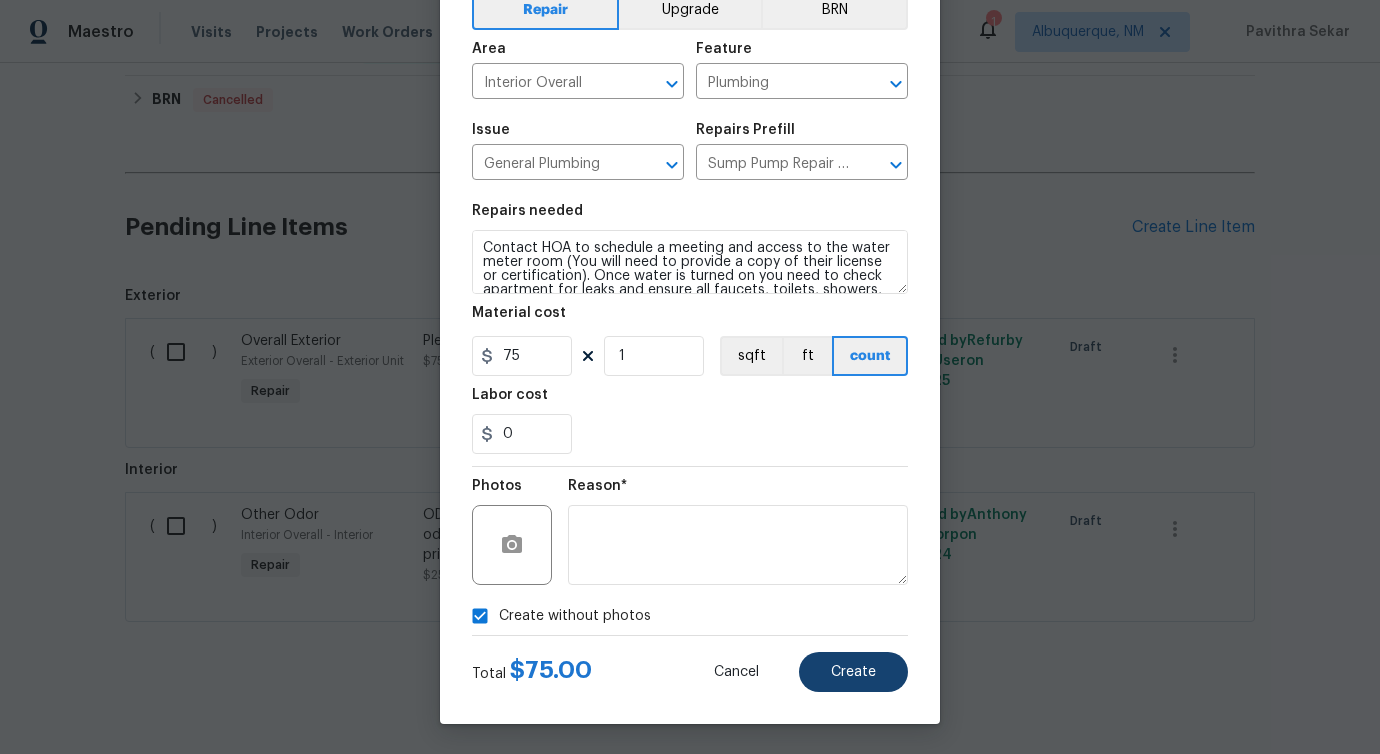 type 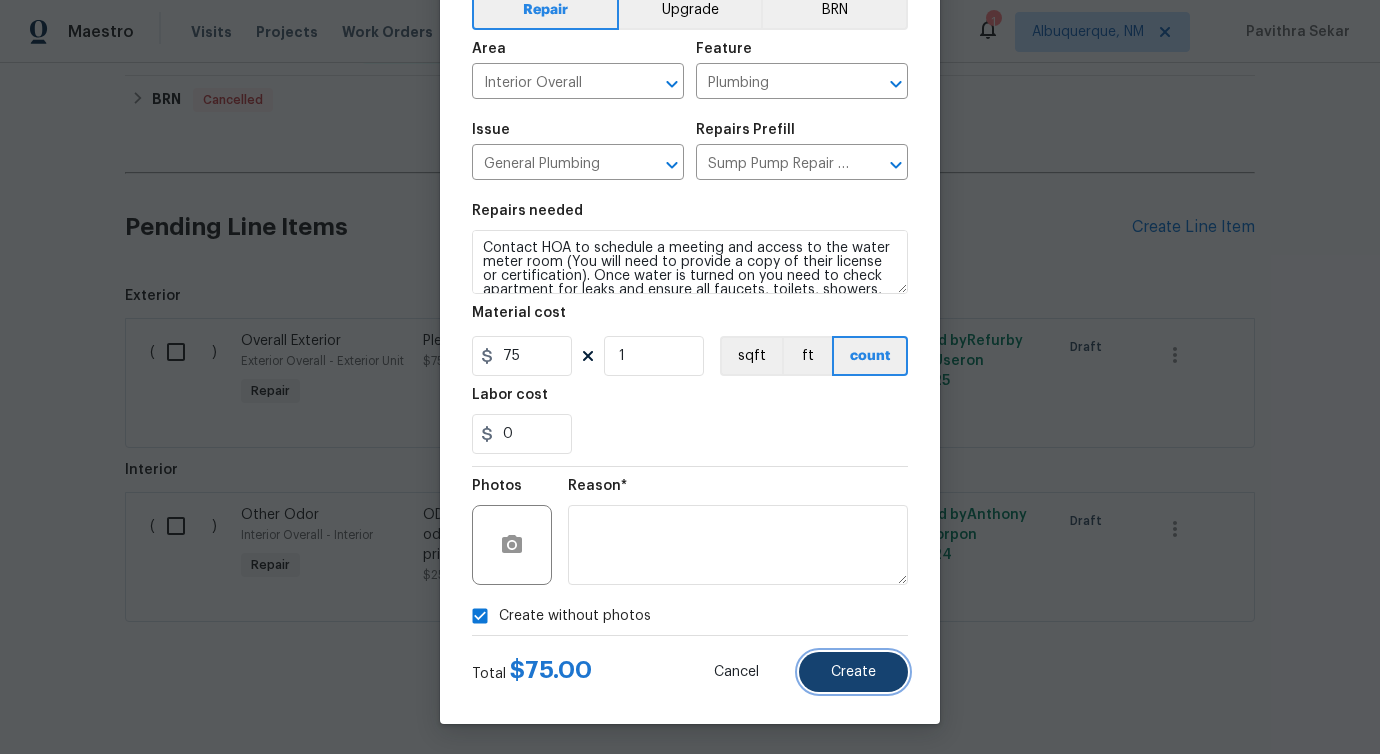 click on "Create" at bounding box center [853, 672] 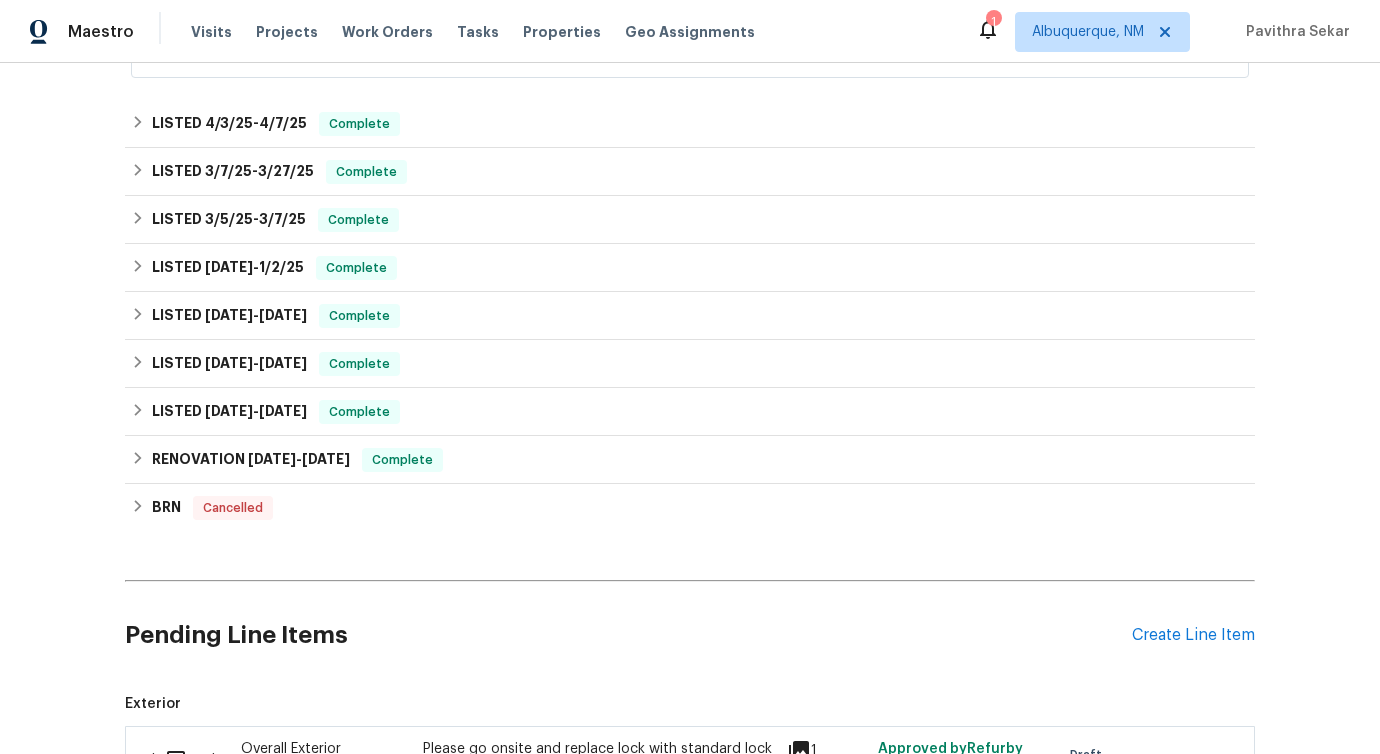 scroll, scrollTop: 0, scrollLeft: 0, axis: both 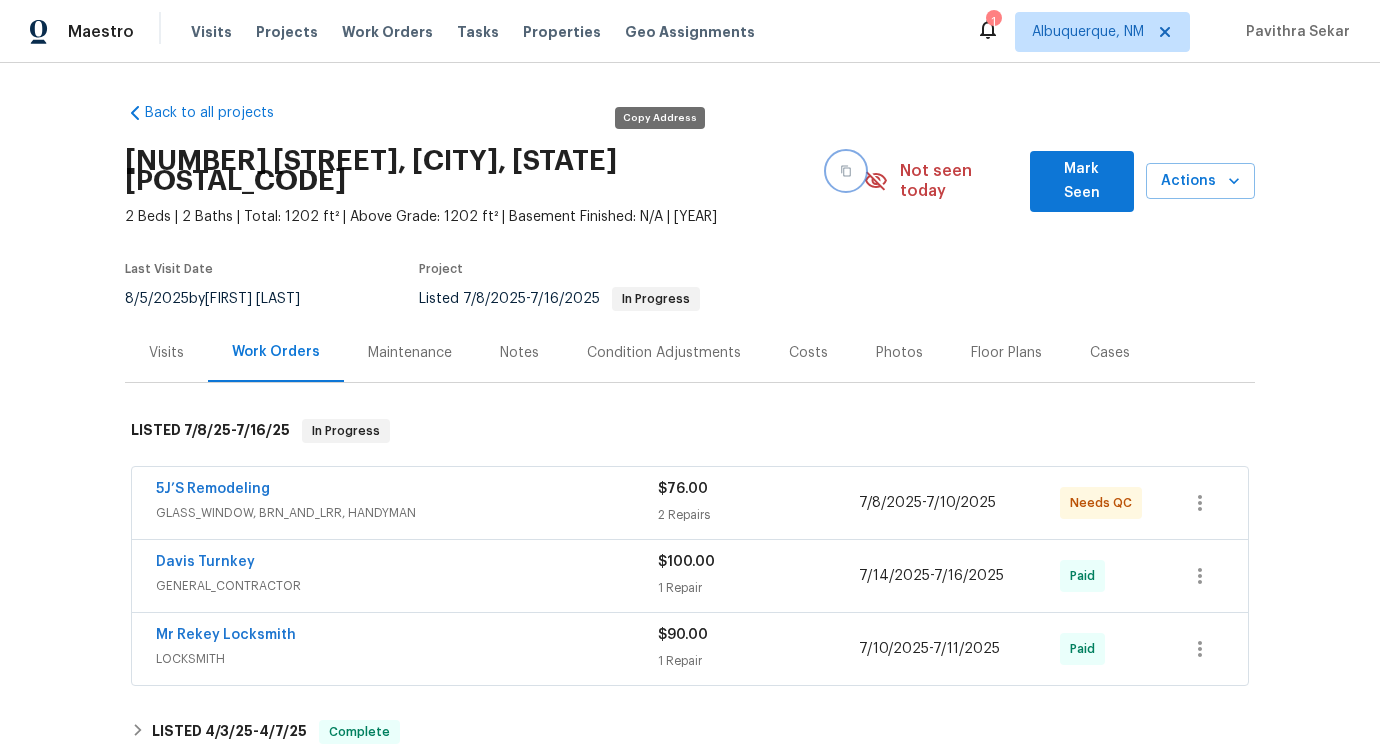 click 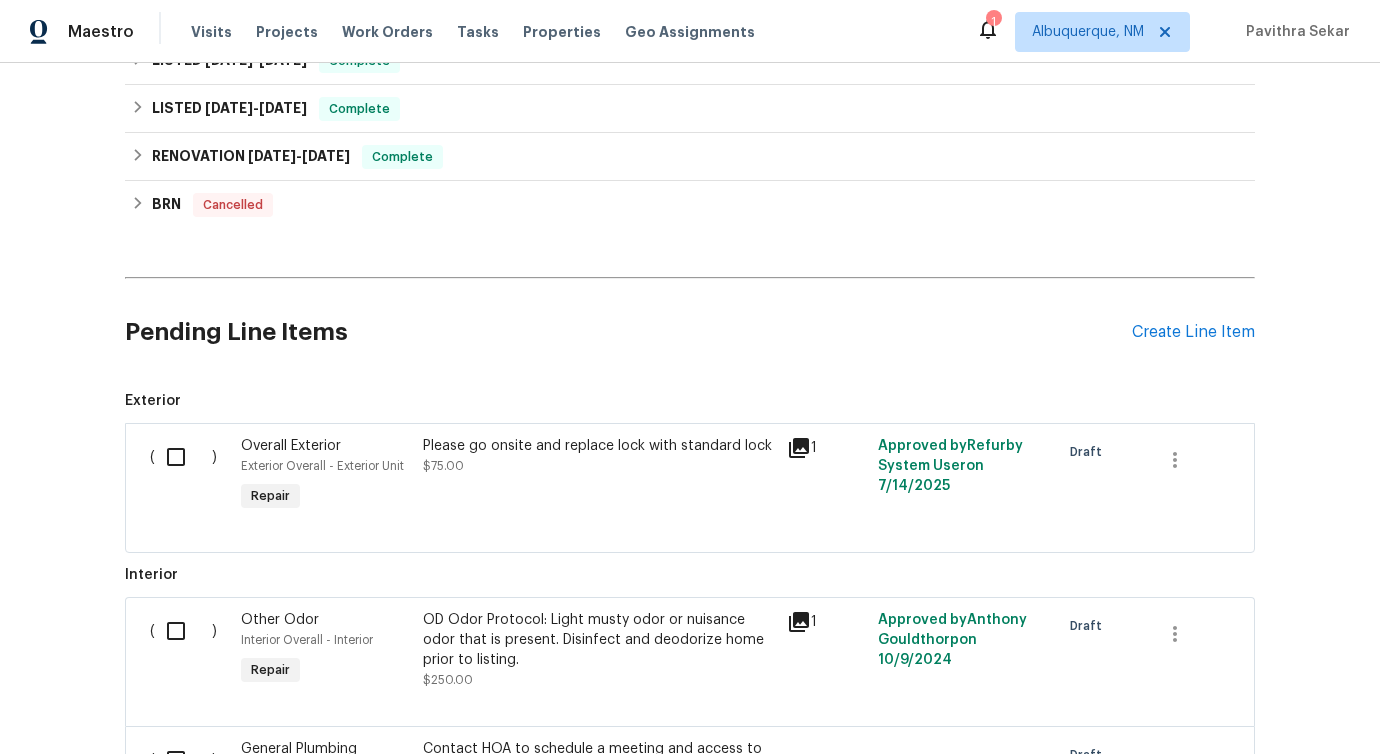 scroll, scrollTop: 0, scrollLeft: 0, axis: both 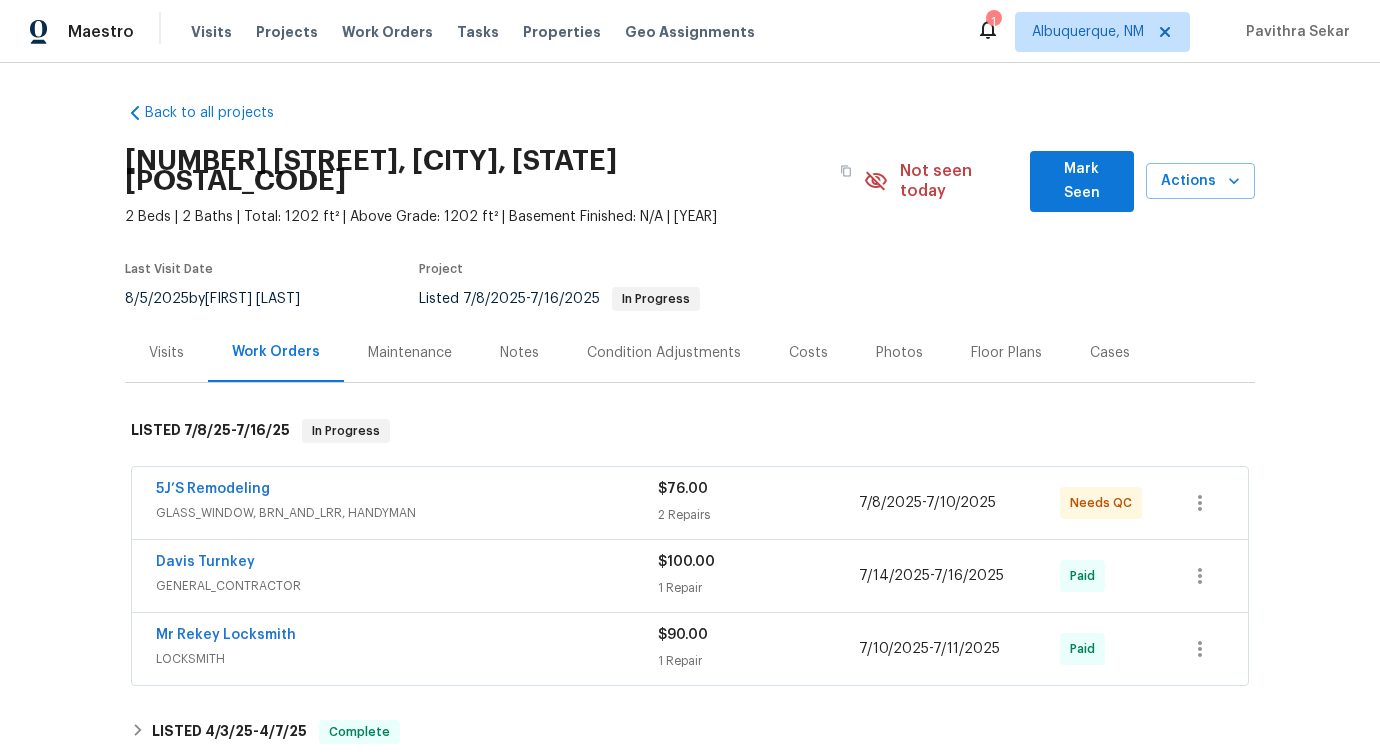 click on "Back to all projects 3217 Fairington Dr, Lithonia, GA 30038 2 Beds | 2 Baths | Total: 1202 ft² | Above Grade: 1202 ft² | Basement Finished: N/A | 2003 Not seen today Mark Seen Actions Last Visit Date 8/5/2025  by  Carmen Childs   Project Listed   7/8/2025  -  7/16/2025 In Progress Visits Work Orders Maintenance Notes Condition Adjustments Costs Photos Floor Plans Cases LISTED   7/8/25  -  7/16/25 In Progress 5J’S Remodeling GLASS_WINDOW, BRN_AND_LRR, HANDYMAN $76.00 2 Repairs 7/8/2025  -  7/10/2025 Needs QC Davis Turnkey GENERAL_CONTRACTOR $100.00 1 Repair 7/14/2025  -  7/16/2025 Paid Mr Rekey Locksmith LOCKSMITH $90.00 1 Repair 7/10/2025  -  7/11/2025 Paid LISTED   4/3/25  -  4/7/25 Complete LM Painting GENERAL_CONTRACTOR, OD_SELECT $400.00 1 Repair 4/3/2025  -  4/7/2025 Paid LISTED   3/7/25  -  3/27/25 Complete LM Painting GENERAL_CONTRACTOR, OD_SELECT $75.00 7 Repairs 3/7/2025  -  3/9/2025 Paid Glen Property Maintenance LLC GLASS_WINDOW, HANDYMAN, BRN_AND_LRR $150.00 1 Repair 3/24/2025  -  3/26/2025" at bounding box center [690, 408] 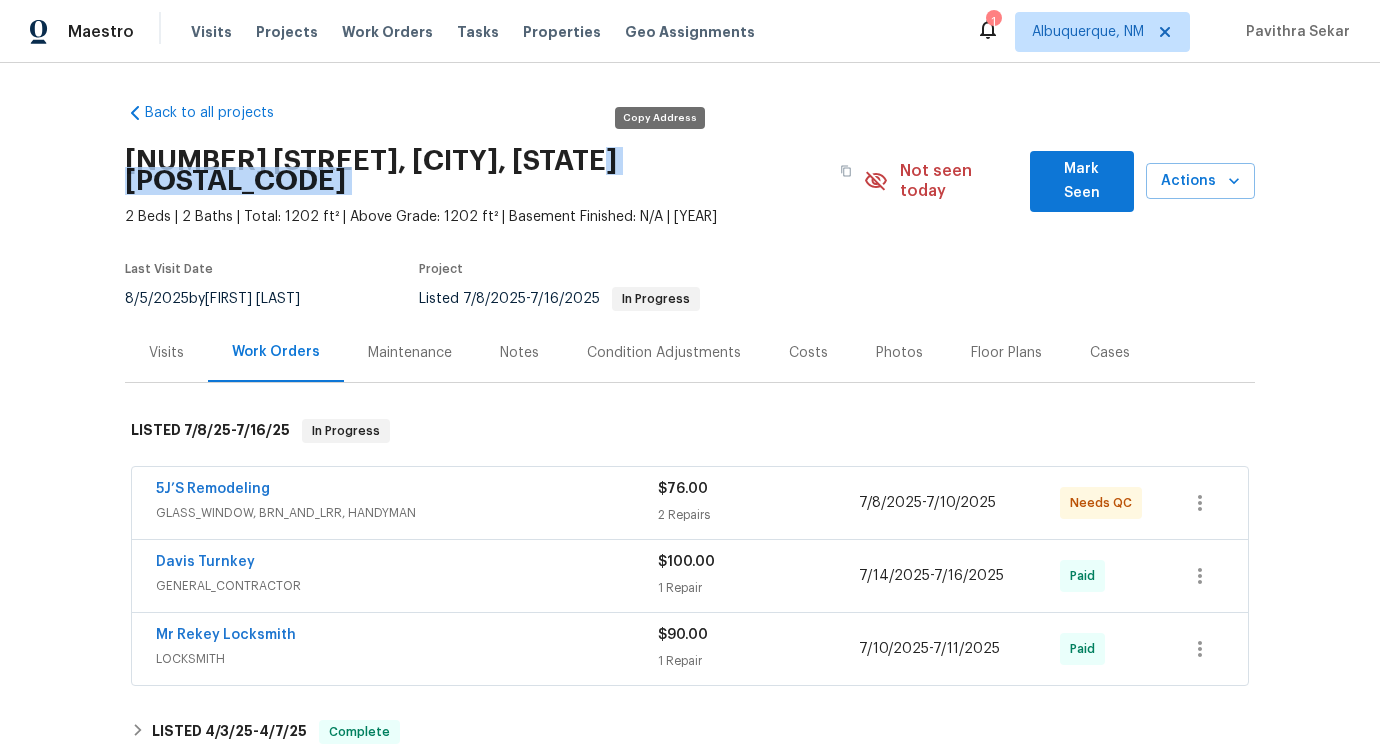 drag, startPoint x: 554, startPoint y: 164, endPoint x: 641, endPoint y: 162, distance: 87.02299 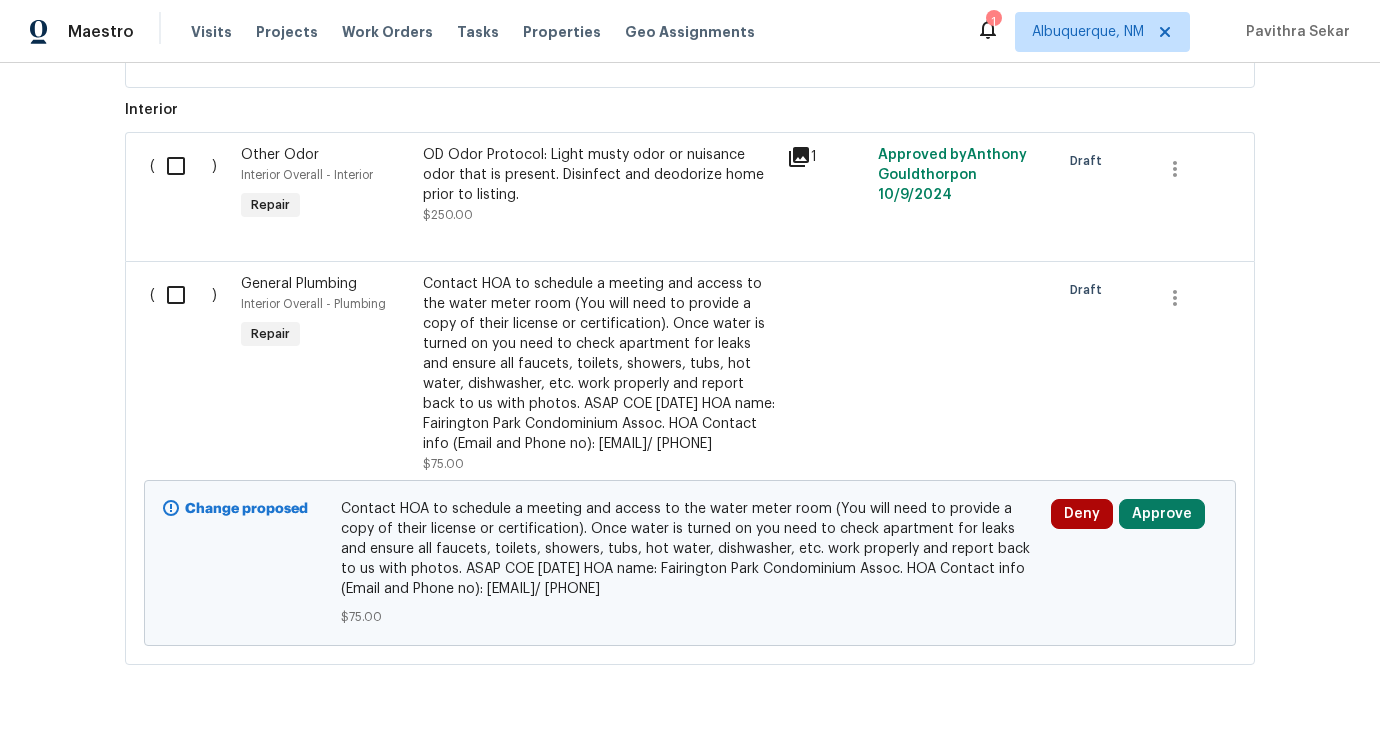 scroll, scrollTop: 1439, scrollLeft: 0, axis: vertical 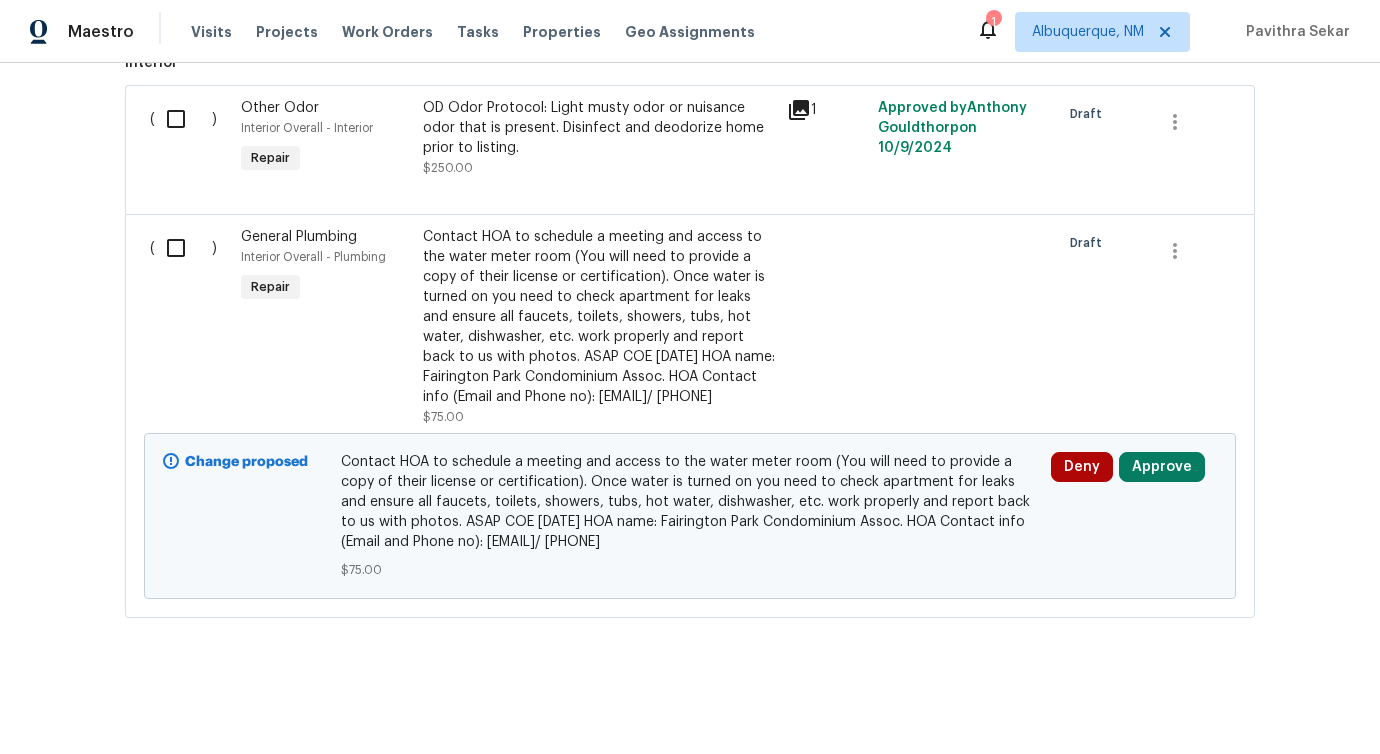 click at bounding box center [183, 248] 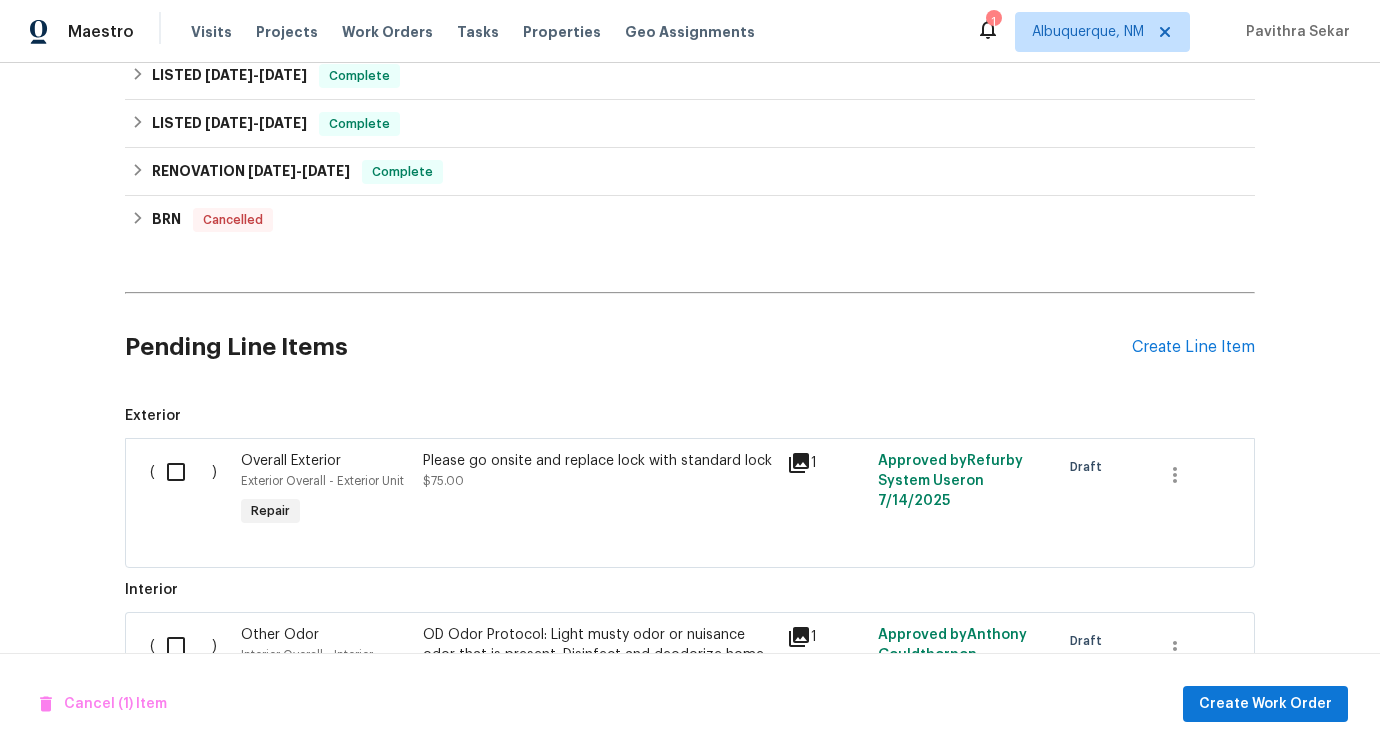 scroll, scrollTop: 156, scrollLeft: 0, axis: vertical 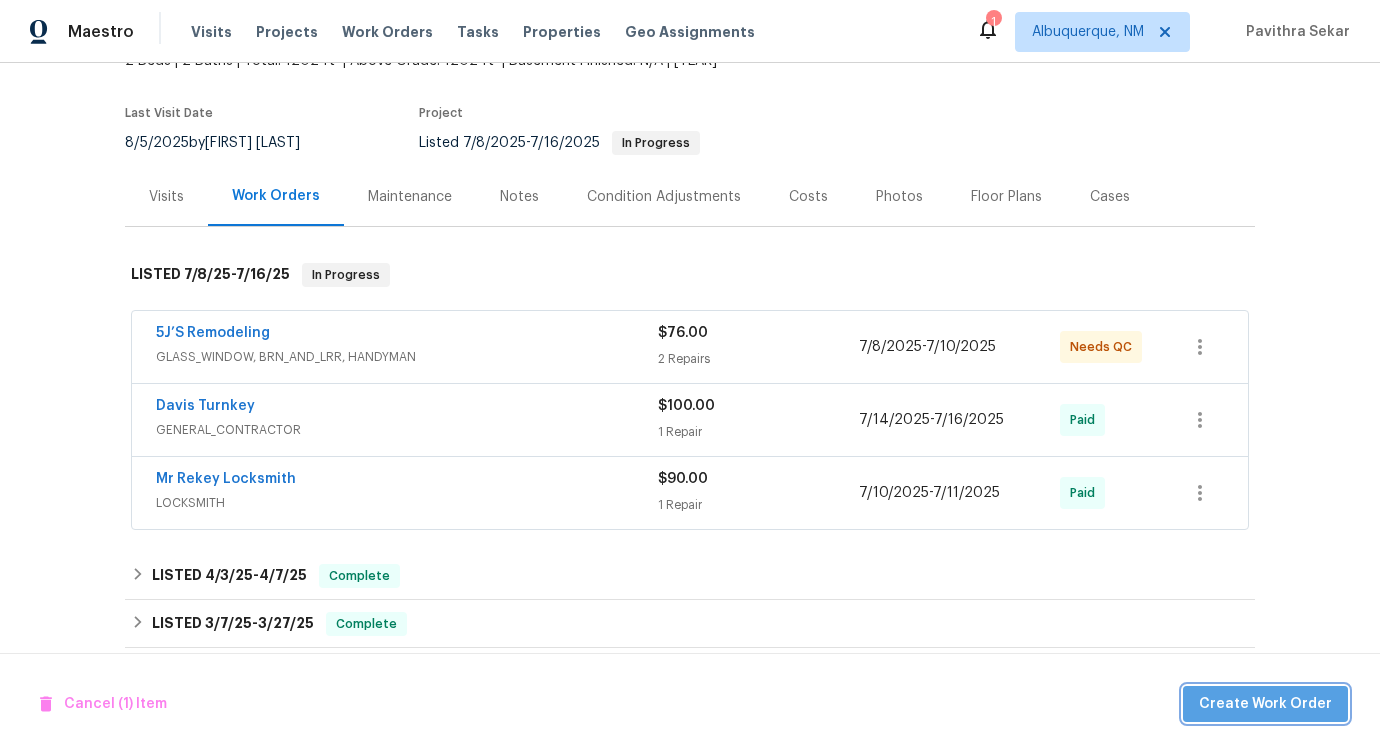 click on "Create Work Order" at bounding box center [1265, 704] 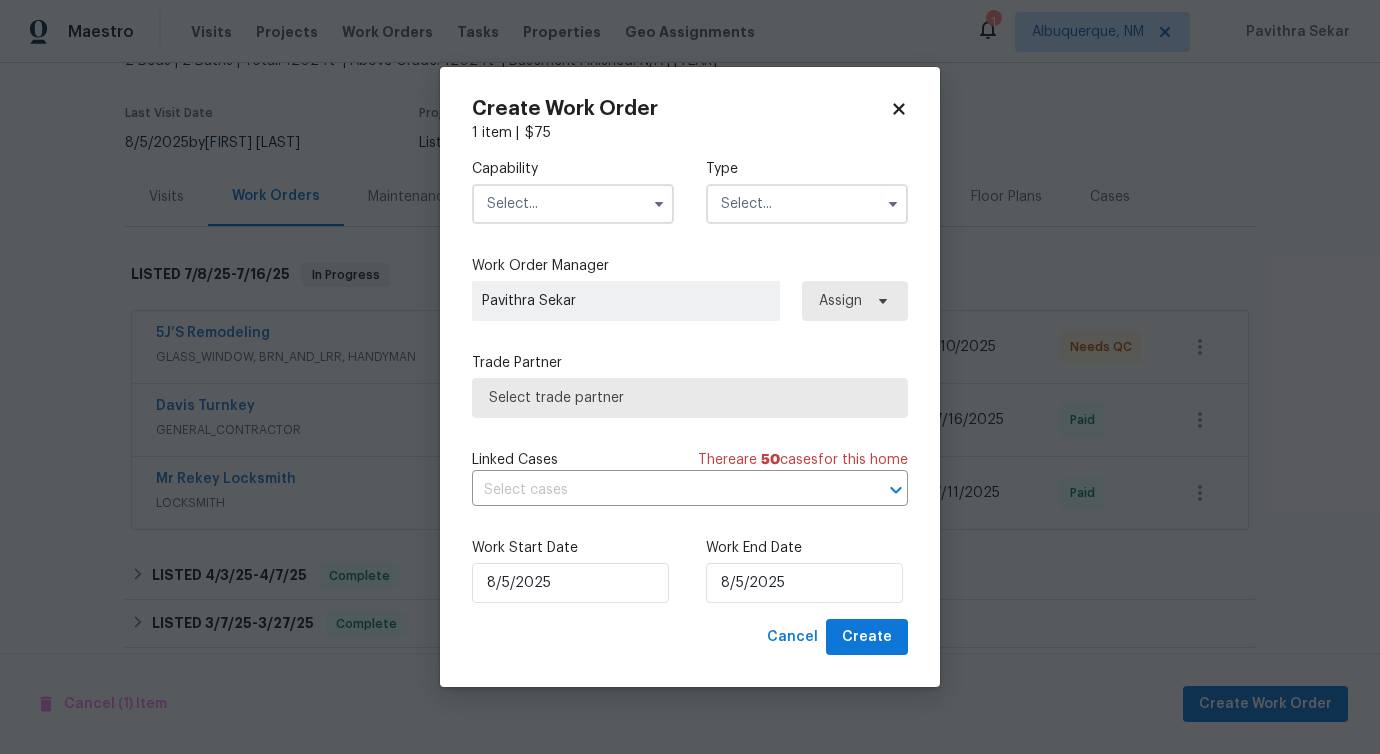click at bounding box center [573, 204] 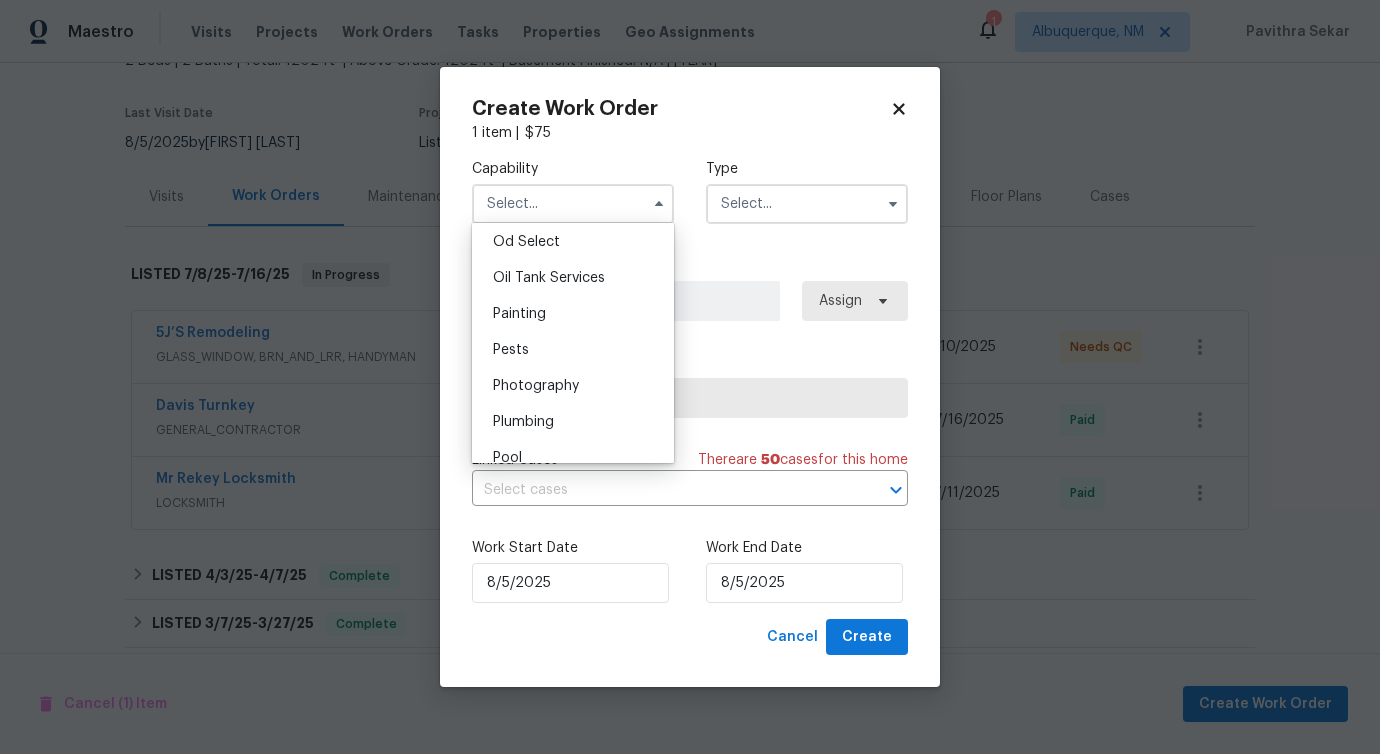 scroll, scrollTop: 1729, scrollLeft: 0, axis: vertical 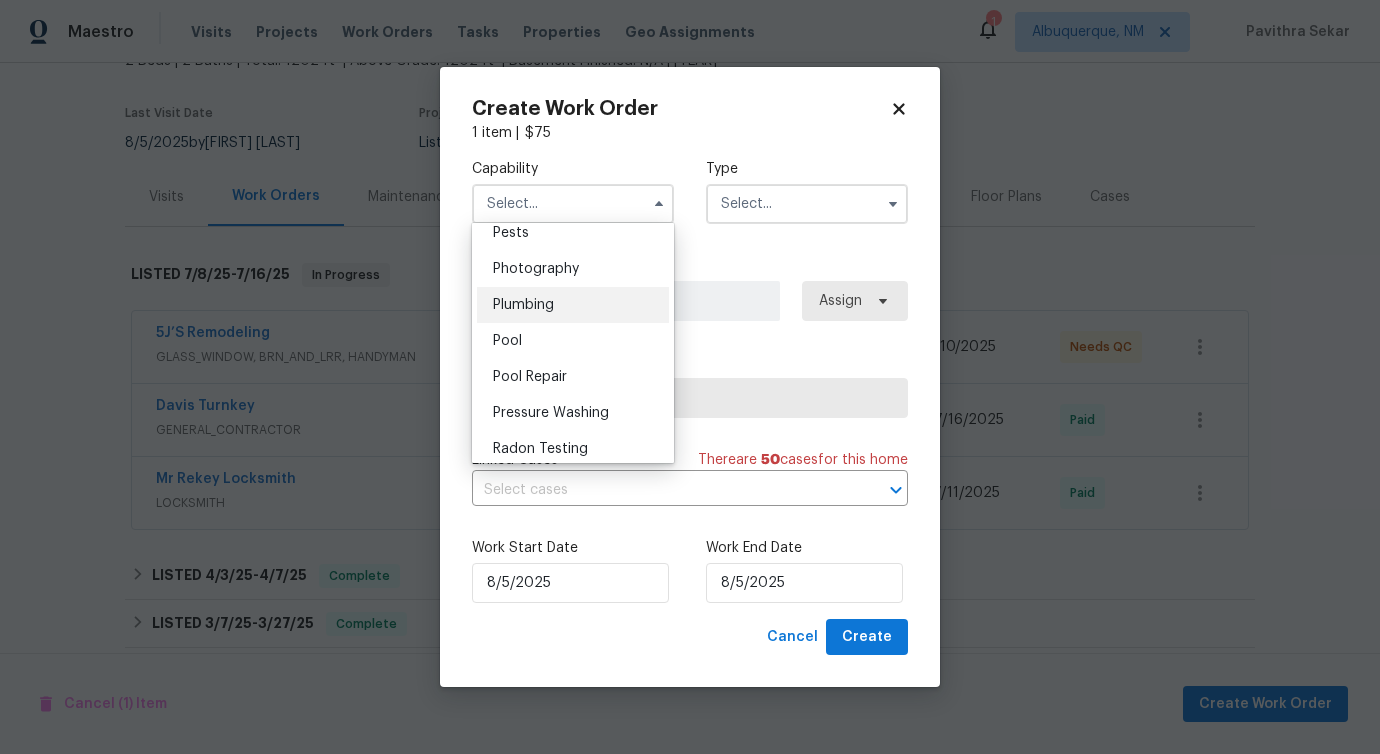 click on "Plumbing" at bounding box center (523, 305) 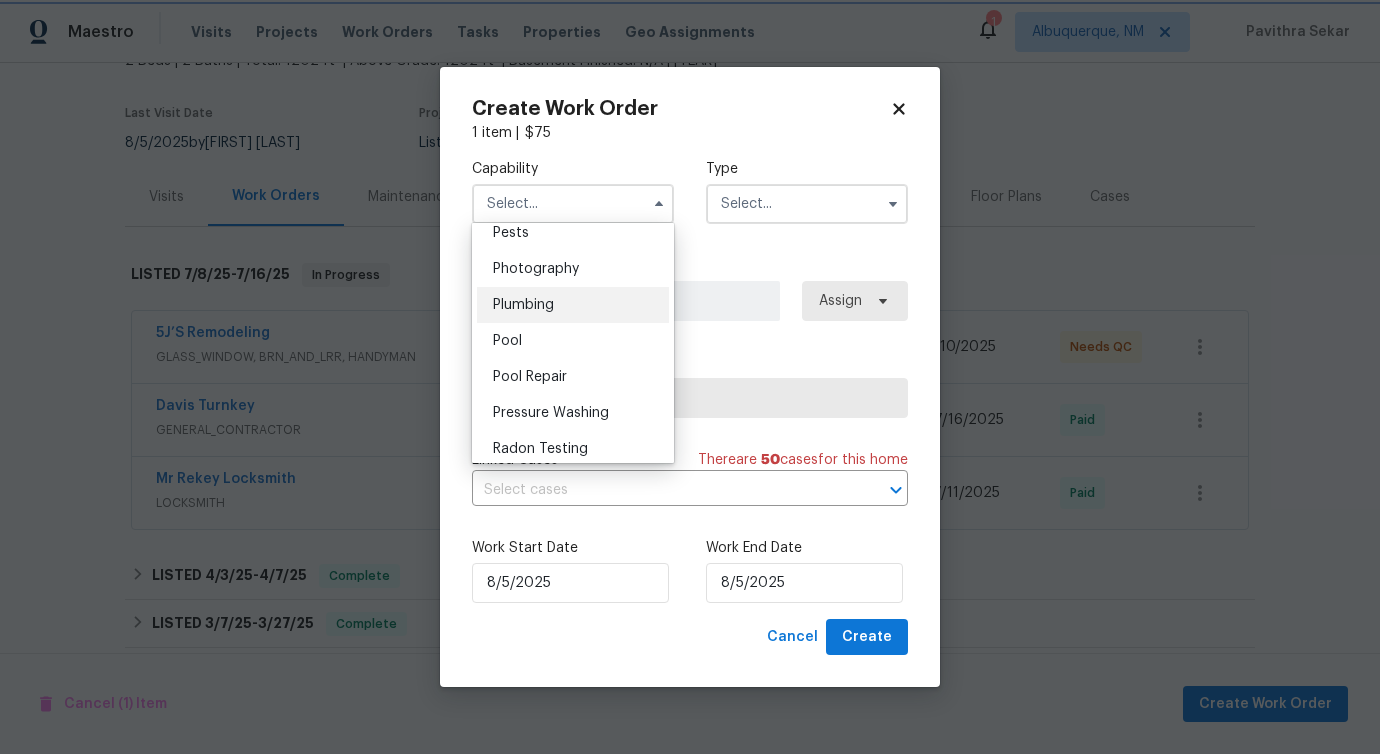 type on "Plumbing" 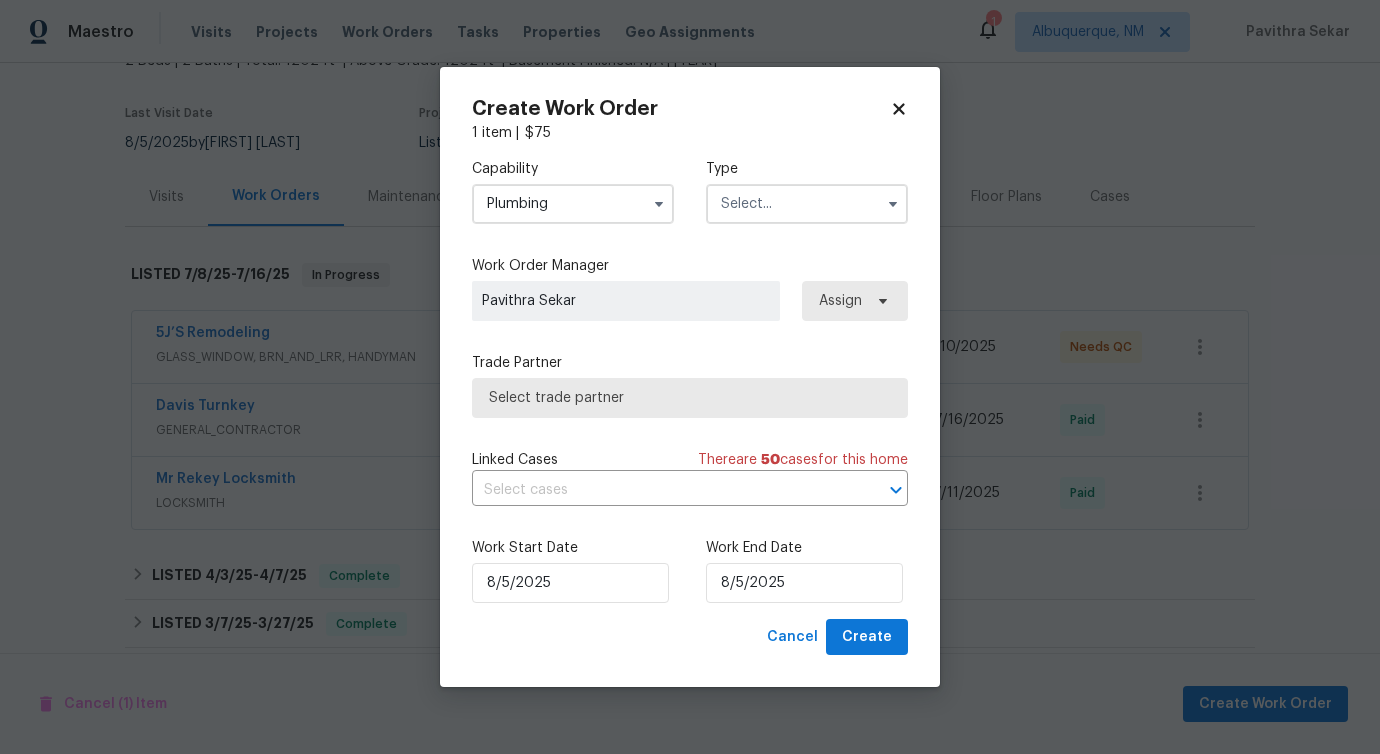 click at bounding box center [807, 204] 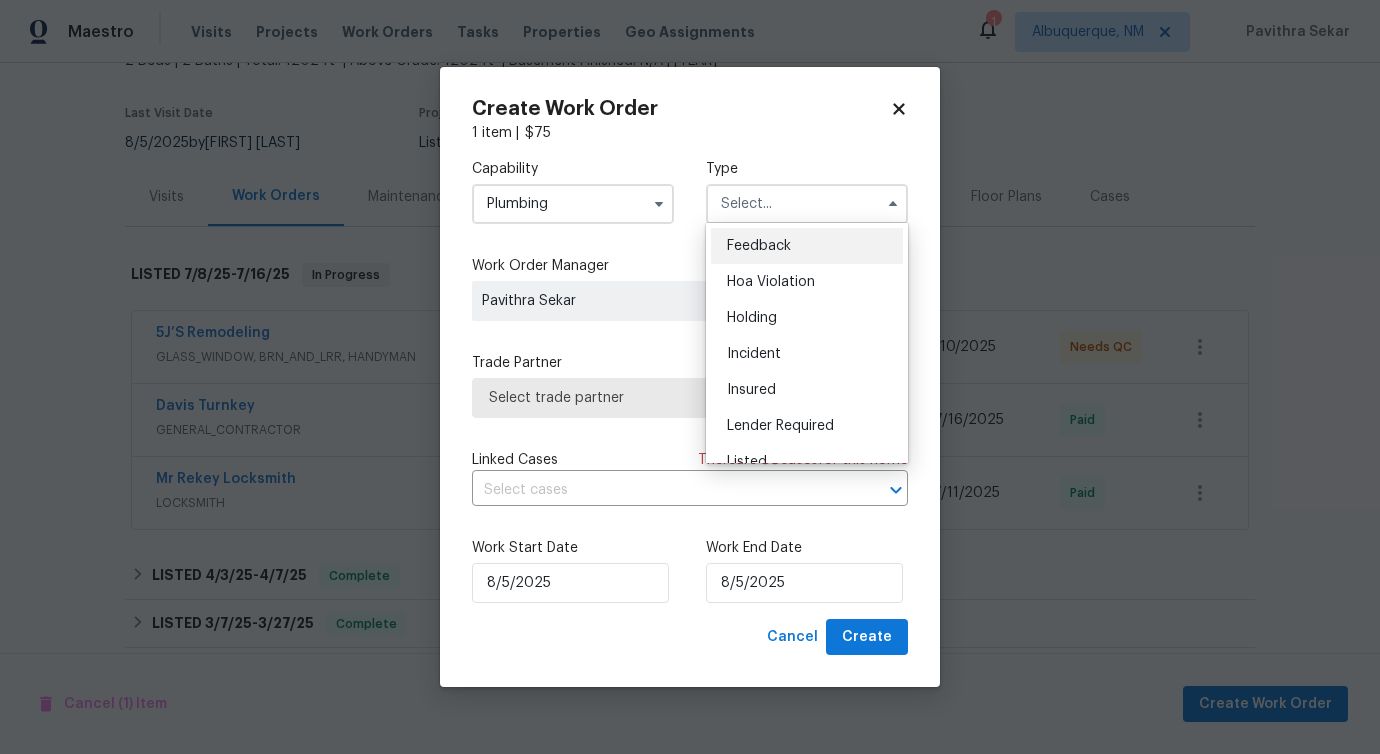 click on "Feedback" at bounding box center (807, 246) 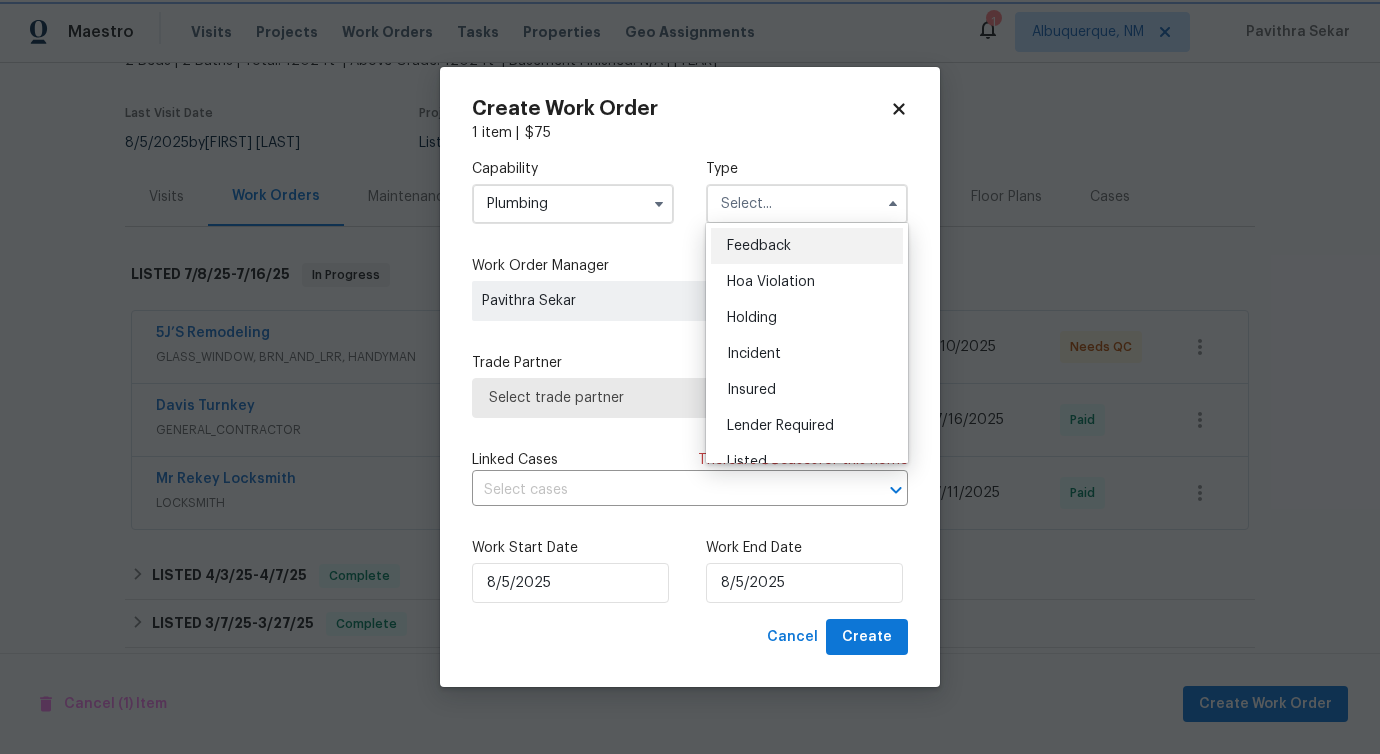 type on "Feedback" 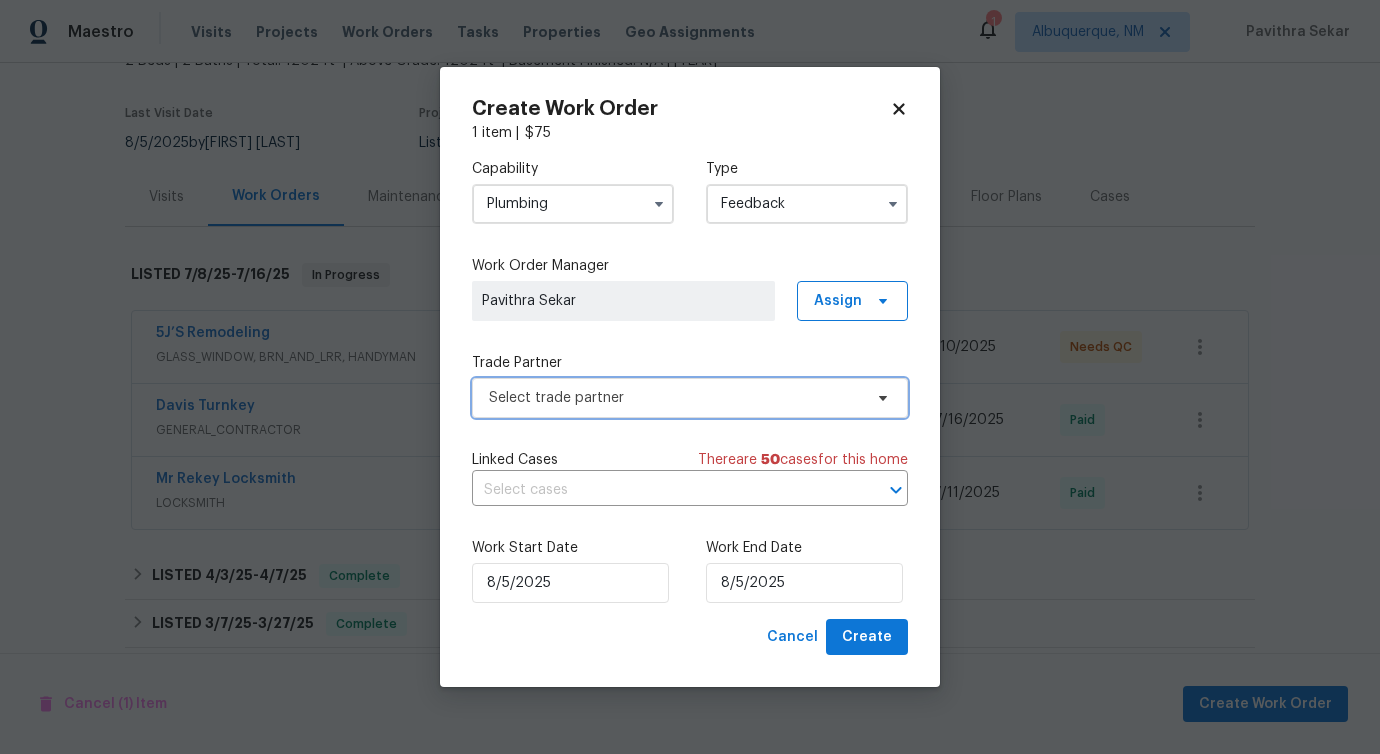 click on "Select trade partner" at bounding box center (675, 398) 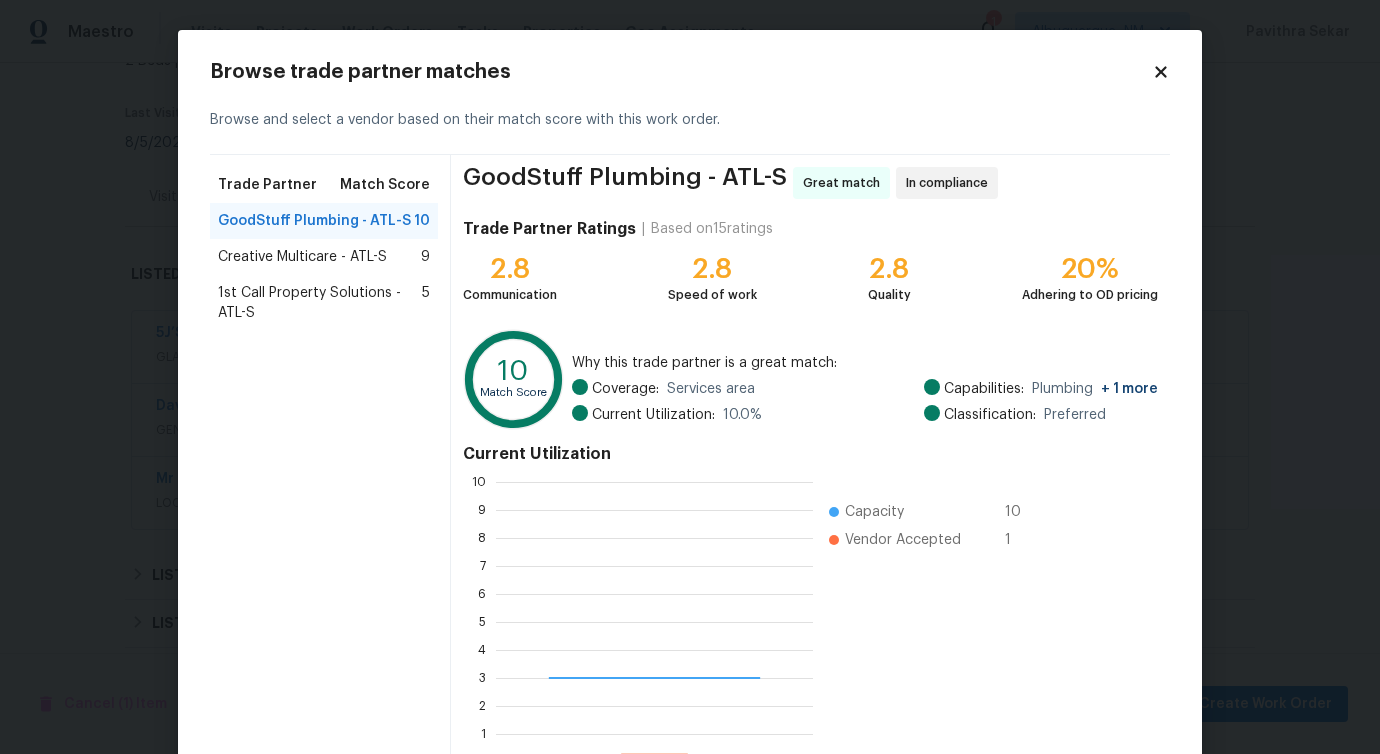 scroll, scrollTop: 2, scrollLeft: 2, axis: both 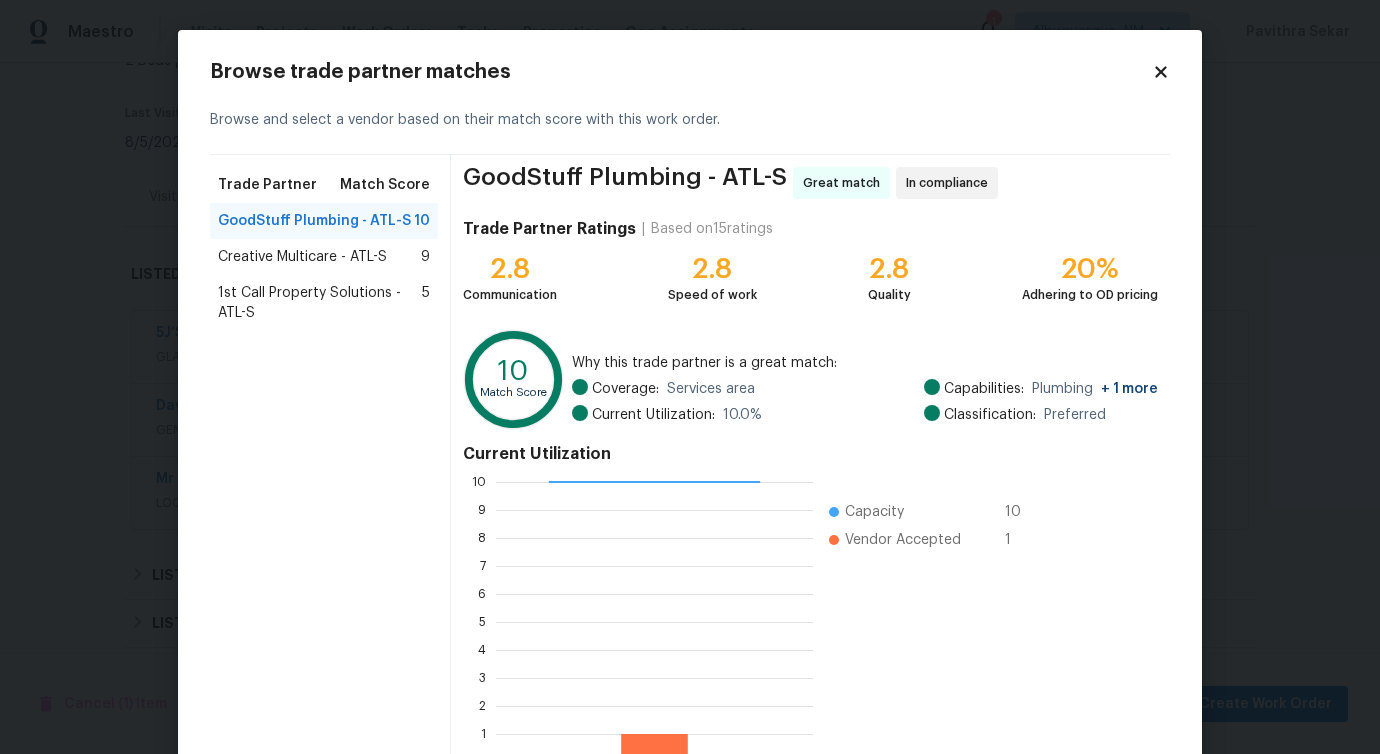 click on "Creative Multicare - ATL-S" at bounding box center [302, 257] 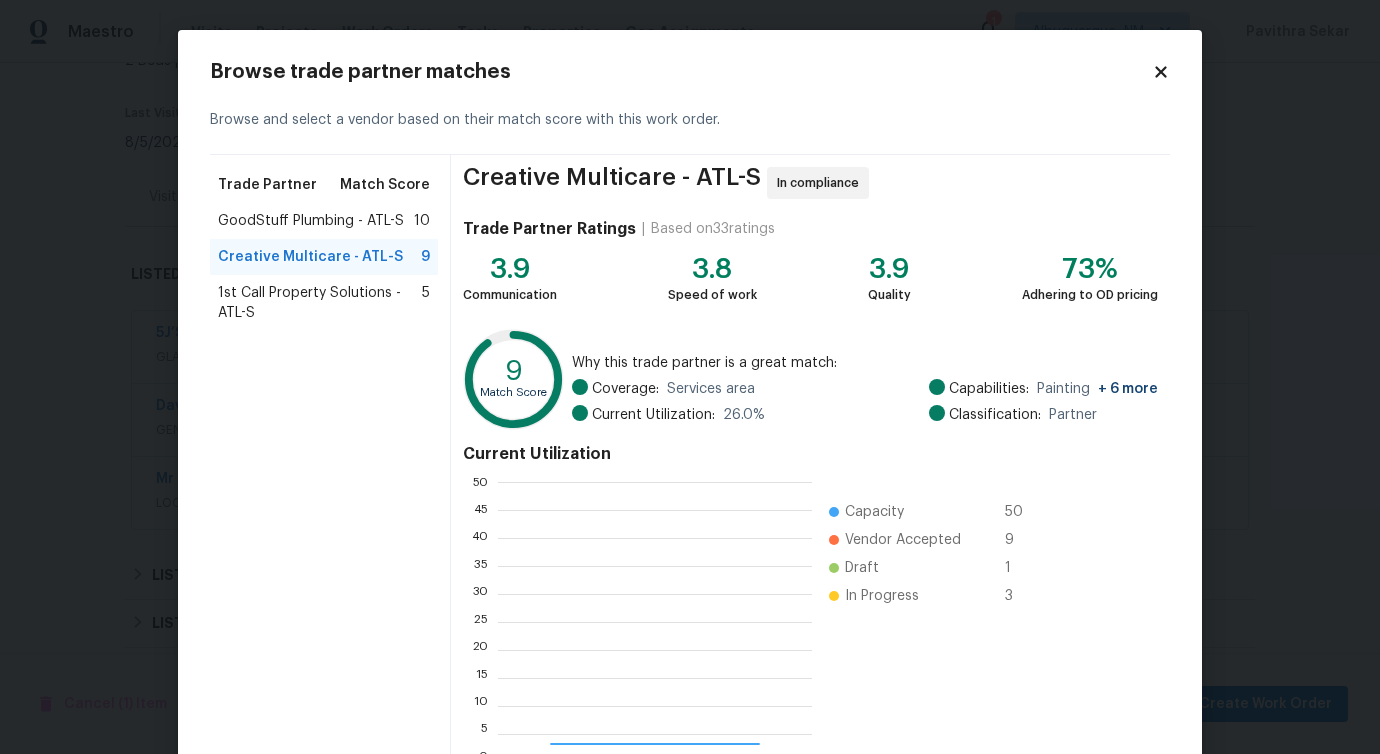 scroll, scrollTop: 2, scrollLeft: 2, axis: both 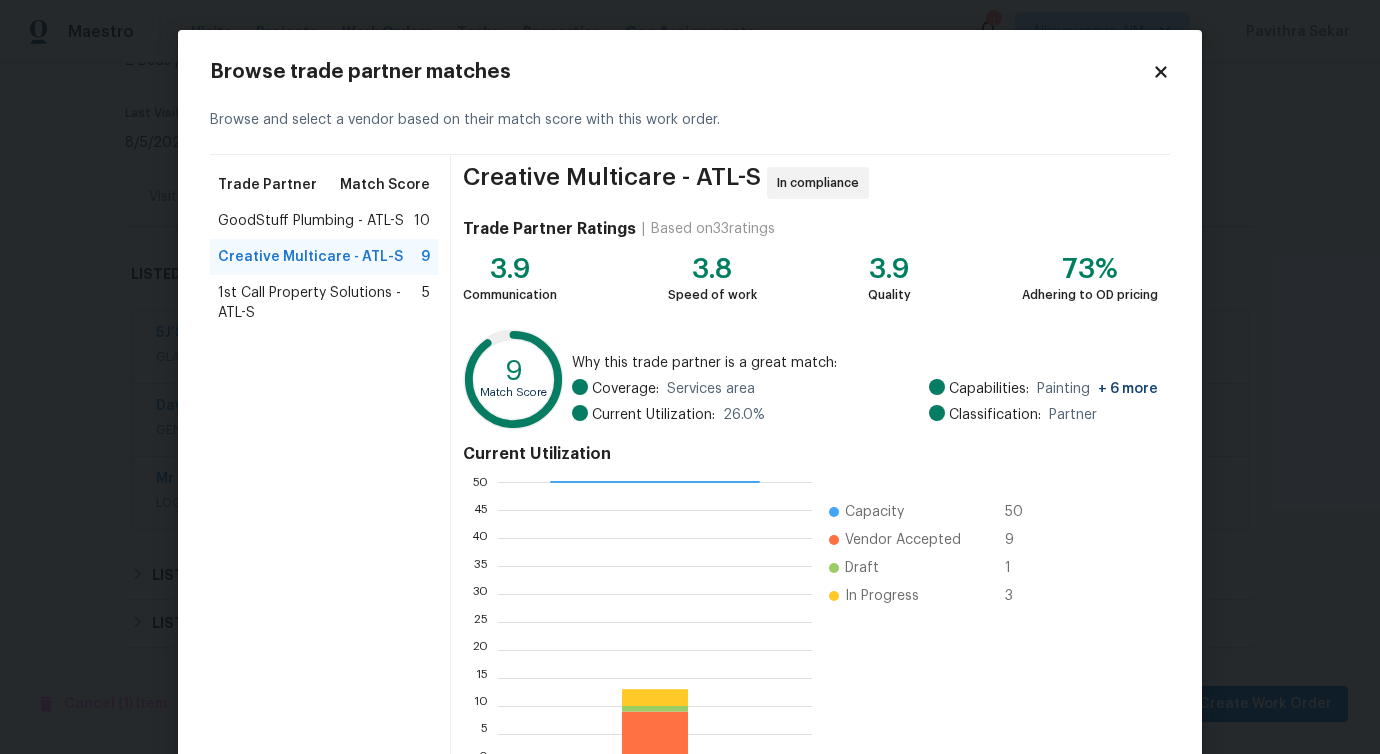 click on "1st Call Property Solutions - ATL-S" at bounding box center (320, 303) 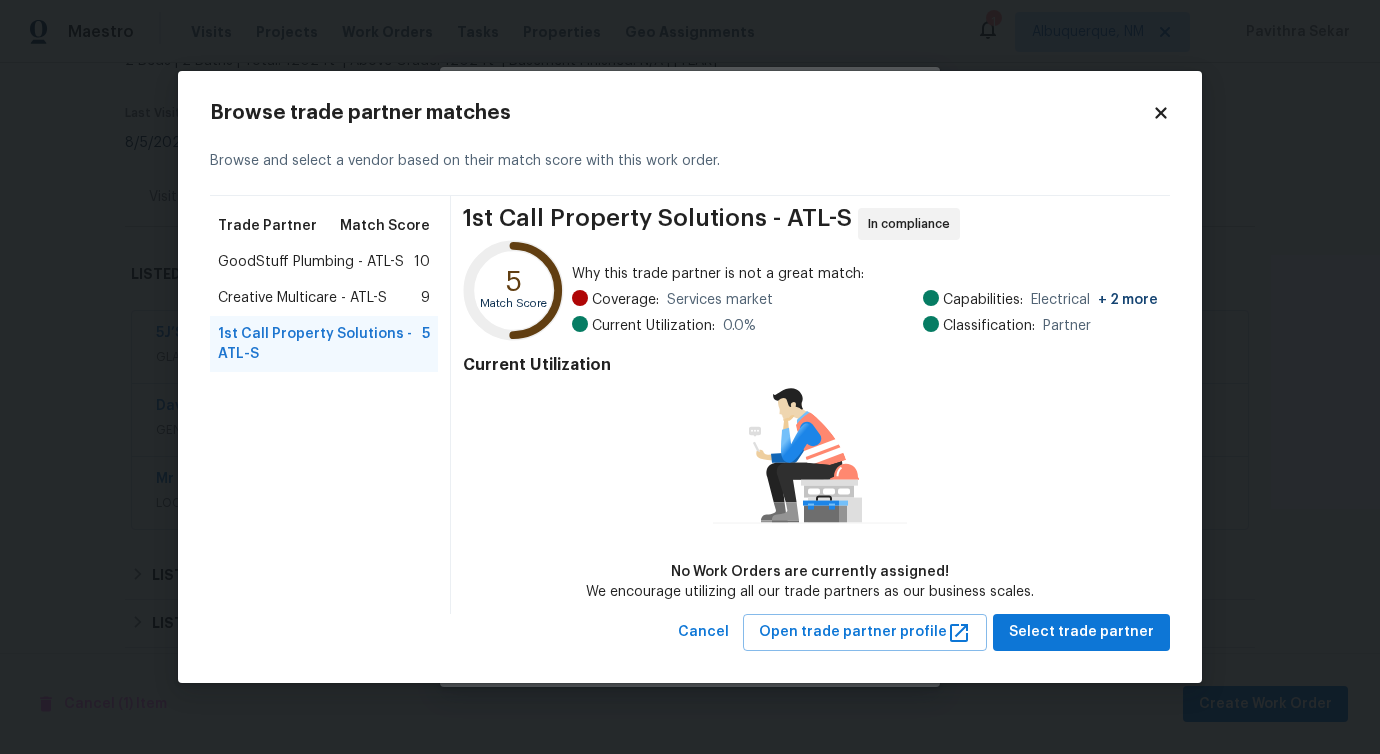 click on "Creative Multicare - ATL-S" at bounding box center (302, 298) 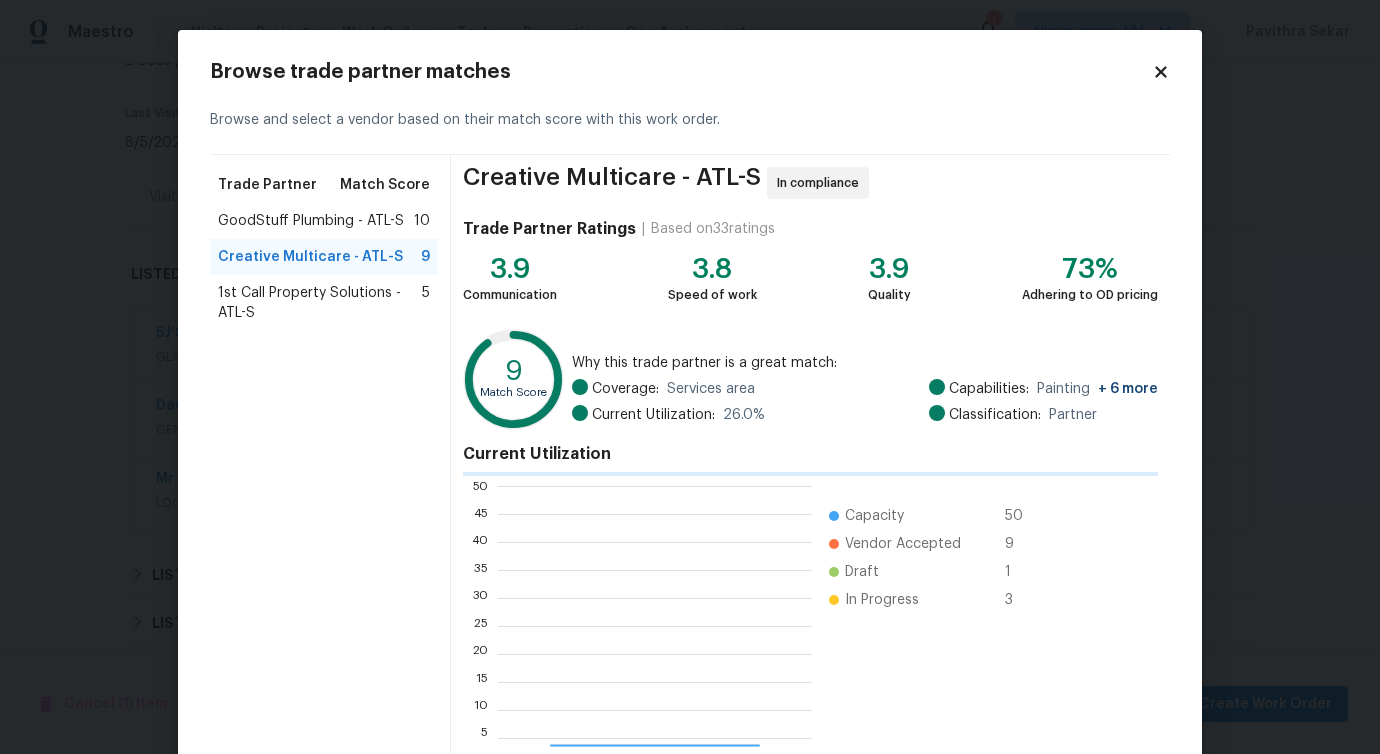 scroll, scrollTop: 2, scrollLeft: 2, axis: both 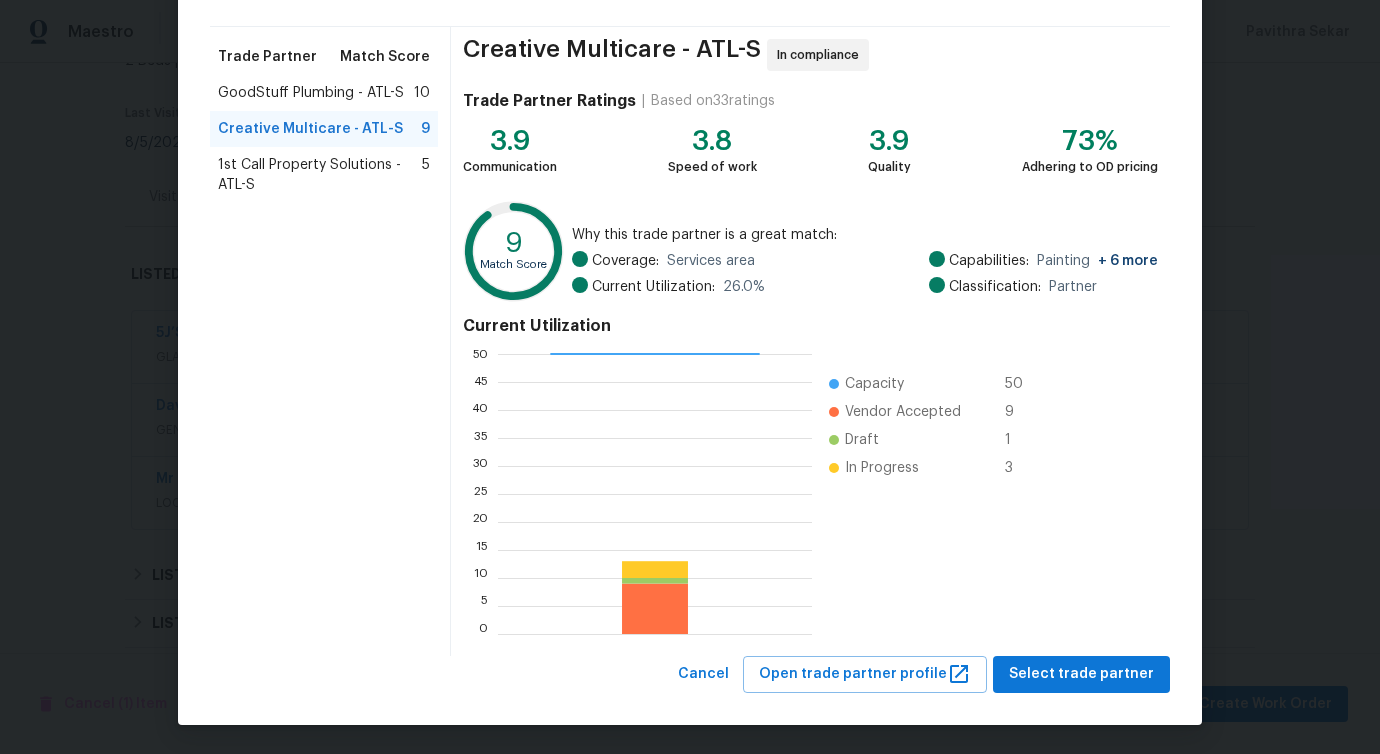 click on "Browse trade partner matches Browse and select a vendor based on their match score with this work order. Trade Partner Match Score GoodStuff Plumbing - ATL-S 10 Creative Multicare - ATL-S 9 1st Call Property Solutions - ATL-S 5 Creative Multicare - ATL-S In compliance Trade Partner Ratings    |    Based on  33  ratings 3.9 Communication 3.8 Speed of work 3.9 Quality 73% Adhering to OD pricing 9 Match Score Why this trade partner is a great match: Coverage: Services area Current Utilization: 26.0 % Capabilities: Painting + 6 more Classification: Partner Current Utilization 0 5 10 15 20 25 30 35 40 45 50 Capacity 50 Vendor Accepted 9 Draft 1 In Progress 3 Cancel Open trade partner profile Select trade partner" at bounding box center [690, 313] 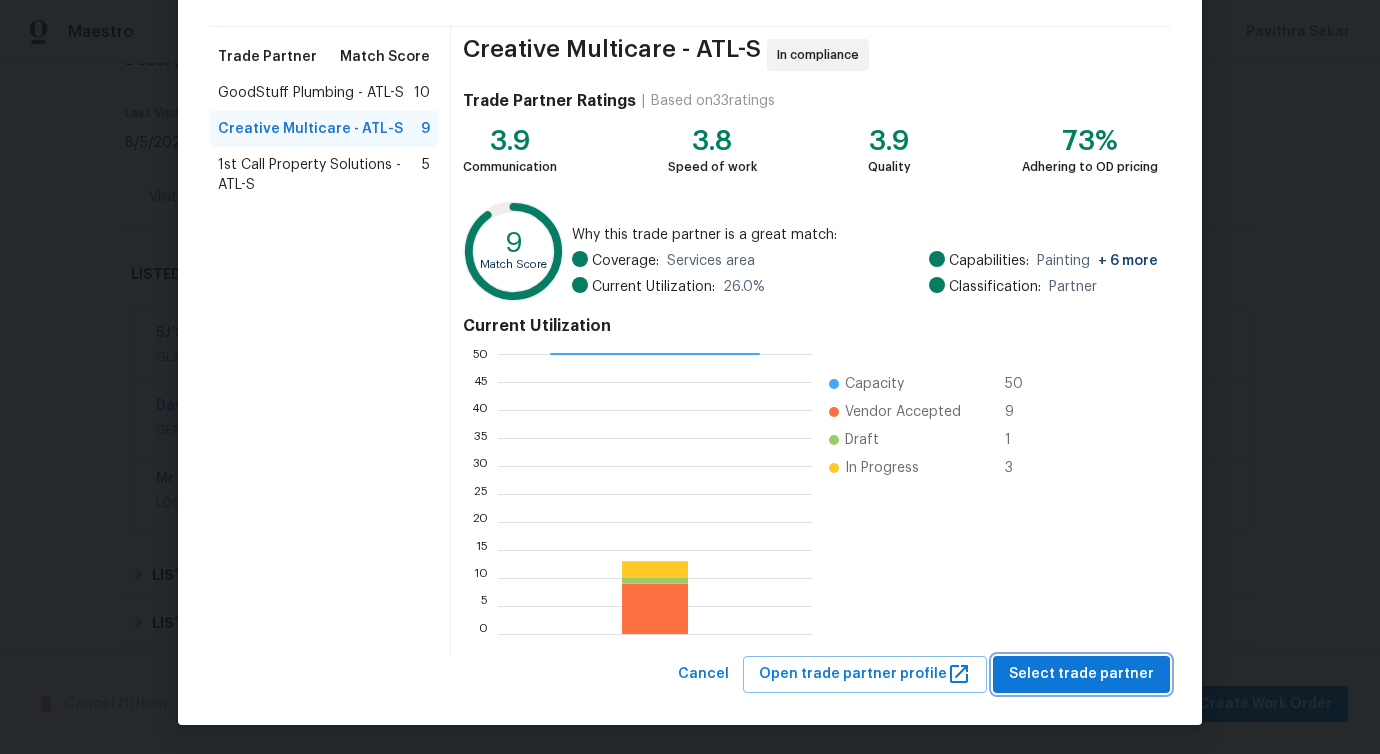 click on "Select trade partner" at bounding box center [1081, 674] 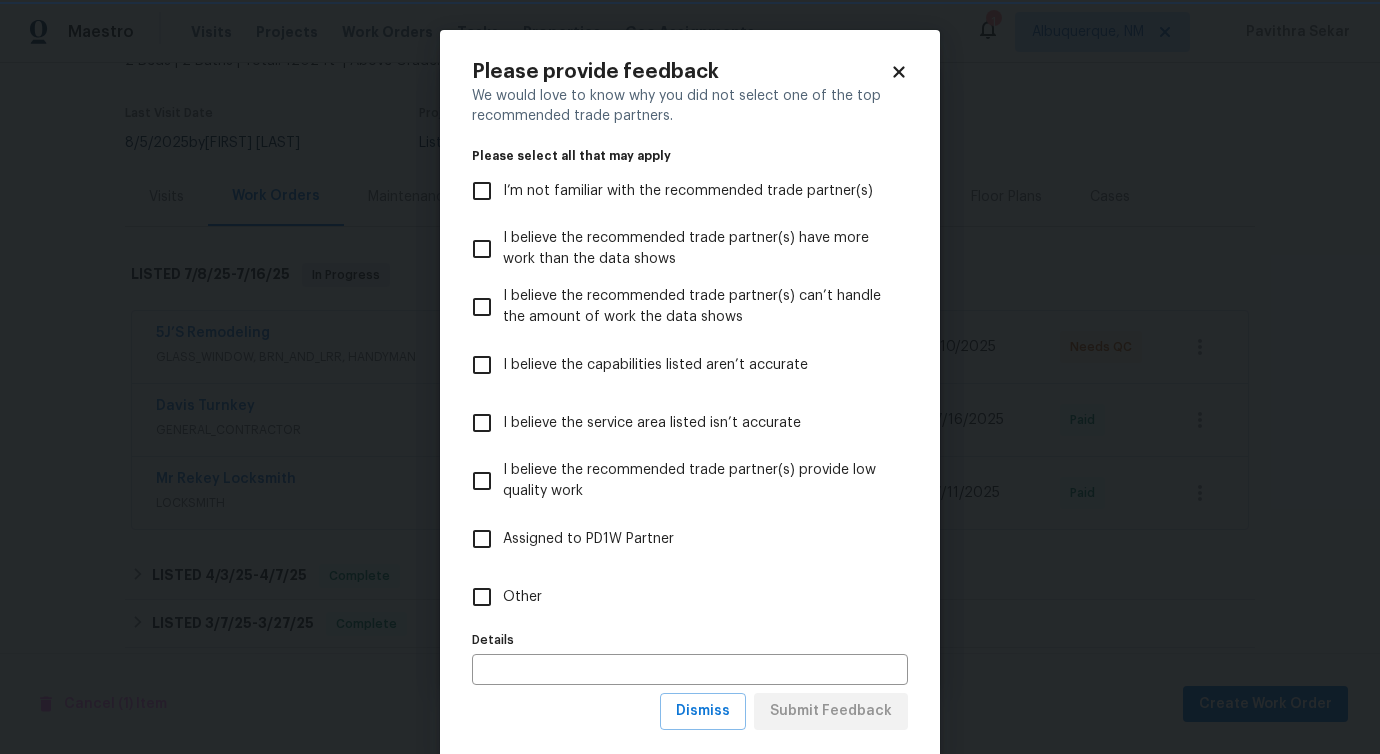 scroll, scrollTop: 0, scrollLeft: 0, axis: both 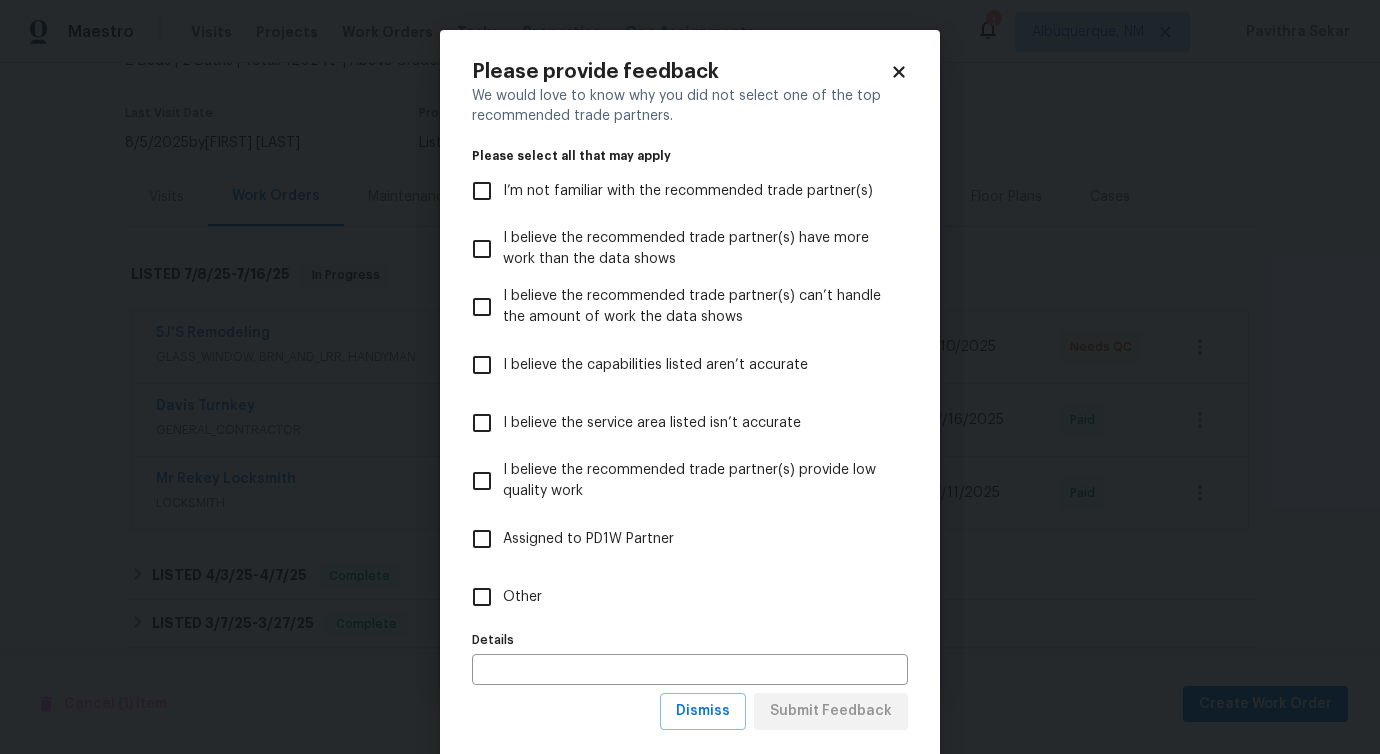 click on "Other" at bounding box center (482, 597) 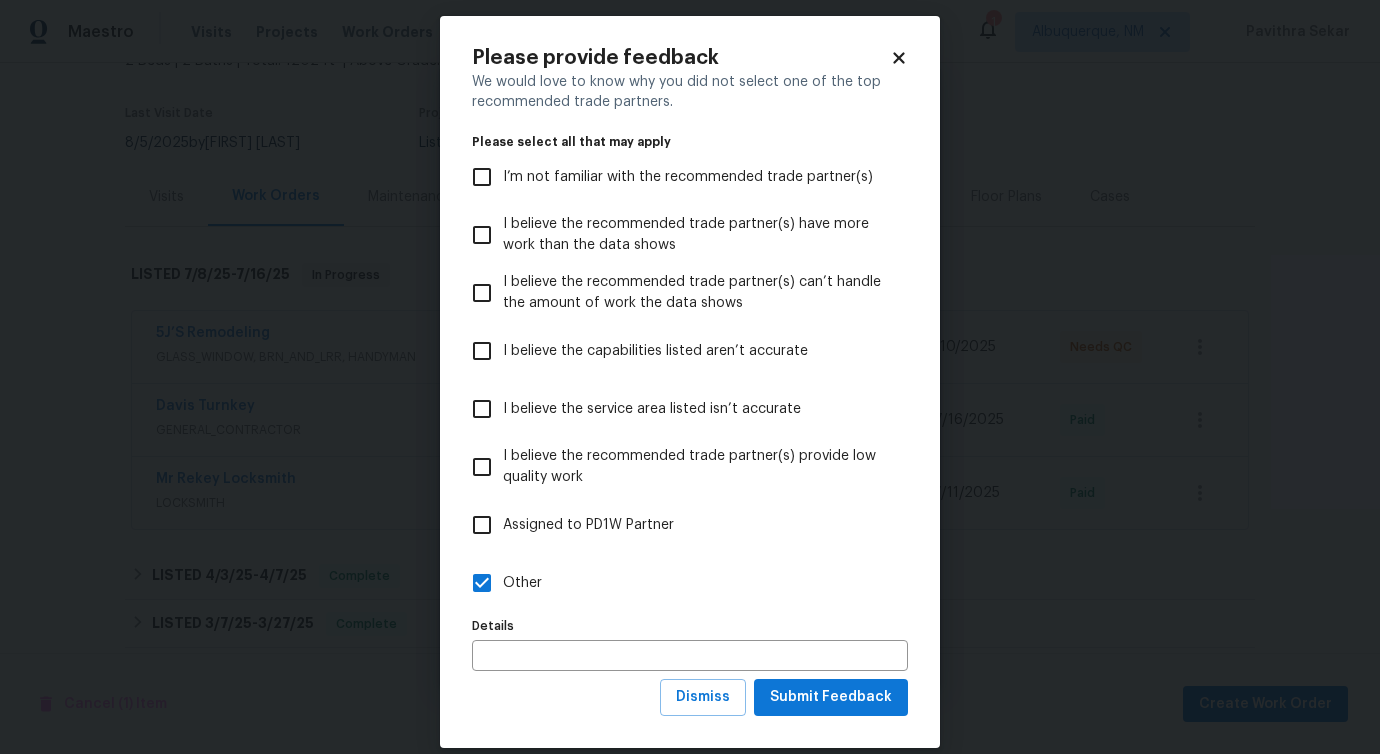 scroll, scrollTop: 38, scrollLeft: 0, axis: vertical 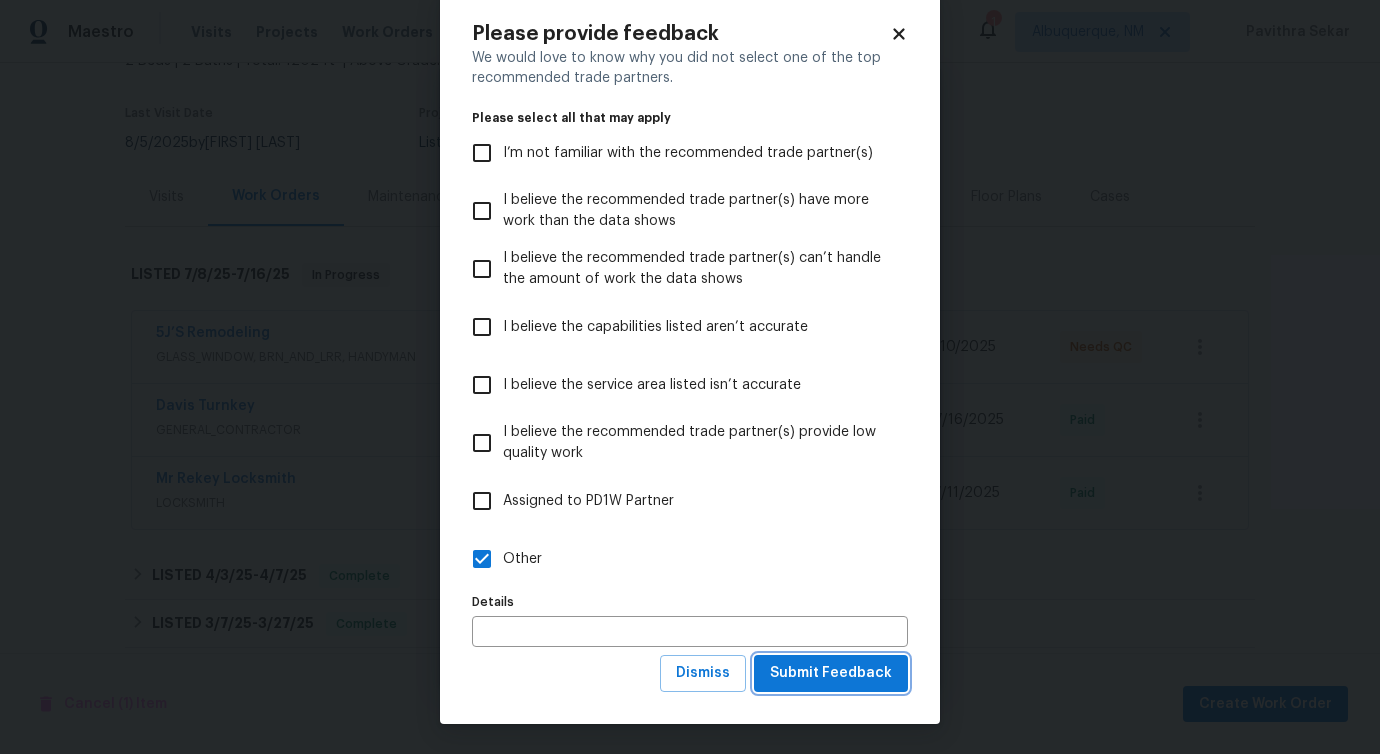 click on "Submit Feedback" at bounding box center (831, 673) 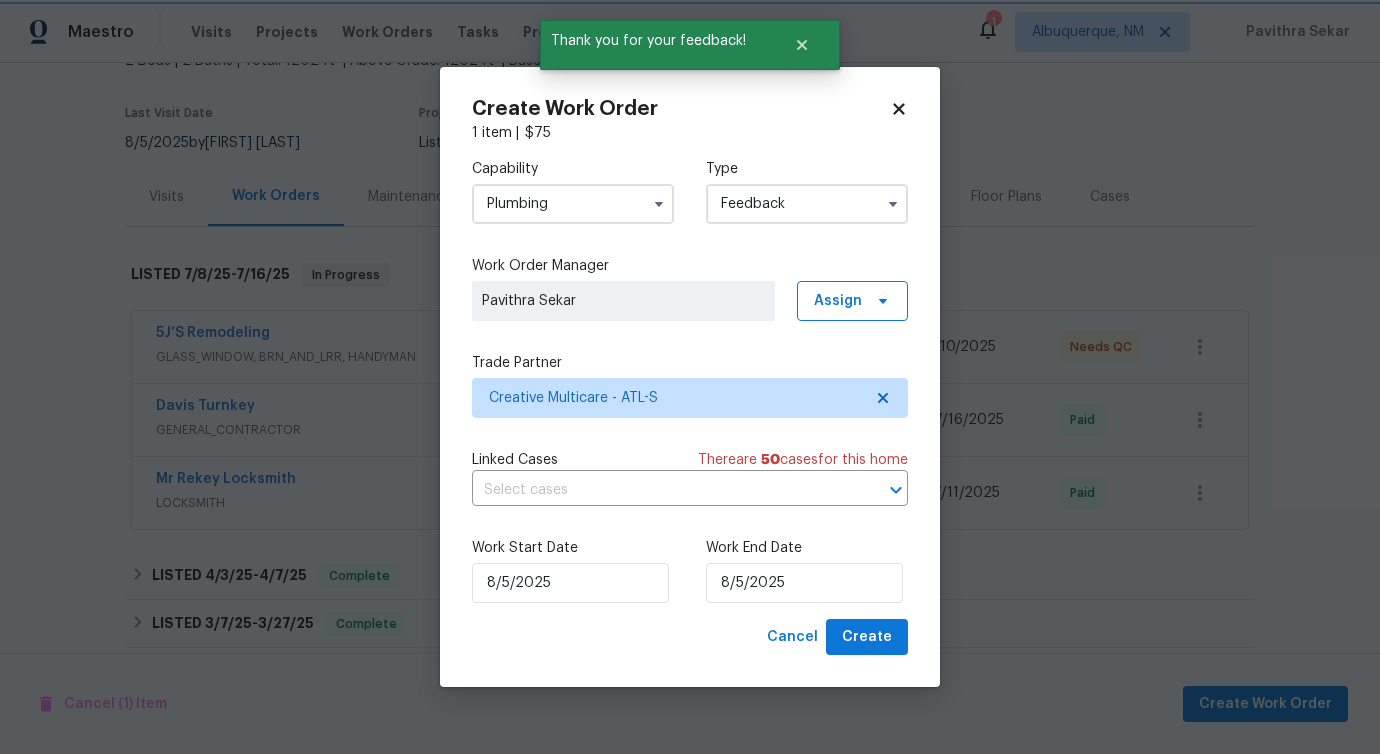 scroll, scrollTop: 0, scrollLeft: 0, axis: both 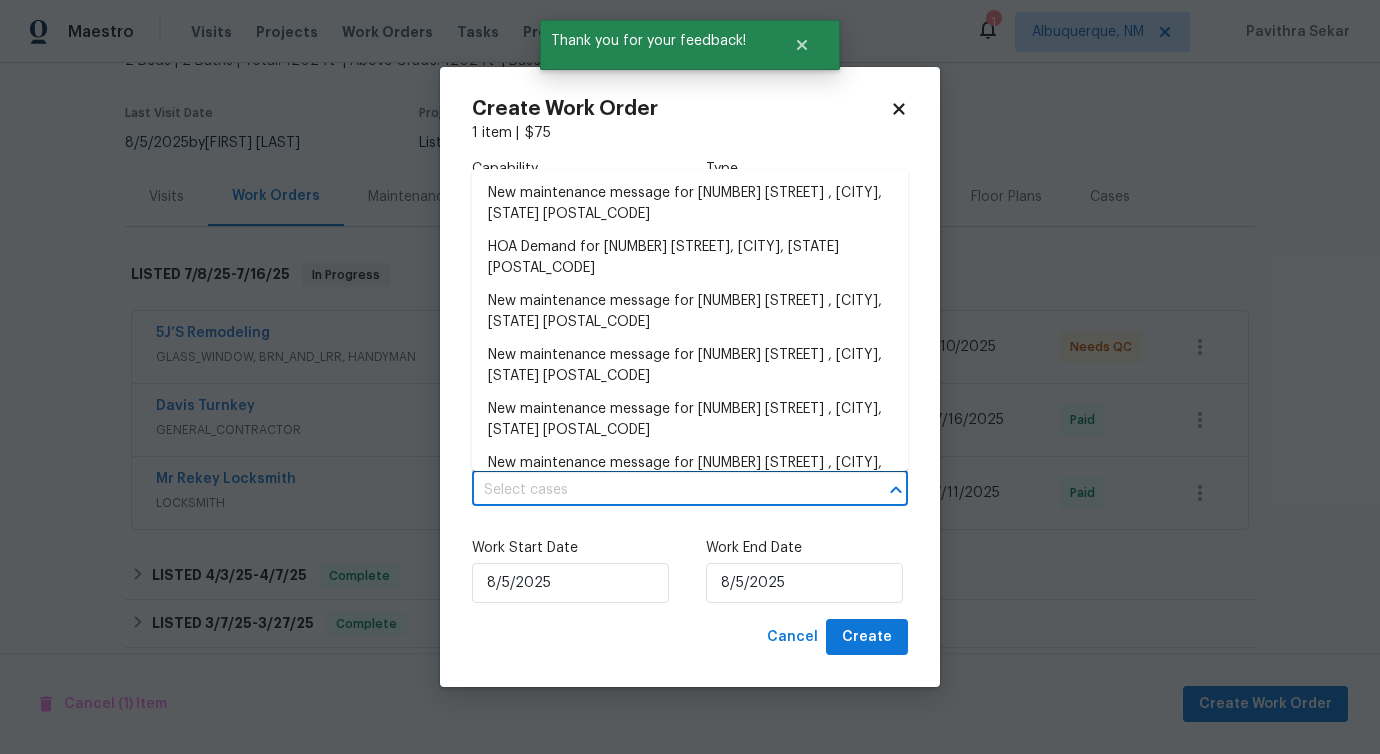 click at bounding box center [662, 490] 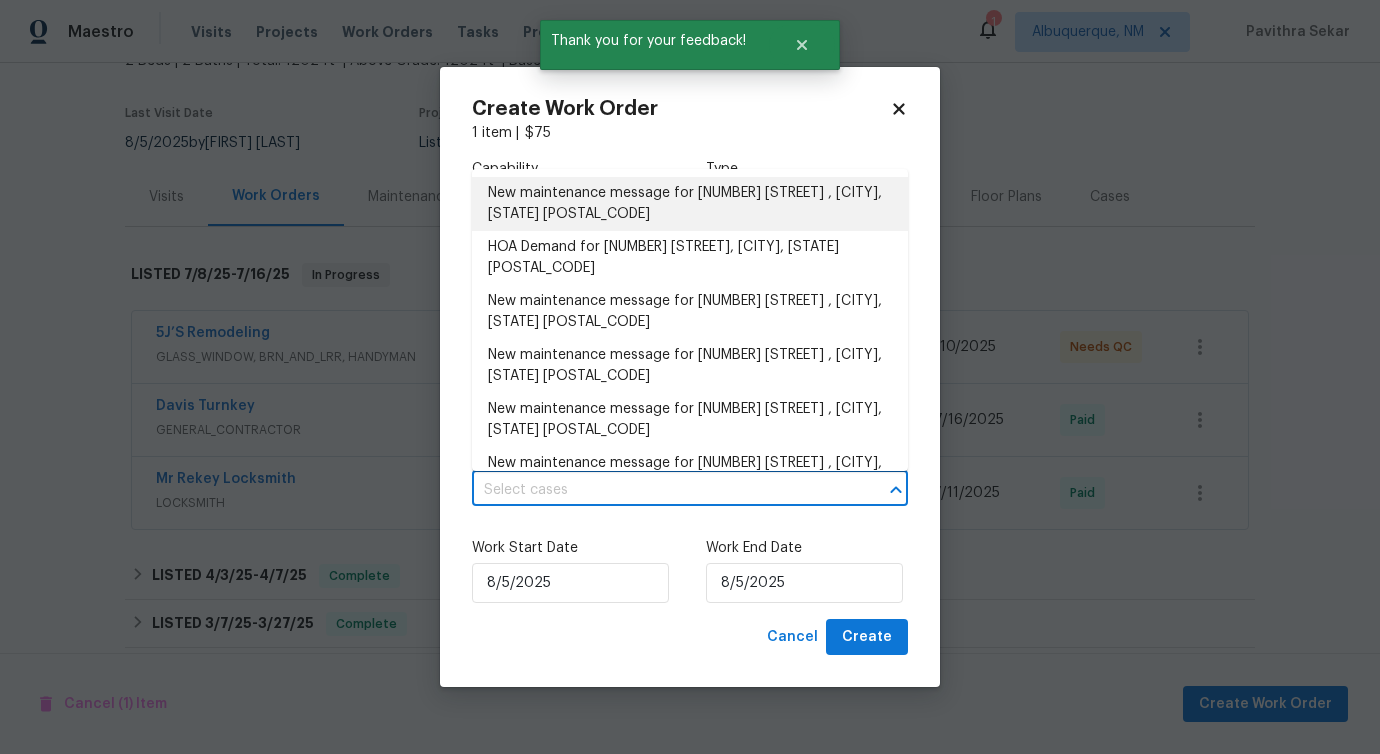 click on "New maintenance message for 3217 Fairington Dr , Lithonia, GA 30038" at bounding box center [690, 204] 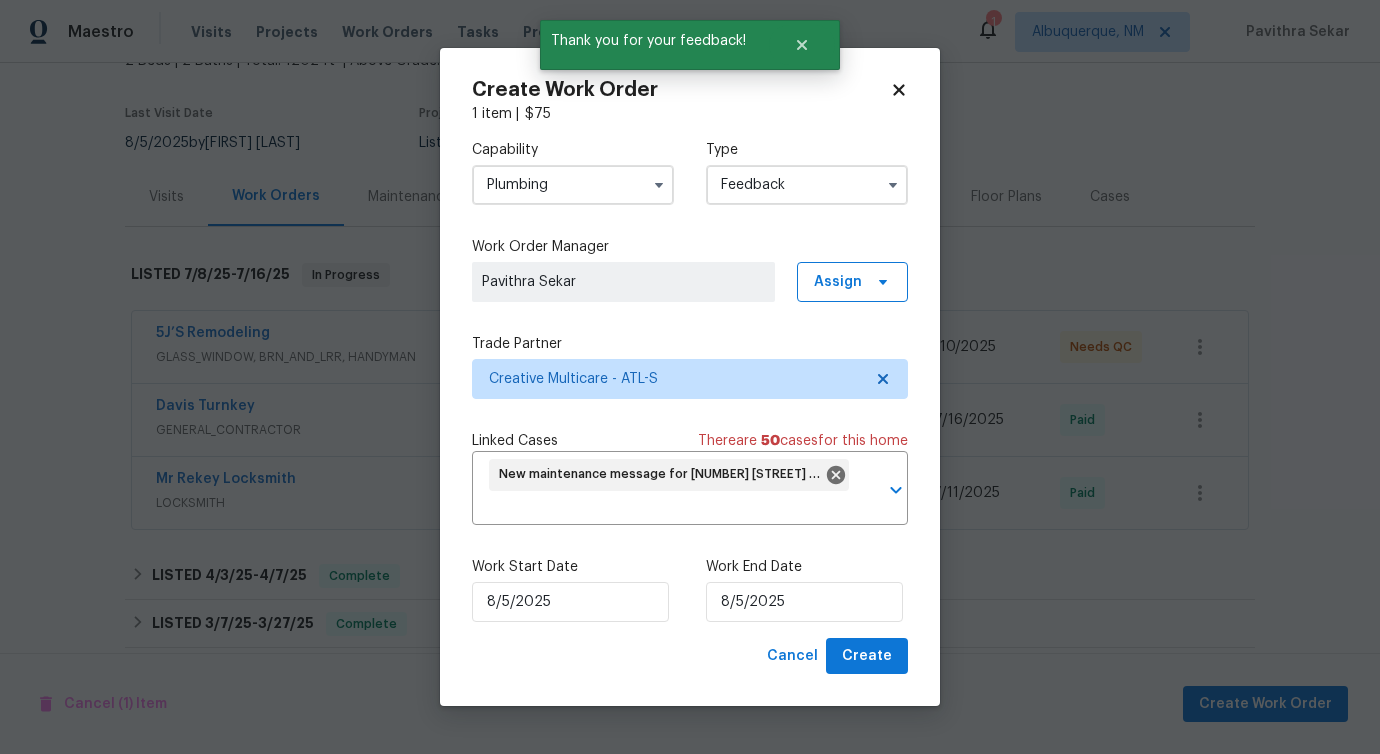click on "Work Start Date   8/5/2025 Work End Date   8/5/2025" at bounding box center [690, 589] 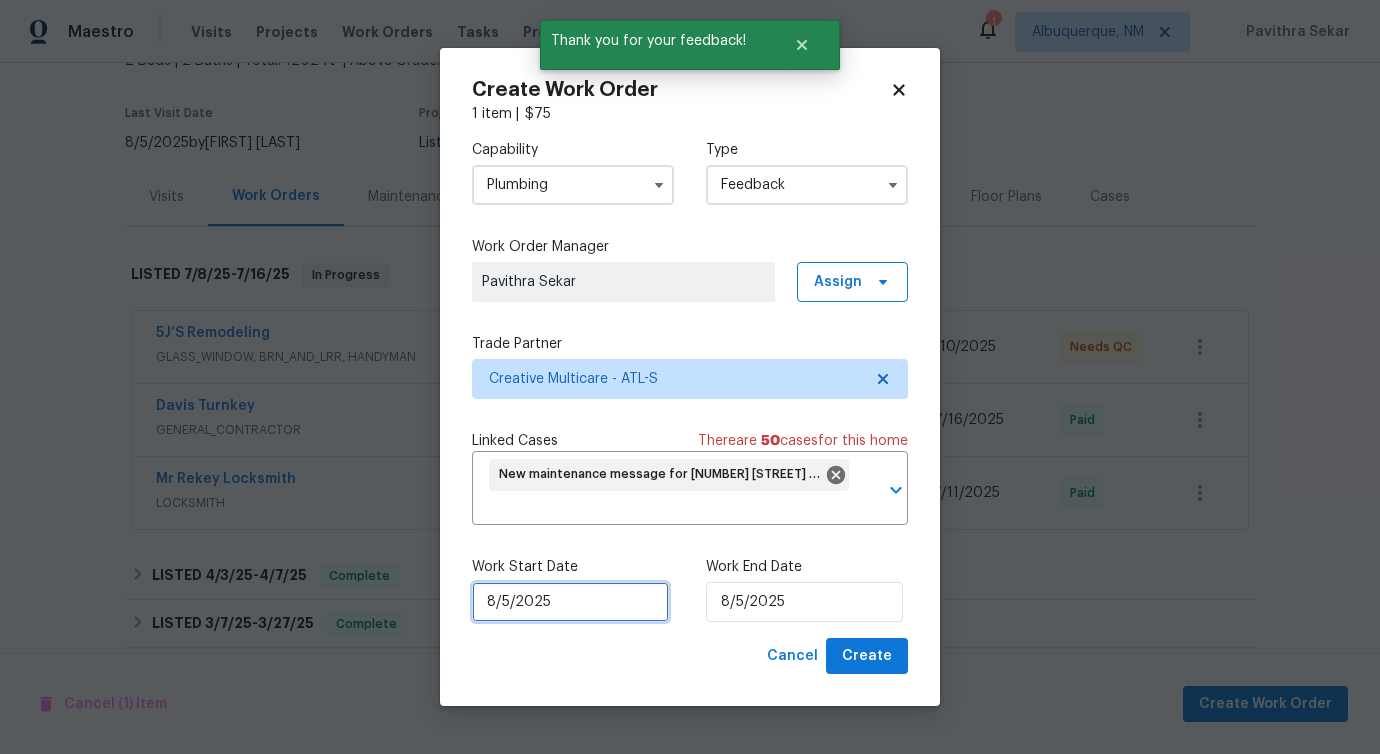 click on "8/5/2025" at bounding box center [570, 602] 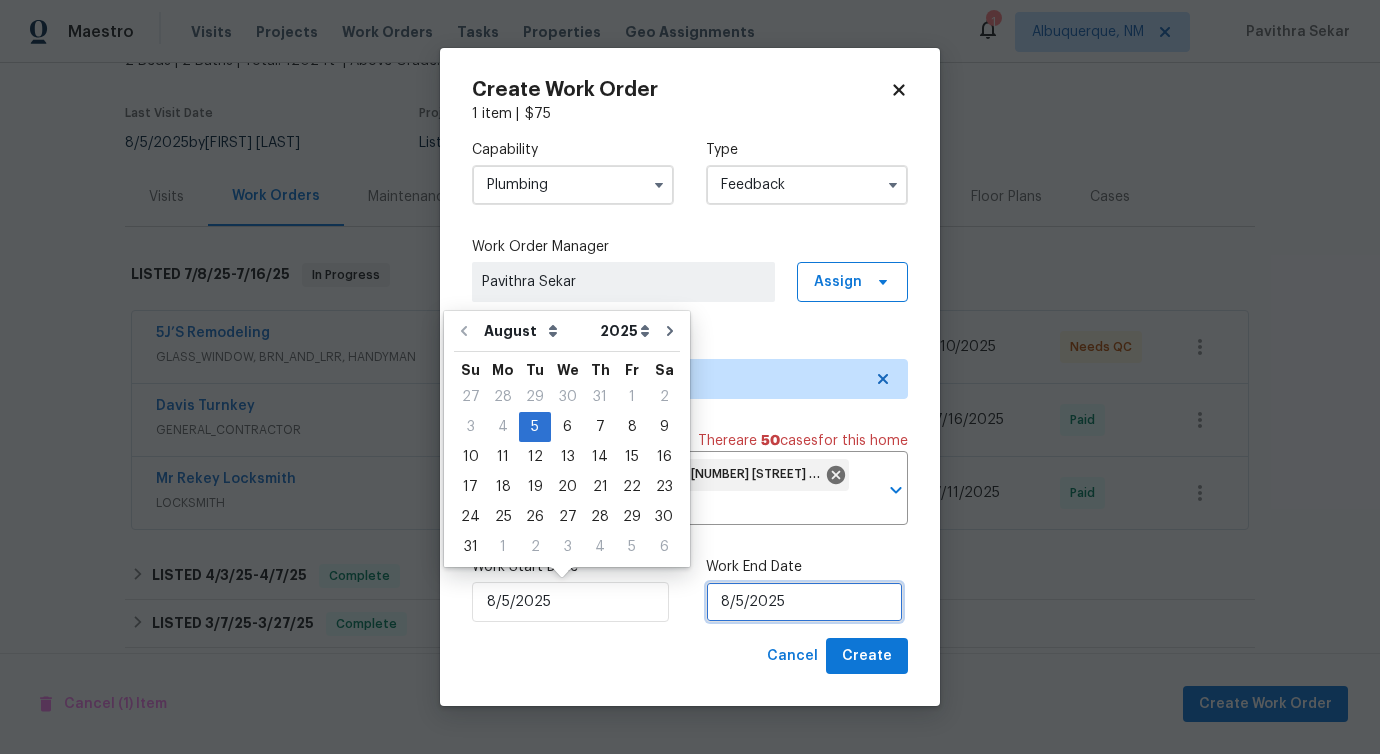click on "8/5/2025" at bounding box center (804, 602) 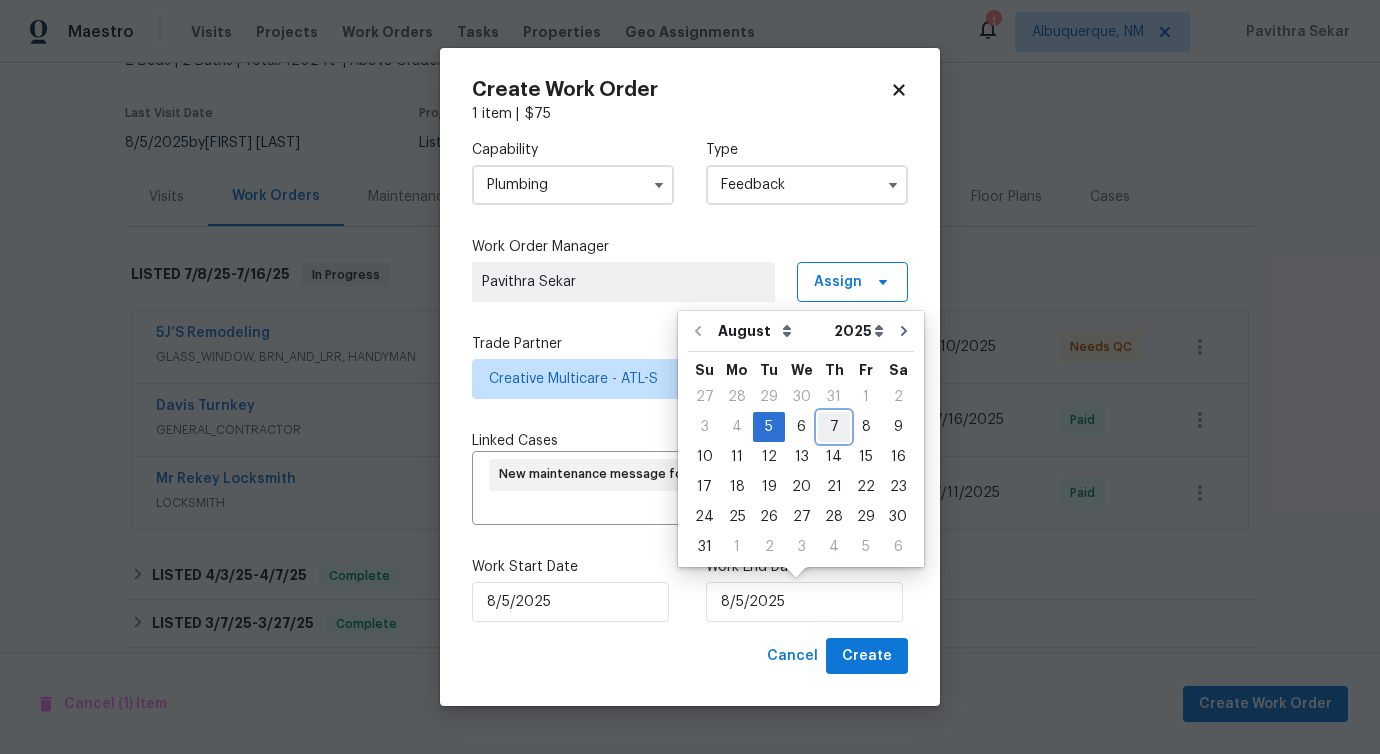 click on "7" at bounding box center (834, 427) 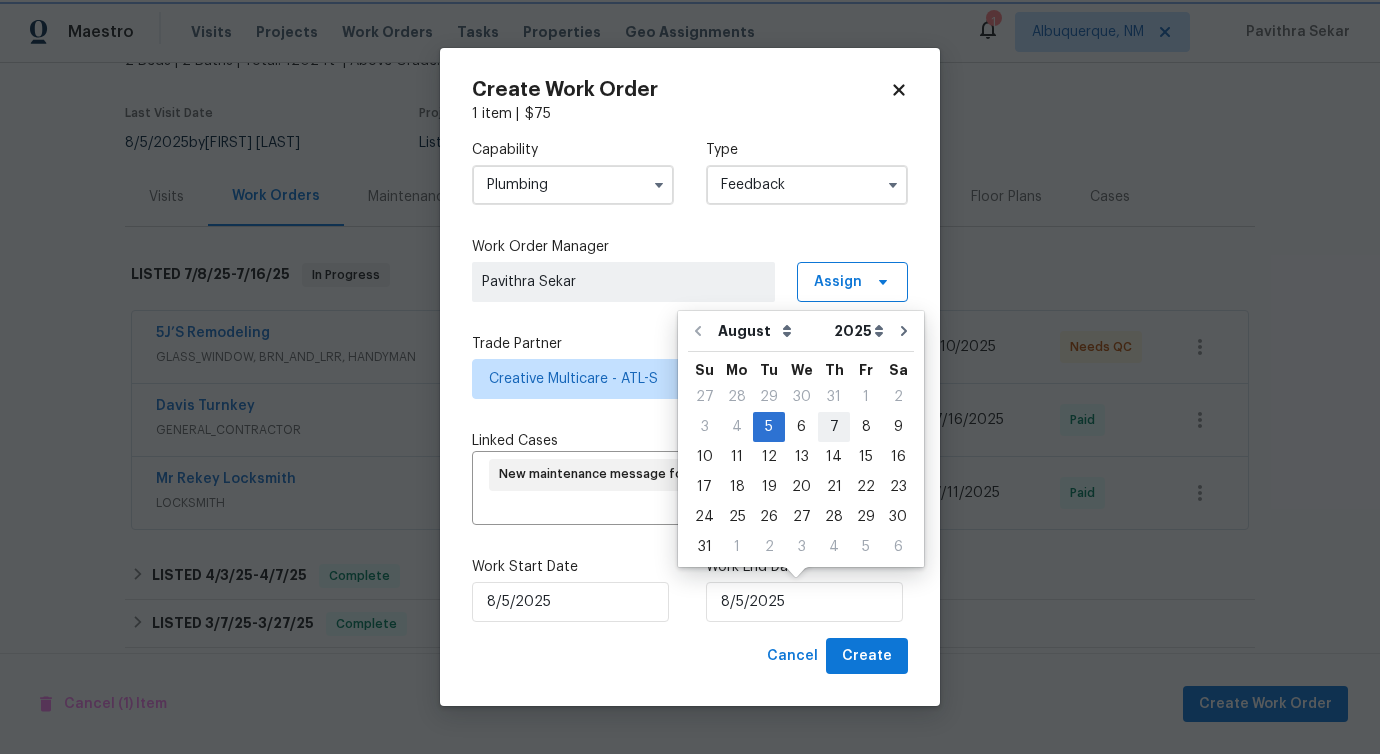 type on "8/7/2025" 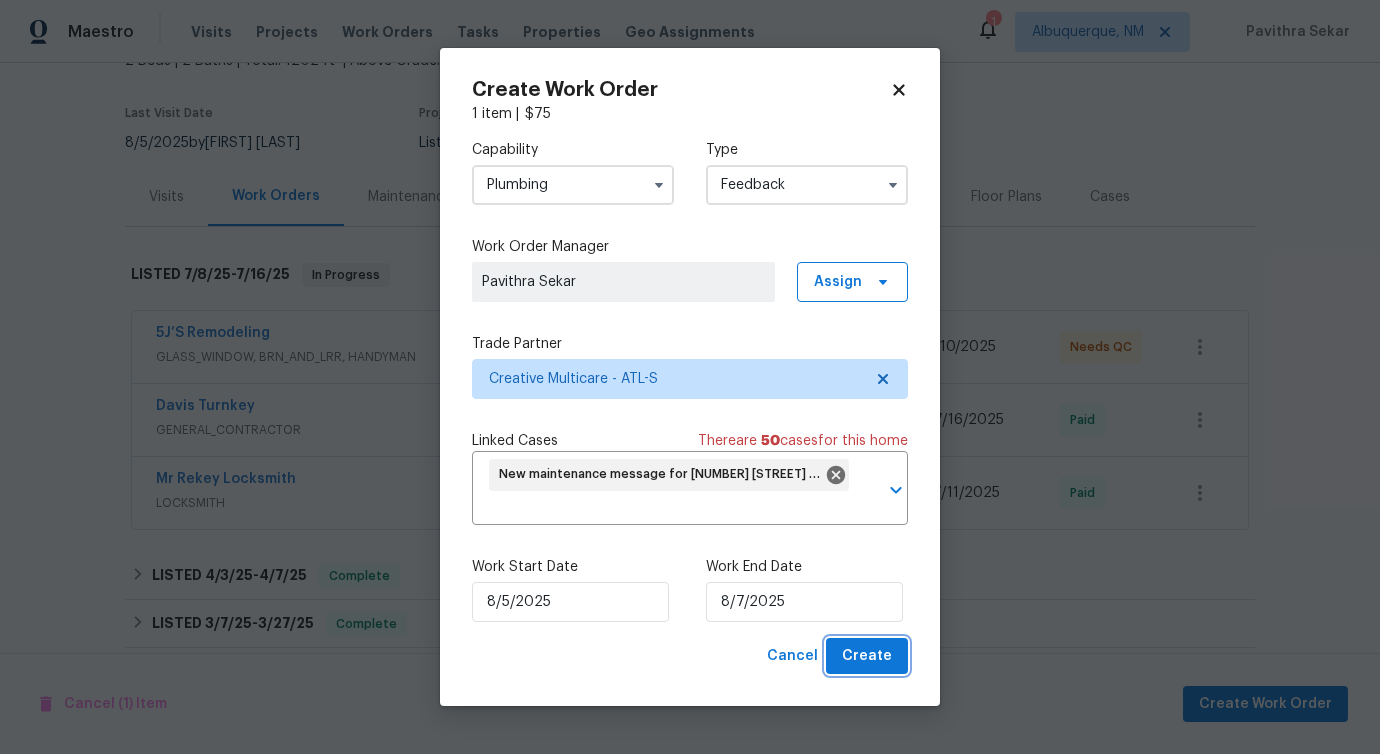 click on "Create" at bounding box center [867, 656] 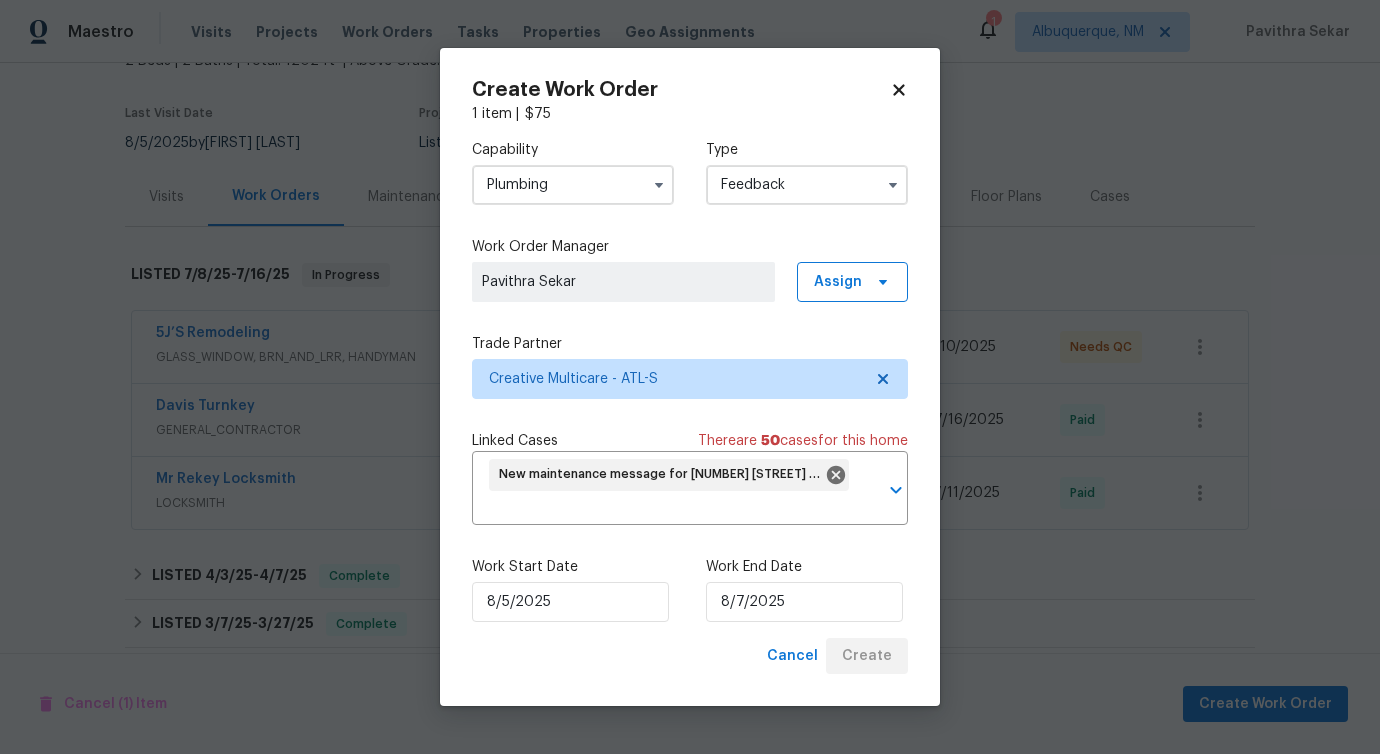 checkbox on "false" 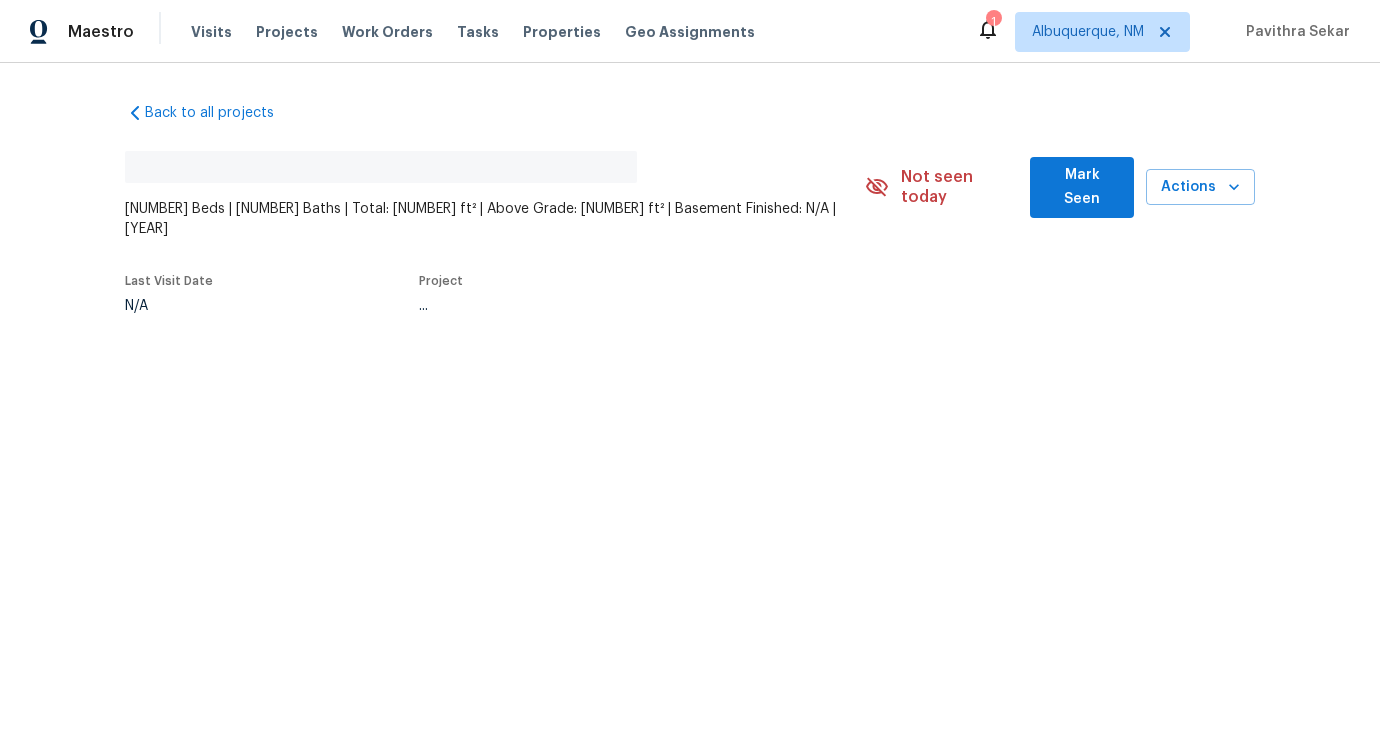 scroll, scrollTop: 0, scrollLeft: 0, axis: both 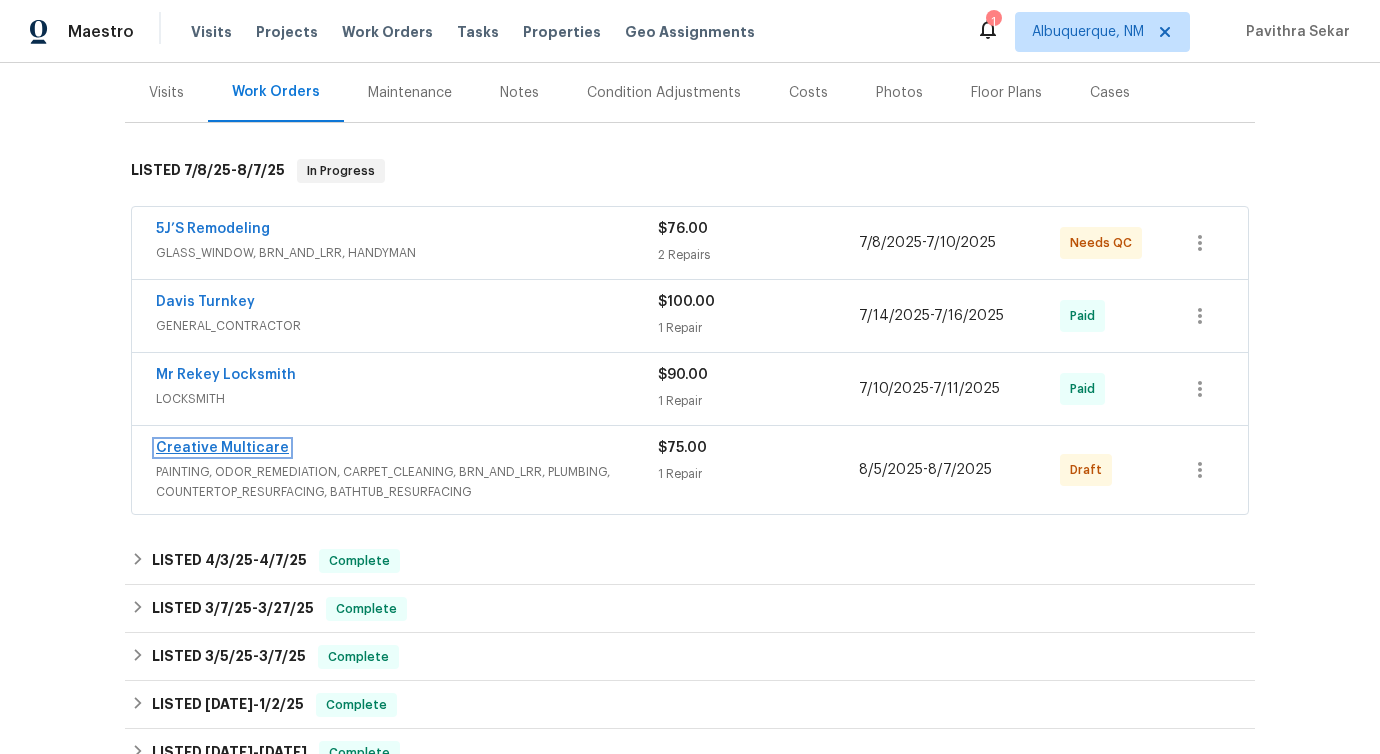 click on "Creative Multicare" at bounding box center [222, 448] 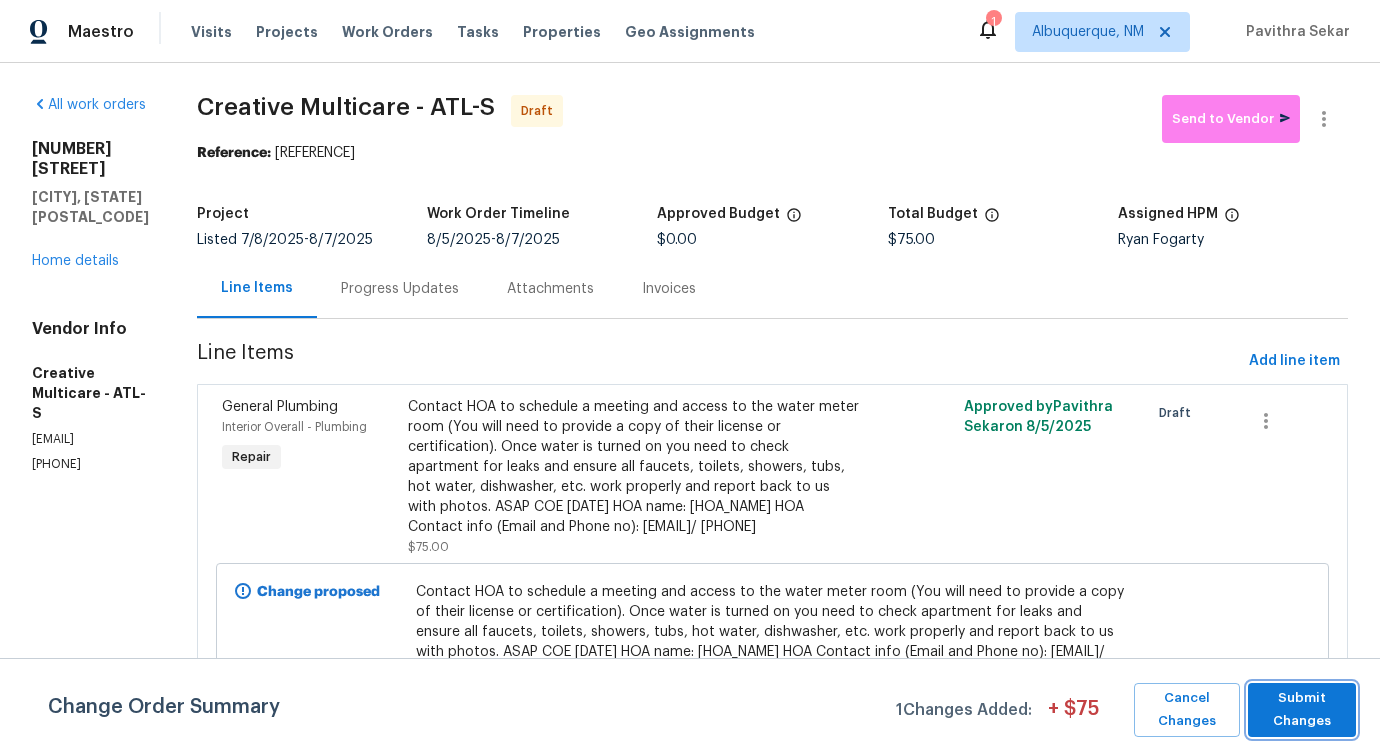 click on "Submit Changes" at bounding box center [1302, 710] 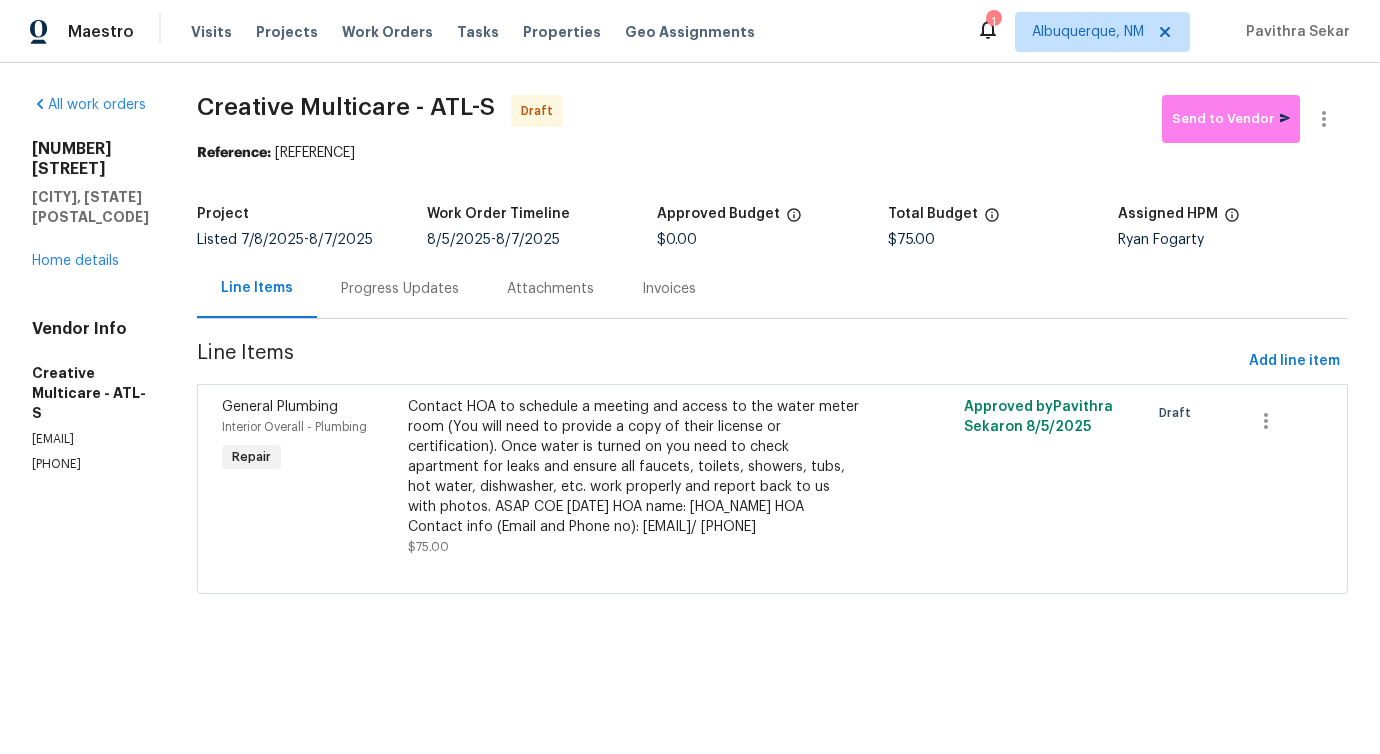 click on "Progress Updates" at bounding box center [400, 289] 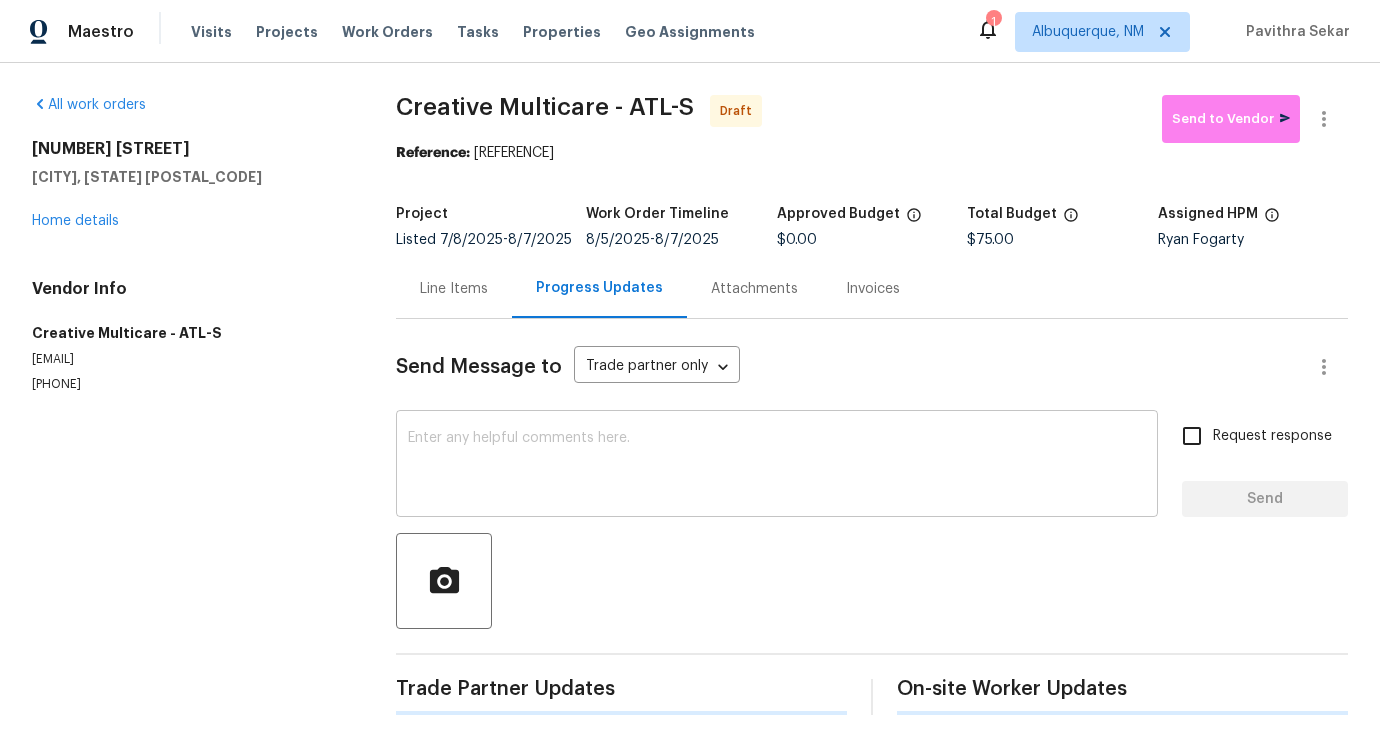click at bounding box center (777, 466) 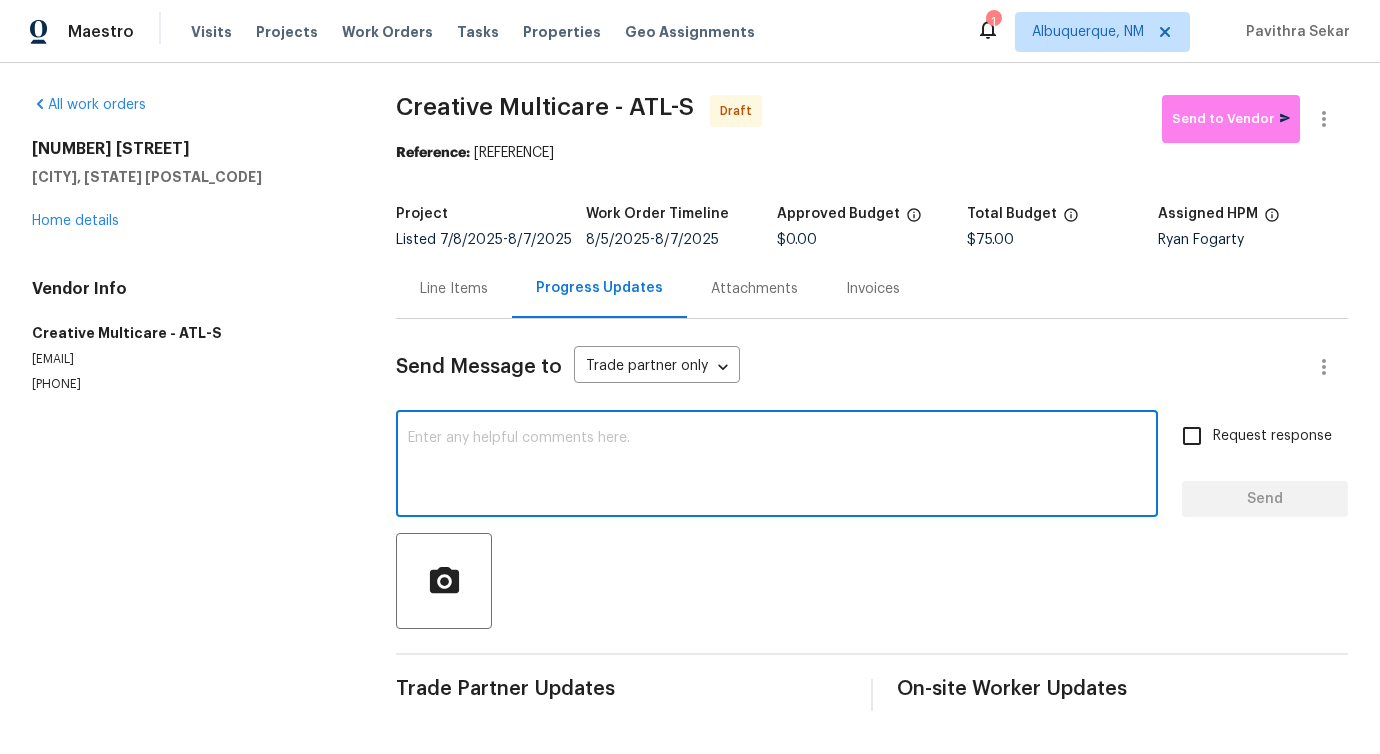 click at bounding box center [777, 466] 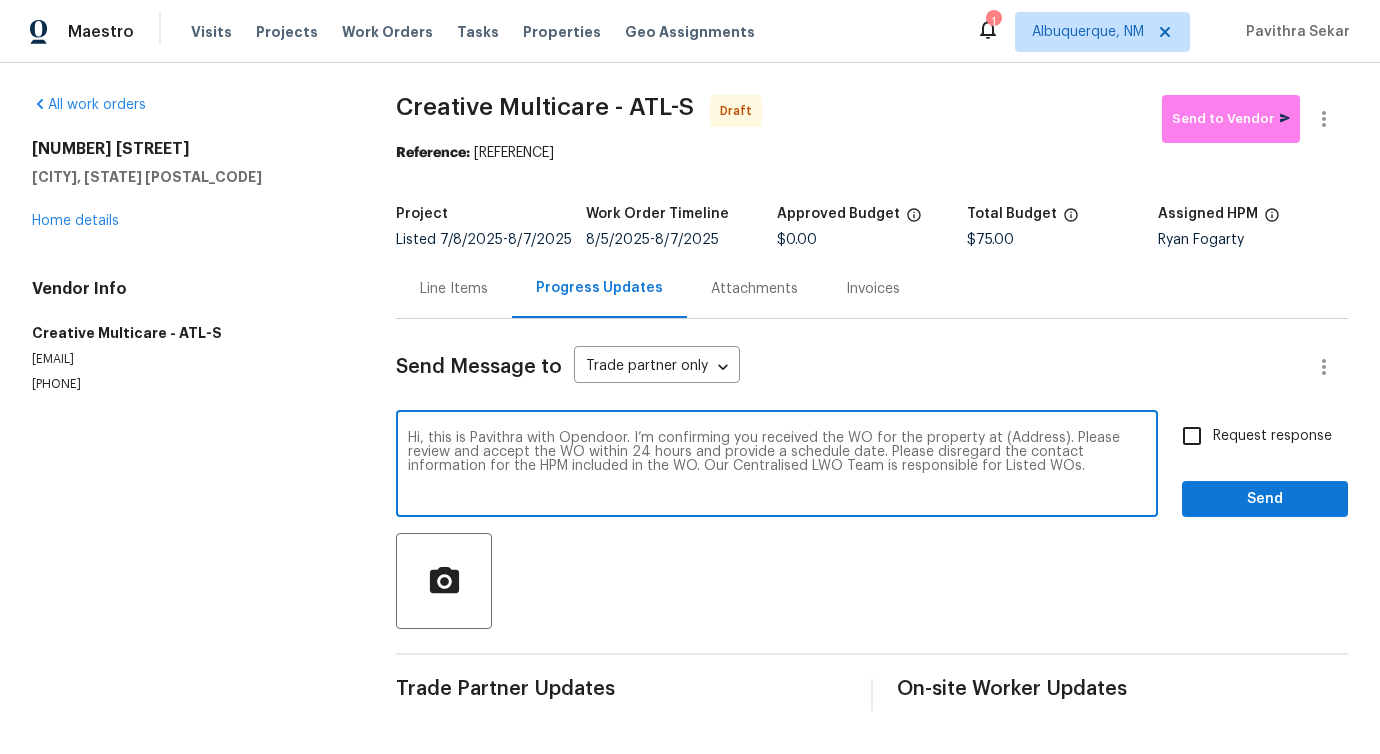 click on "Hi, this is Pavithra with Opendoor. I’m confirming you received the WO for the property at (Address). Please review and accept the WO within 24 hours and provide a schedule date. Please disregard the contact information for the HPM included in the WO. Our Centralised LWO Team is responsible for Listed WOs." at bounding box center (777, 466) 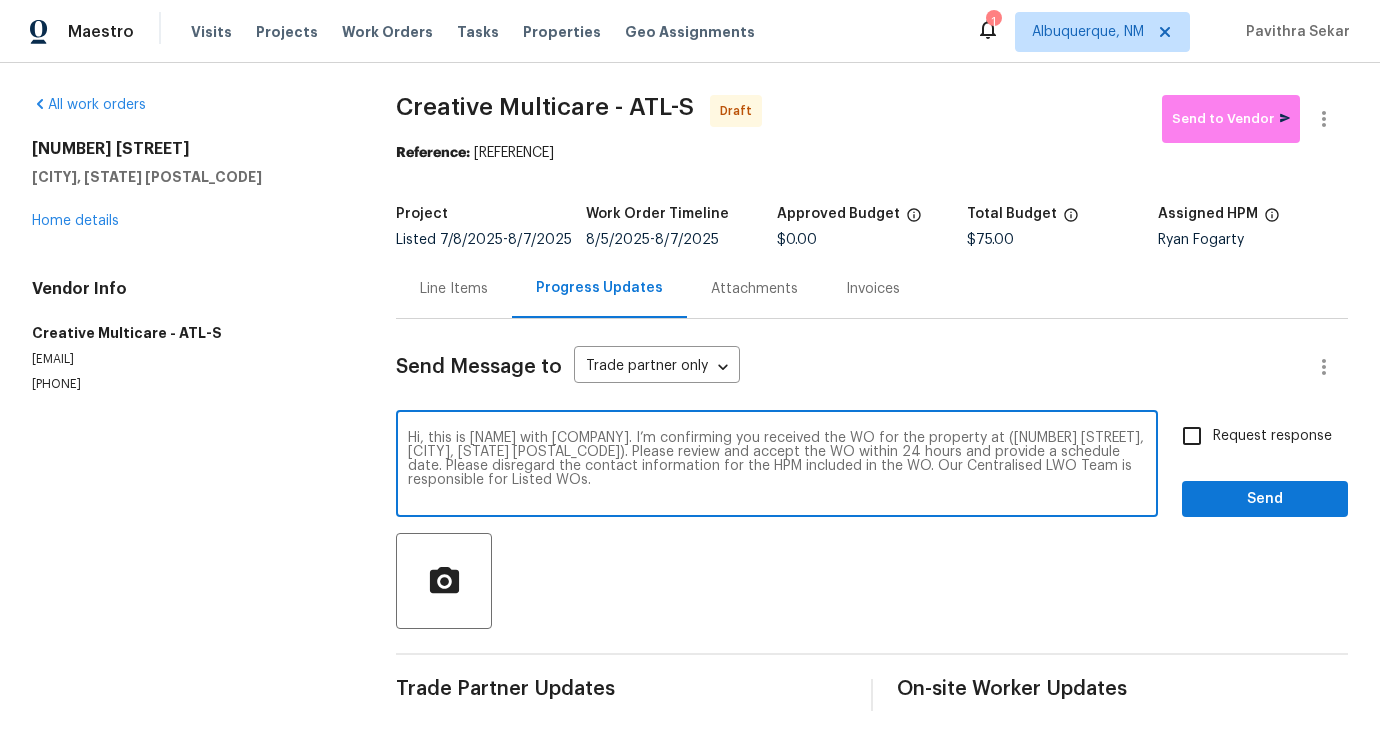 type on "Hi, this is [NAME] with [COMPANY]. I’m confirming you received the WO for the property at ([NUMBER] [STREET], [CITY], [STATE] [POSTAL_CODE]). Please review and accept the WO within 24 hours and provide a schedule date. Please disregard the contact information for the HPM included in the WO. Our Centralised LWO Team is responsible for Listed WOs." 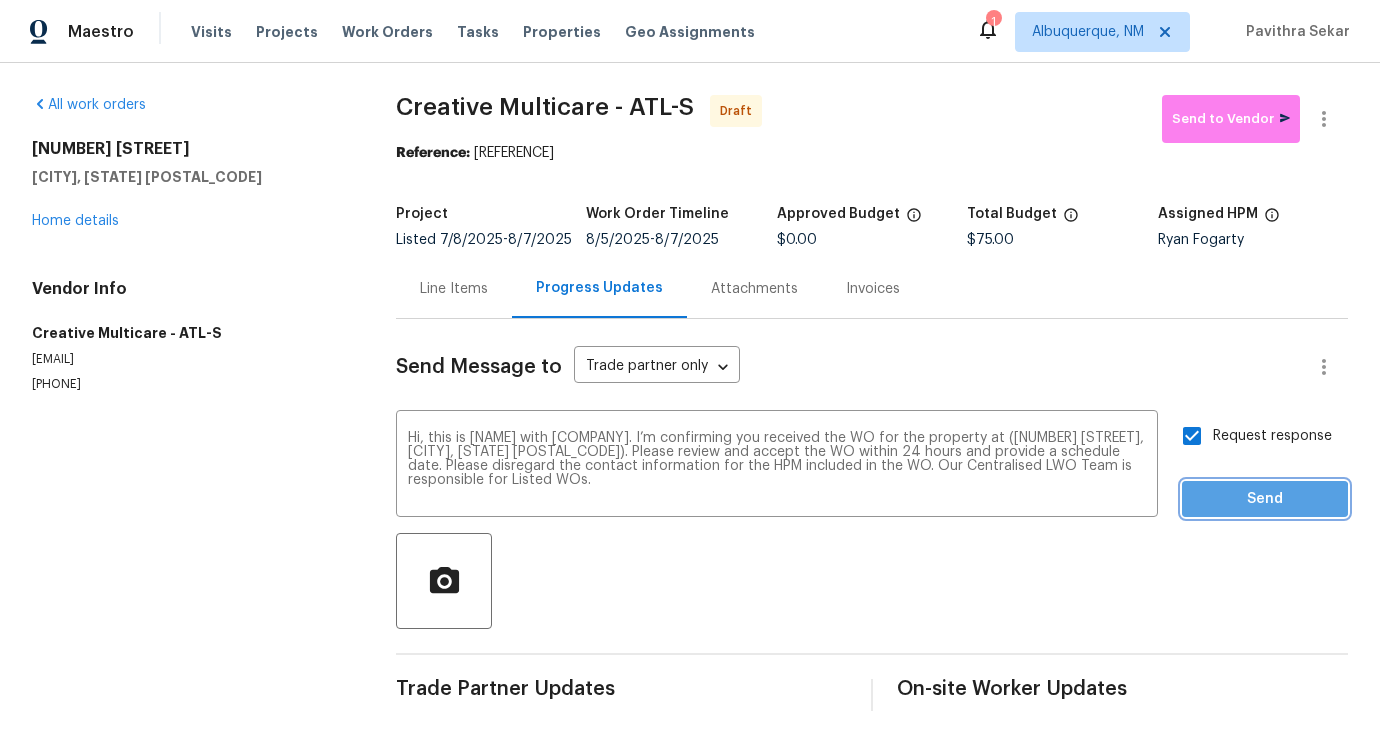 click on "Send" at bounding box center (1265, 499) 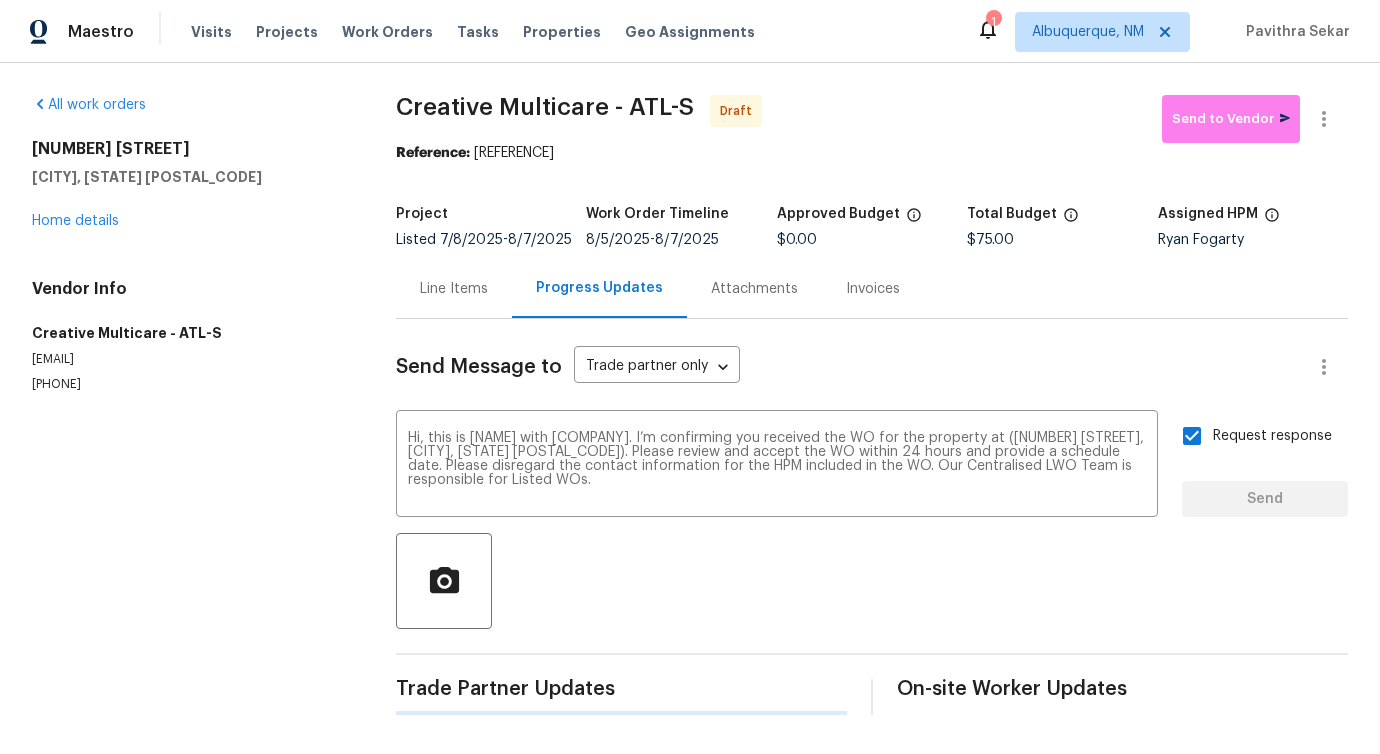 type 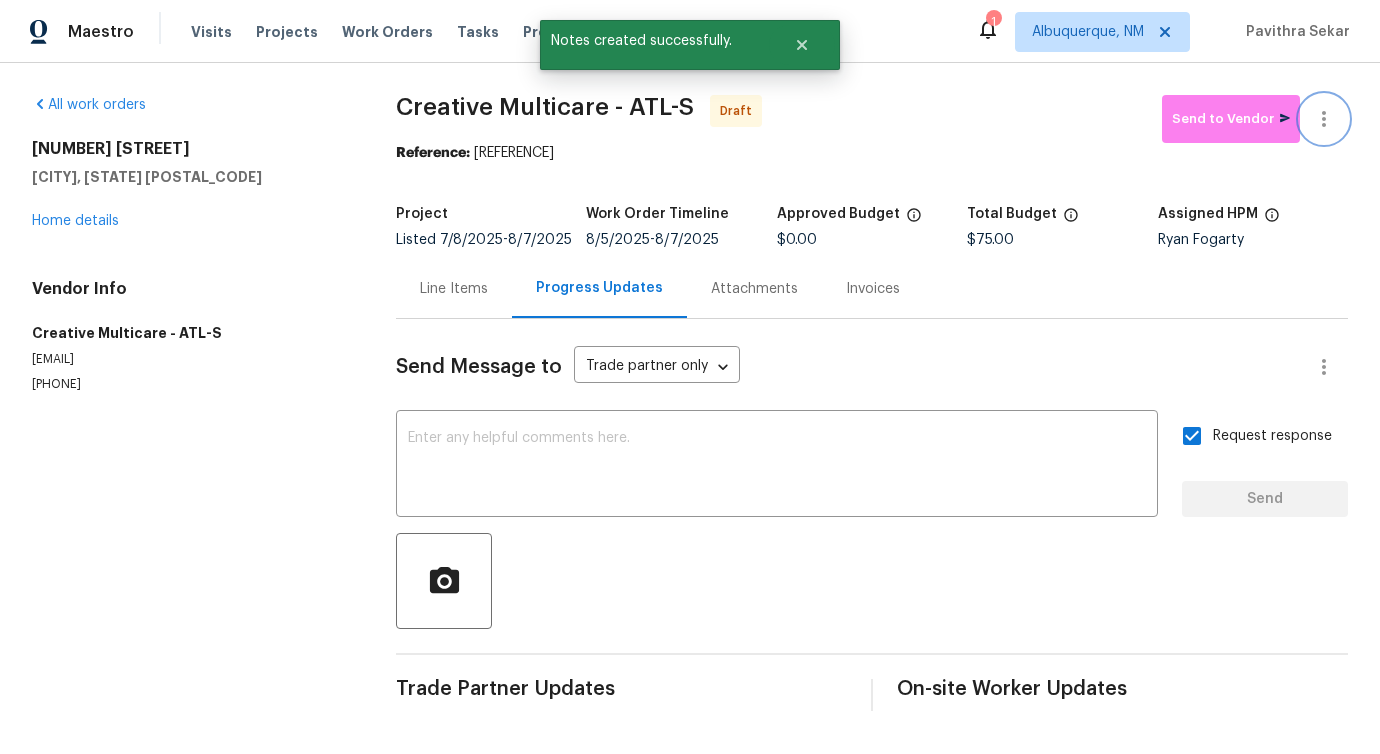 click 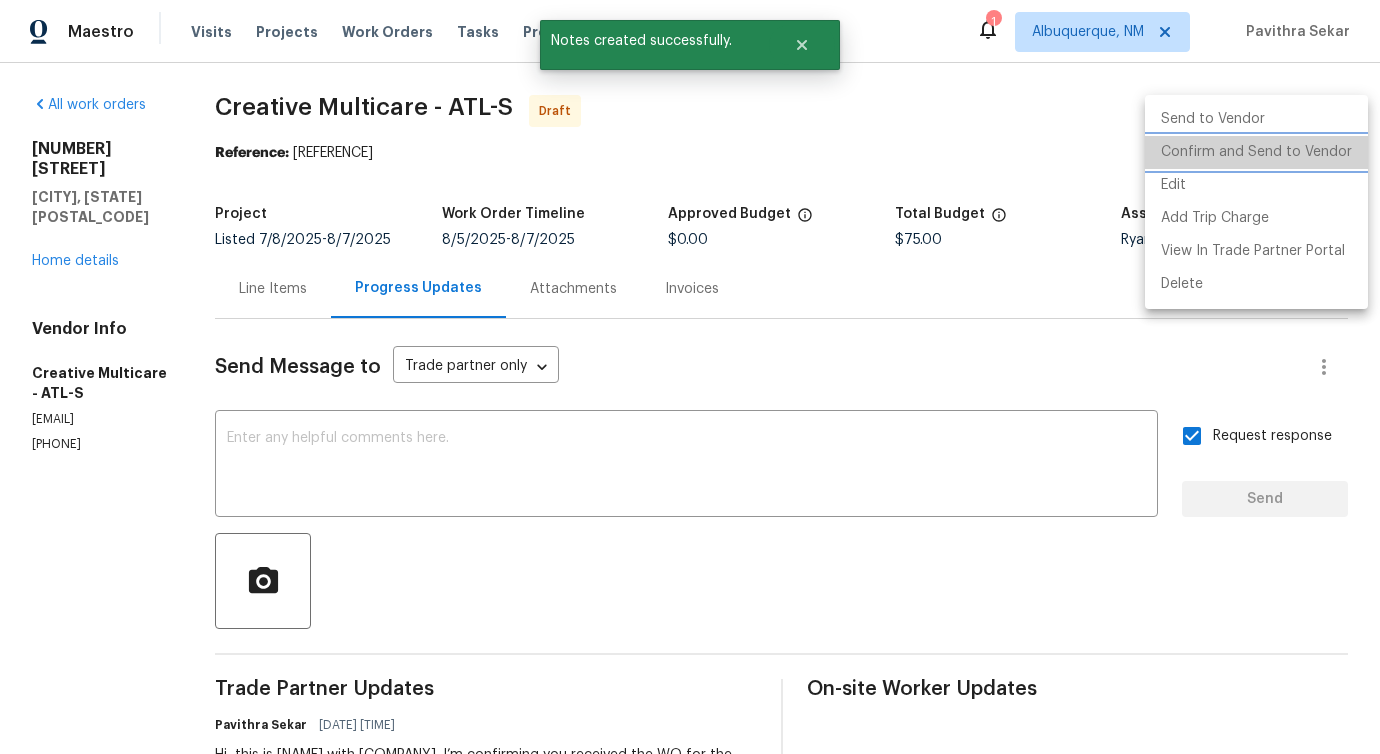click on "Confirm and Send to Vendor" at bounding box center [1256, 152] 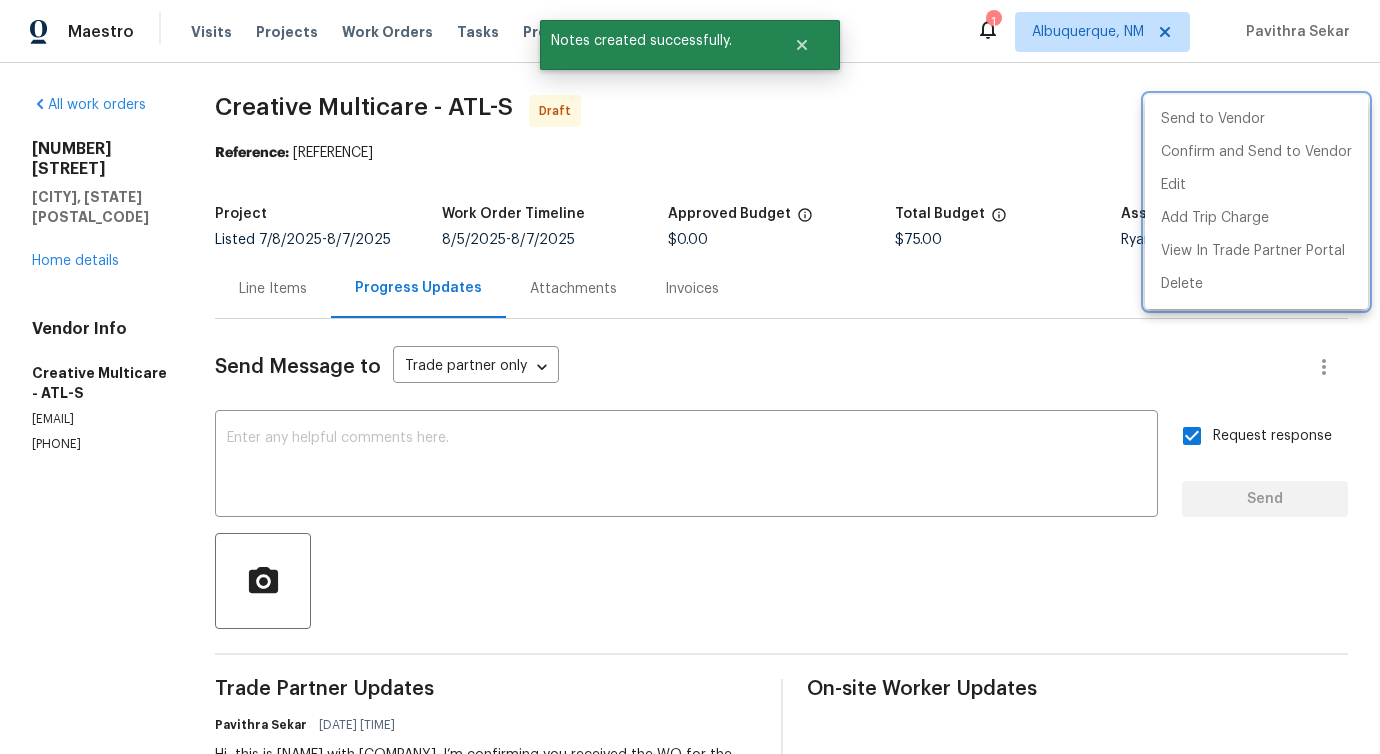 click at bounding box center (690, 377) 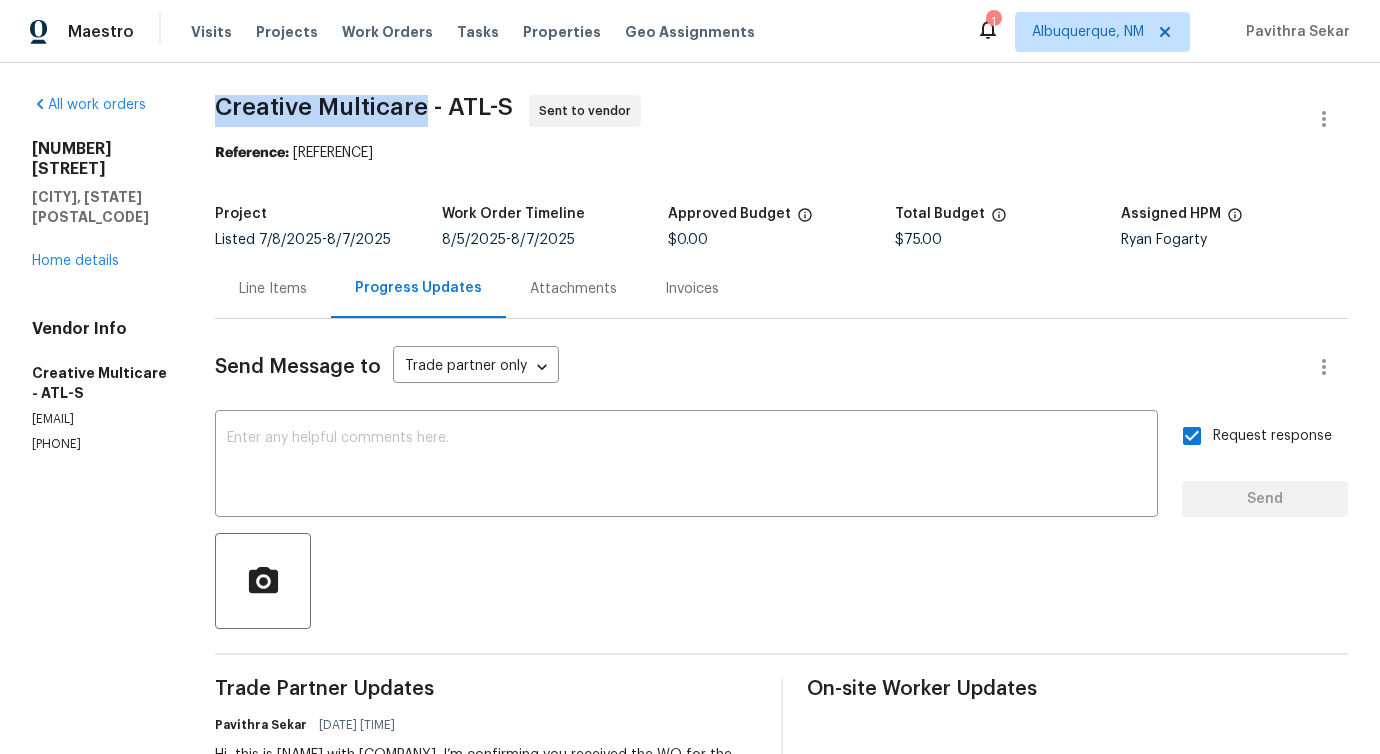 drag, startPoint x: 287, startPoint y: 112, endPoint x: 500, endPoint y: 114, distance: 213.00938 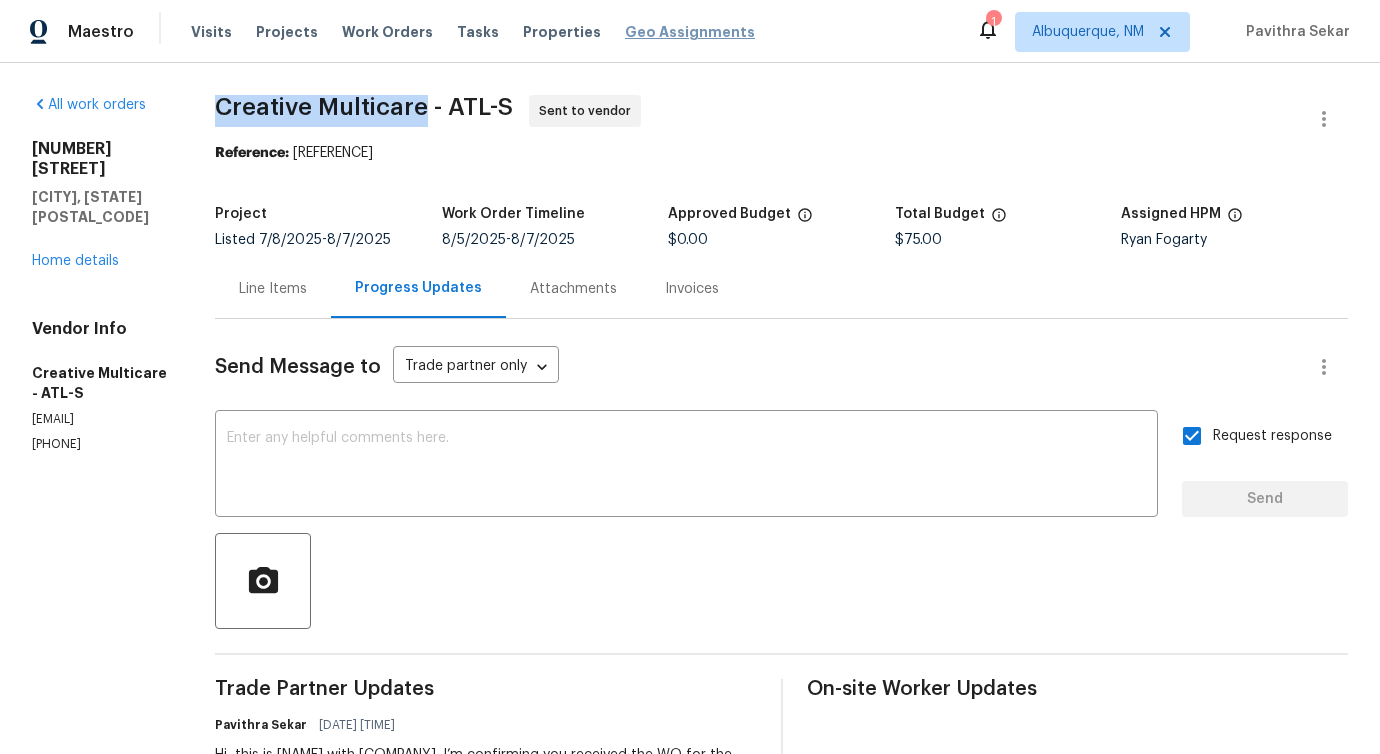 copy on "Creative Multicare" 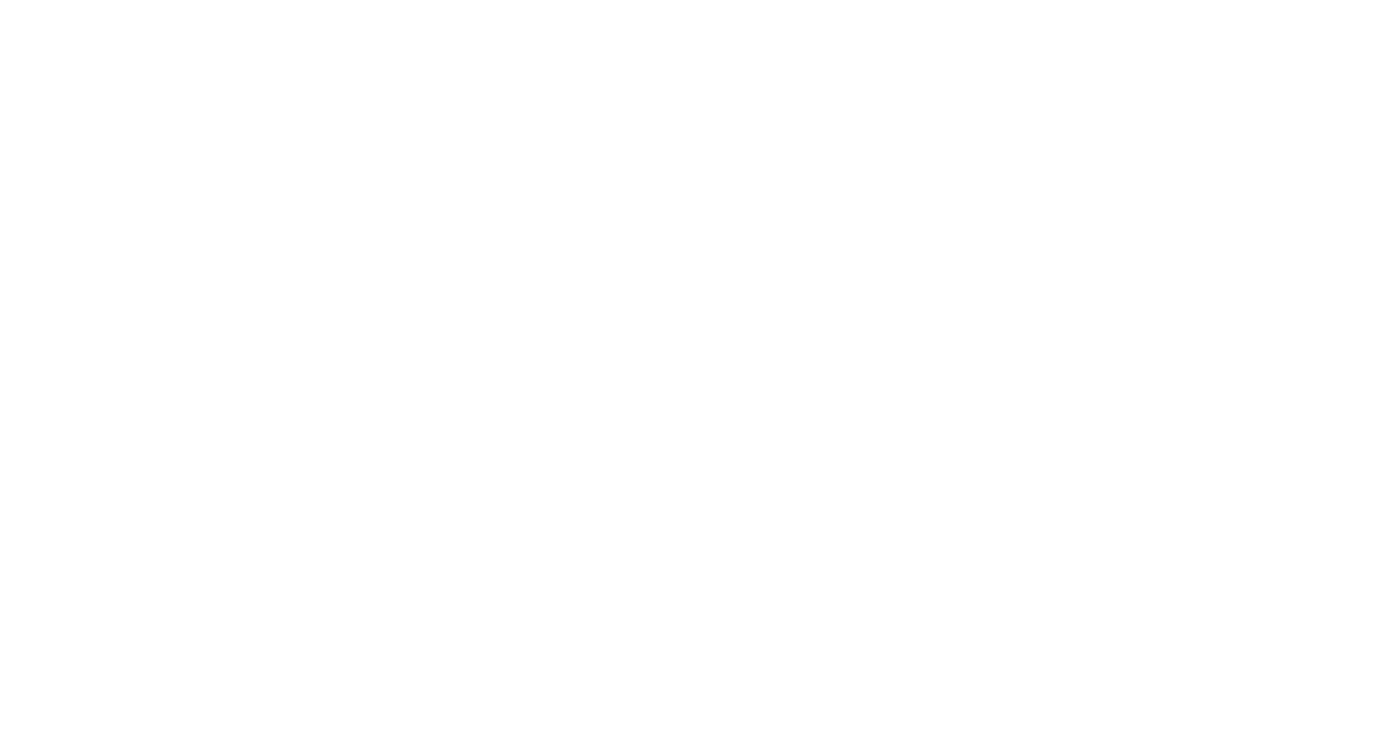 scroll, scrollTop: 0, scrollLeft: 0, axis: both 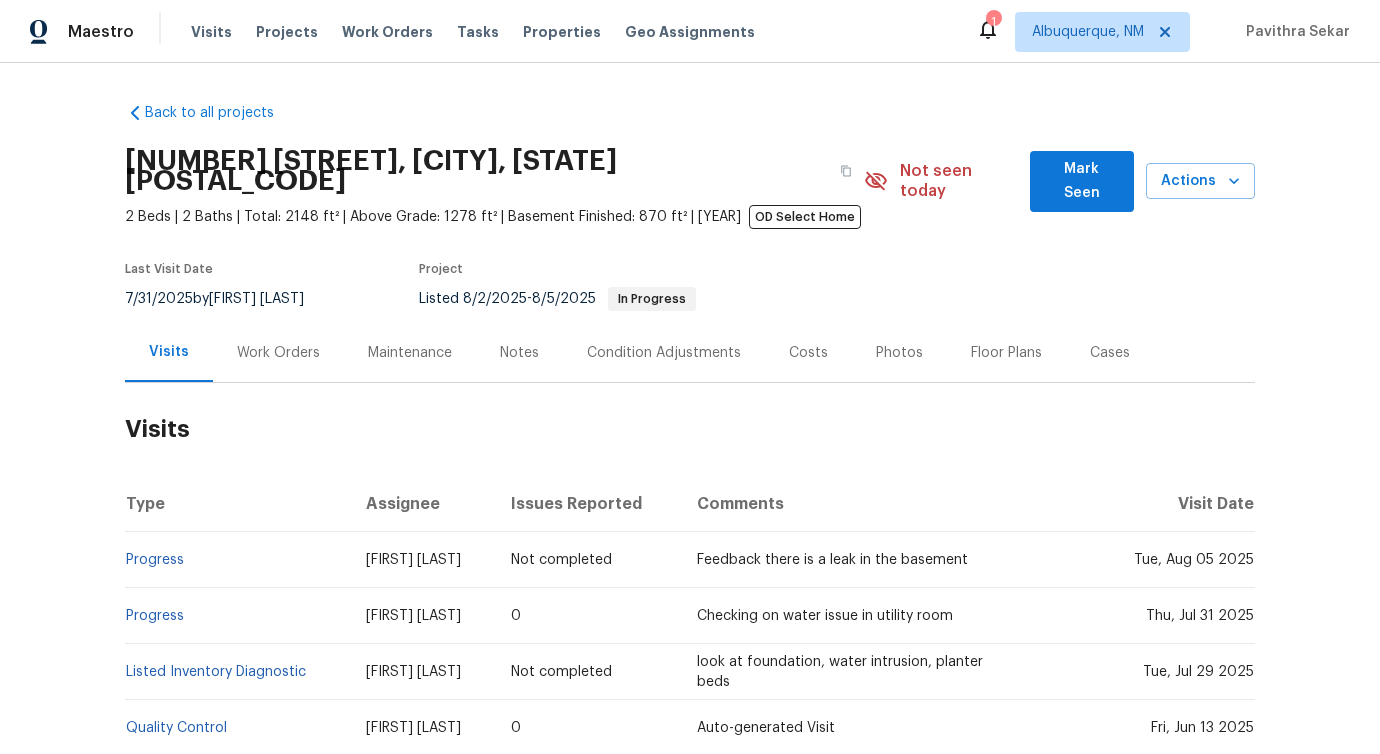 click on "Work Orders" at bounding box center (278, 352) 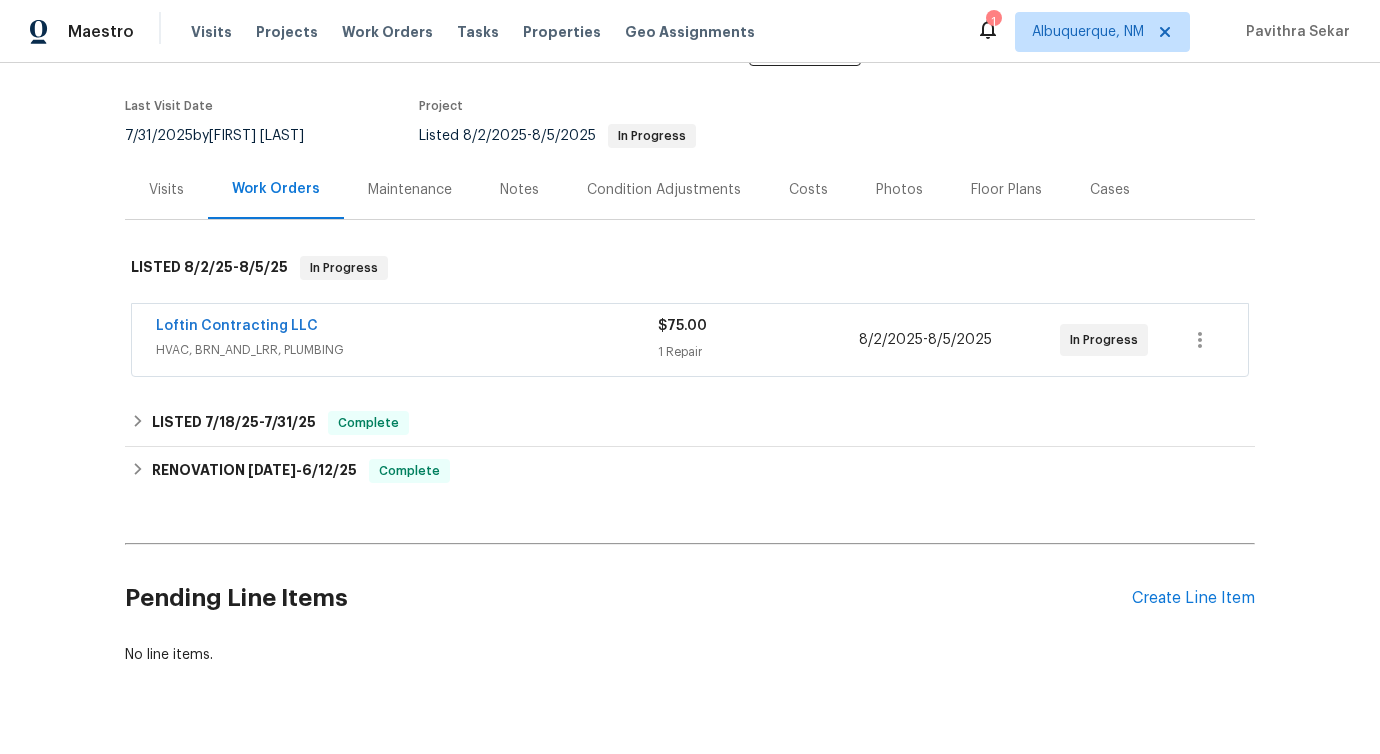 scroll, scrollTop: 205, scrollLeft: 0, axis: vertical 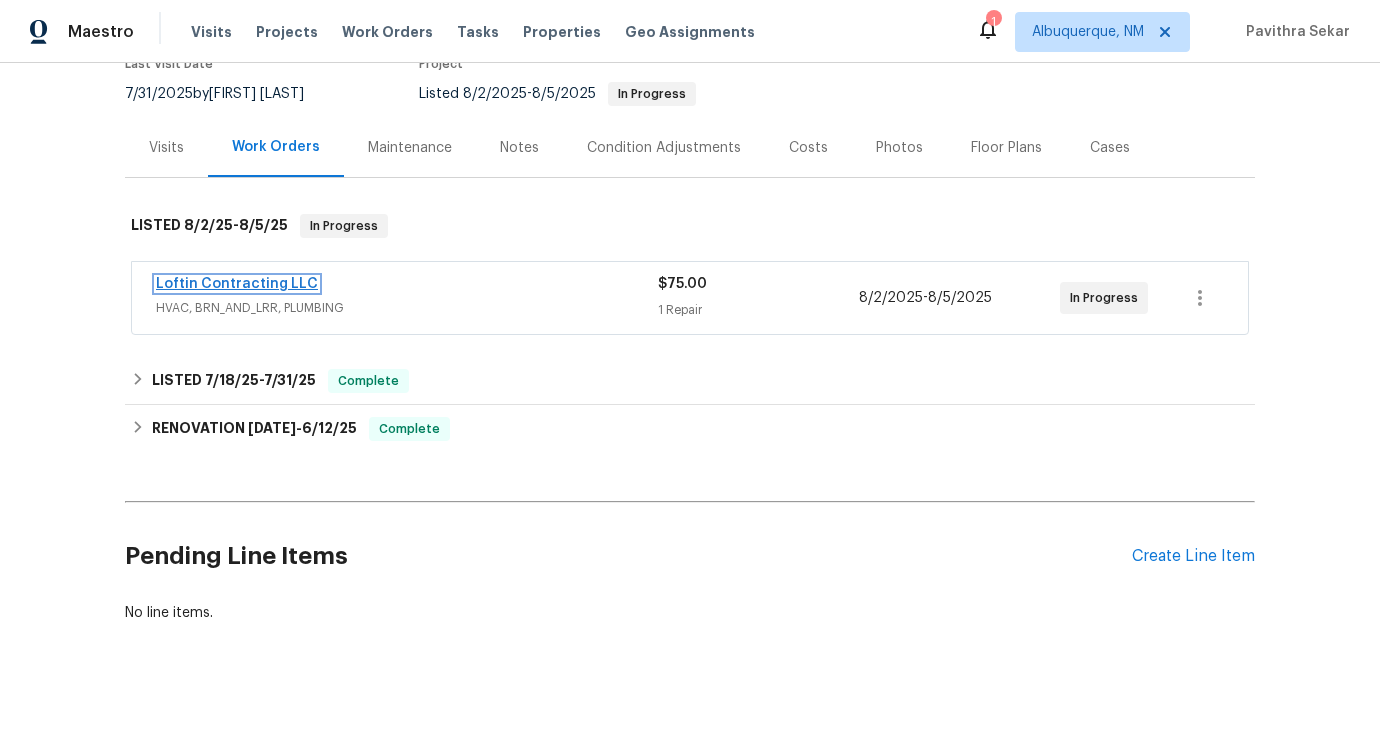 click on "Loftin Contracting LLC" at bounding box center [237, 284] 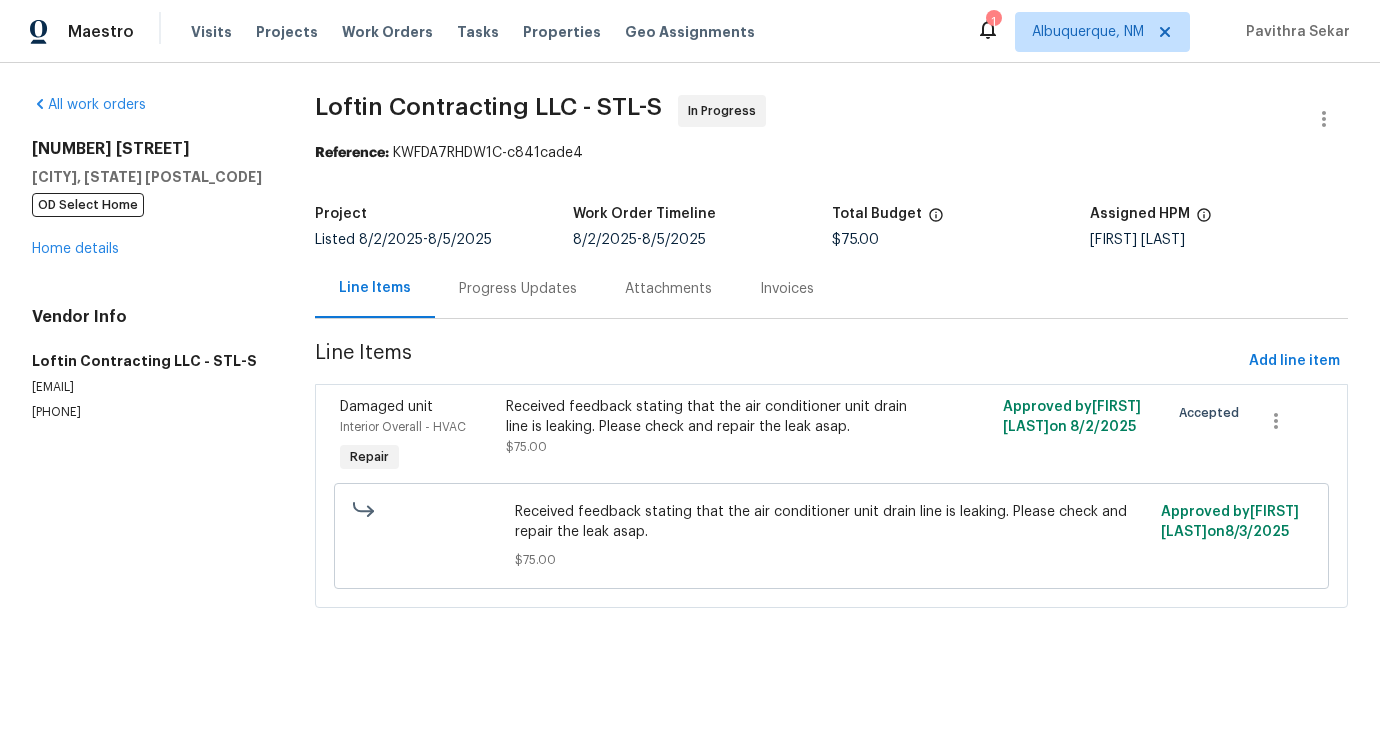 click on "Progress Updates" at bounding box center [518, 288] 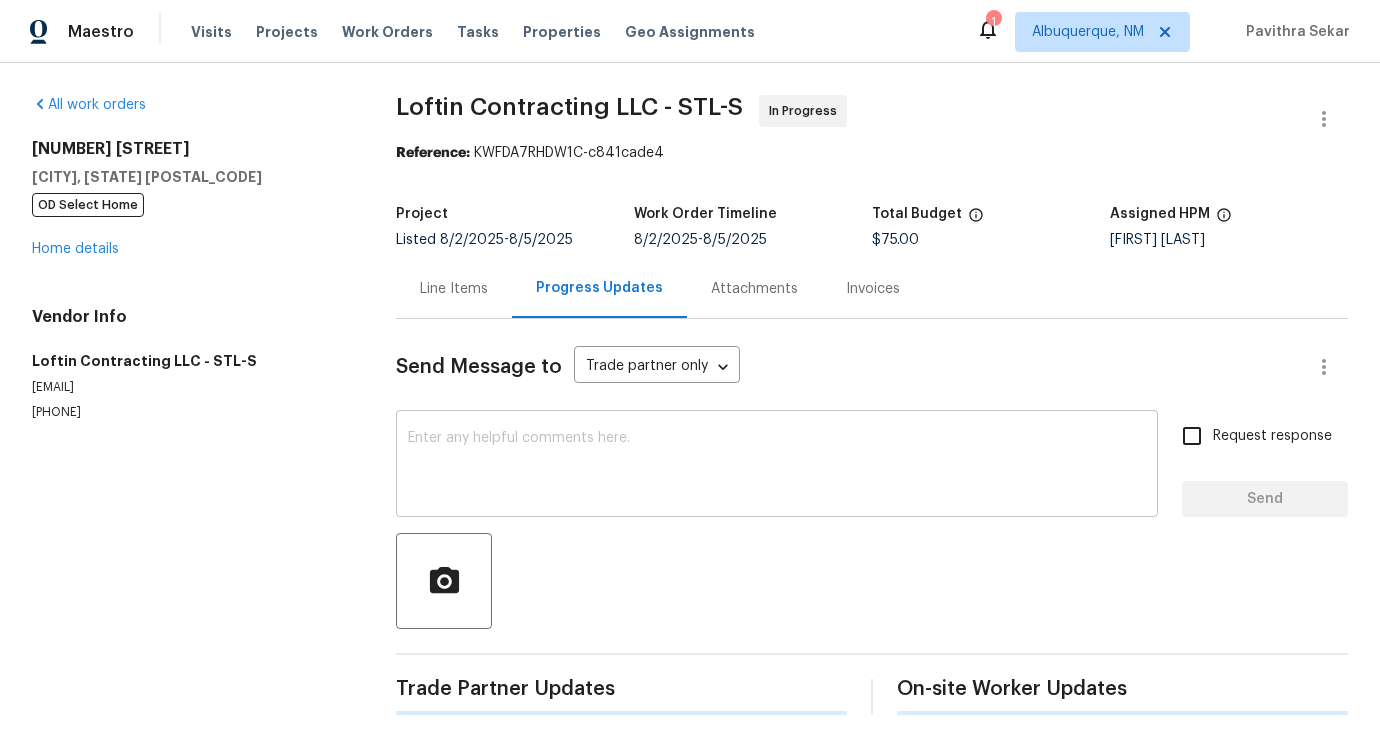 click at bounding box center (777, 466) 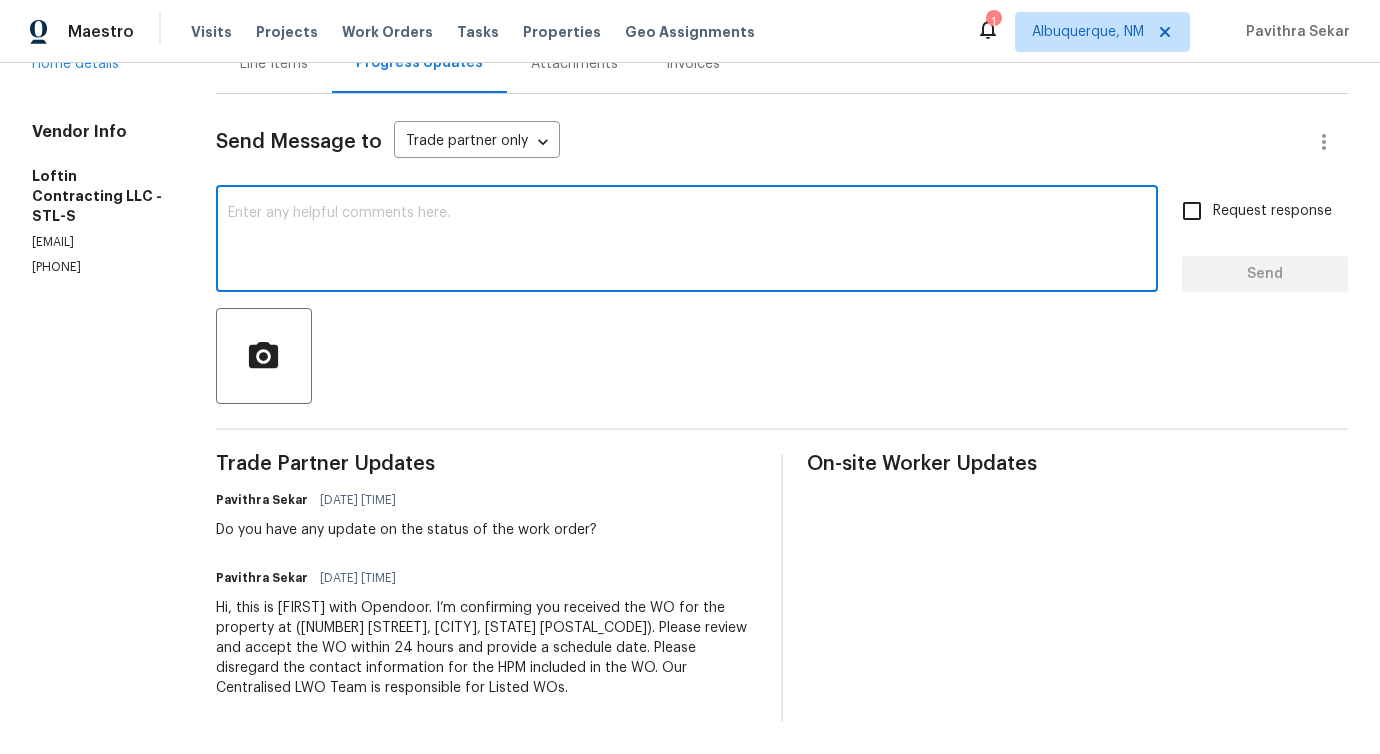 scroll, scrollTop: 0, scrollLeft: 0, axis: both 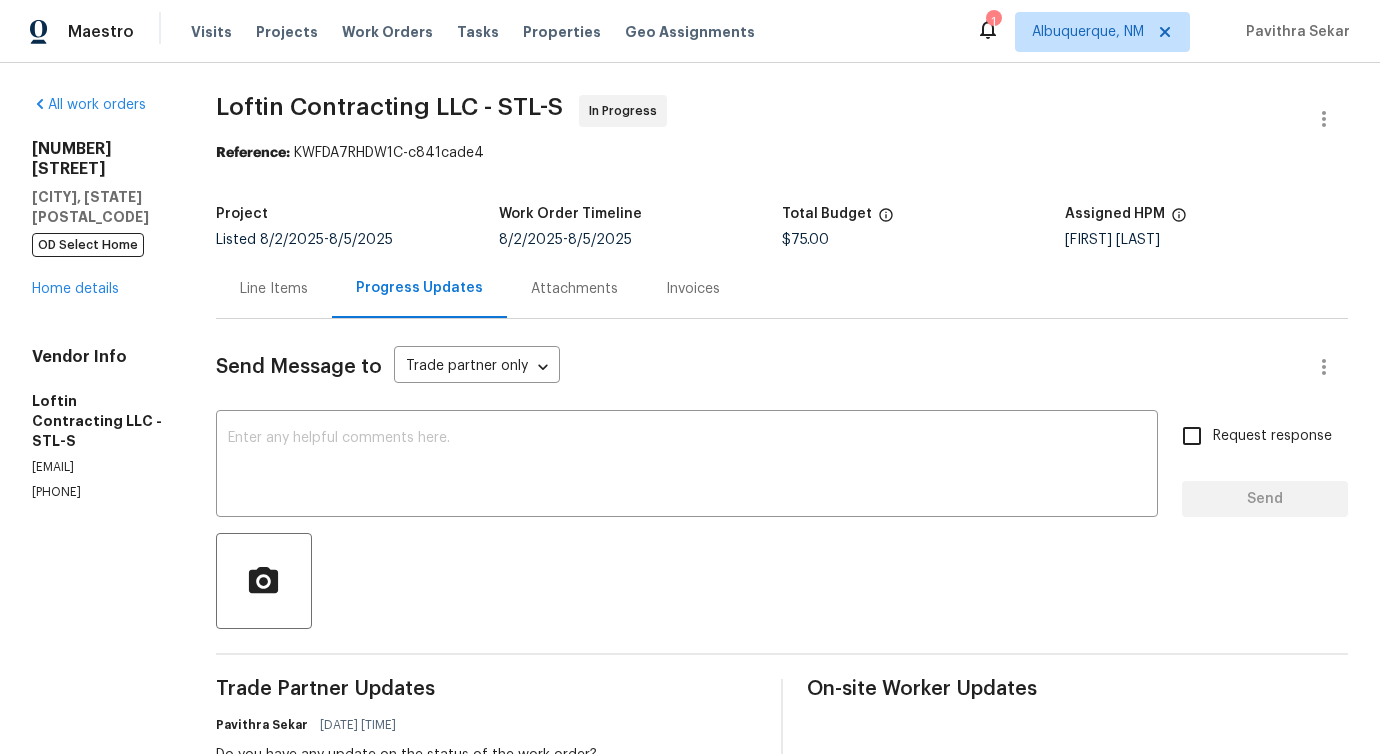 click on "Vendor Info Loftin Contracting LLC - STL-S jon@loftincontracting.com (314) 393-9195" at bounding box center [100, 424] 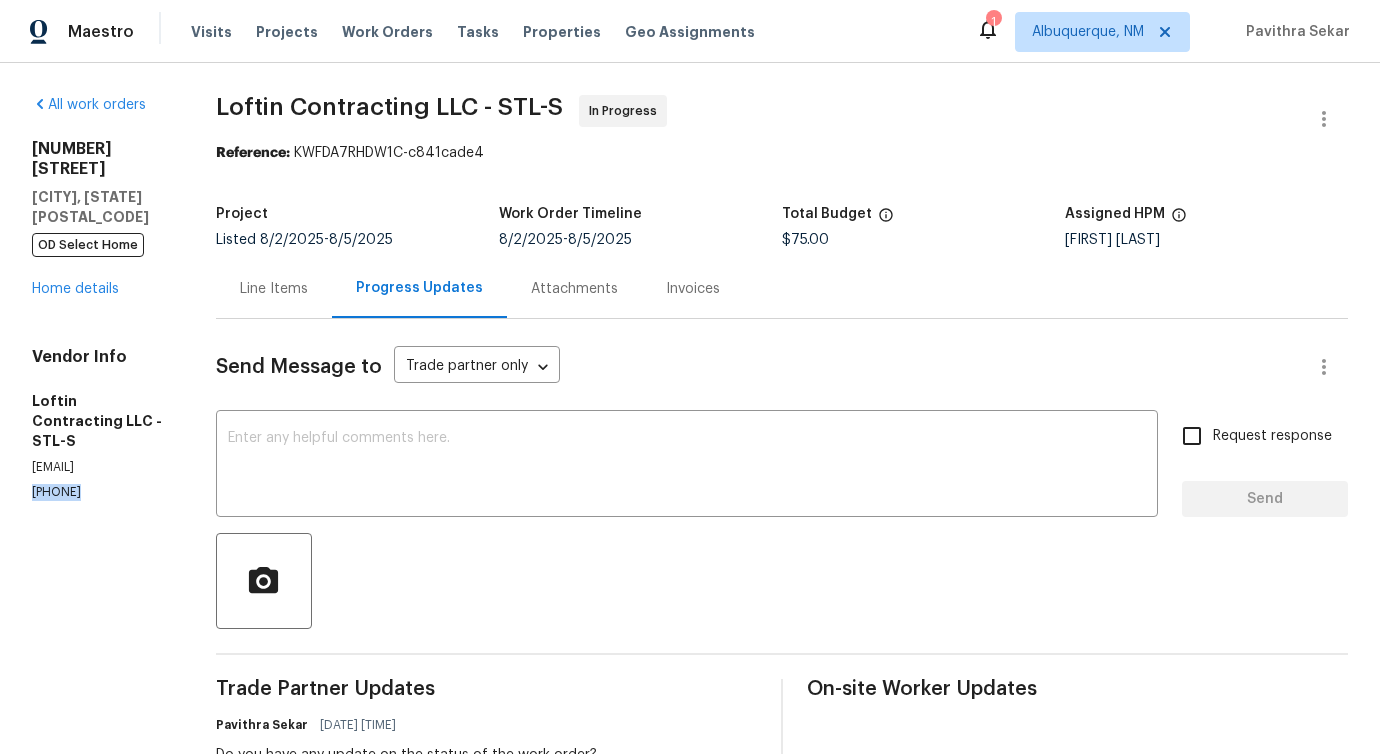 click on "(314) 393-9195" at bounding box center (100, 492) 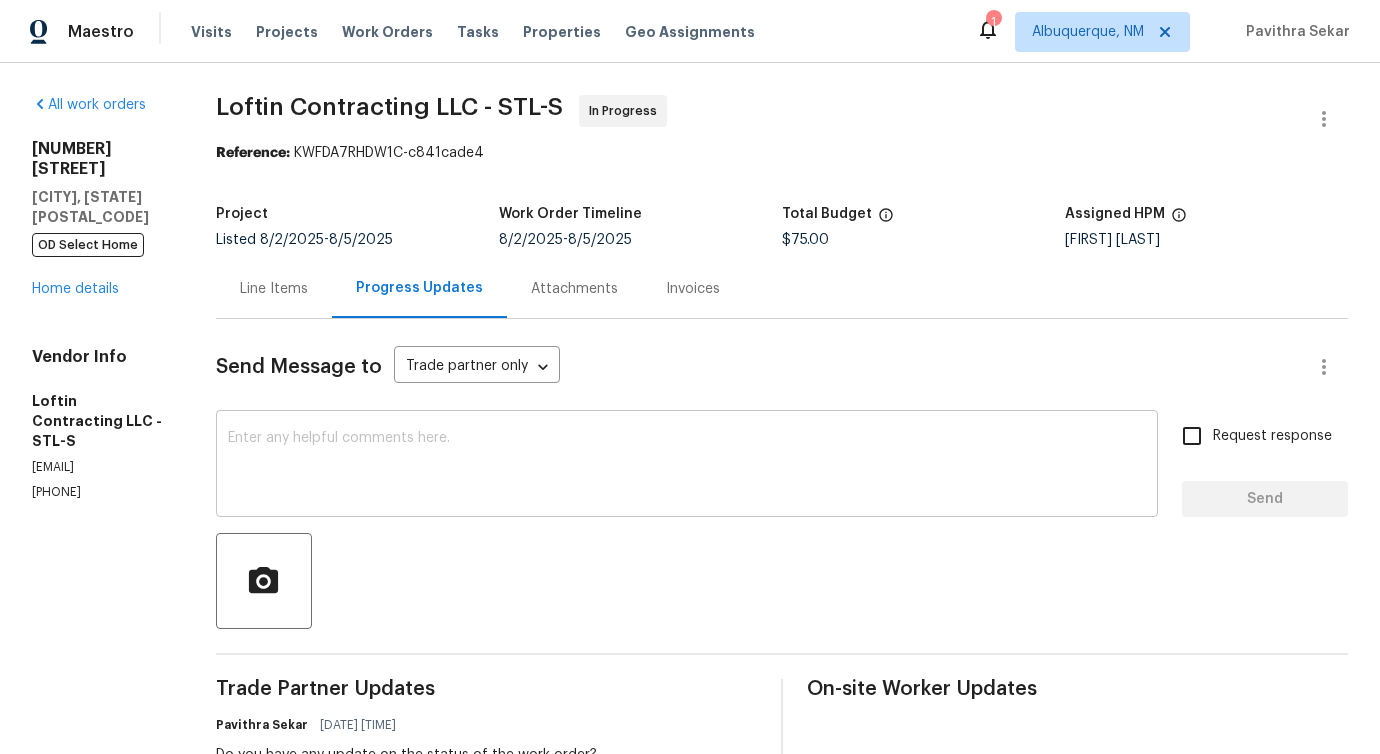 click at bounding box center [687, 466] 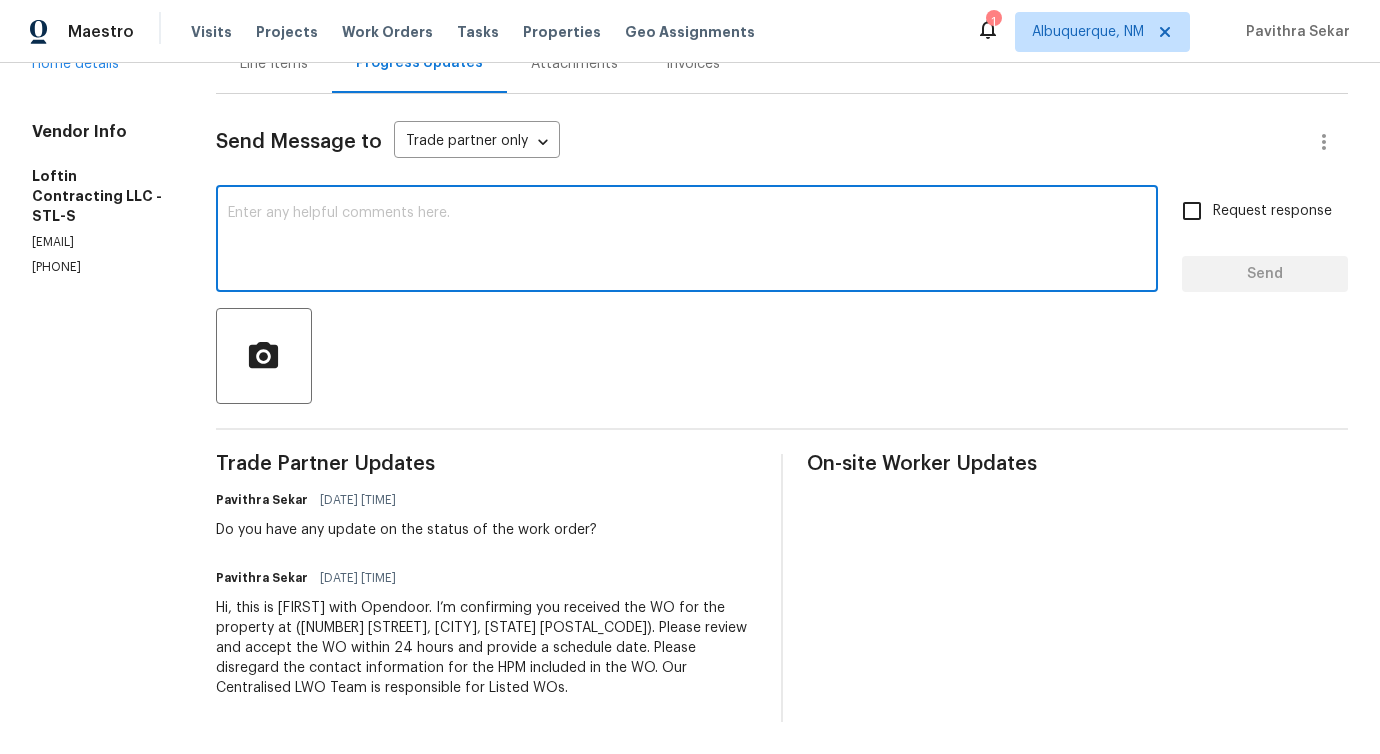 scroll, scrollTop: 0, scrollLeft: 0, axis: both 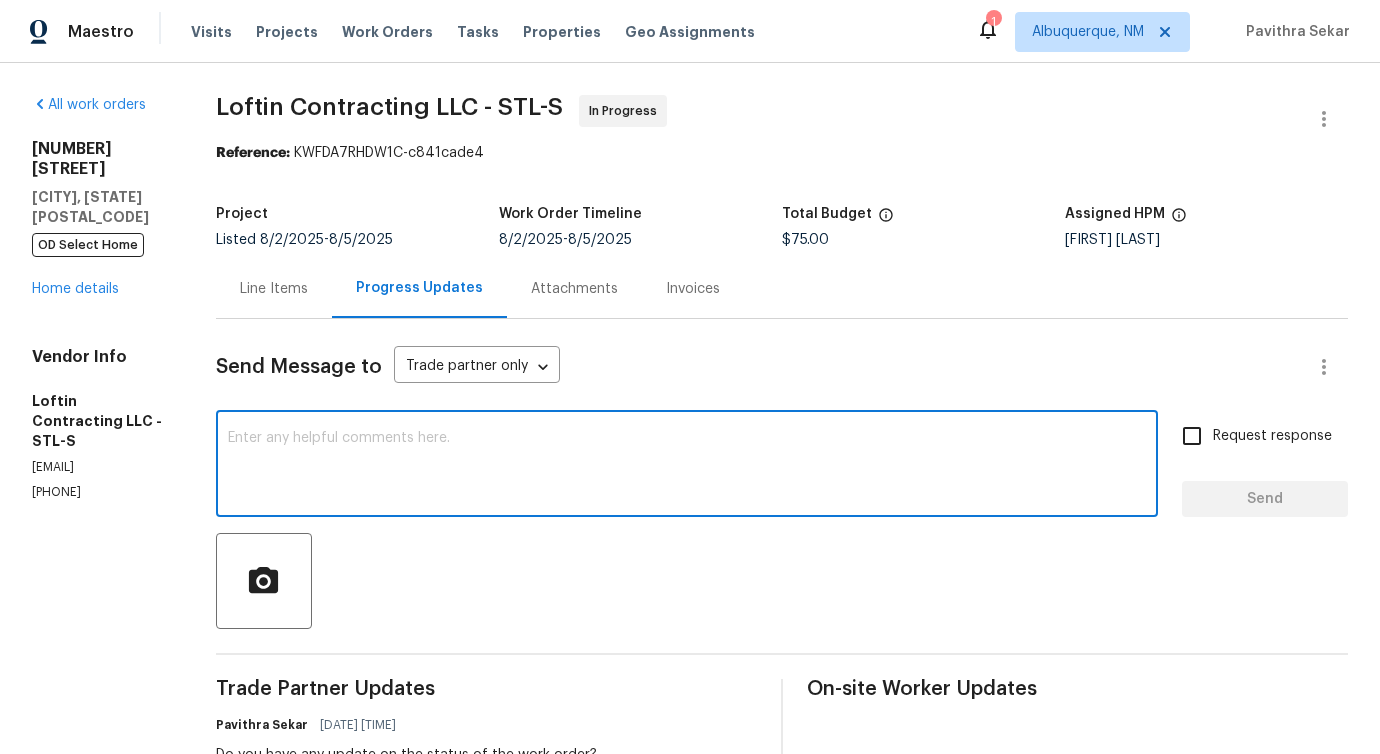click at bounding box center (687, 466) 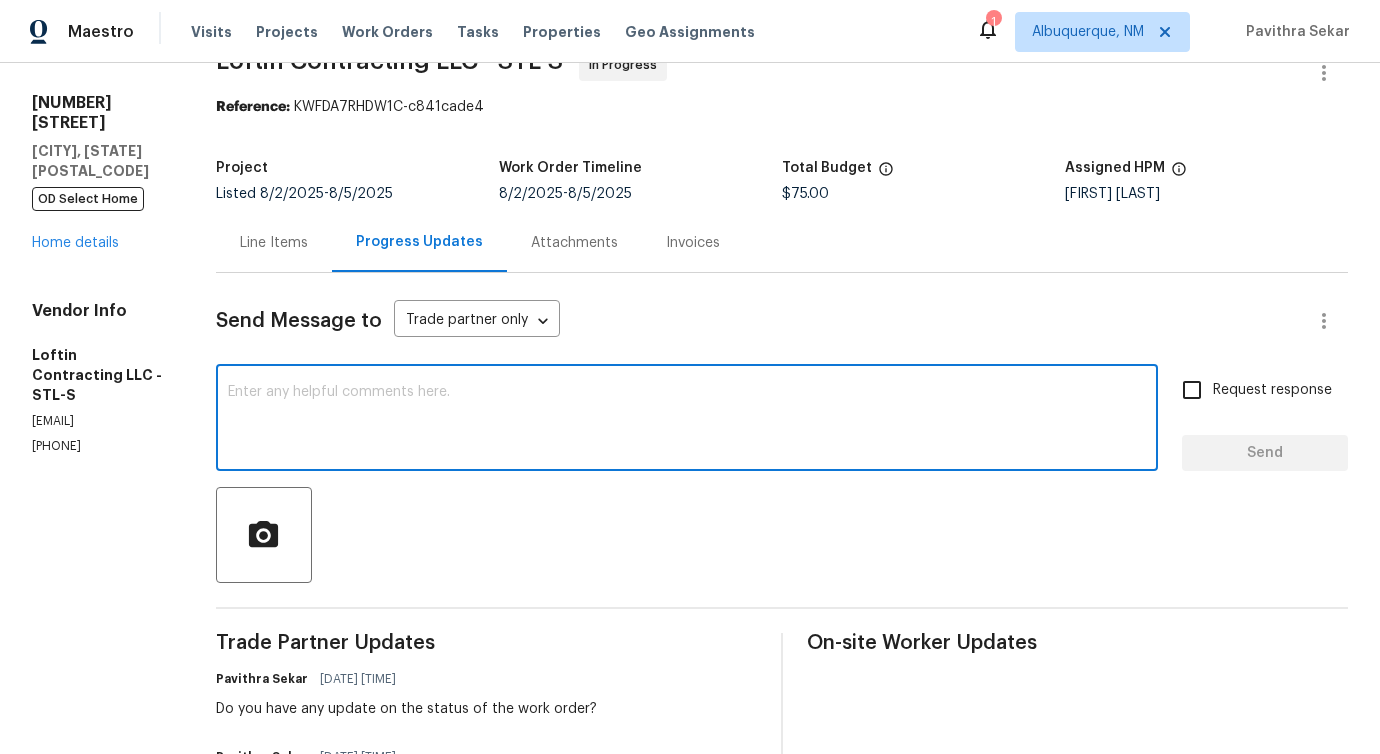 scroll, scrollTop: 0, scrollLeft: 0, axis: both 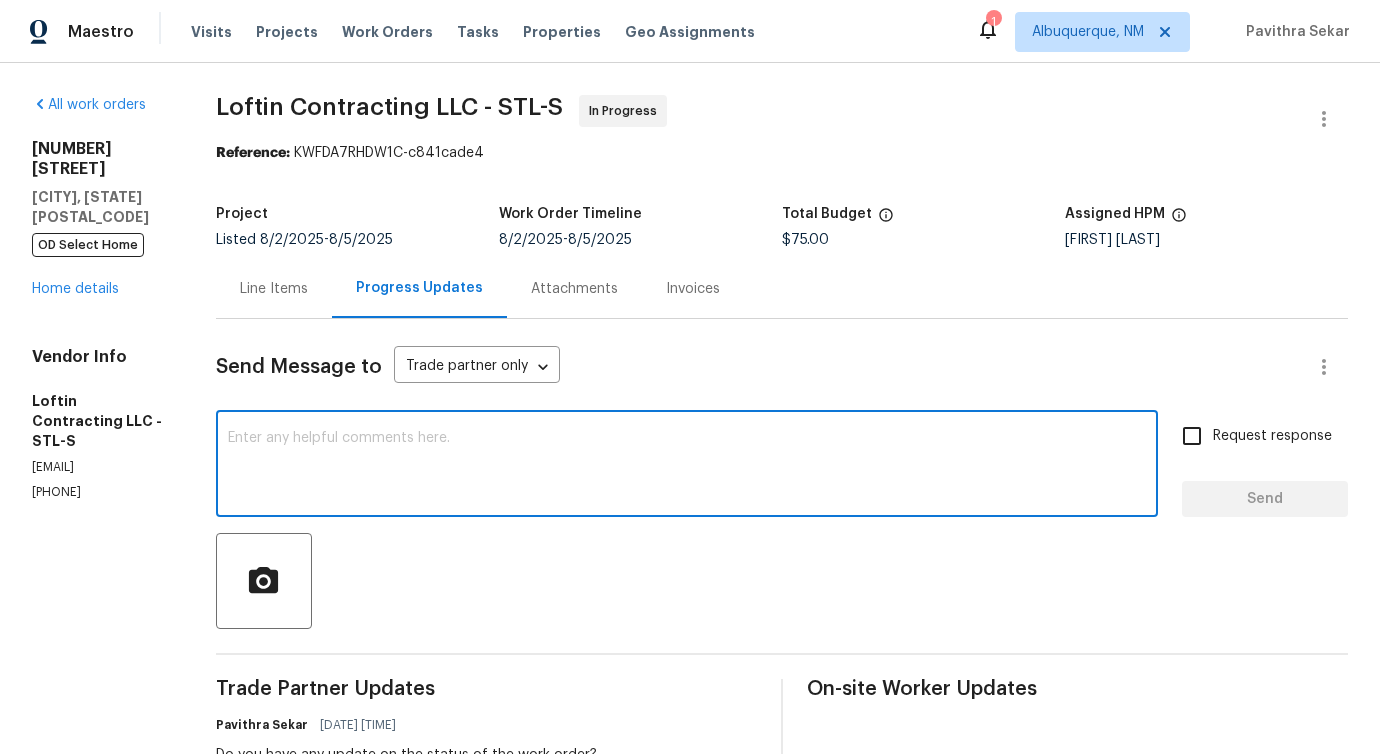 click at bounding box center (687, 466) 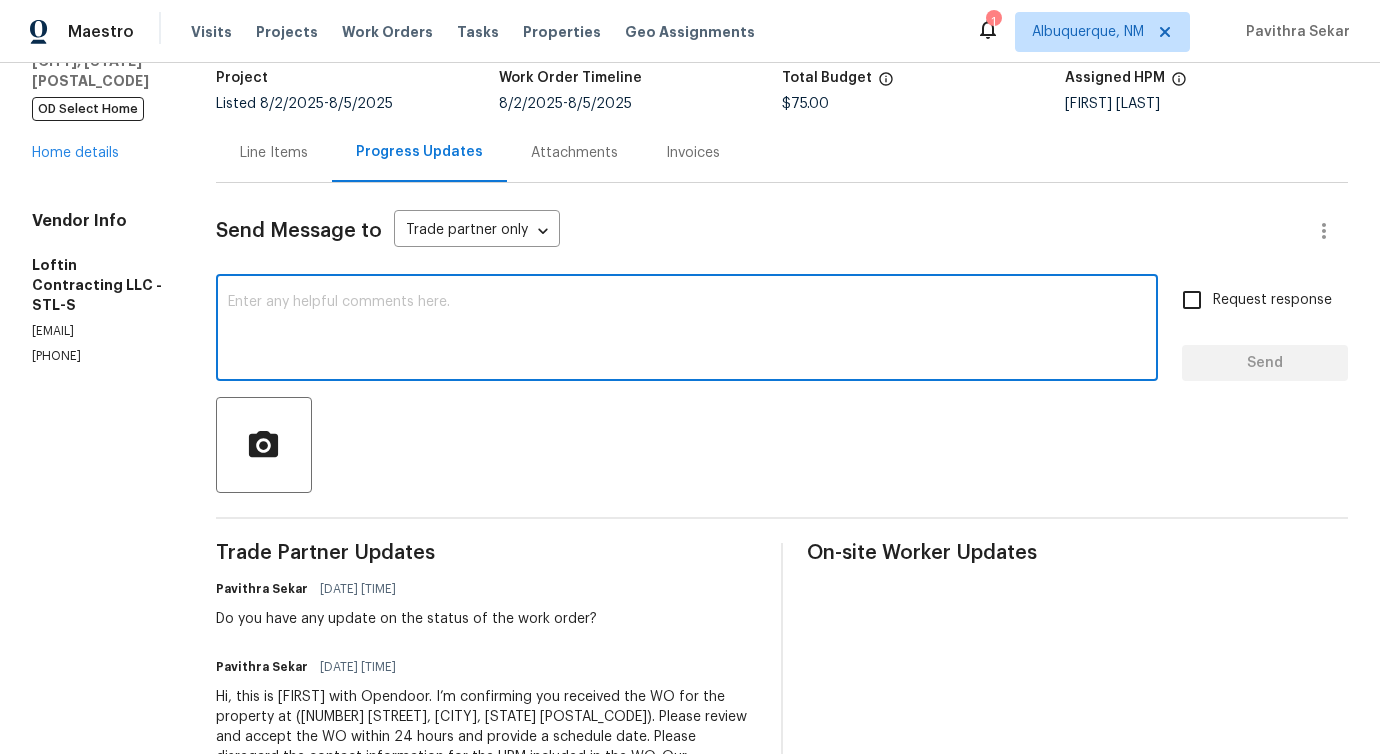 scroll, scrollTop: 240, scrollLeft: 0, axis: vertical 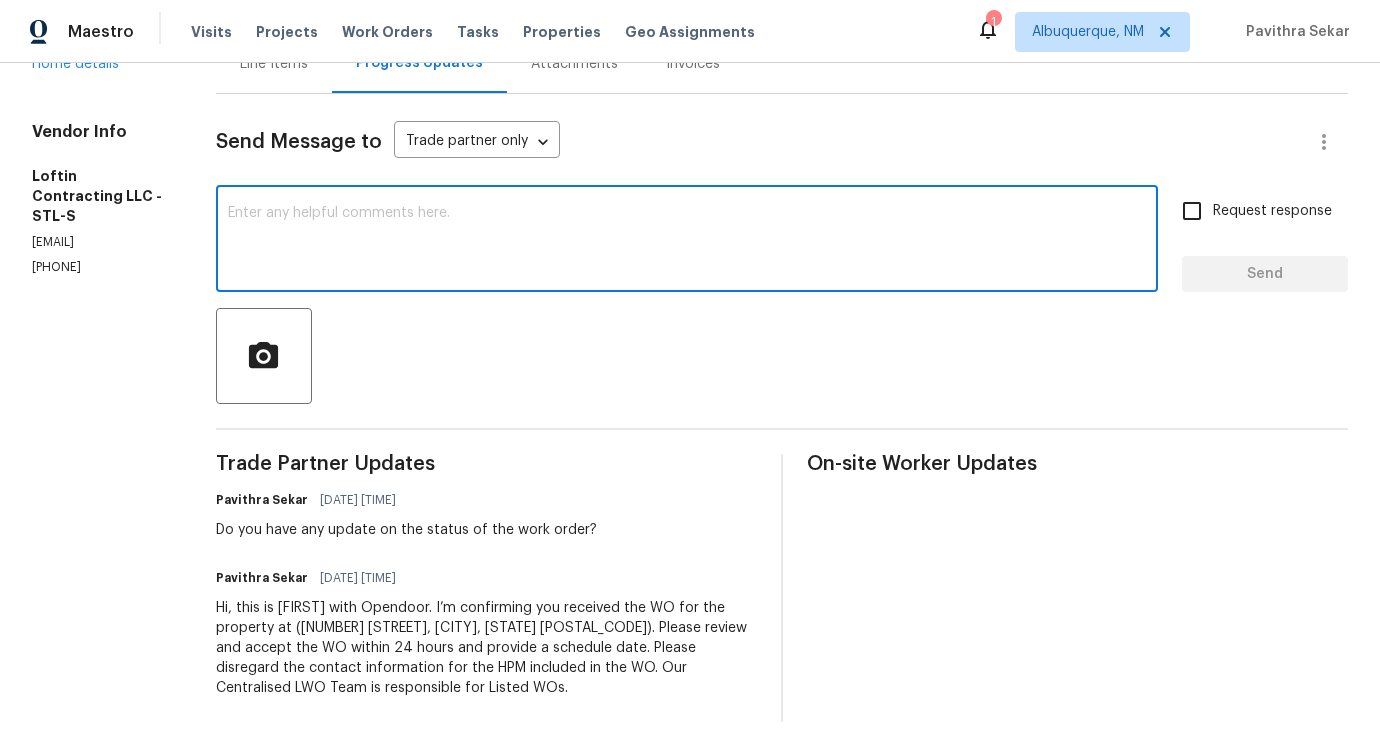 click at bounding box center [687, 241] 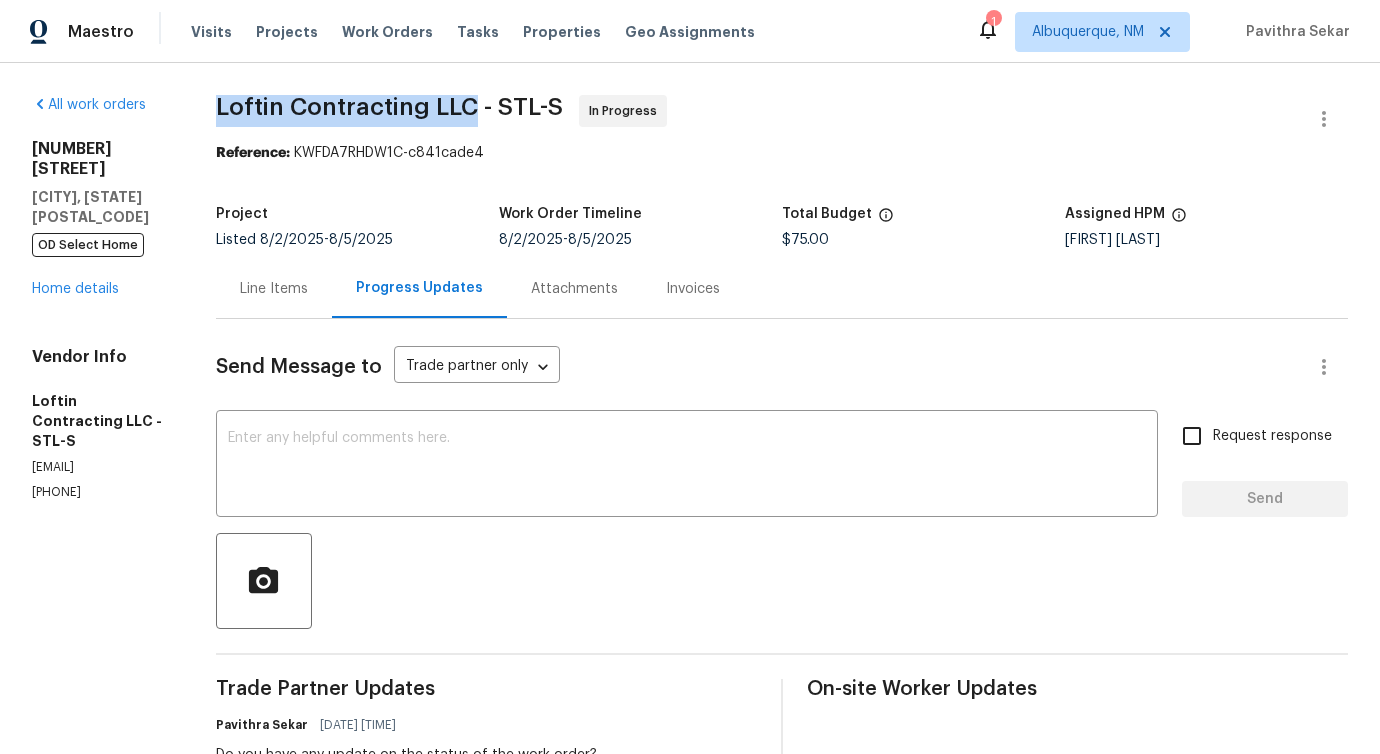 drag, startPoint x: 224, startPoint y: 104, endPoint x: 486, endPoint y: 95, distance: 262.15454 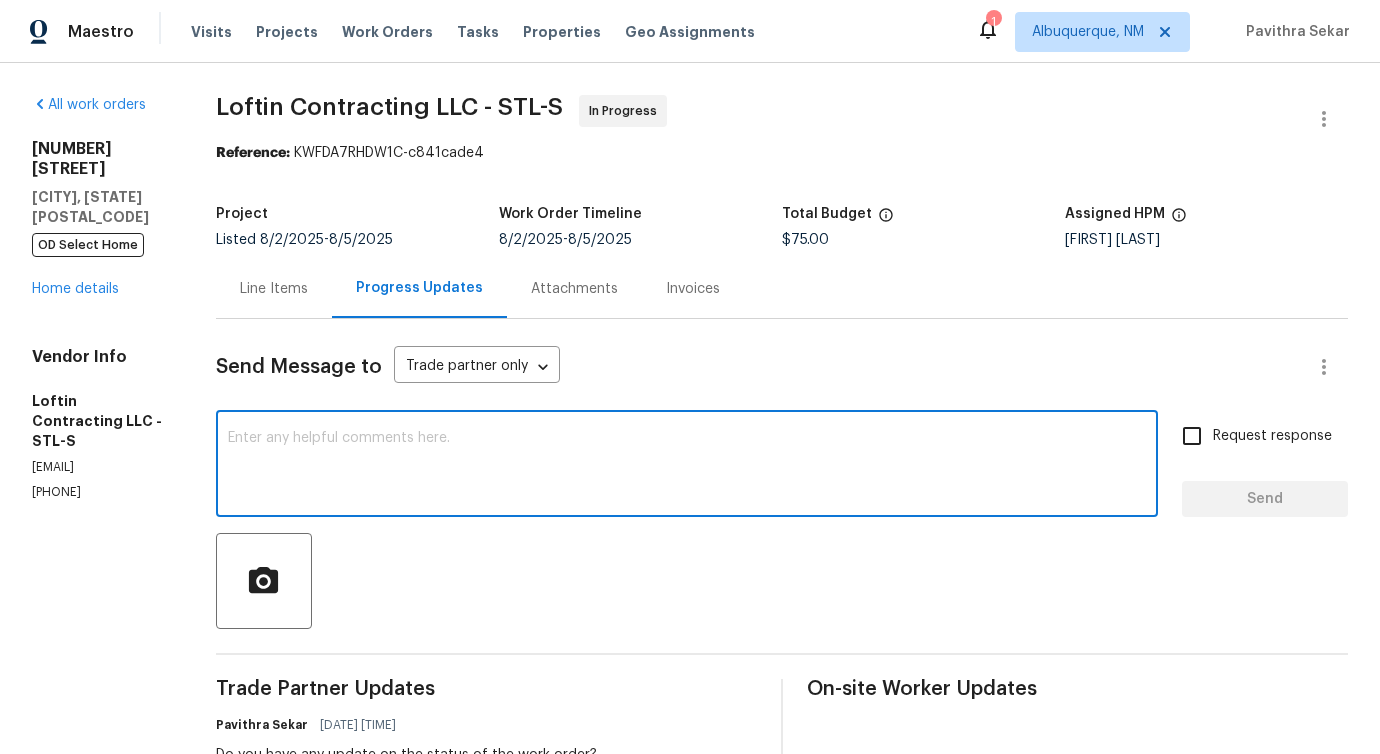click at bounding box center (687, 466) 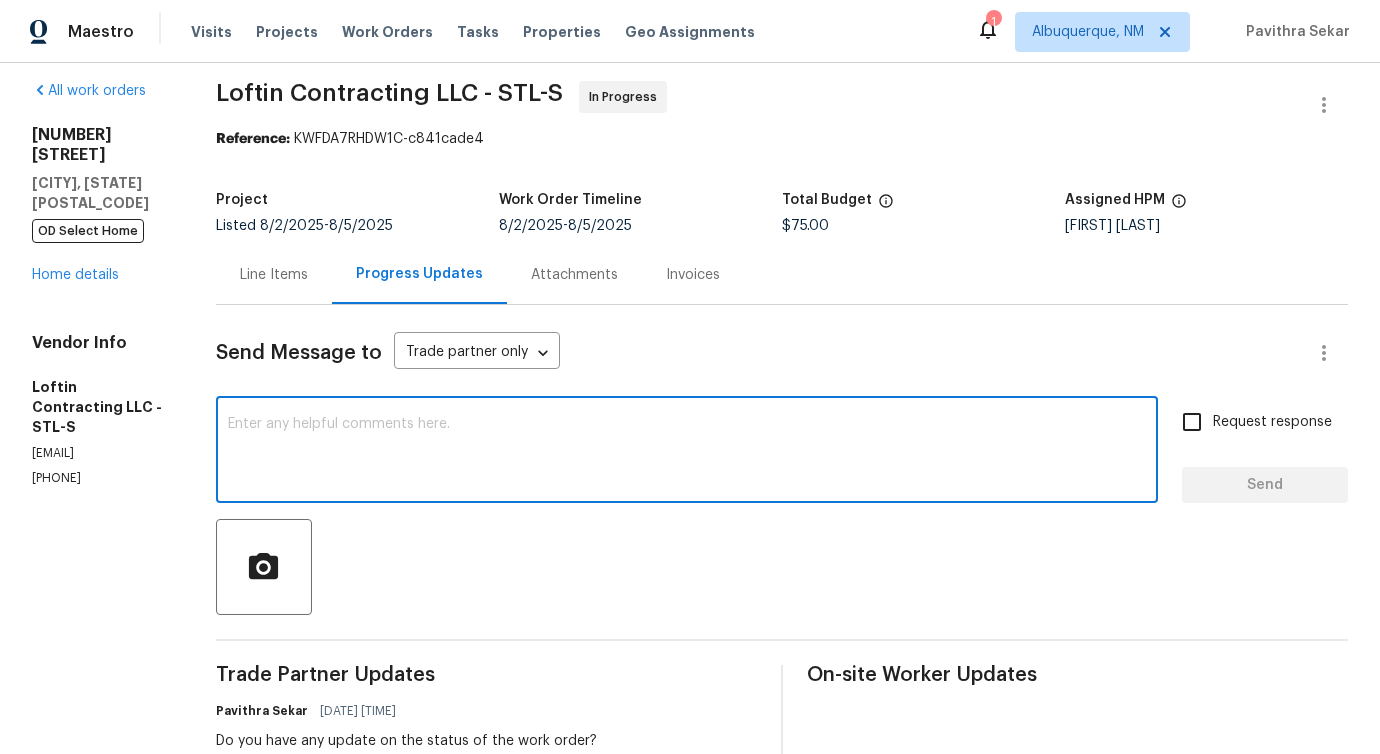 scroll, scrollTop: 0, scrollLeft: 0, axis: both 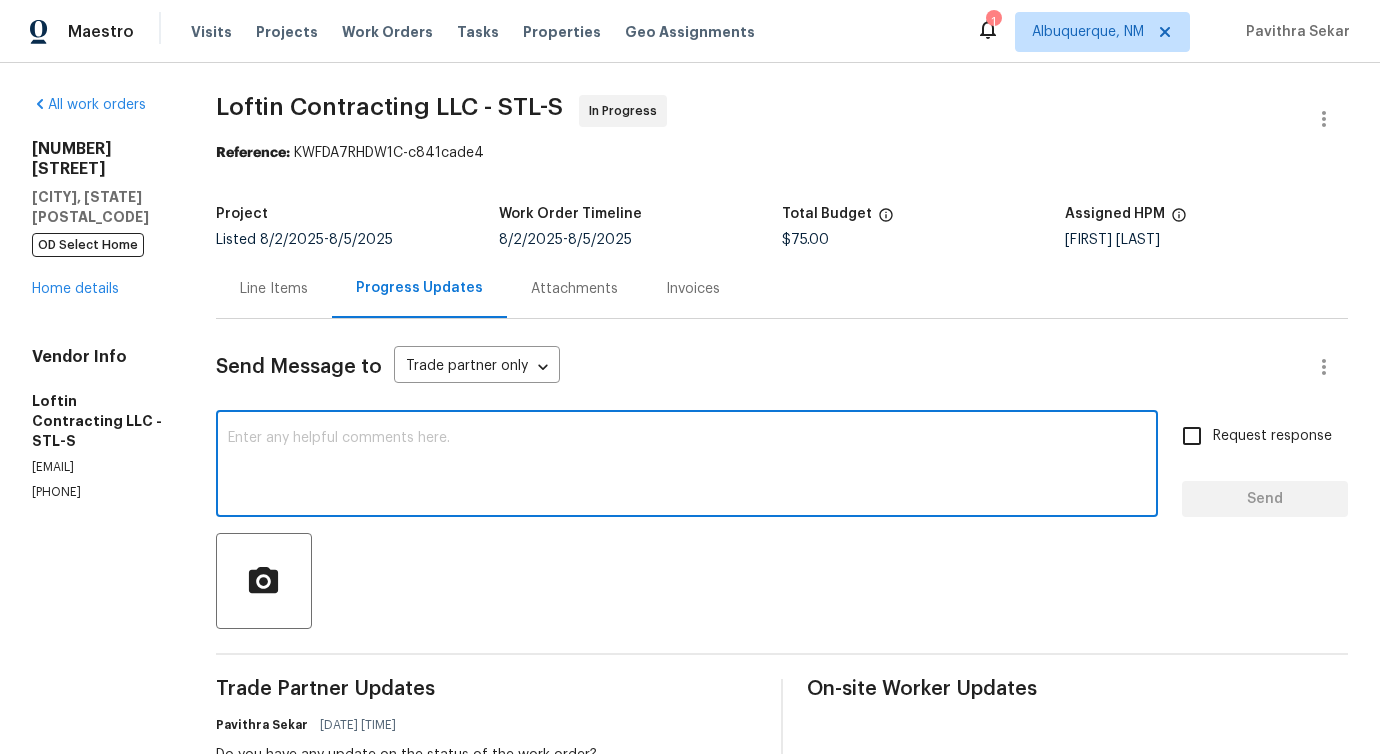 click at bounding box center [687, 466] 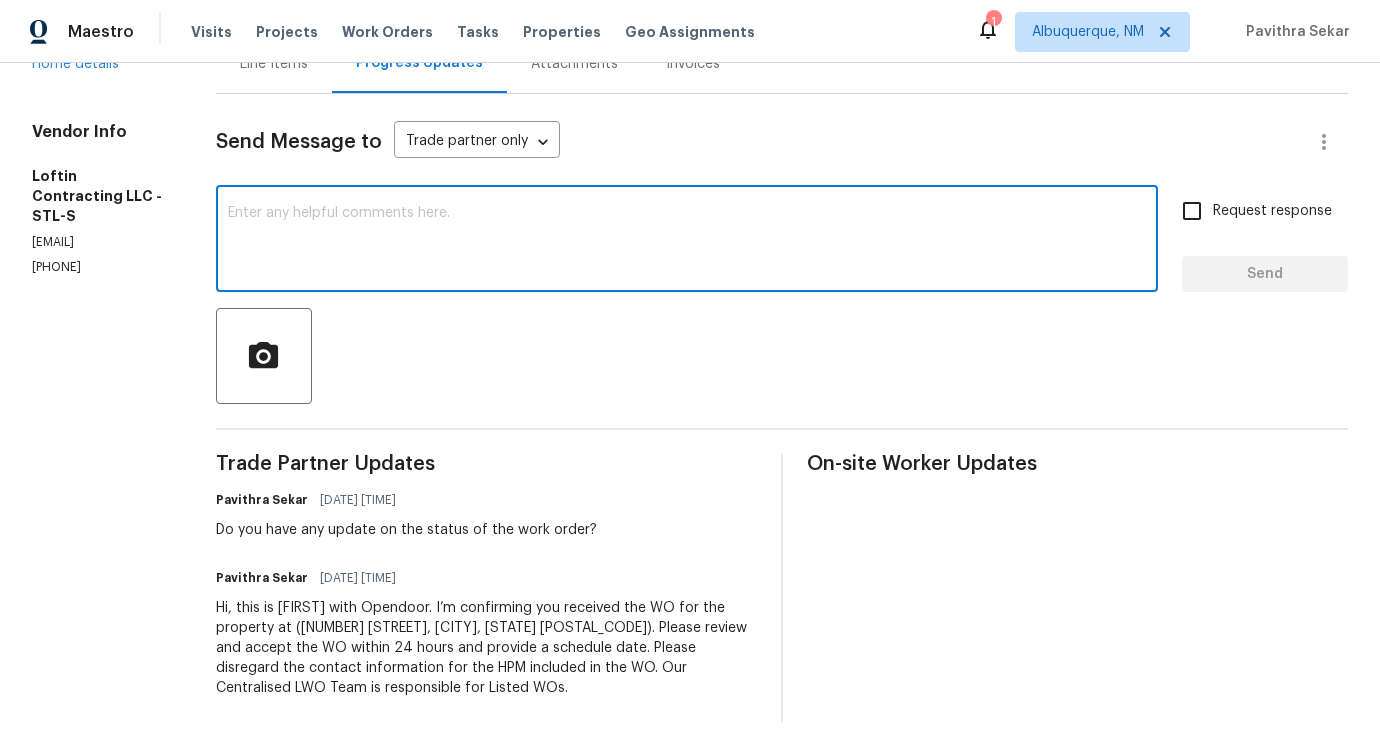 scroll, scrollTop: 0, scrollLeft: 0, axis: both 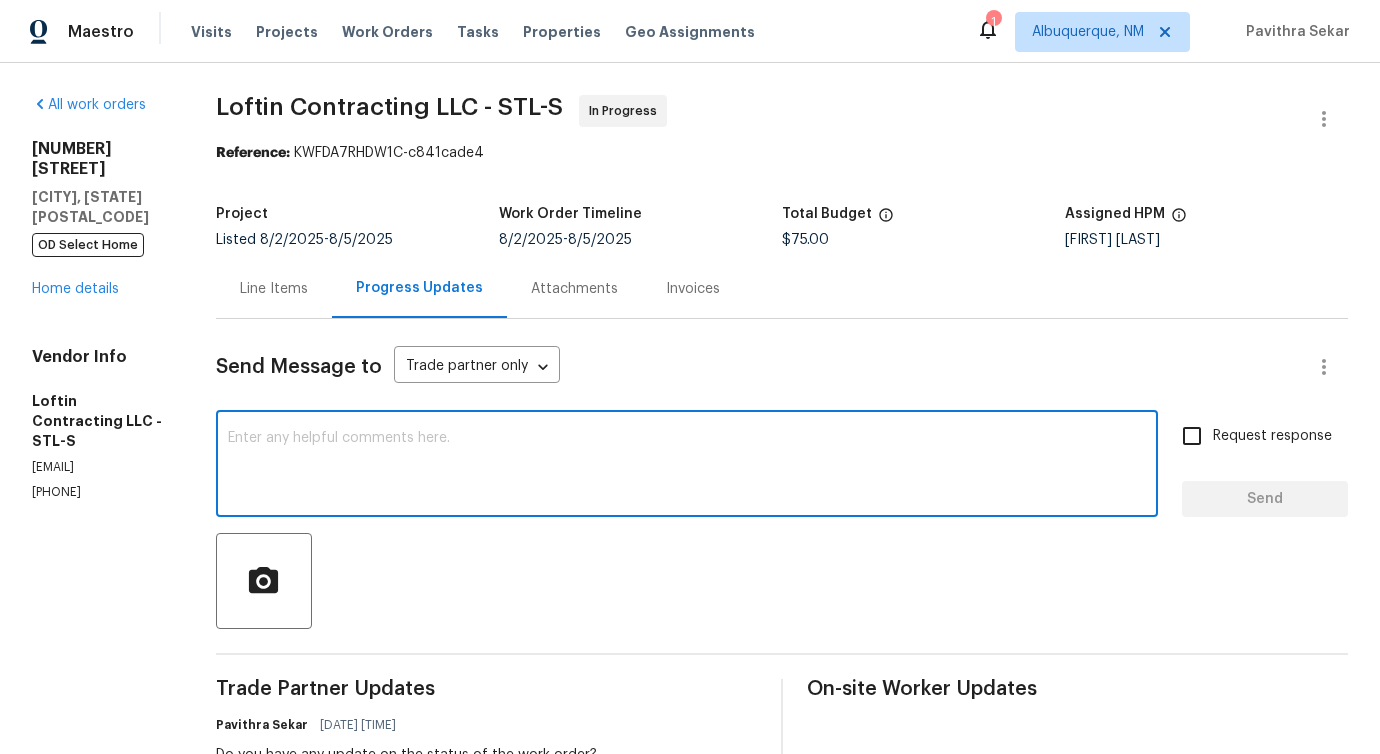 click on "x ​" at bounding box center (687, 466) 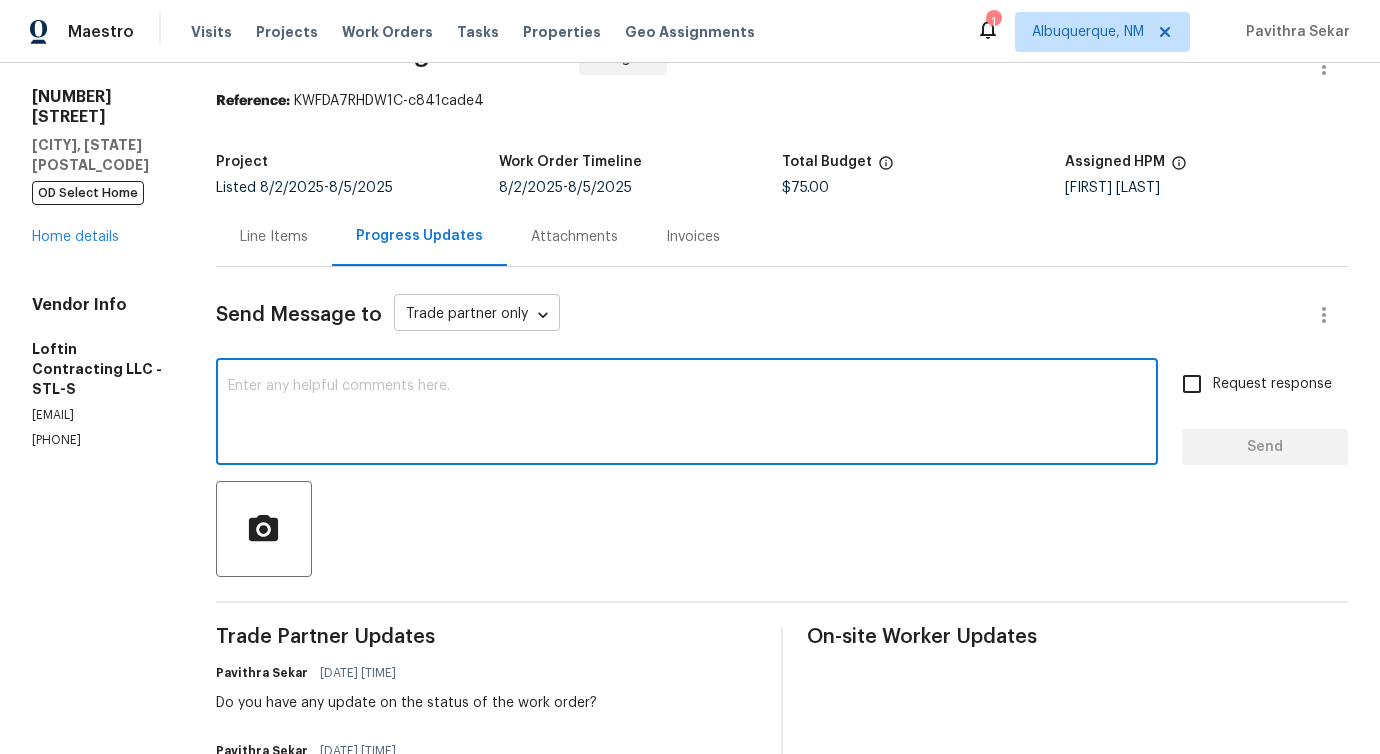 scroll, scrollTop: 0, scrollLeft: 0, axis: both 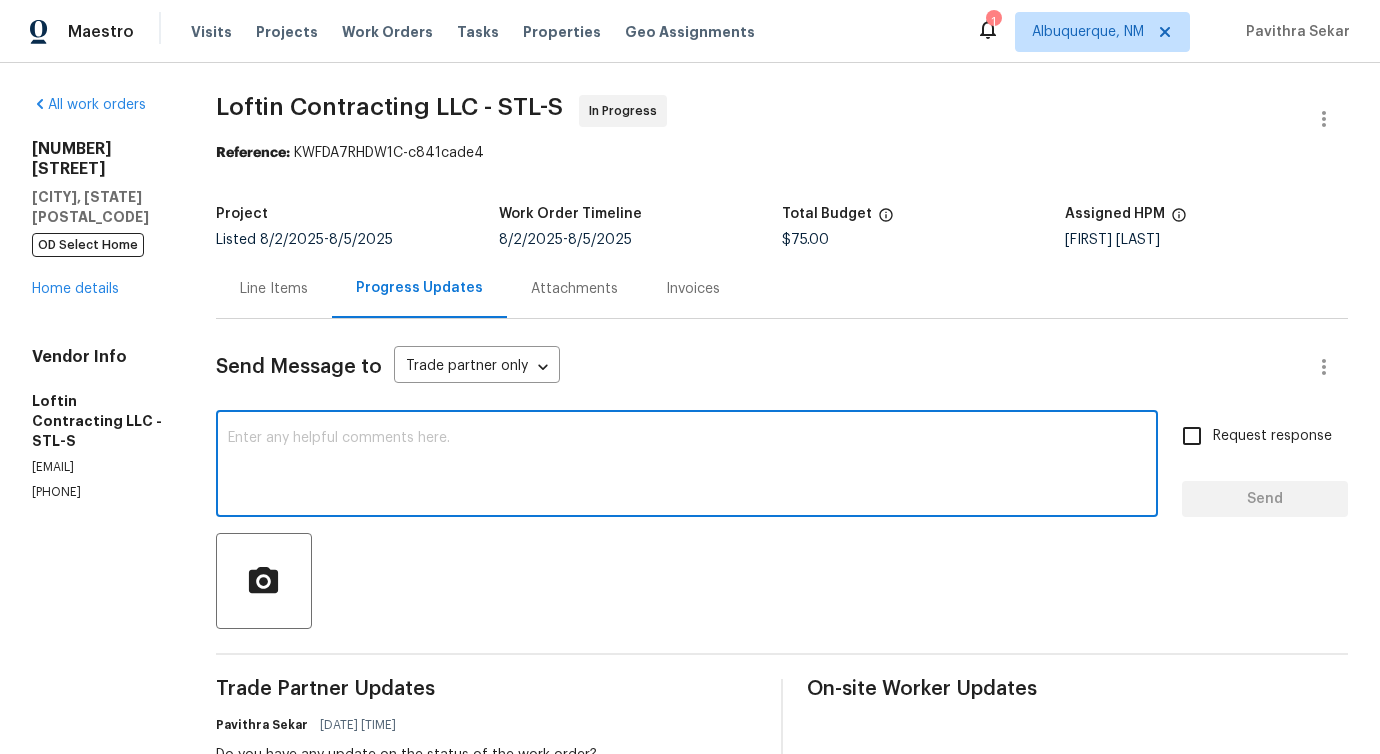 click at bounding box center (687, 466) 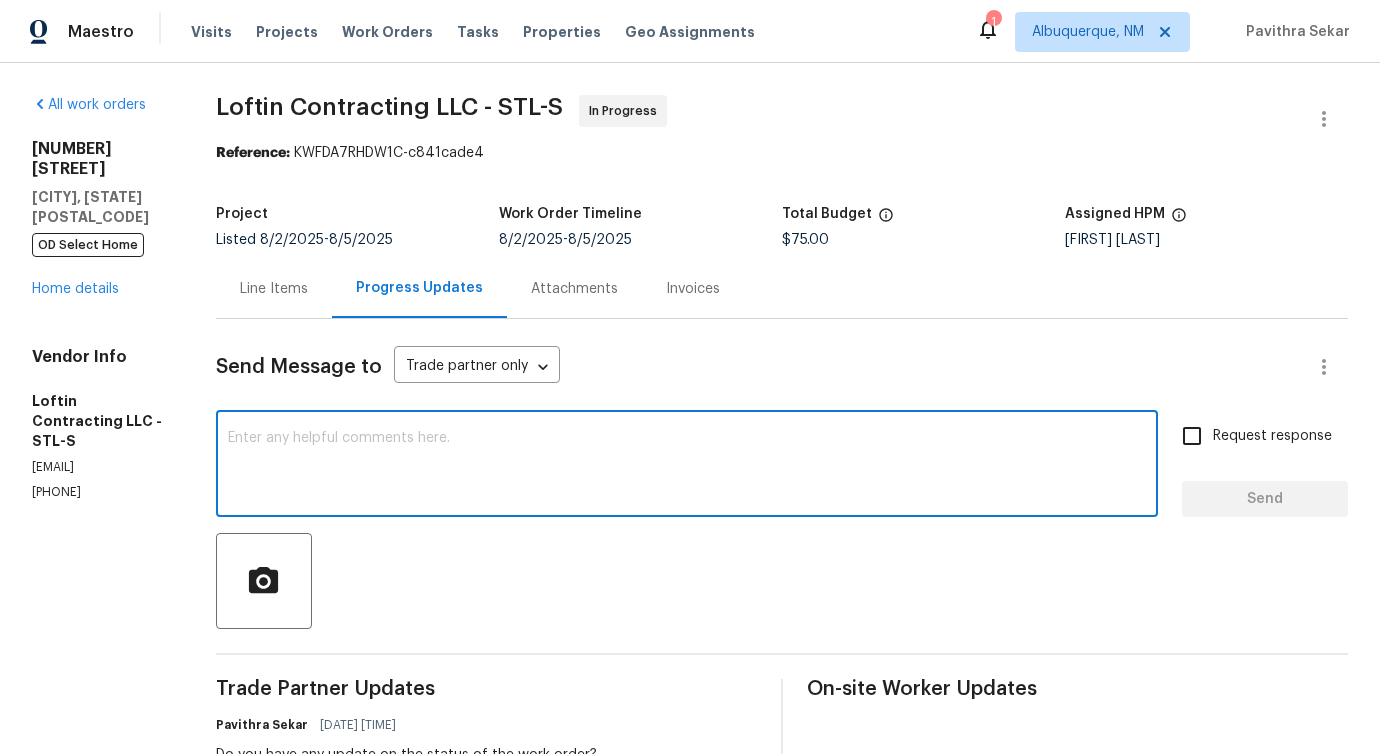 click at bounding box center (687, 466) 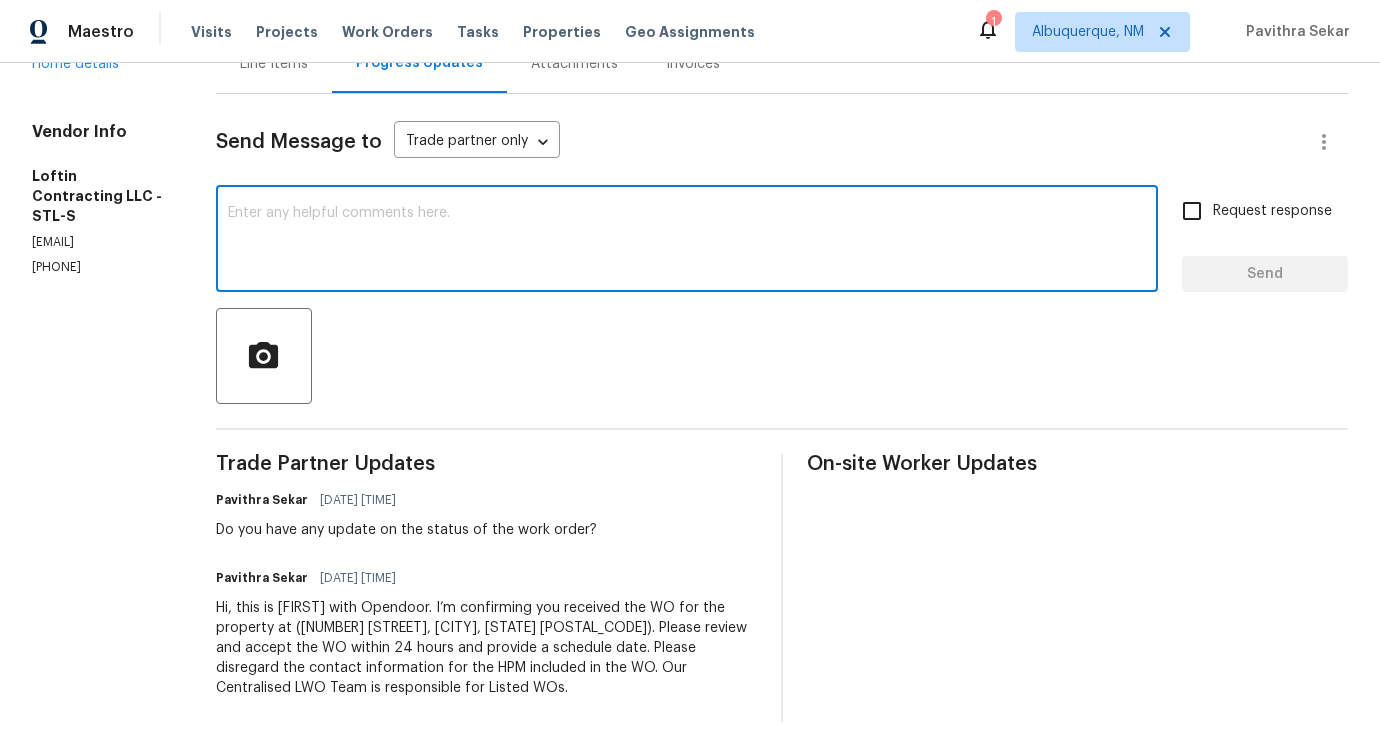 scroll, scrollTop: 0, scrollLeft: 0, axis: both 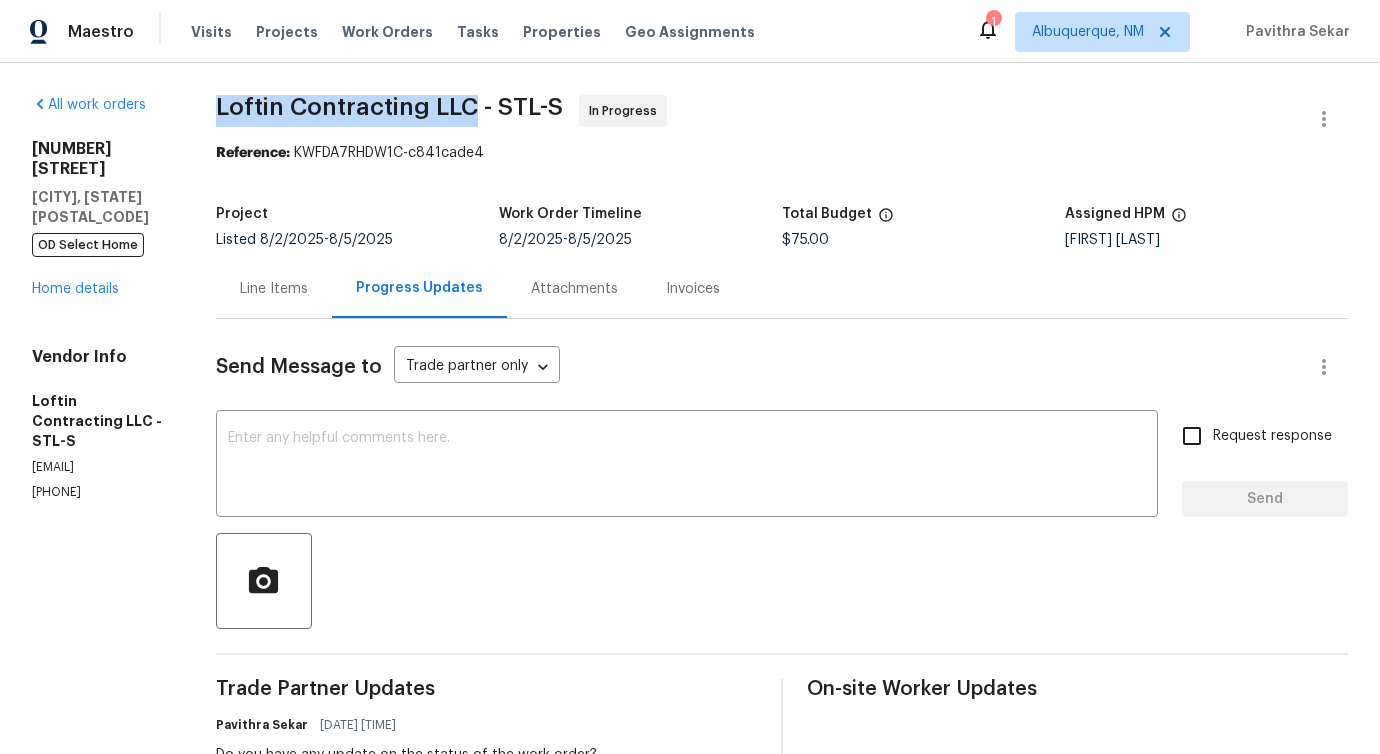 drag, startPoint x: 220, startPoint y: 103, endPoint x: 483, endPoint y: 102, distance: 263.0019 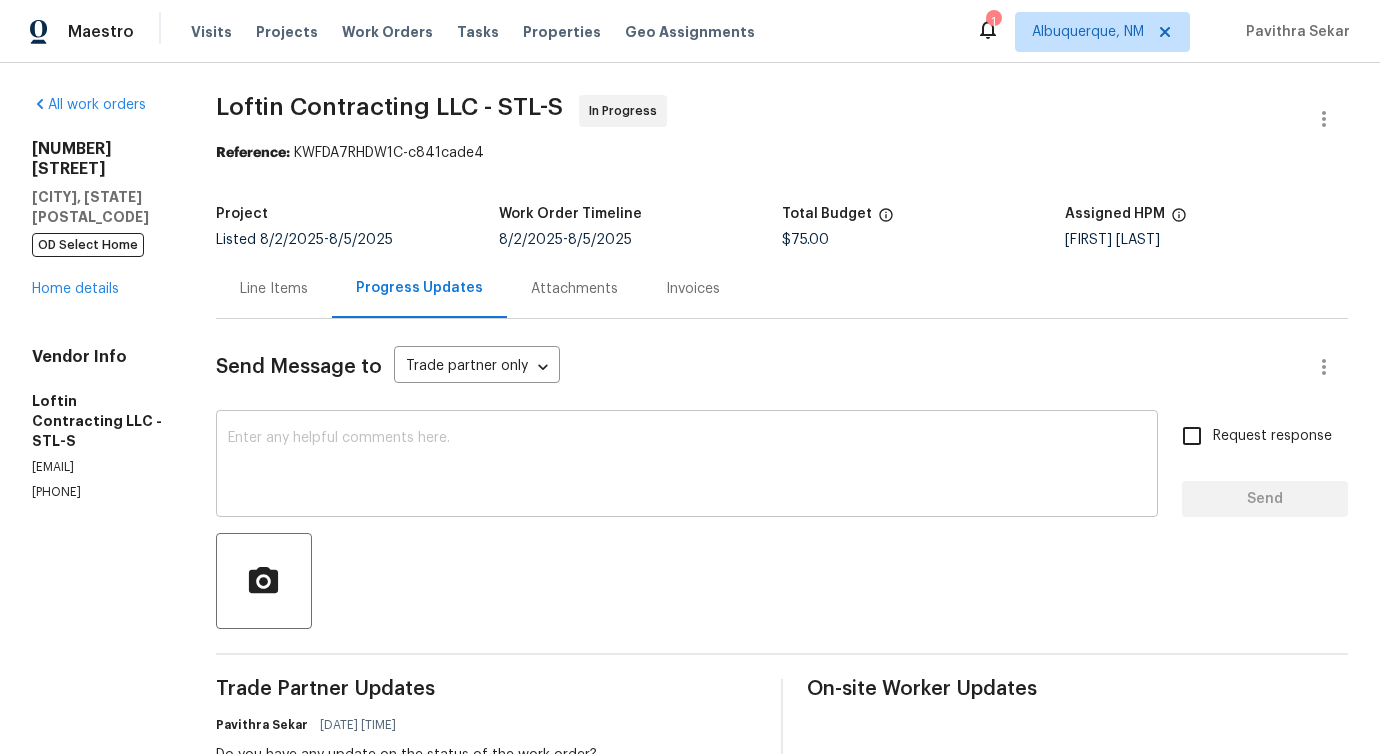 click at bounding box center [687, 466] 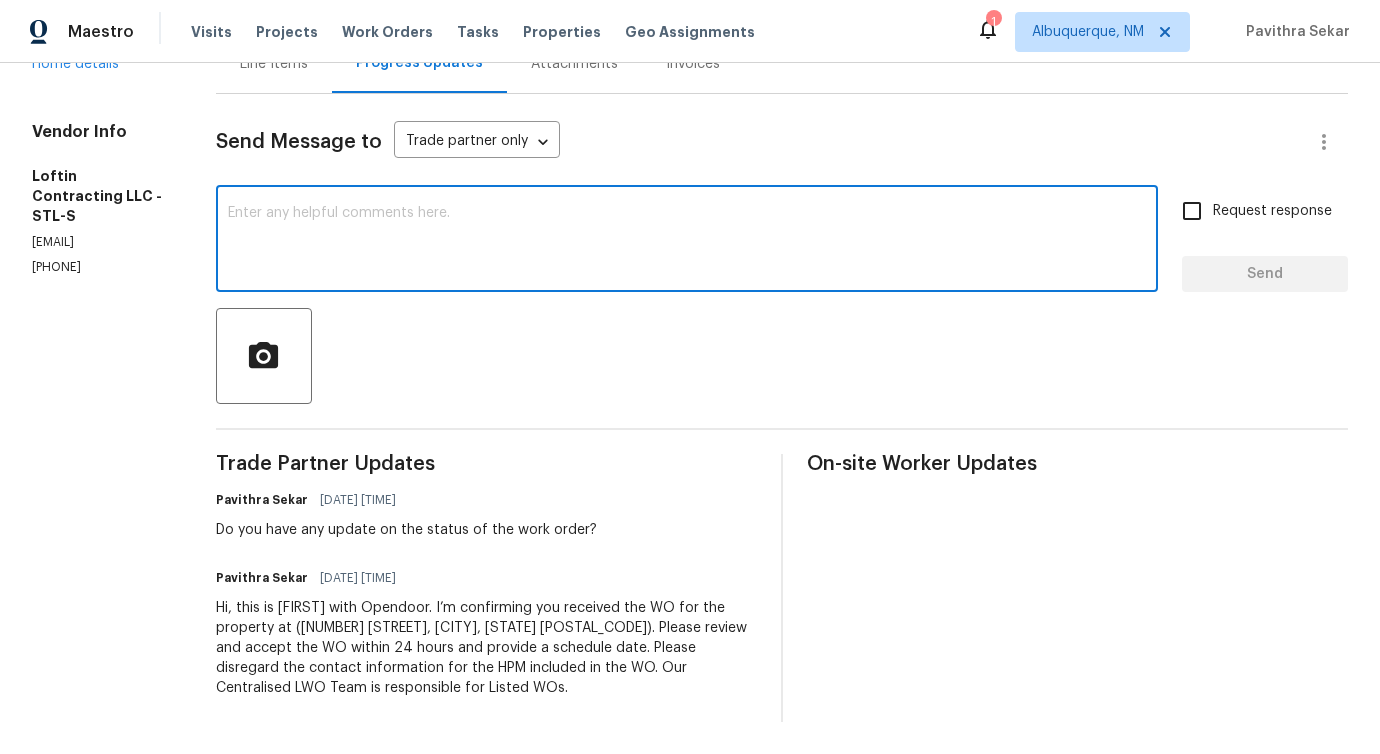 scroll, scrollTop: 240, scrollLeft: 0, axis: vertical 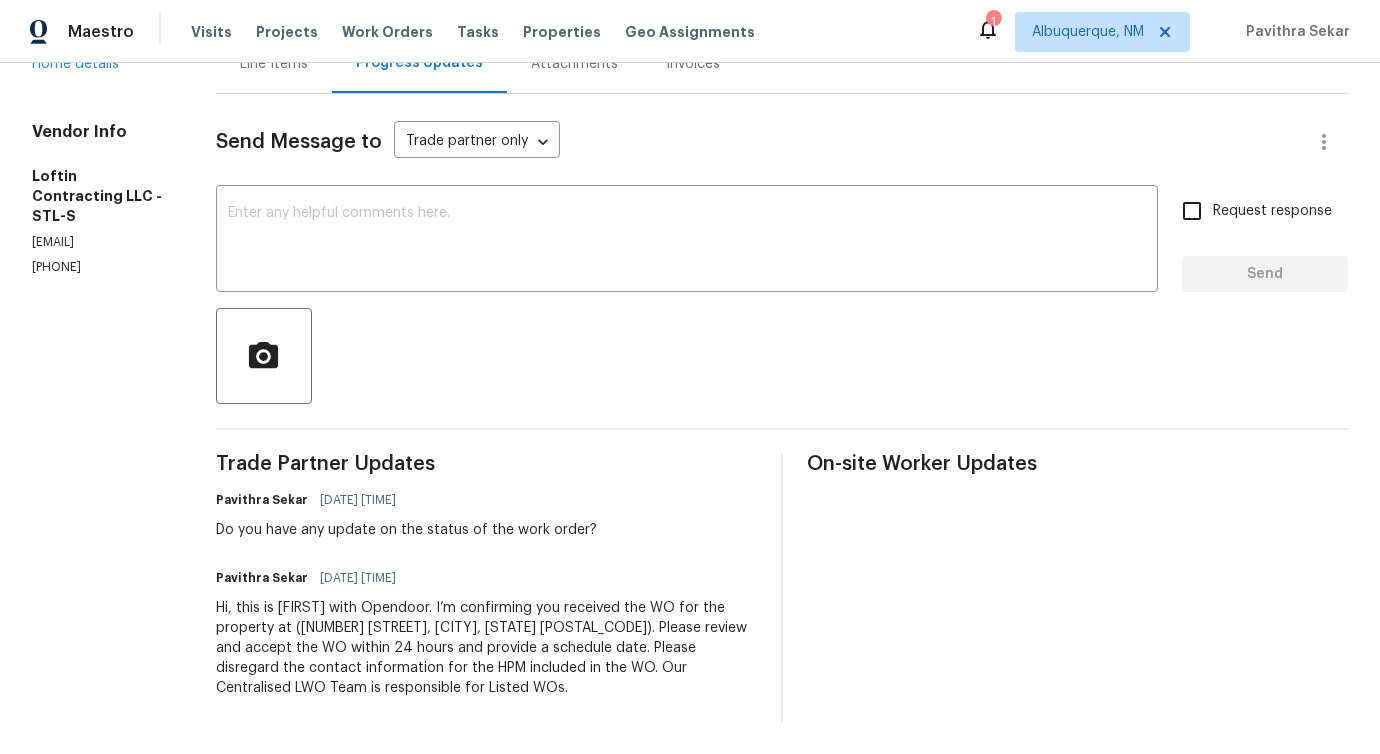 click on "Send Message to Trade partner only Trade partner only ​ x ​ Request response Send Trade Partner Updates Pavithra Sekar 08/04/2025 11:01 AM Do you have any update on the status of the work order? Pavithra Sekar 08/04/2025 11:00 AM Hi, this is Pavithra with Opendoor. I’m confirming you received the WO for the property at (5932 Finkman St, Saint Louis, MO 63109). Please review and accept the WO within 24 hours and provide a schedule date. Please disregard the contact information for the HPM included in the WO. Our Centralised LWO Team is responsible for Listed WOs. On-site Worker Updates" at bounding box center (782, 408) 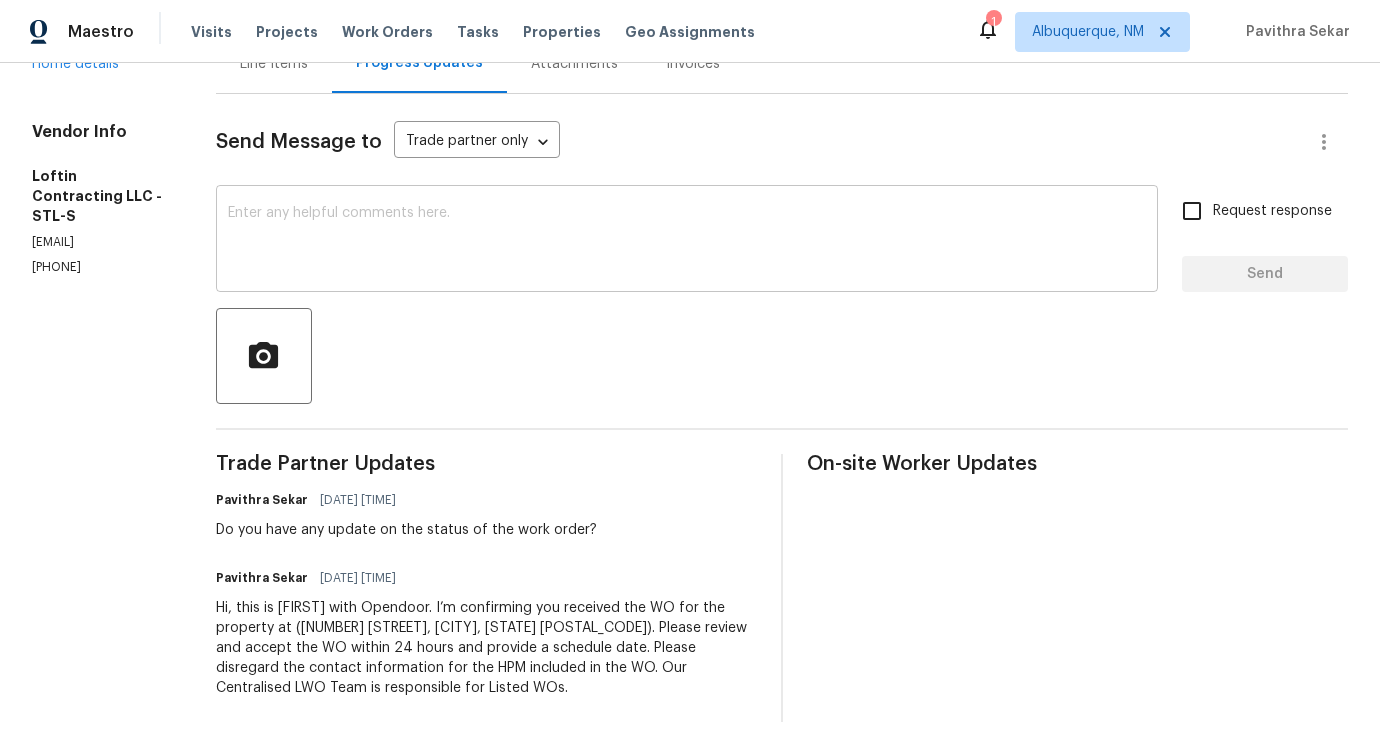 click at bounding box center [687, 241] 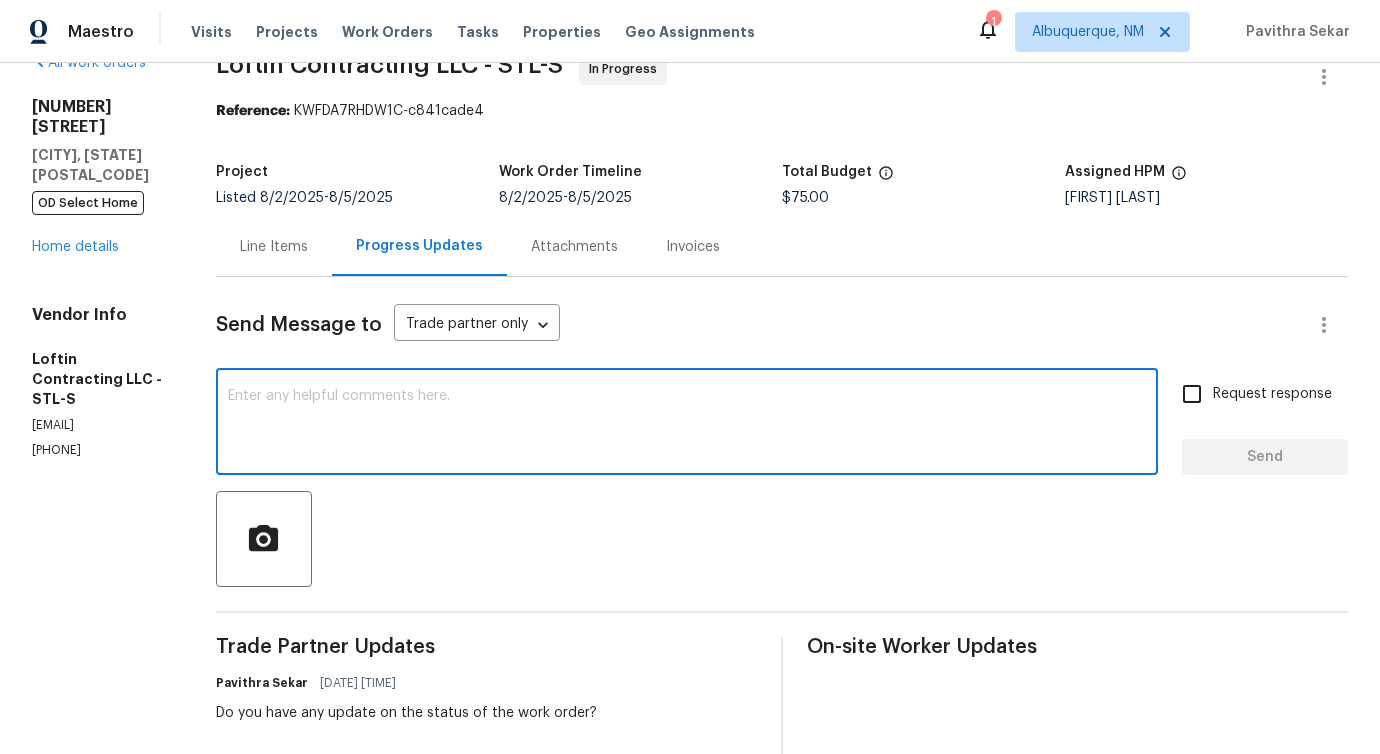 scroll, scrollTop: 0, scrollLeft: 0, axis: both 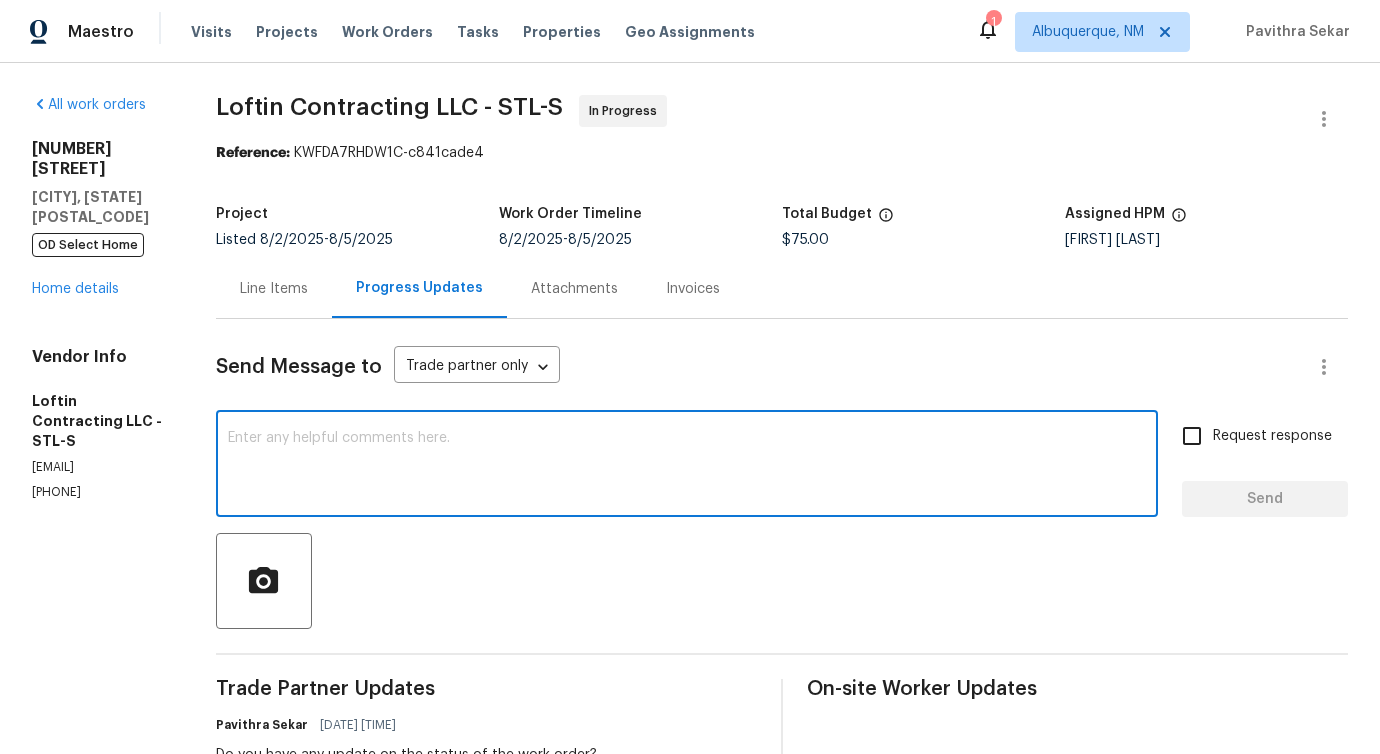 click at bounding box center (687, 466) 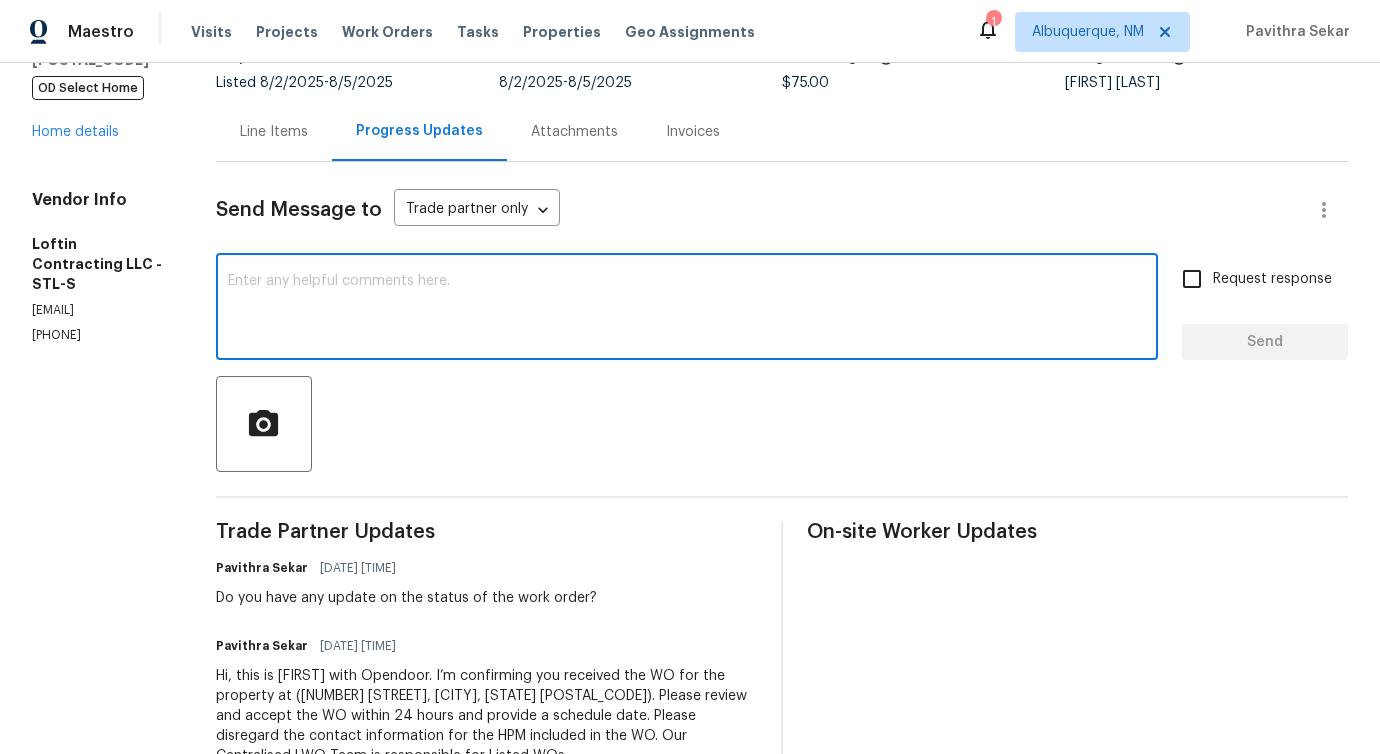 scroll, scrollTop: 0, scrollLeft: 0, axis: both 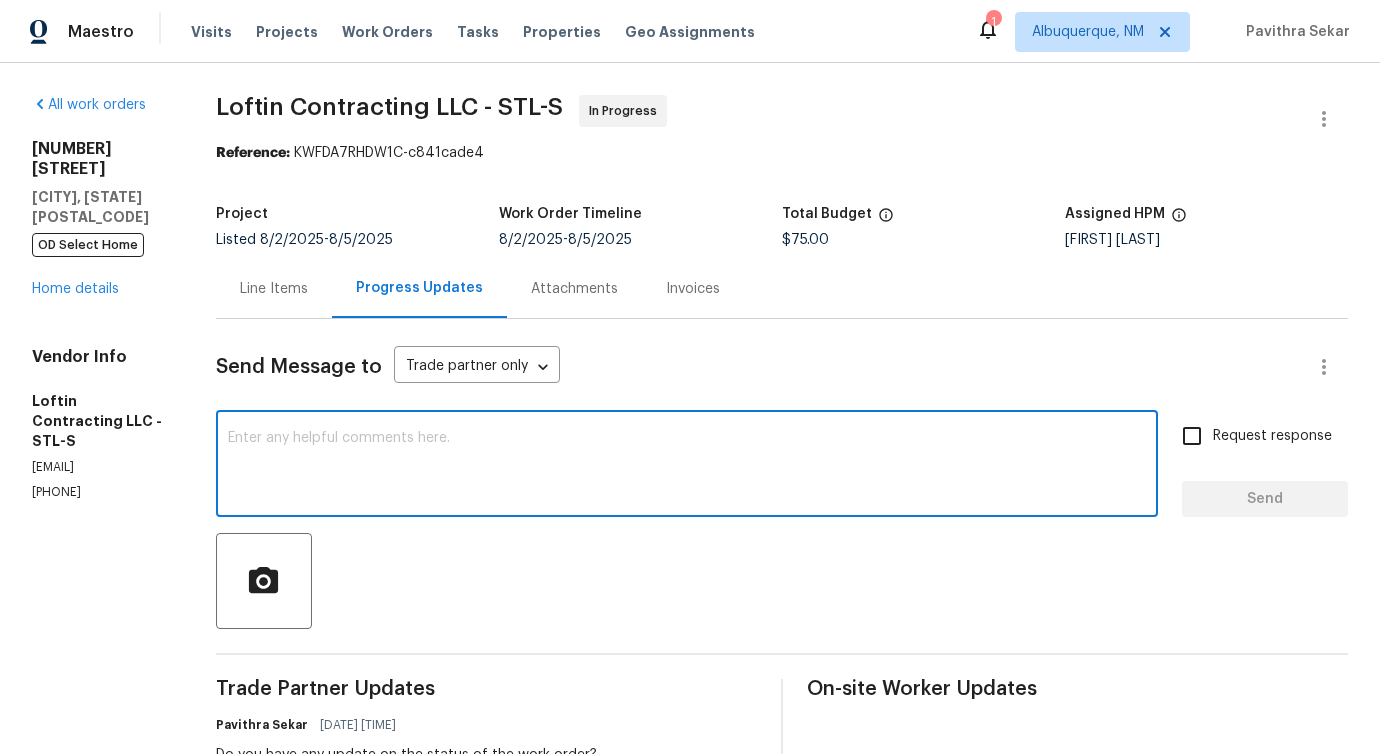 click at bounding box center [687, 466] 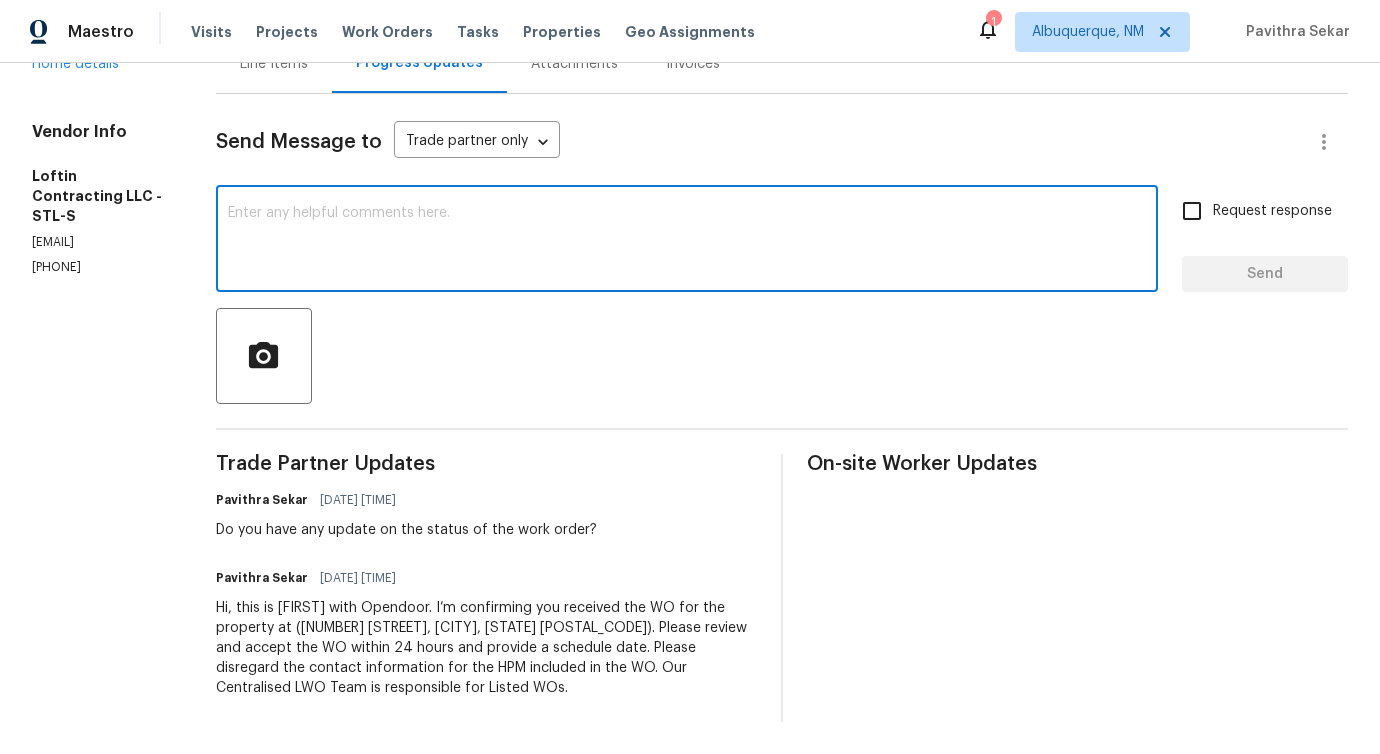 scroll, scrollTop: 0, scrollLeft: 0, axis: both 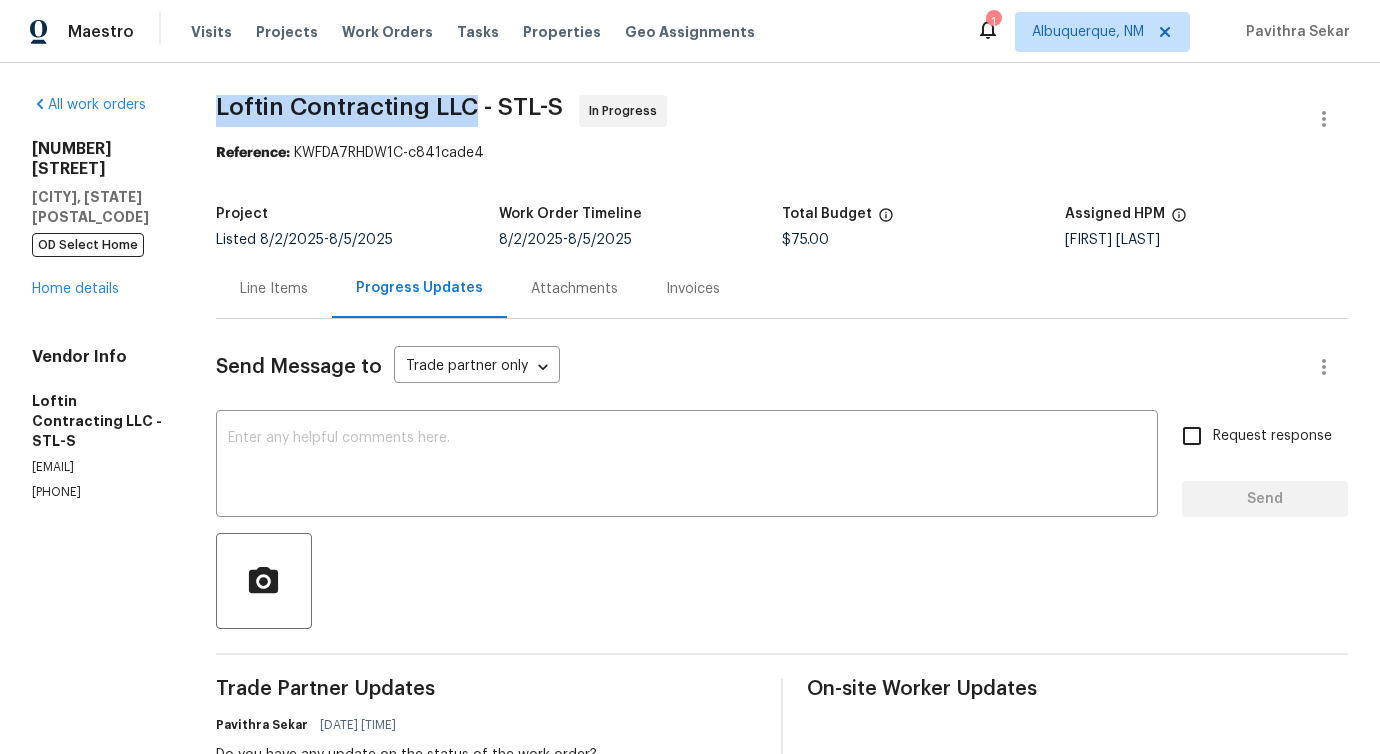 drag, startPoint x: 234, startPoint y: 104, endPoint x: 489, endPoint y: 104, distance: 255 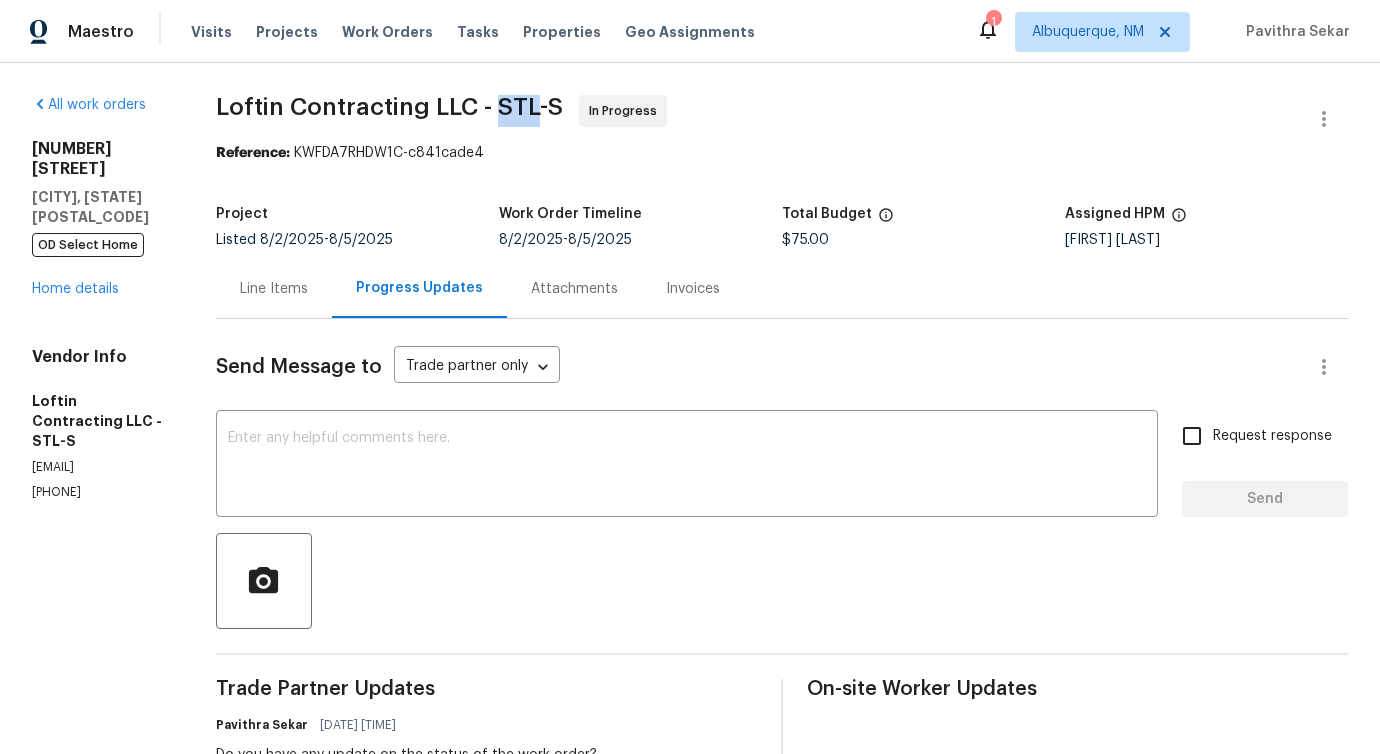 drag, startPoint x: 513, startPoint y: 104, endPoint x: 545, endPoint y: 107, distance: 32.140316 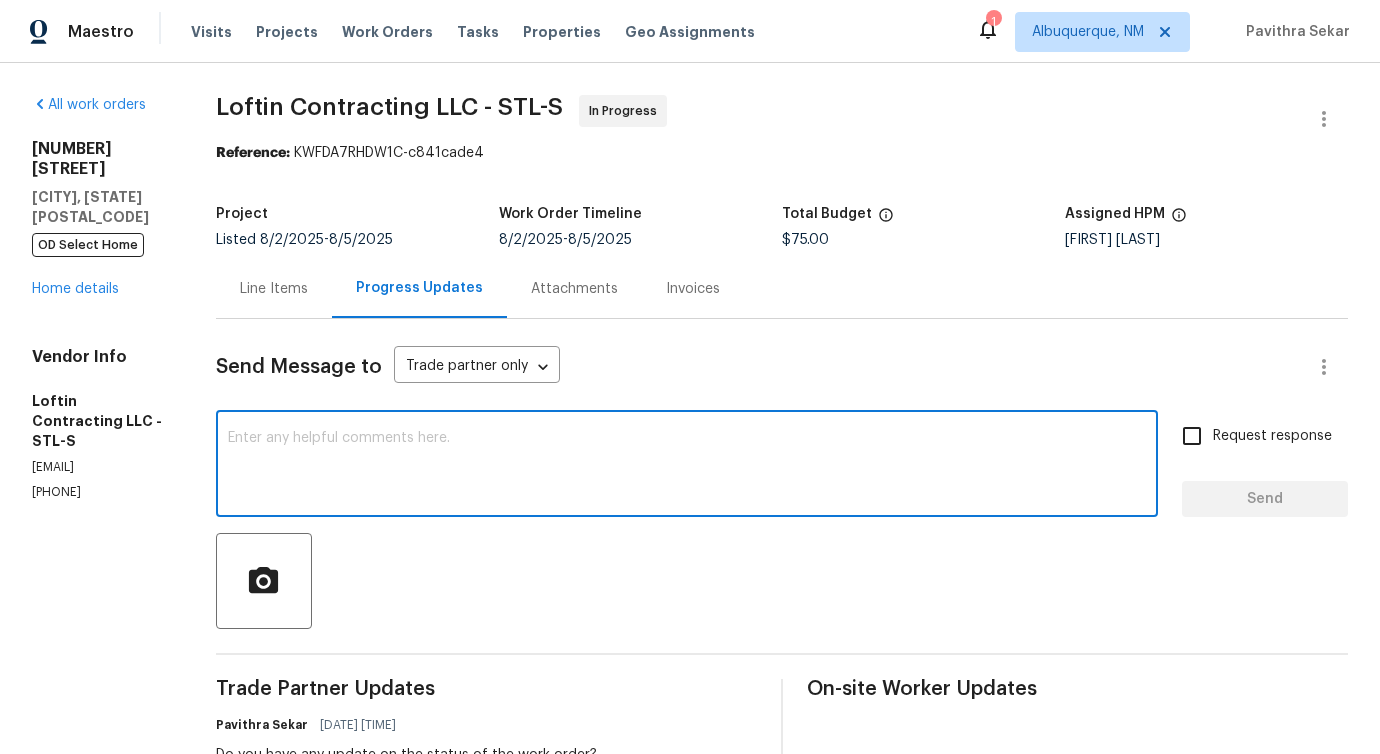 click at bounding box center [687, 466] 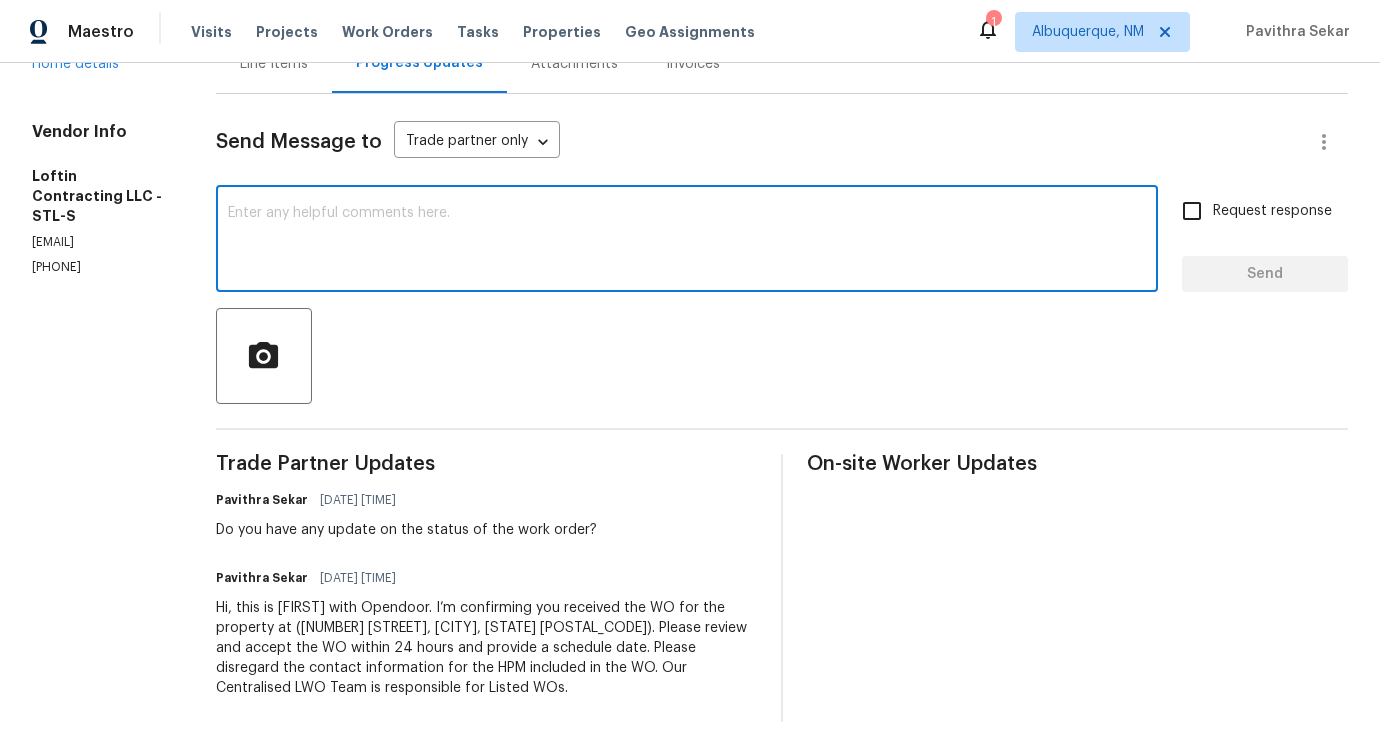 scroll, scrollTop: 0, scrollLeft: 0, axis: both 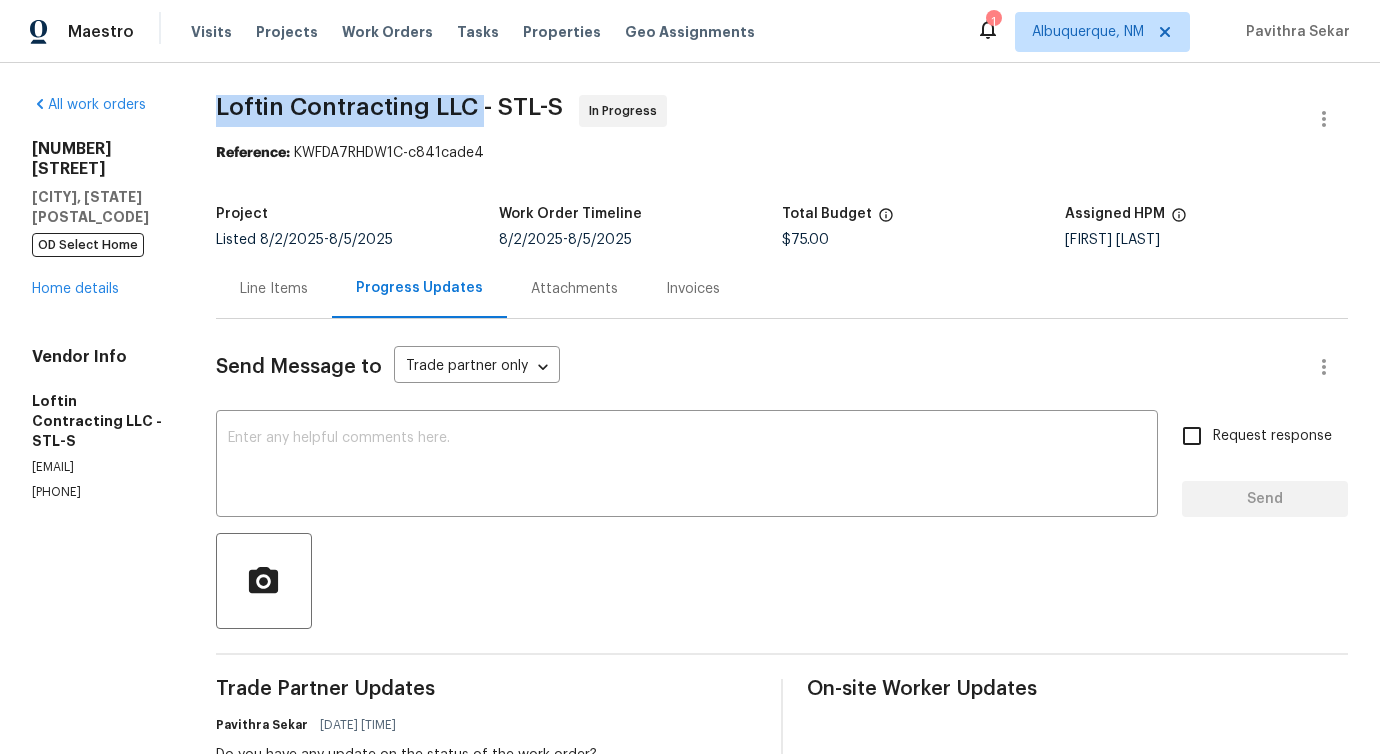 drag, startPoint x: 229, startPoint y: 97, endPoint x: 499, endPoint y: 106, distance: 270.14996 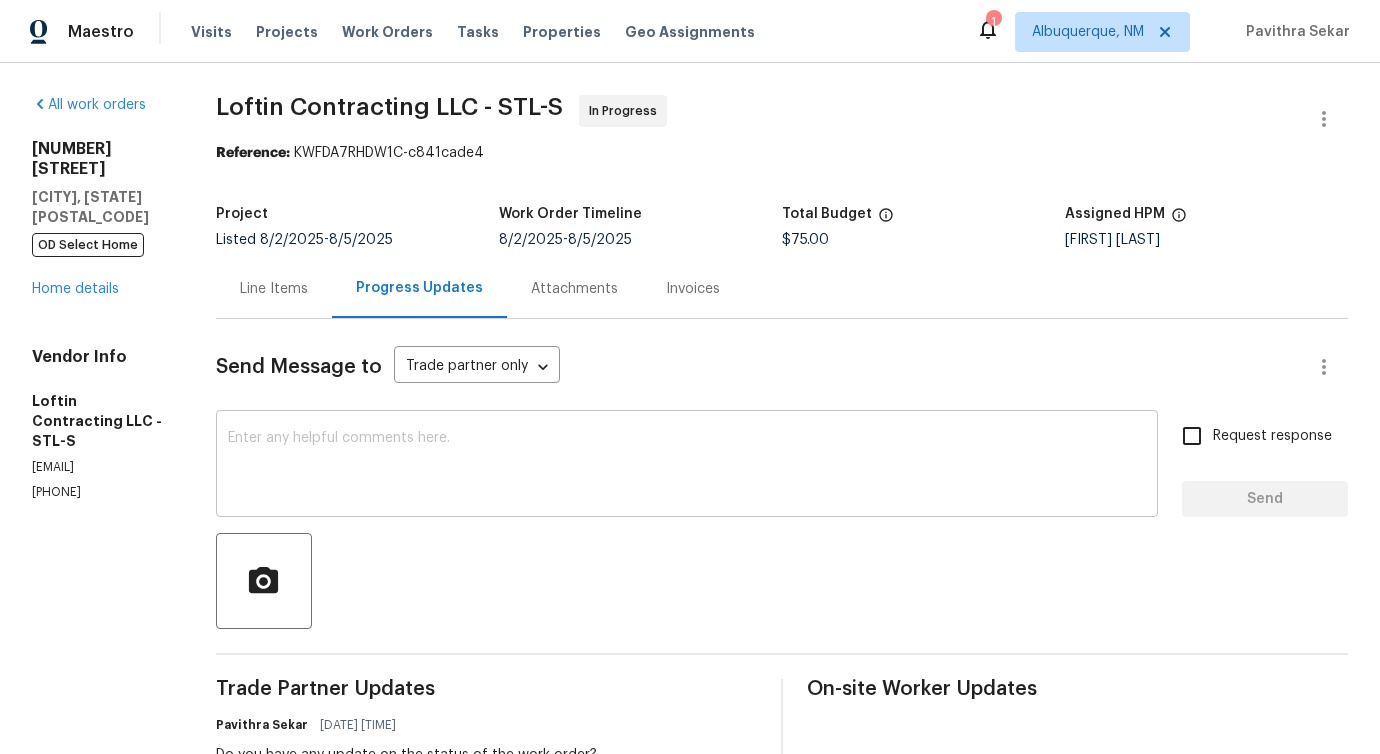 click at bounding box center (687, 466) 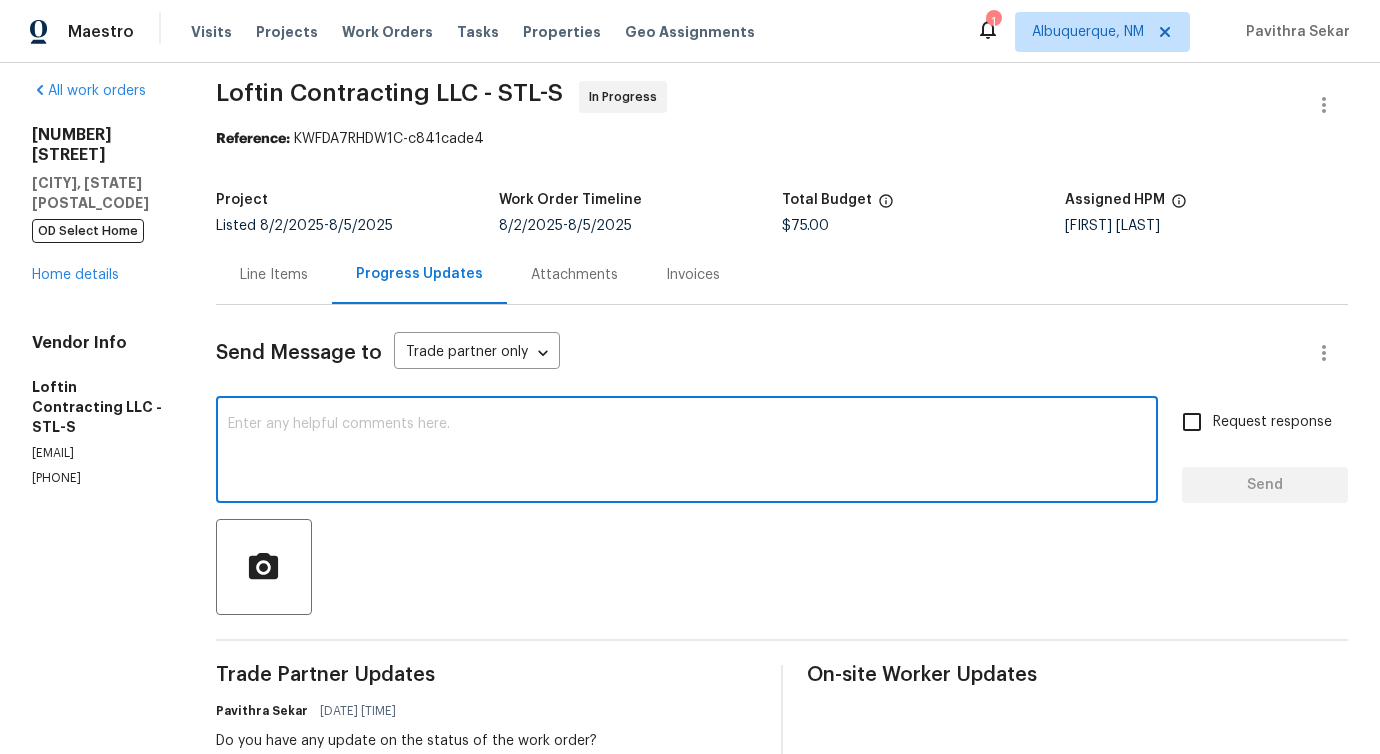 scroll, scrollTop: 0, scrollLeft: 0, axis: both 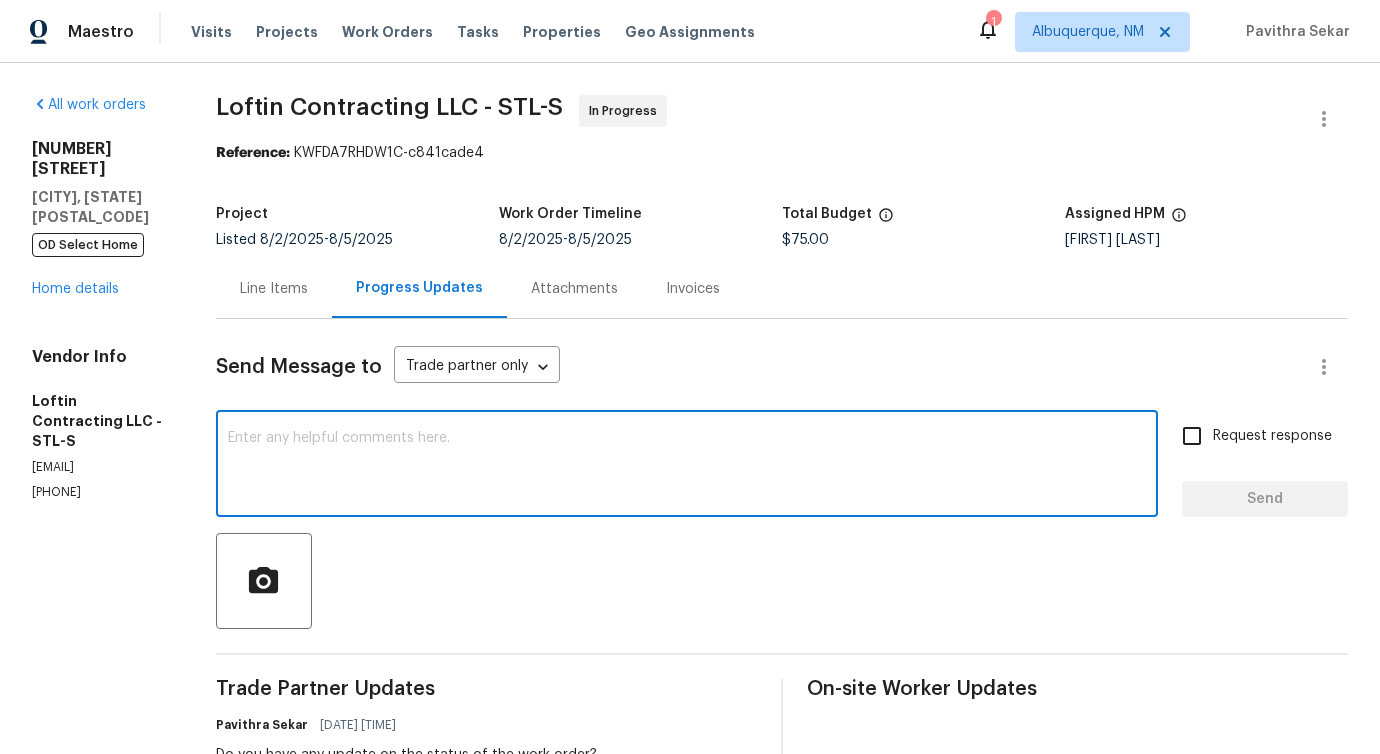 click at bounding box center (687, 466) 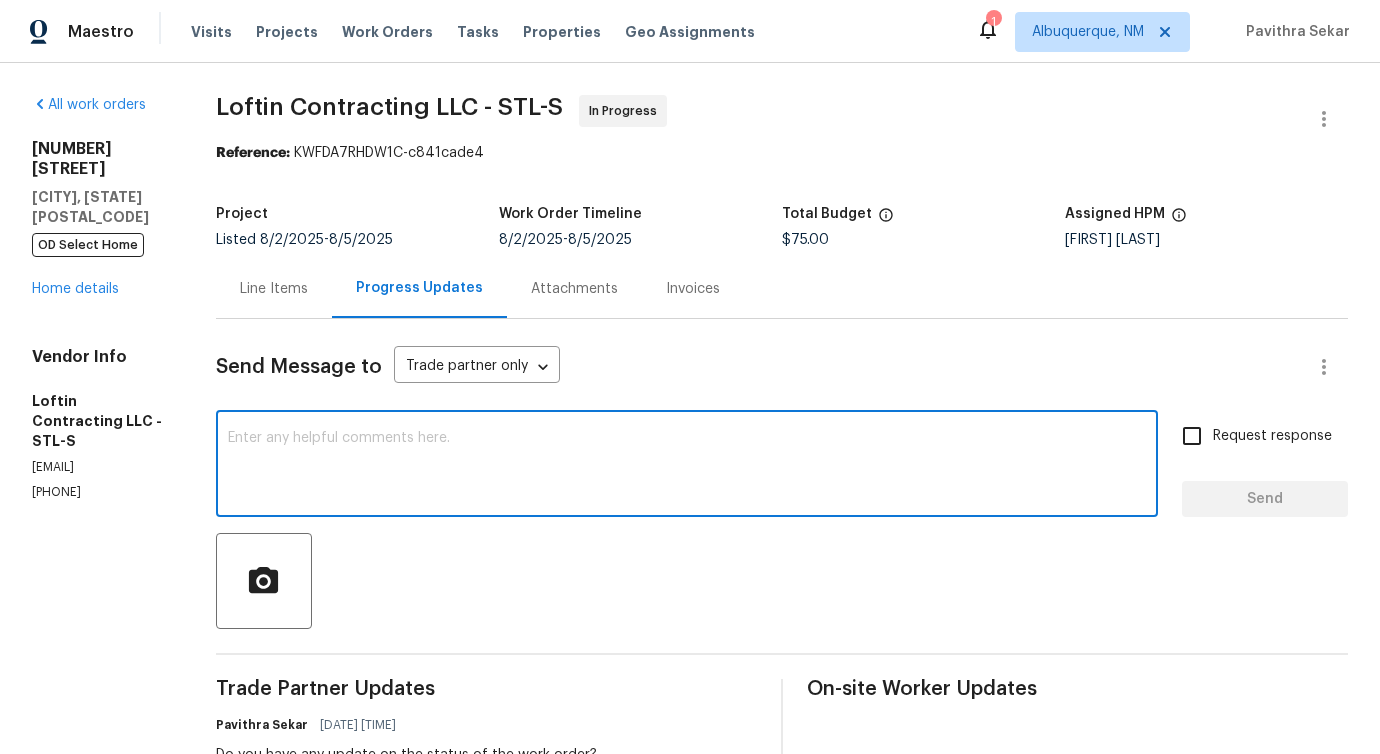 click at bounding box center [687, 466] 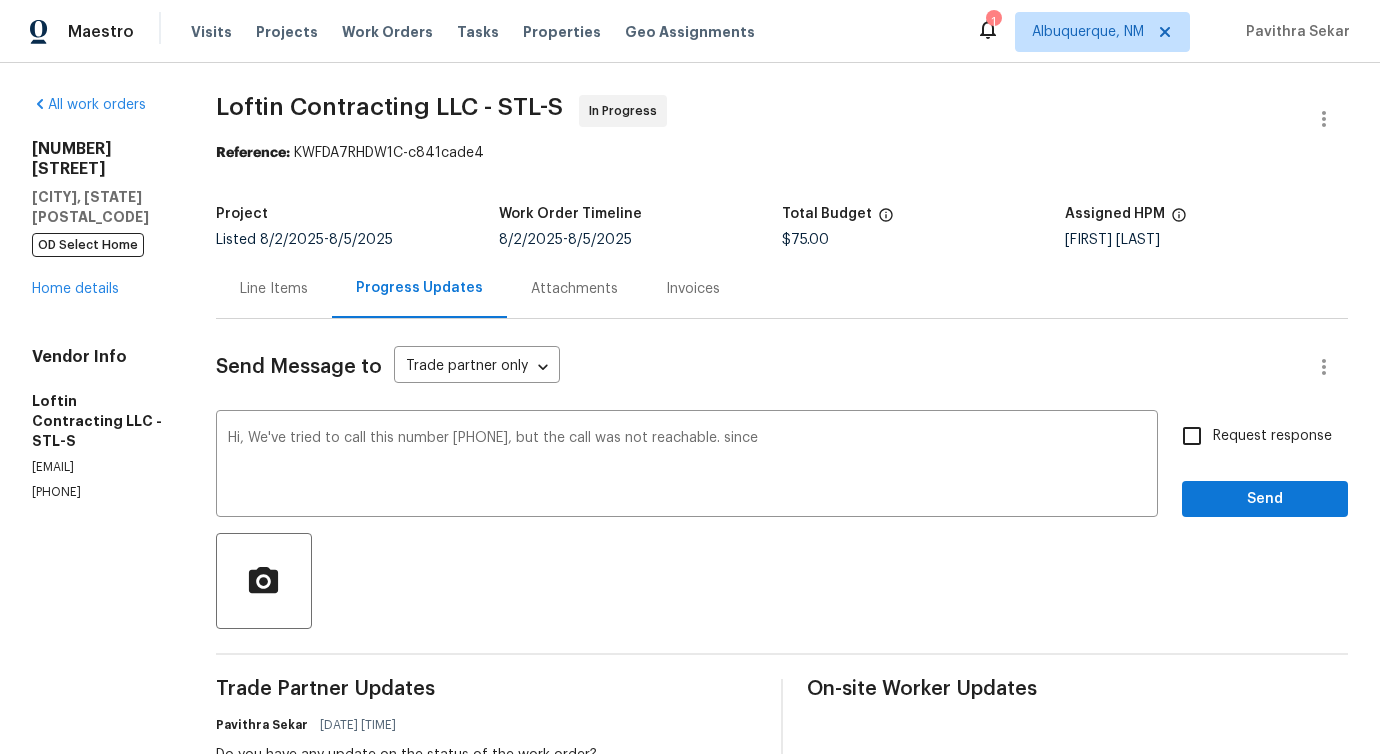 click on "(314) 393-9195" at bounding box center (100, 492) 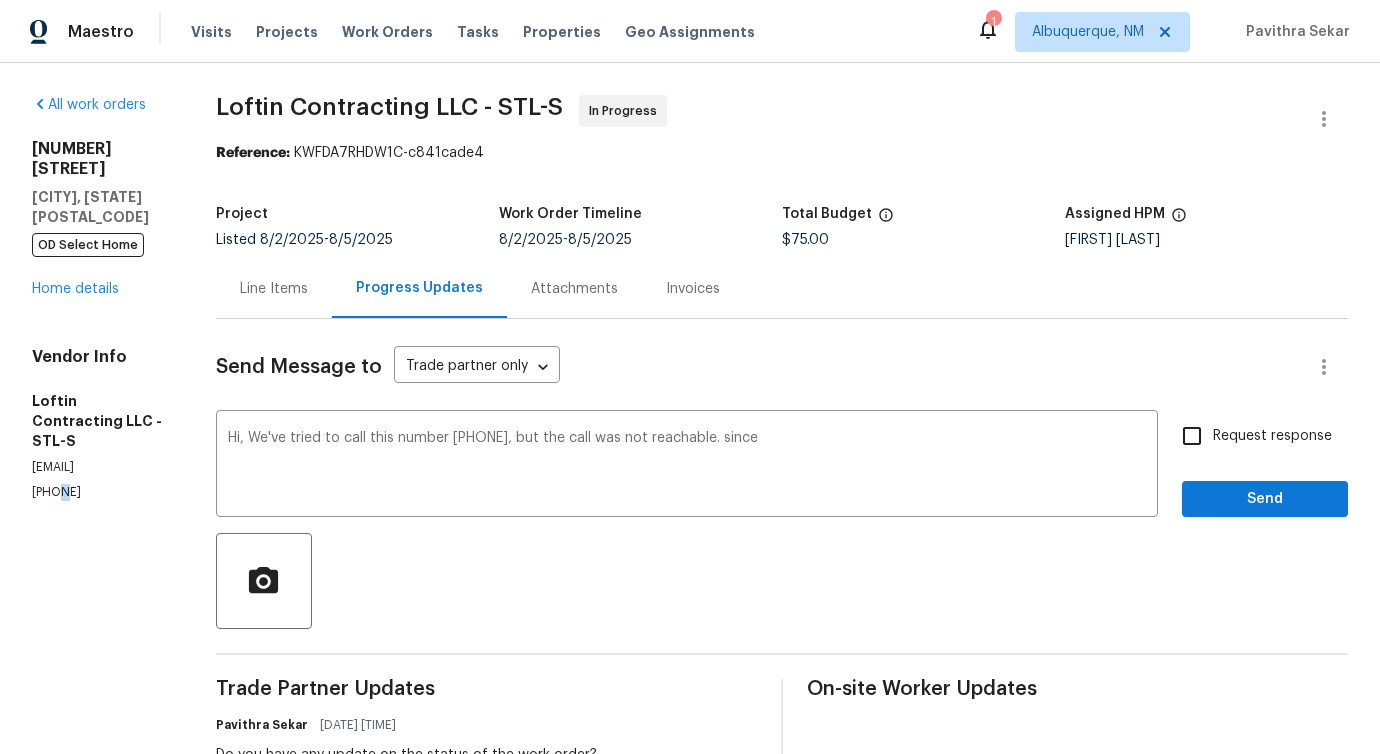 click on "(314) 393-9195" at bounding box center [100, 492] 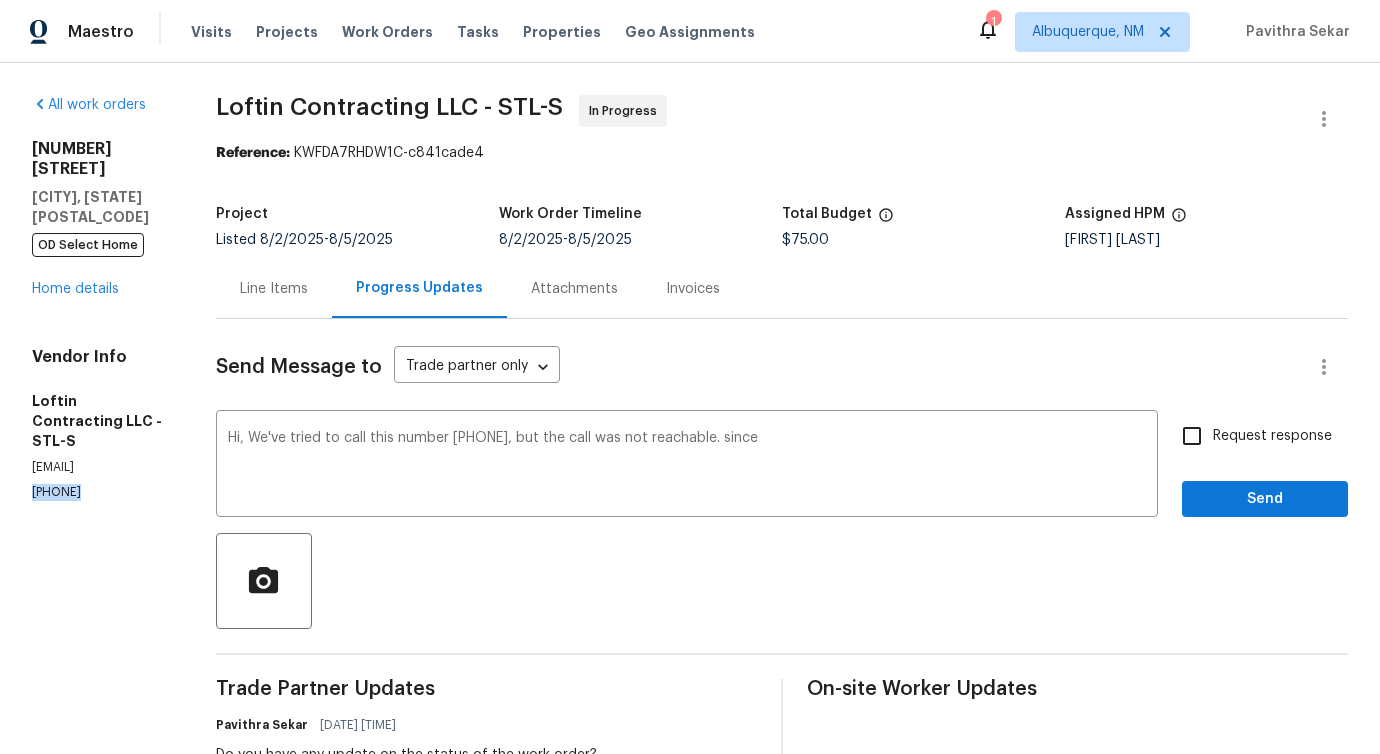 click on "(314) 393-9195" at bounding box center (100, 492) 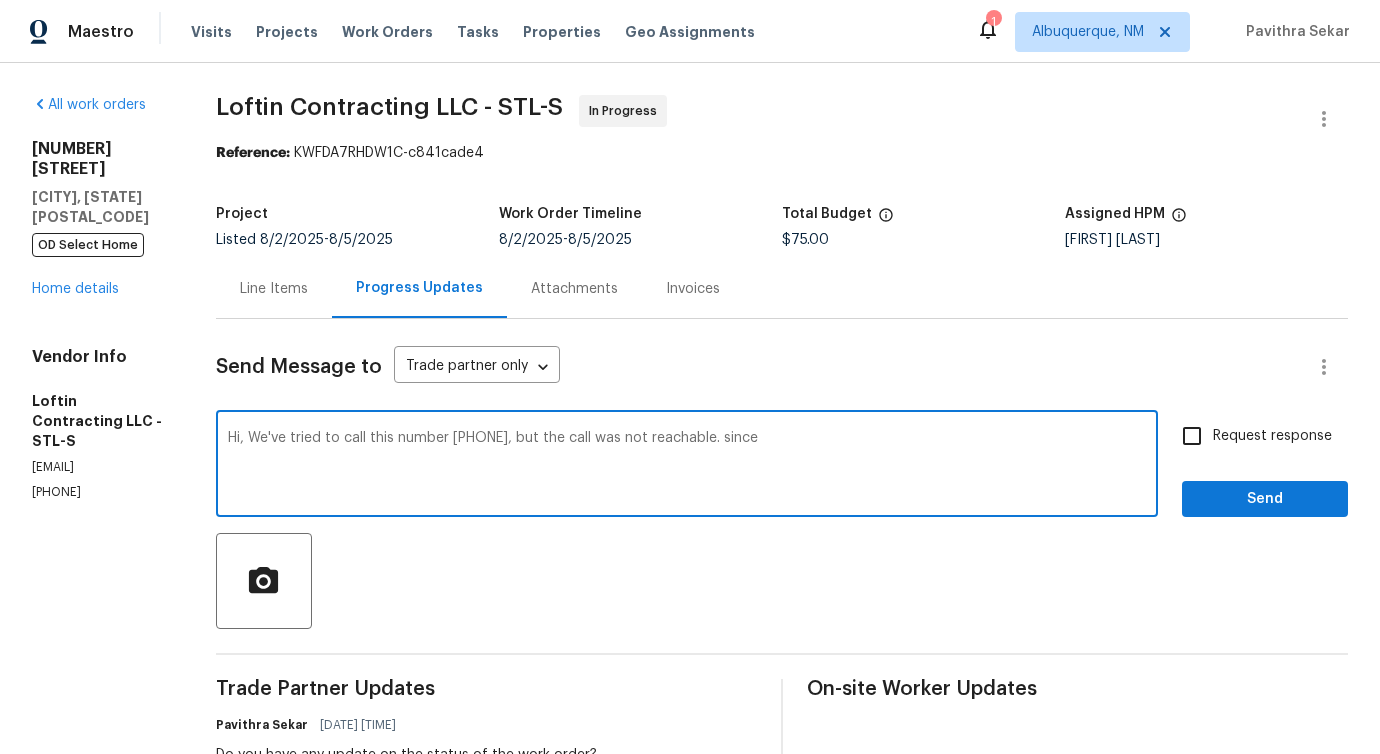 drag, startPoint x: 465, startPoint y: 440, endPoint x: 561, endPoint y: 440, distance: 96 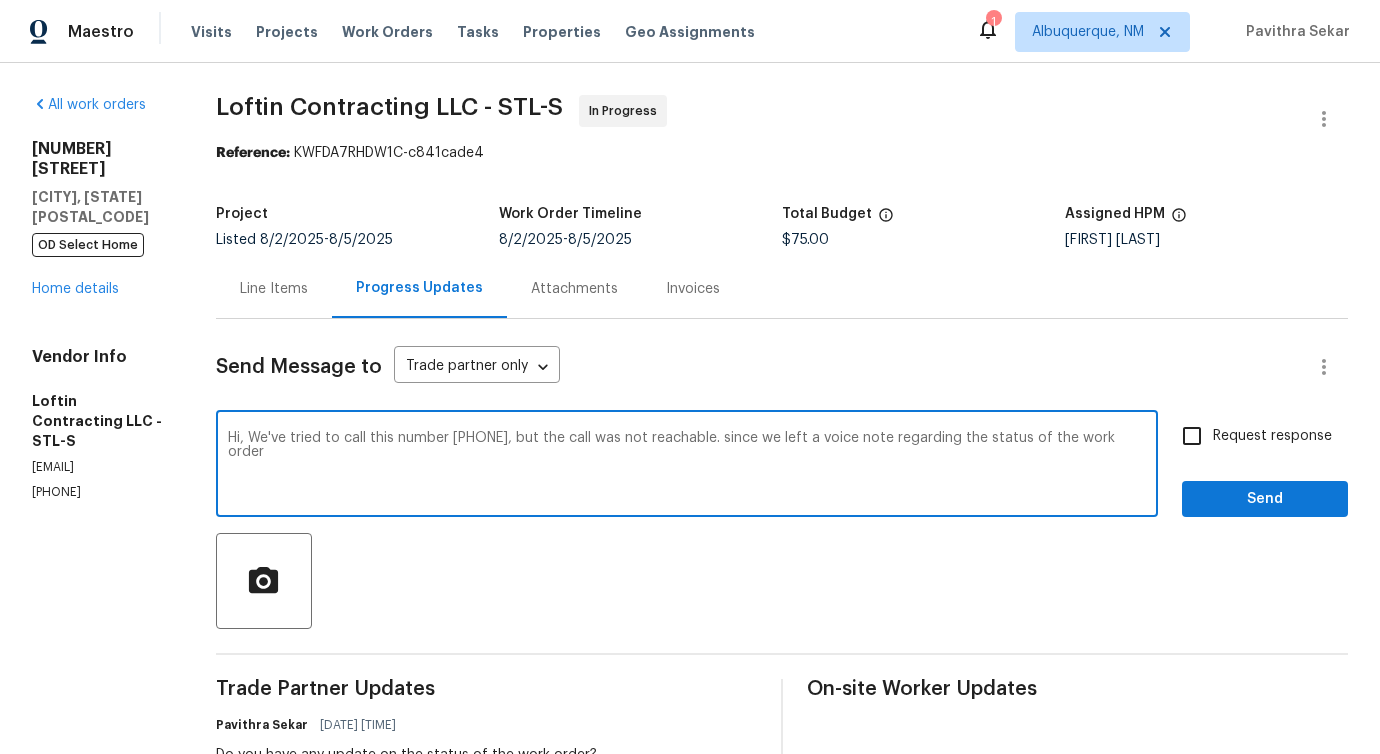 click on "Since" at bounding box center [0, 0] 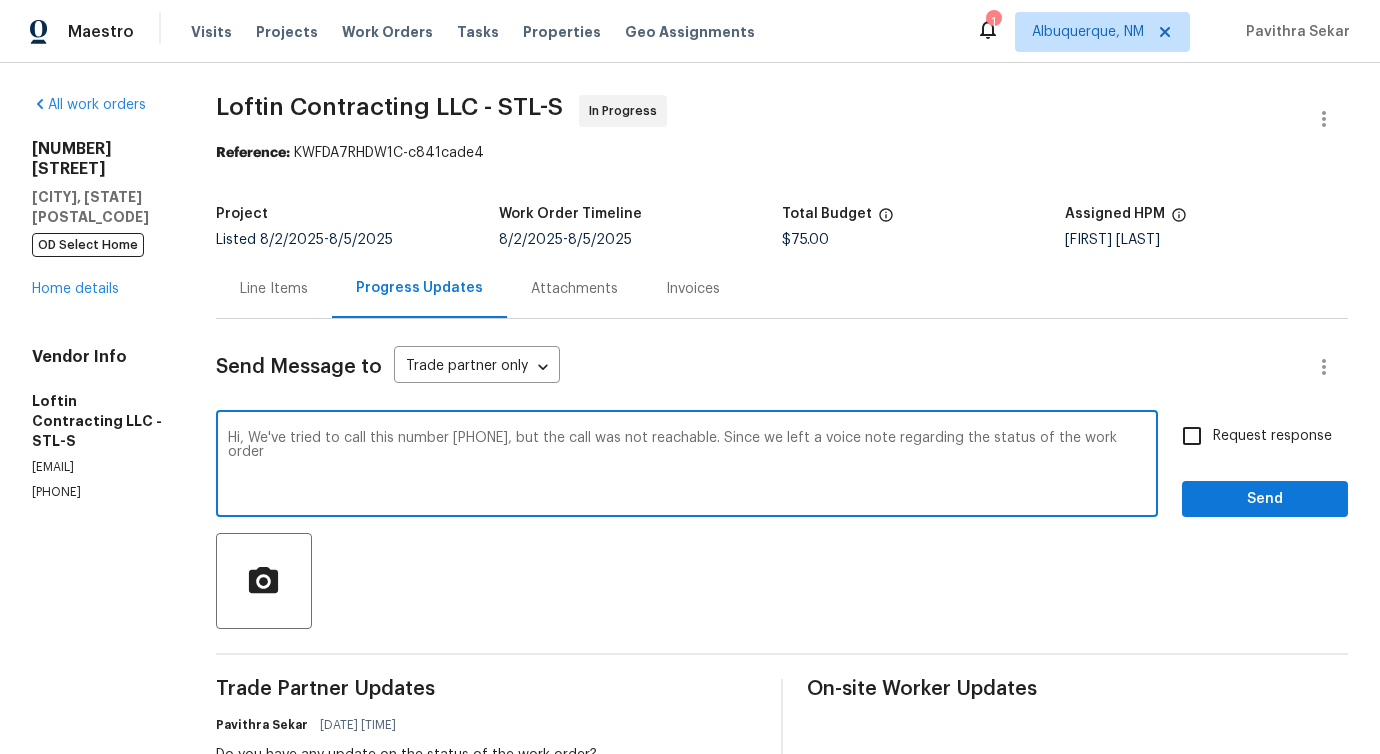 type on "Hi, We've tried to call this number (314) 393-9195, but the call was not reachable. Since we left a voice note regarding the status of the work order" 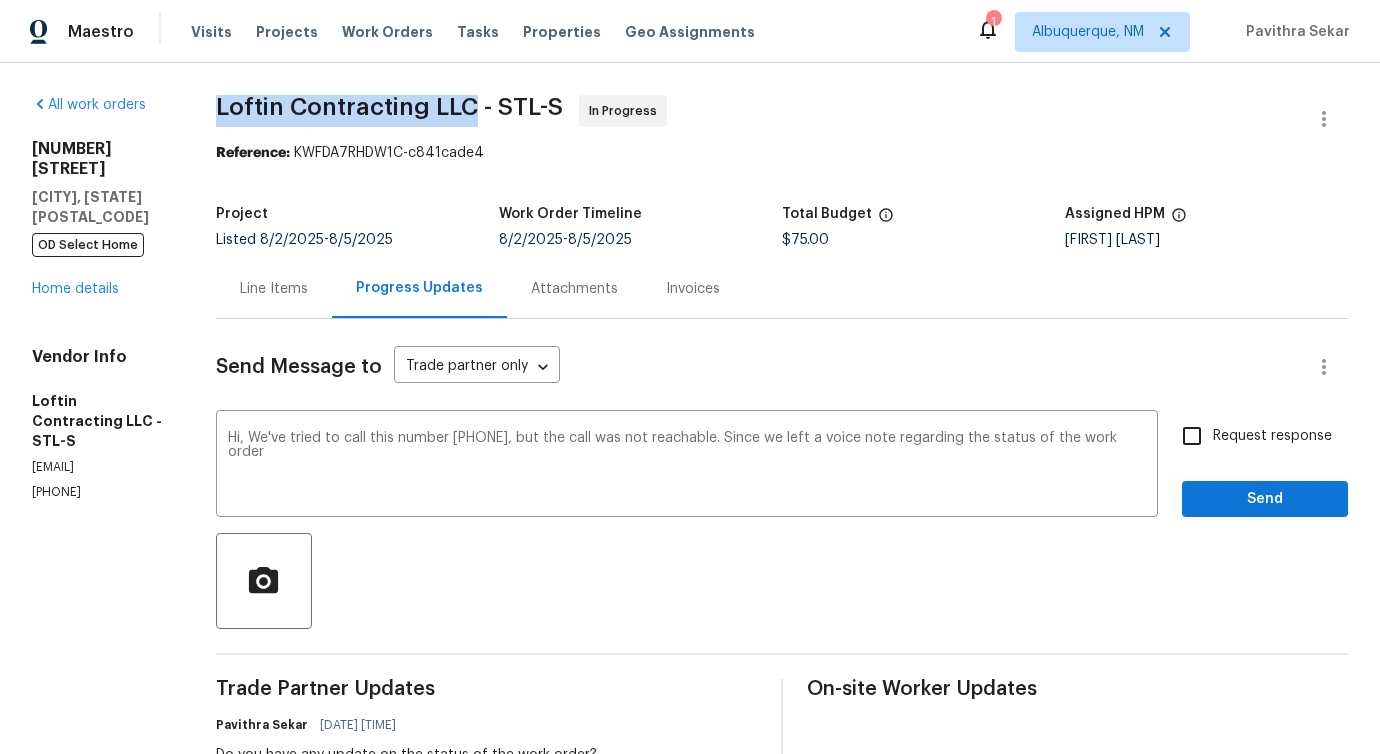 drag, startPoint x: 235, startPoint y: 102, endPoint x: 487, endPoint y: 107, distance: 252.04959 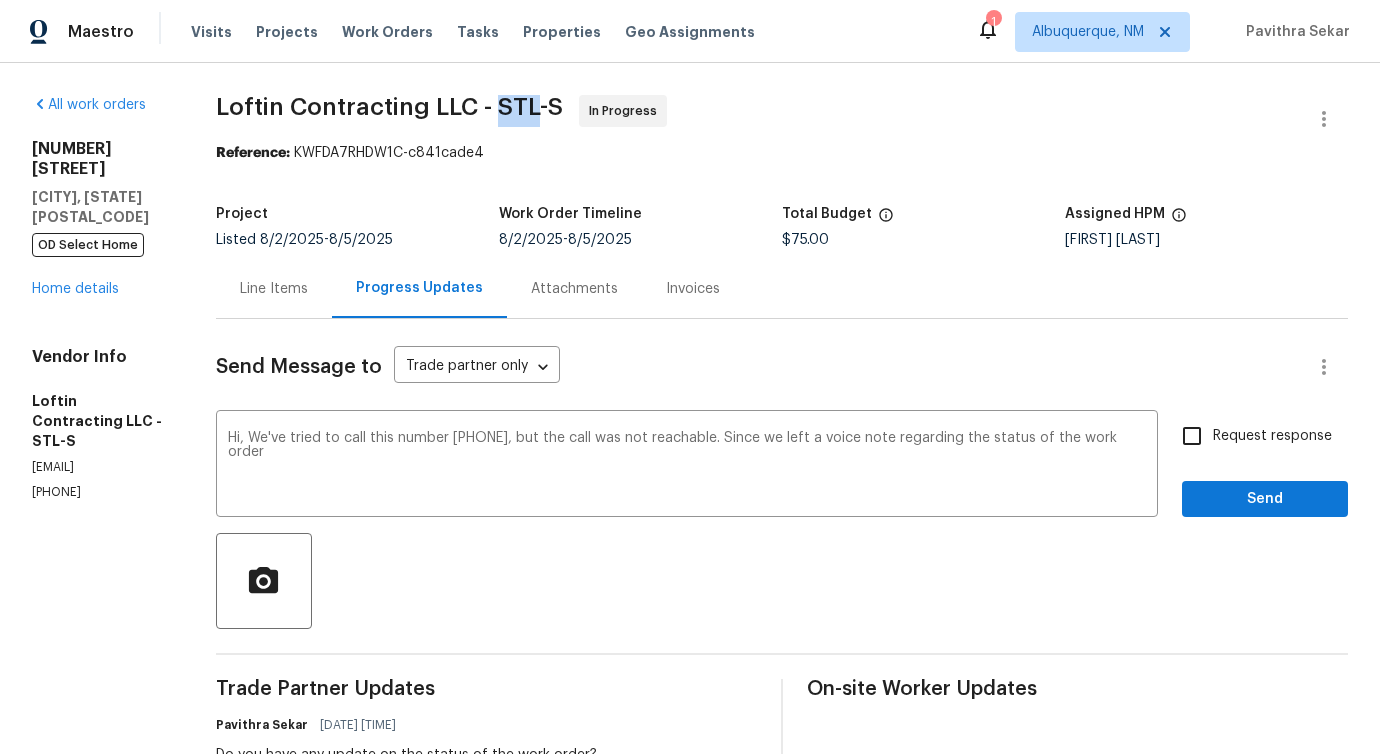 drag, startPoint x: 512, startPoint y: 106, endPoint x: 546, endPoint y: 105, distance: 34.0147 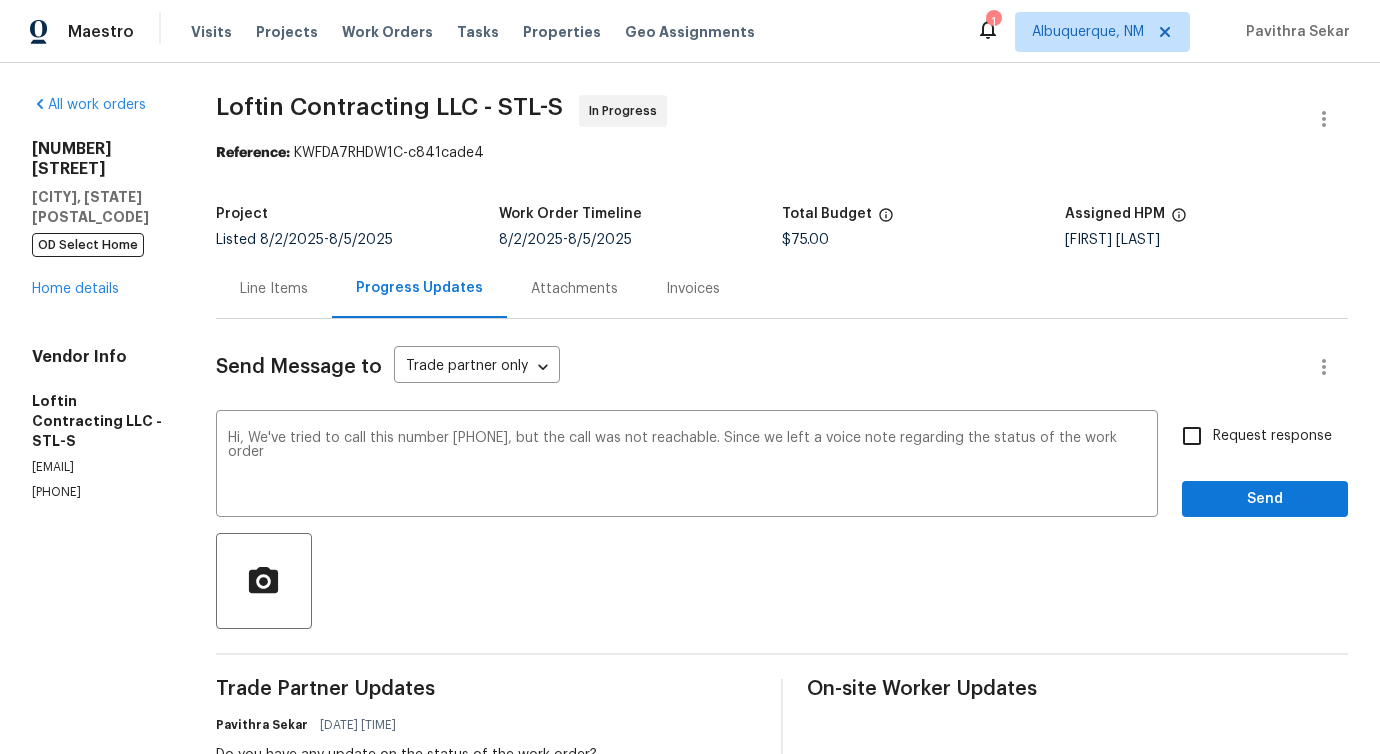 click on "(314) 393-9195" at bounding box center [100, 492] 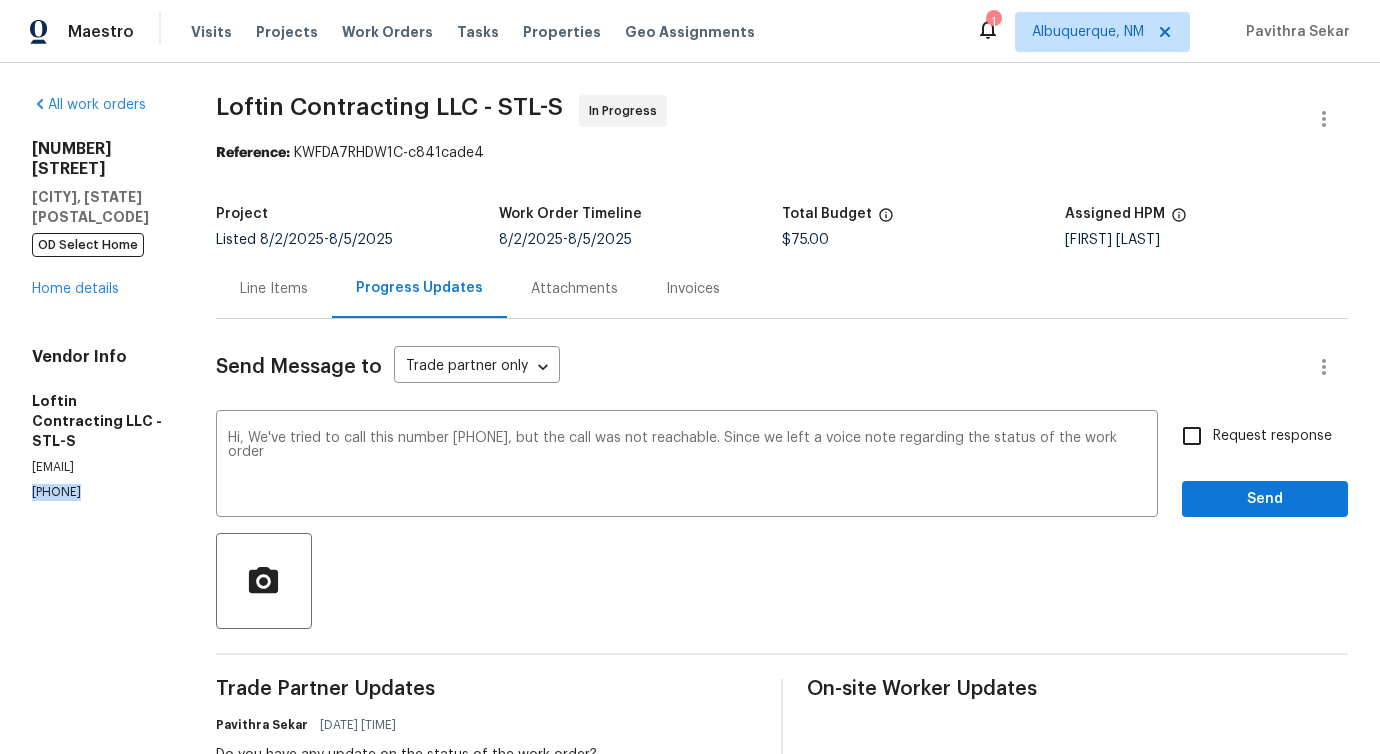 click on "(314) 393-9195" at bounding box center [100, 492] 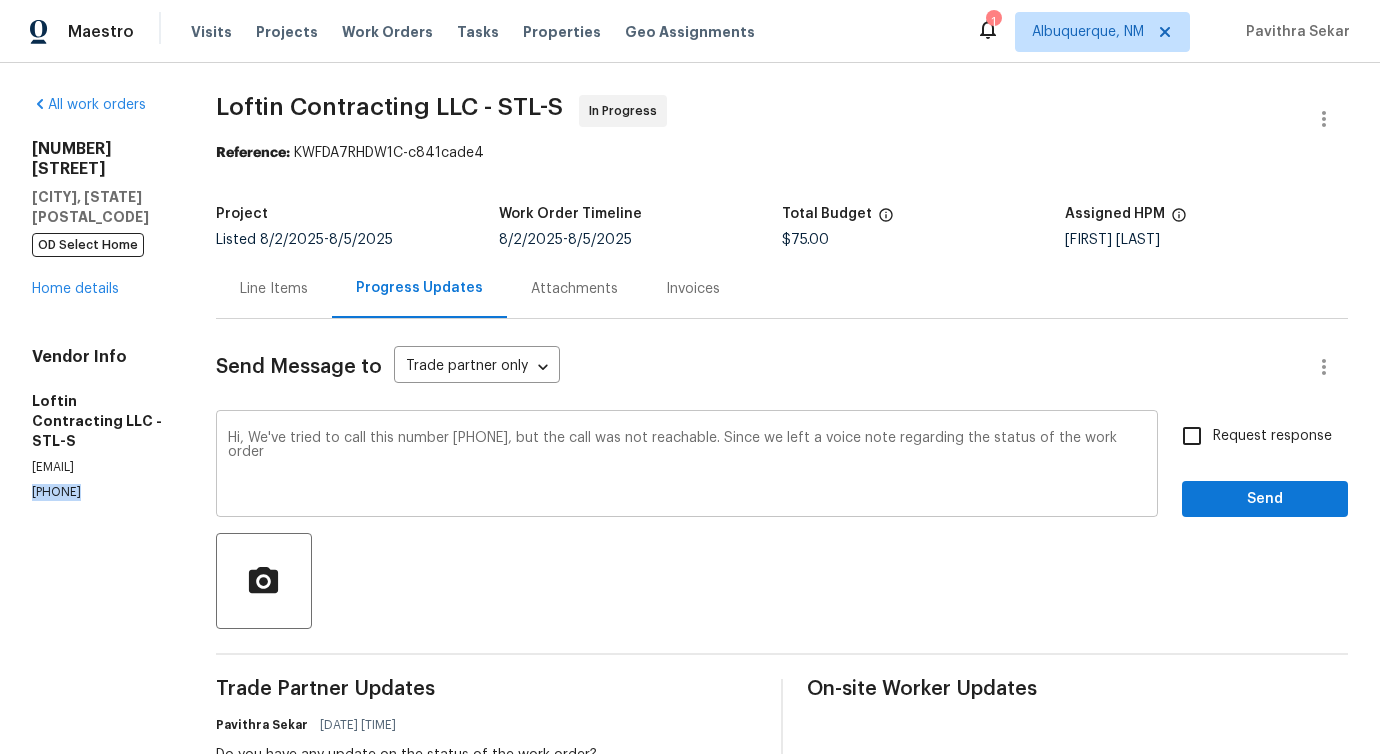 click on "Hi, We've tried to call this number (314) 393-9195, but the call was not reachable. Since we left a voice note regarding the status of the work order" at bounding box center (687, 466) 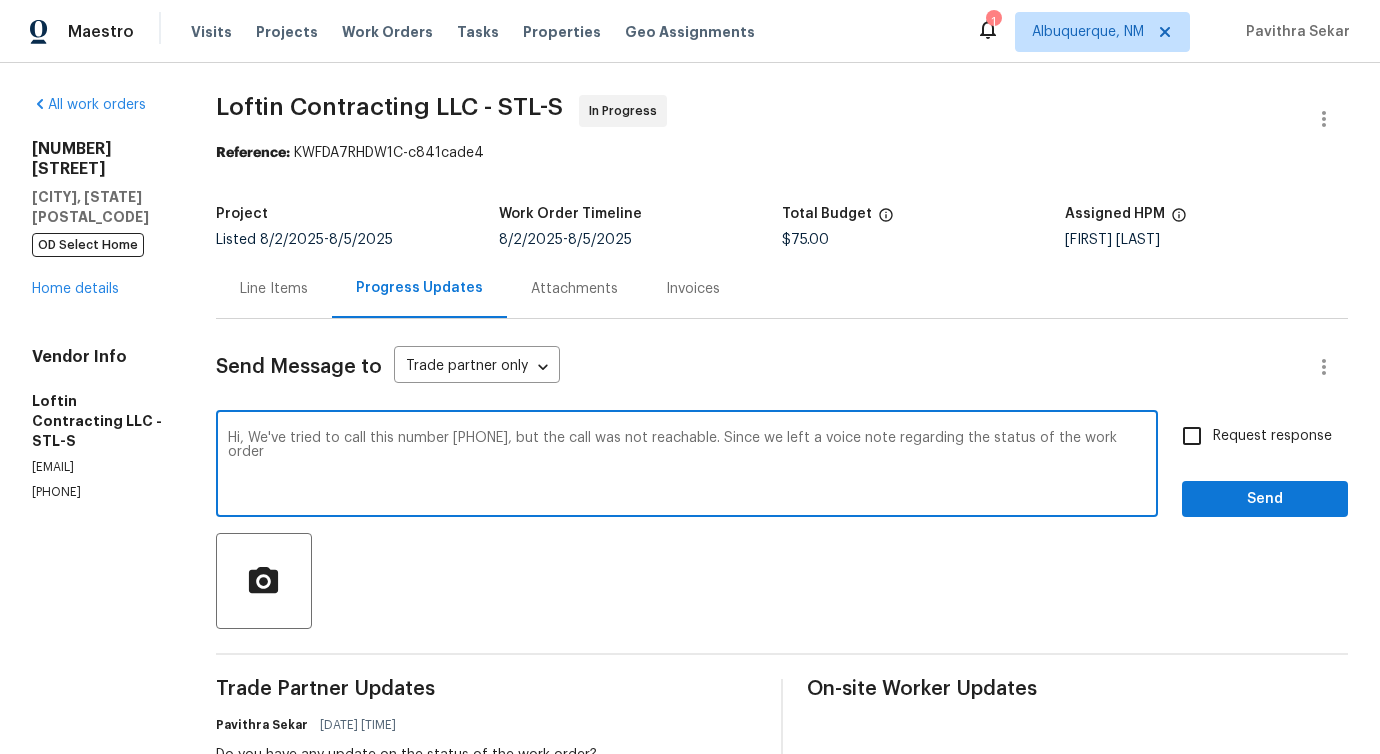 drag, startPoint x: 615, startPoint y: 436, endPoint x: 732, endPoint y: 435, distance: 117.00427 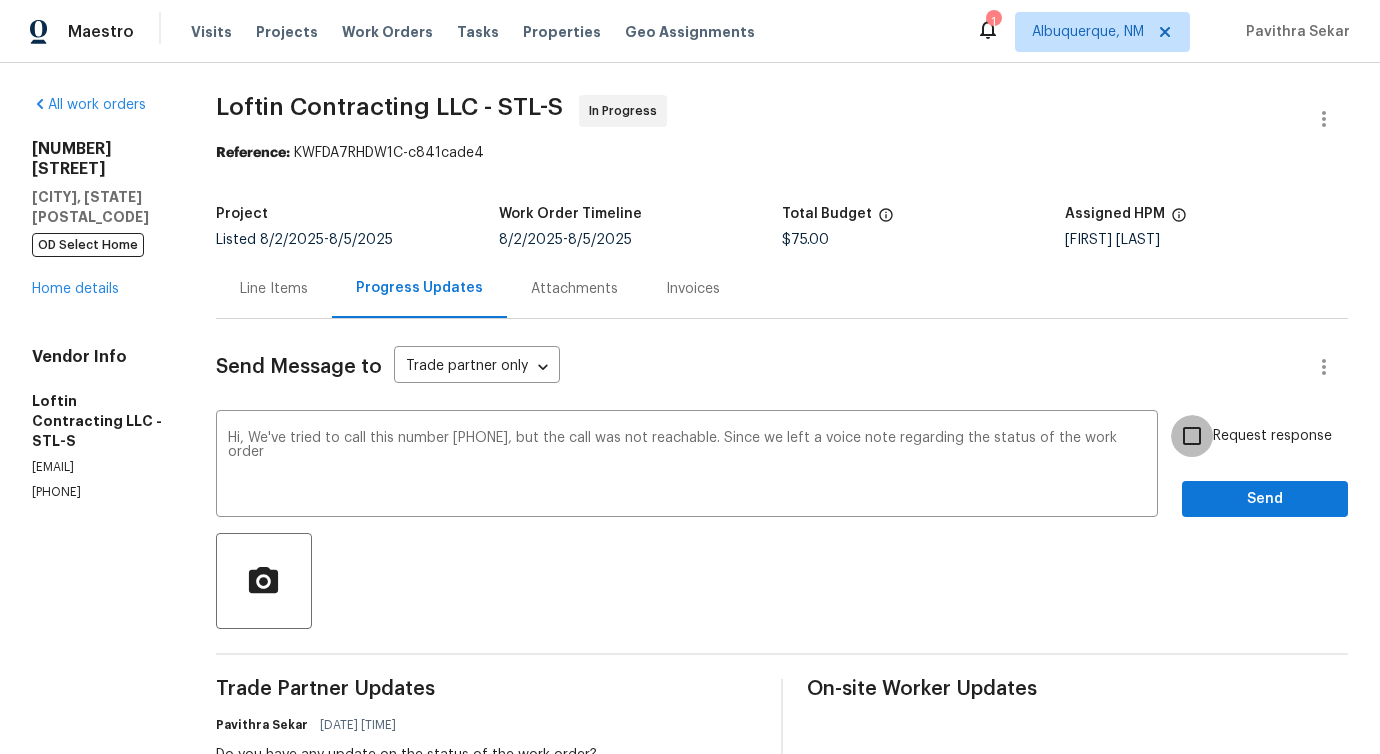 click on "Request response" at bounding box center (1192, 436) 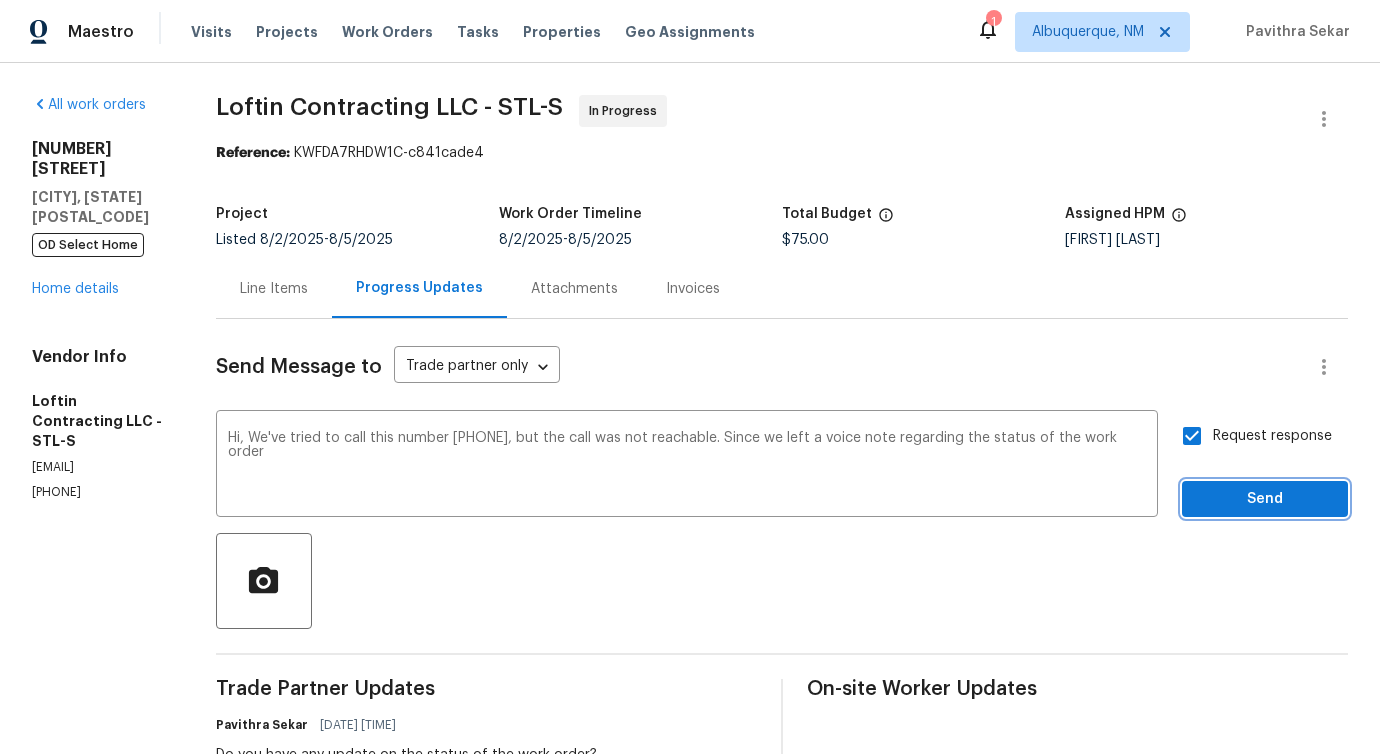 click on "Send" at bounding box center (1265, 499) 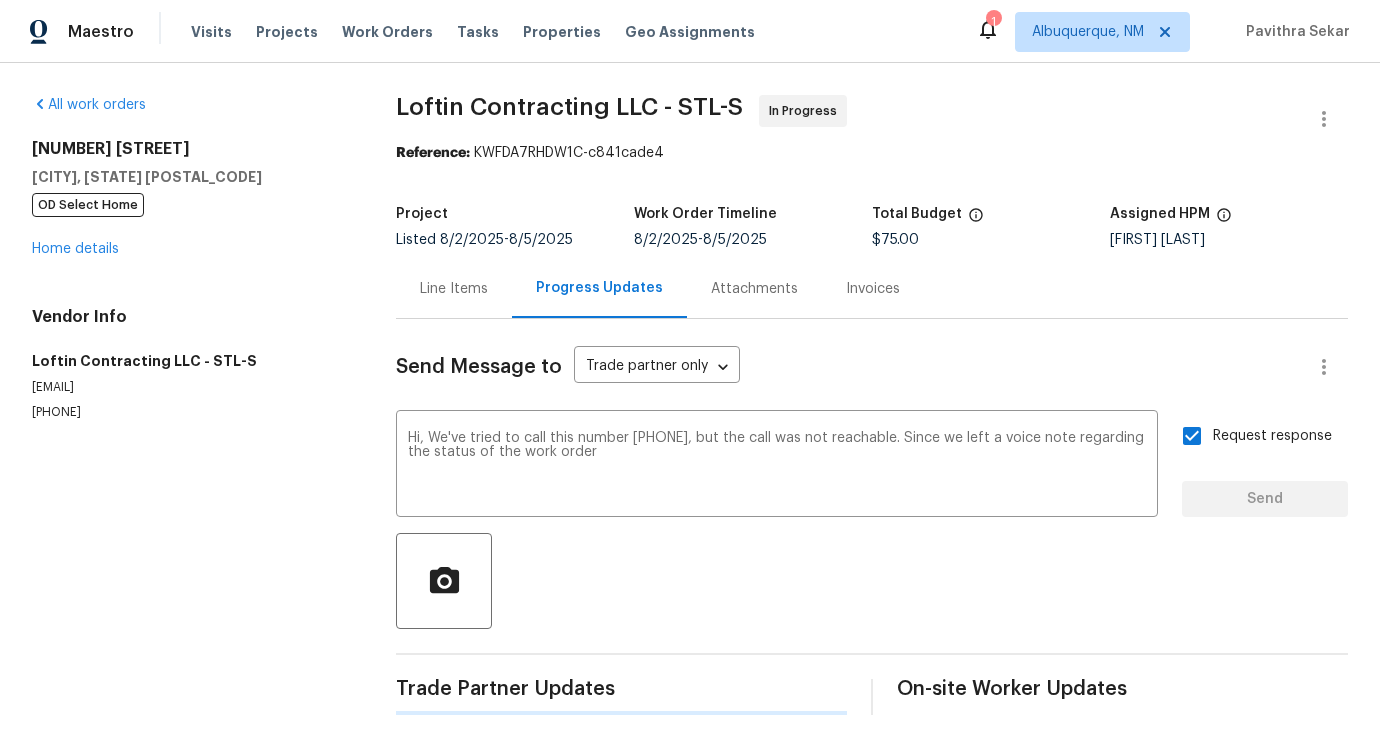 type 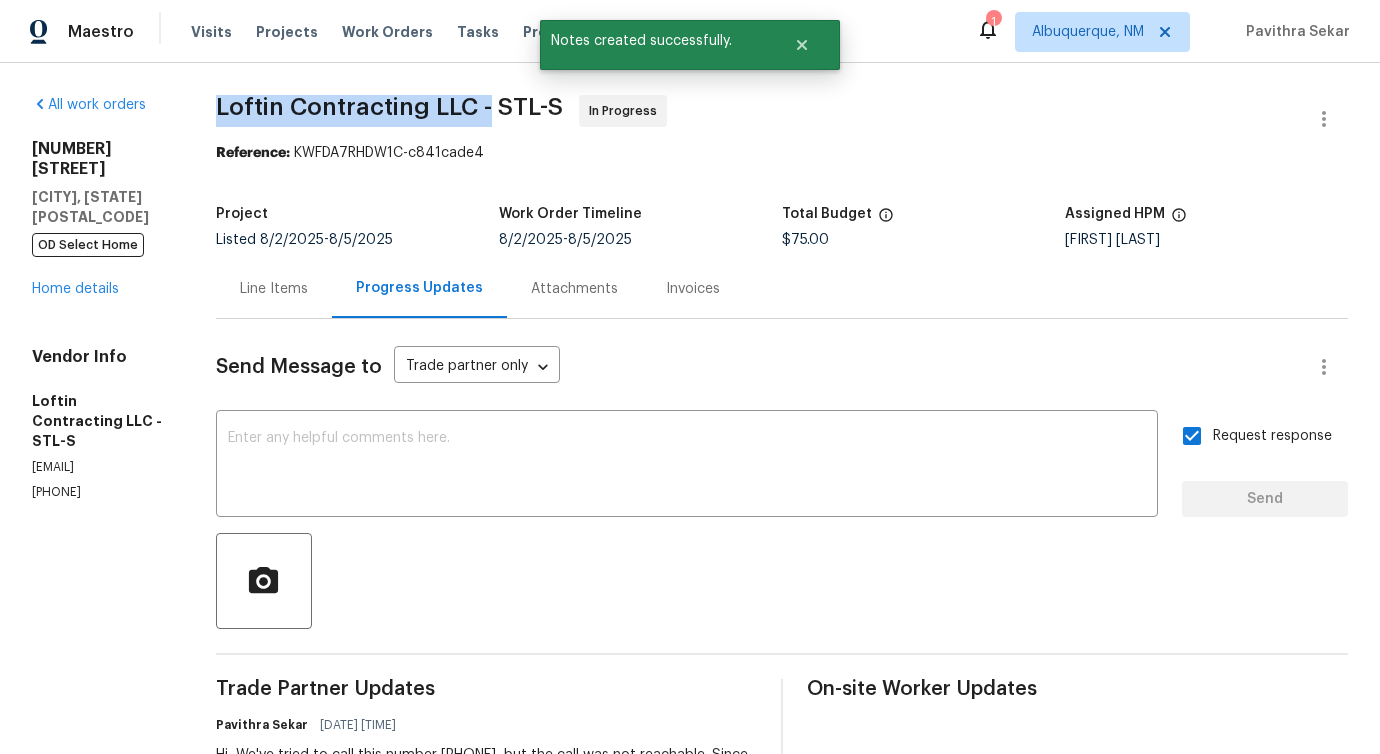 drag, startPoint x: 229, startPoint y: 116, endPoint x: 504, endPoint y: 109, distance: 275.08908 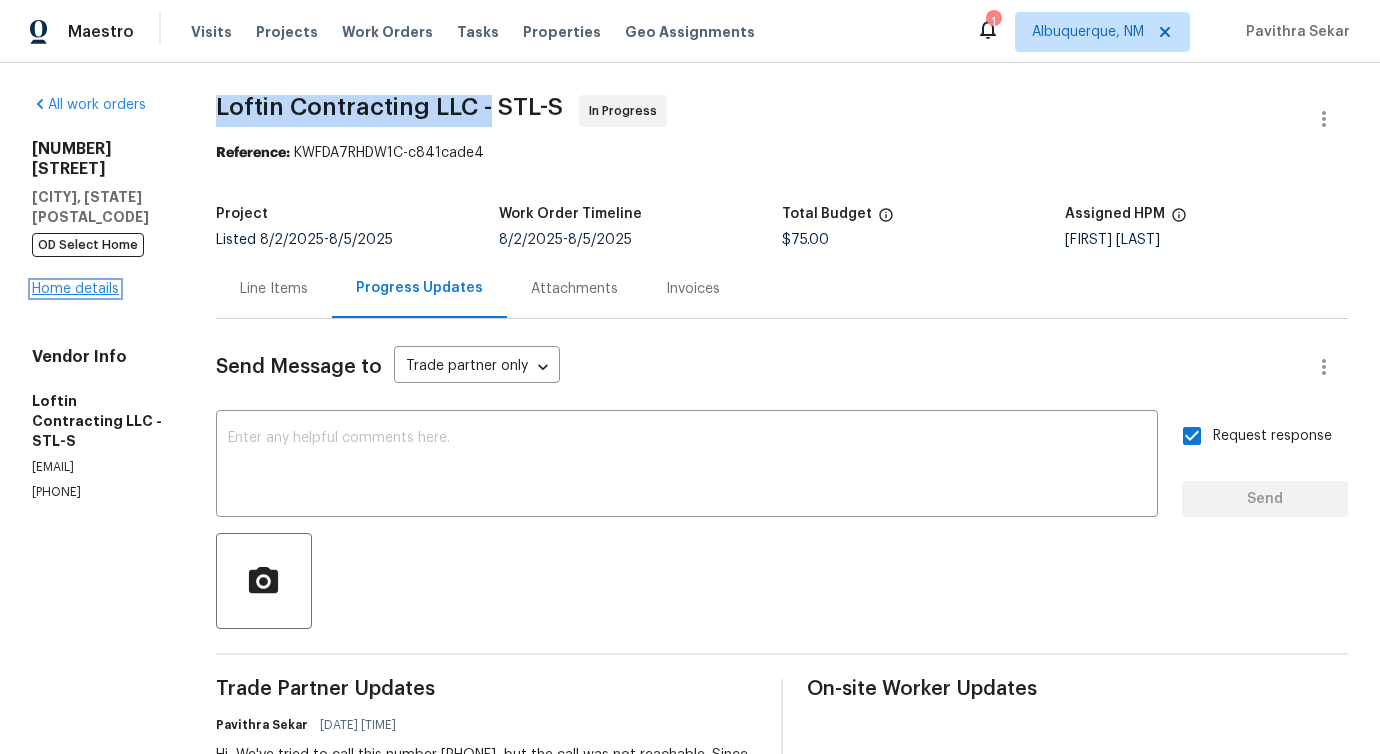 click on "Home details" at bounding box center (75, 289) 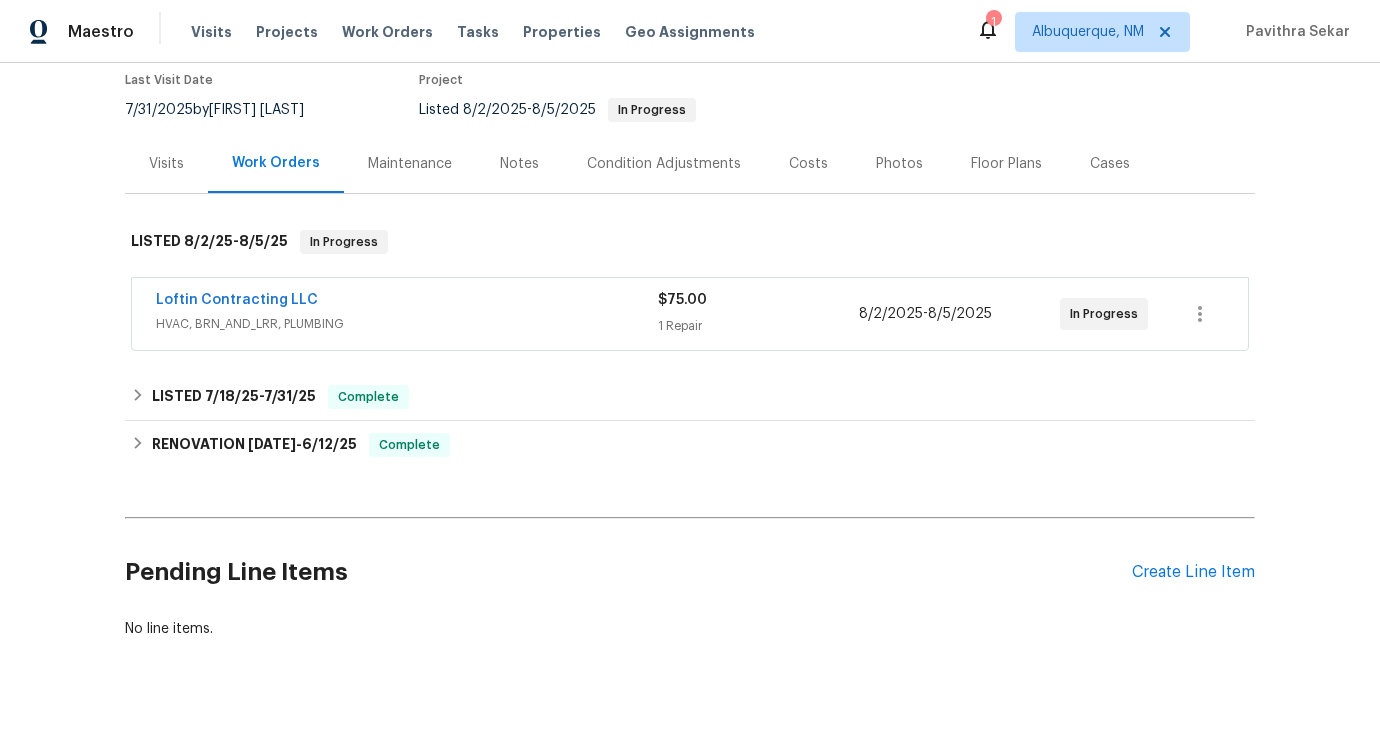 scroll, scrollTop: 205, scrollLeft: 0, axis: vertical 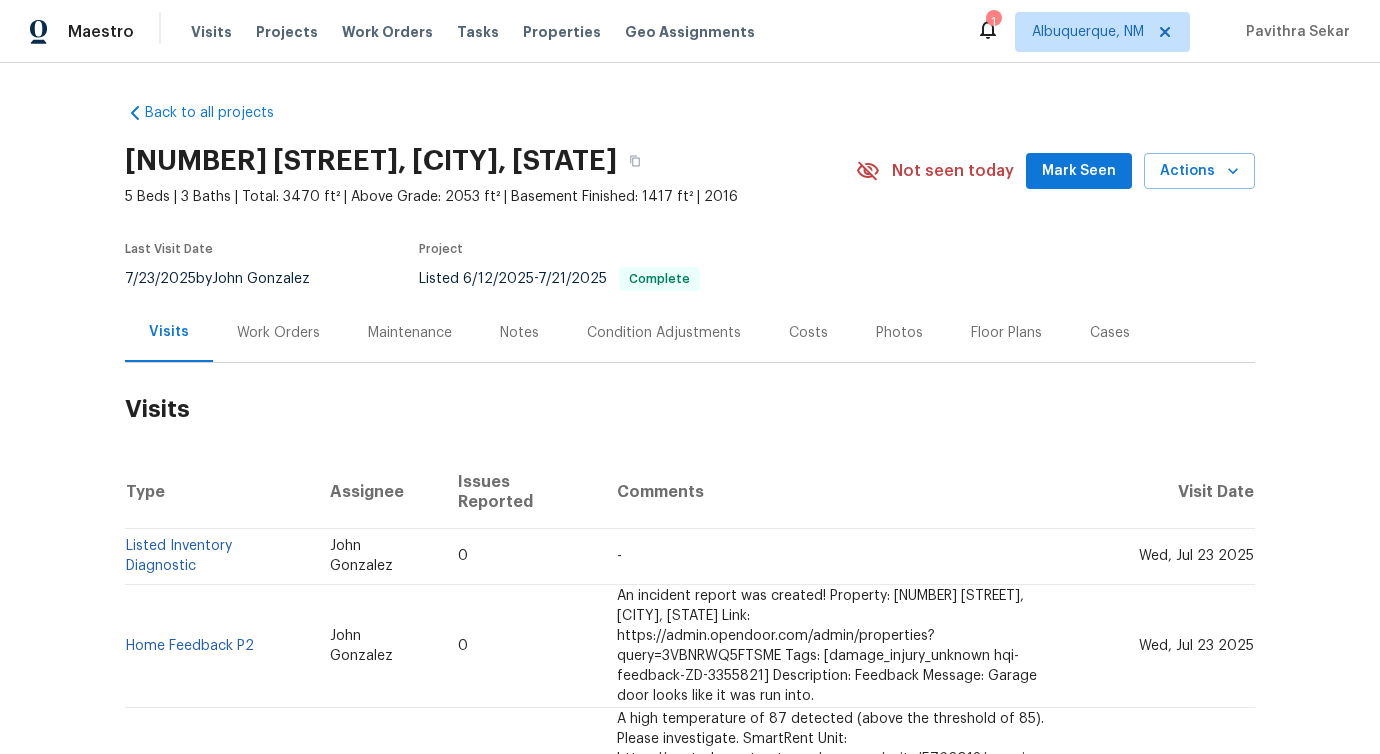 click on "Work Orders" at bounding box center [278, 333] 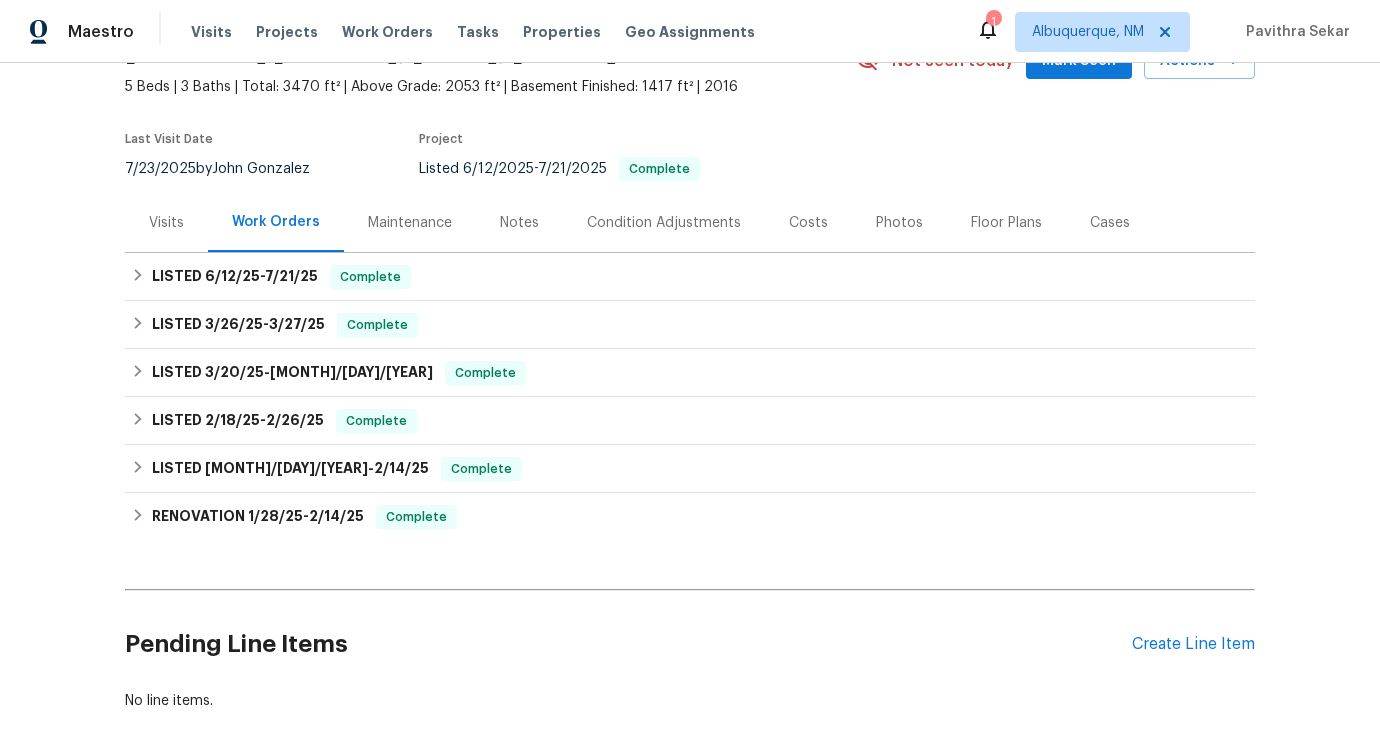 scroll, scrollTop: 218, scrollLeft: 0, axis: vertical 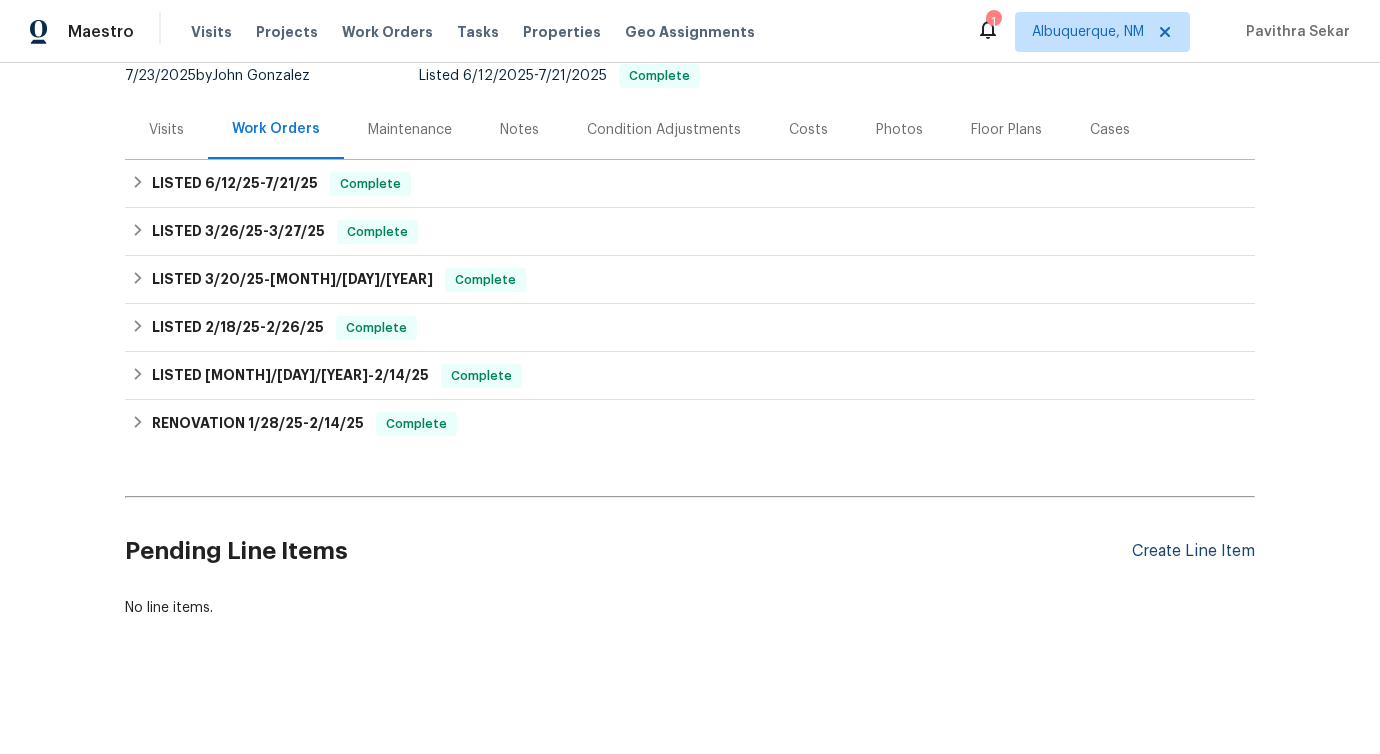 click on "Create Line Item" at bounding box center (1193, 551) 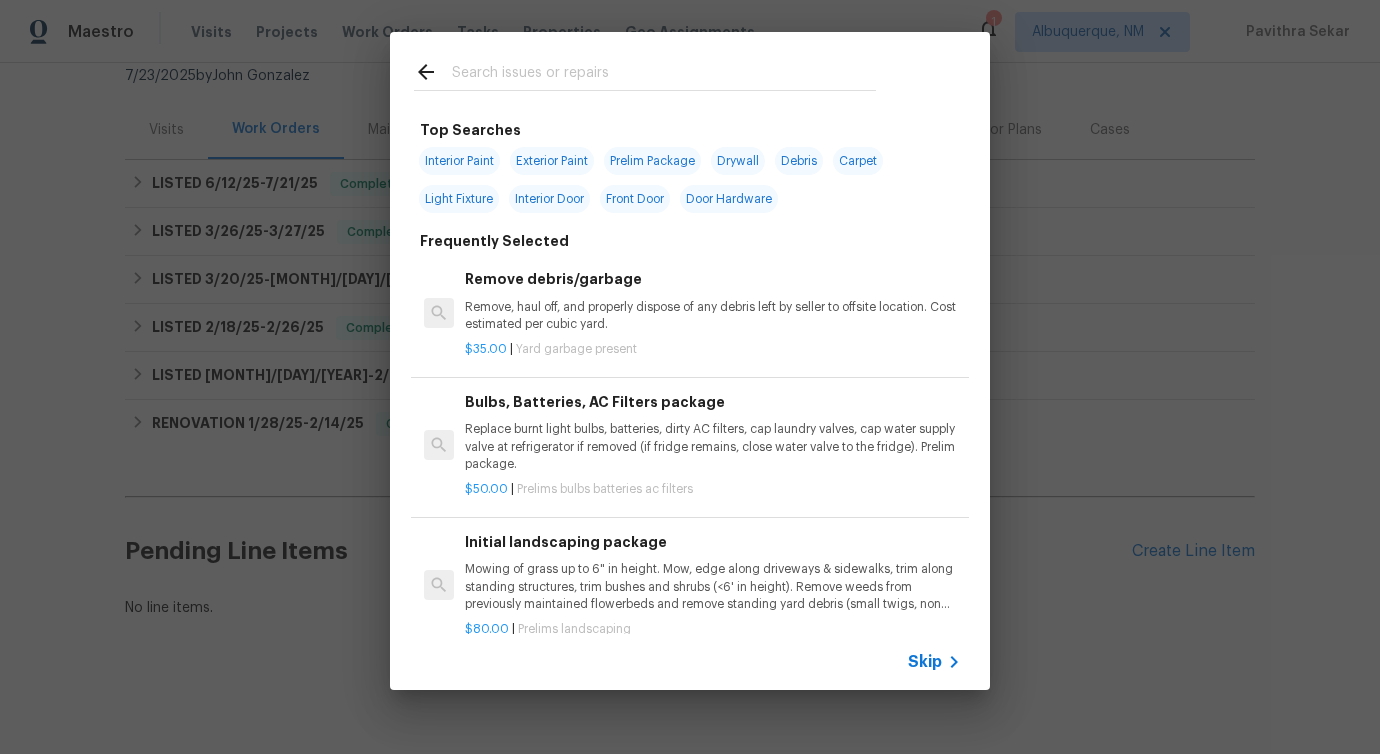 click at bounding box center [664, 75] 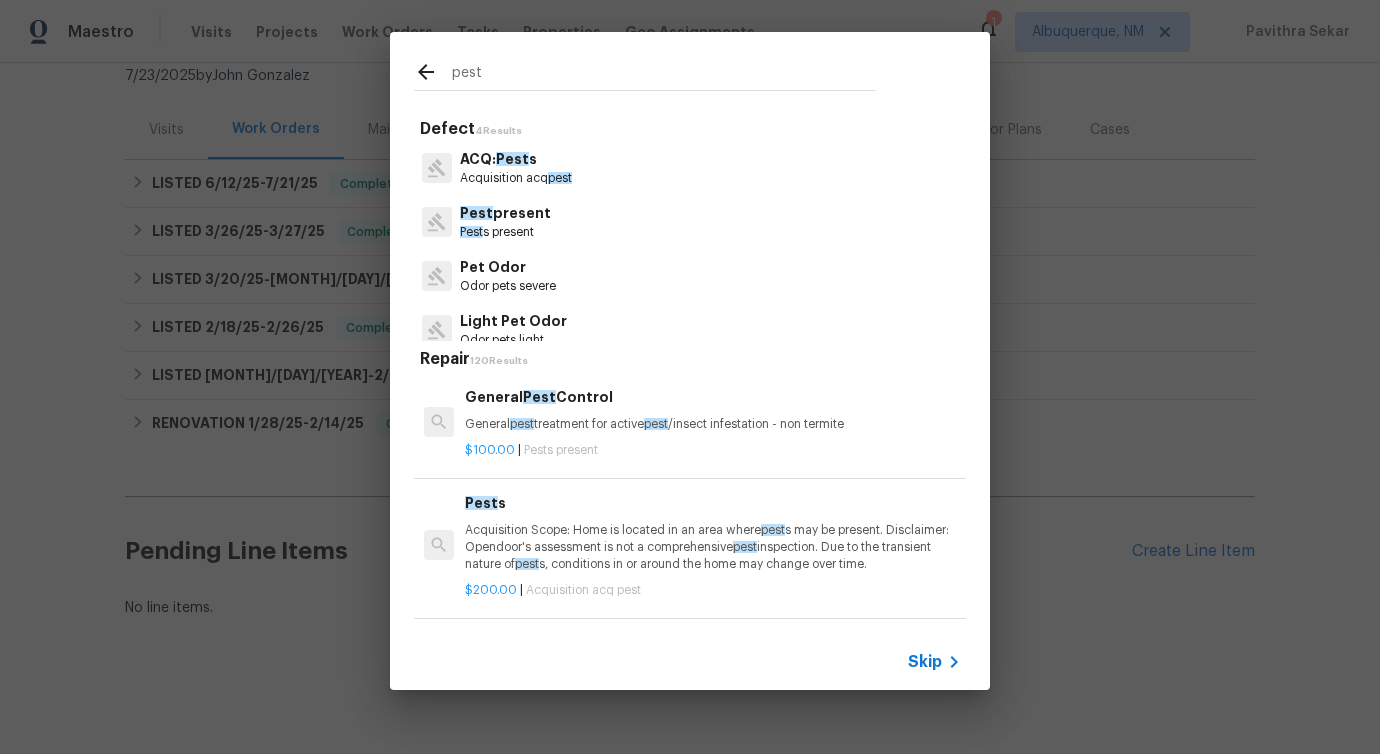 type on "pest" 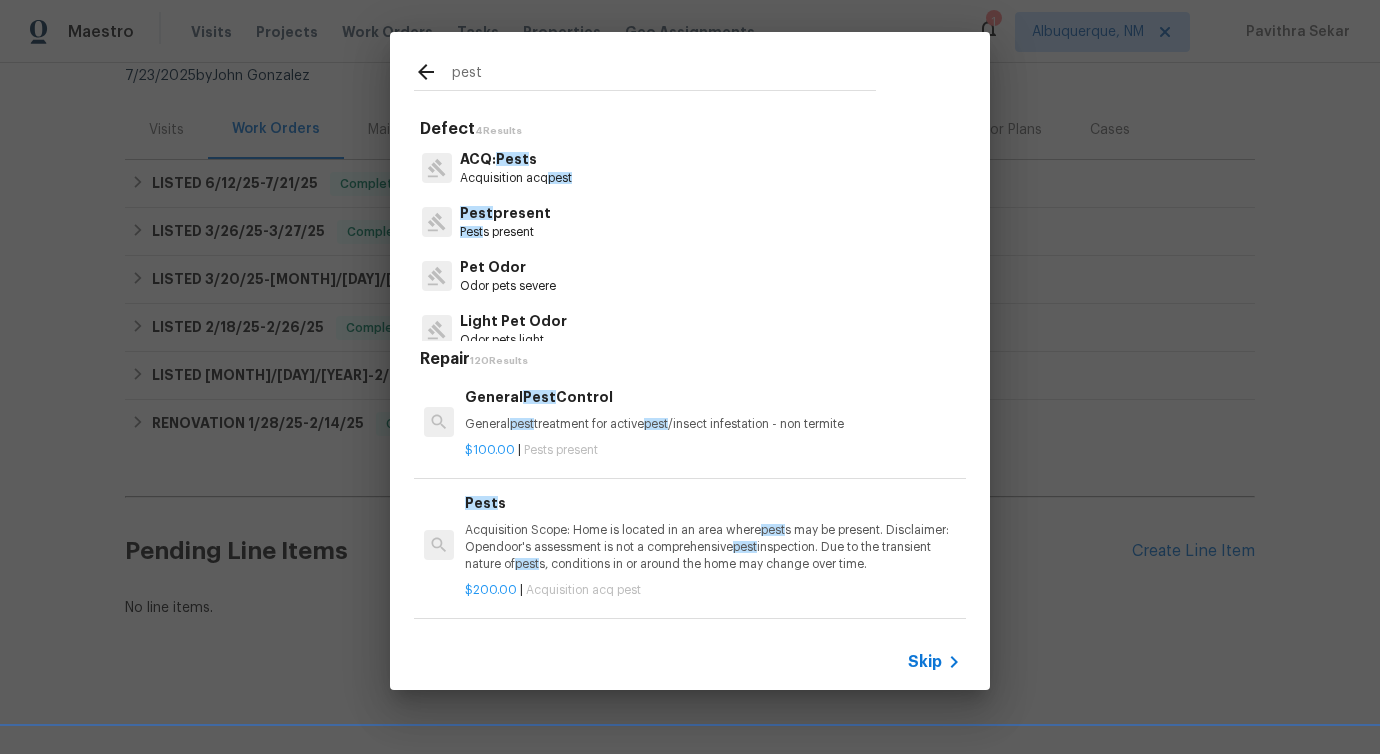 click on "Pest s present" at bounding box center [505, 232] 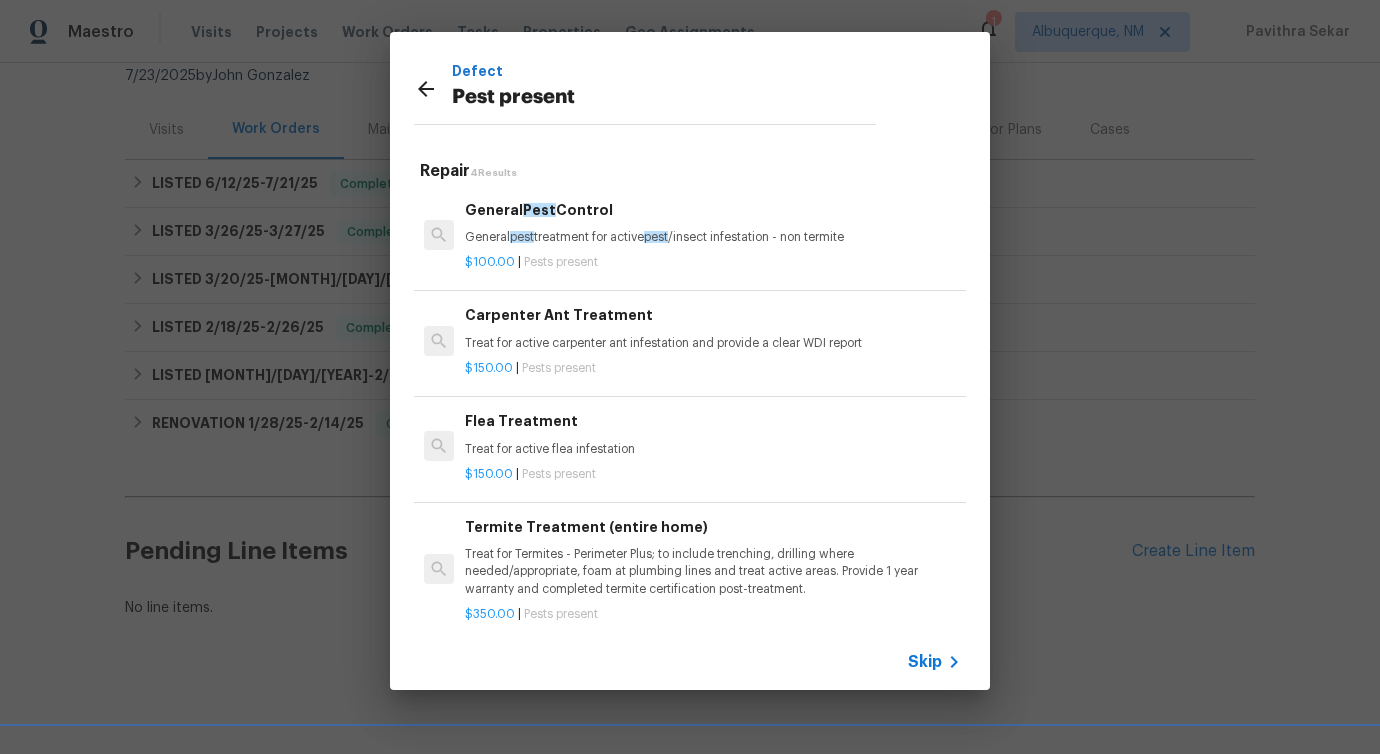 click on "General  pest  treatment for active  pest /insect infestation - non termite" at bounding box center [713, 237] 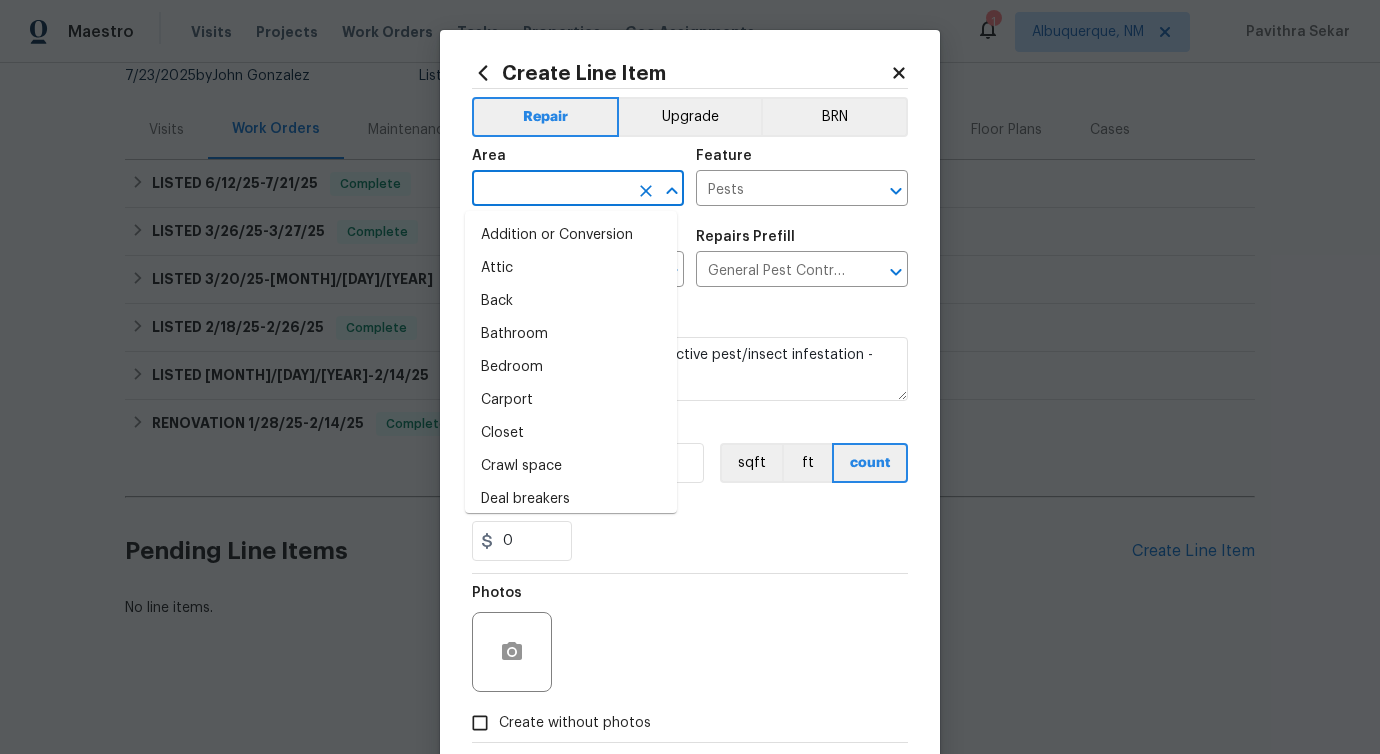 click at bounding box center [550, 190] 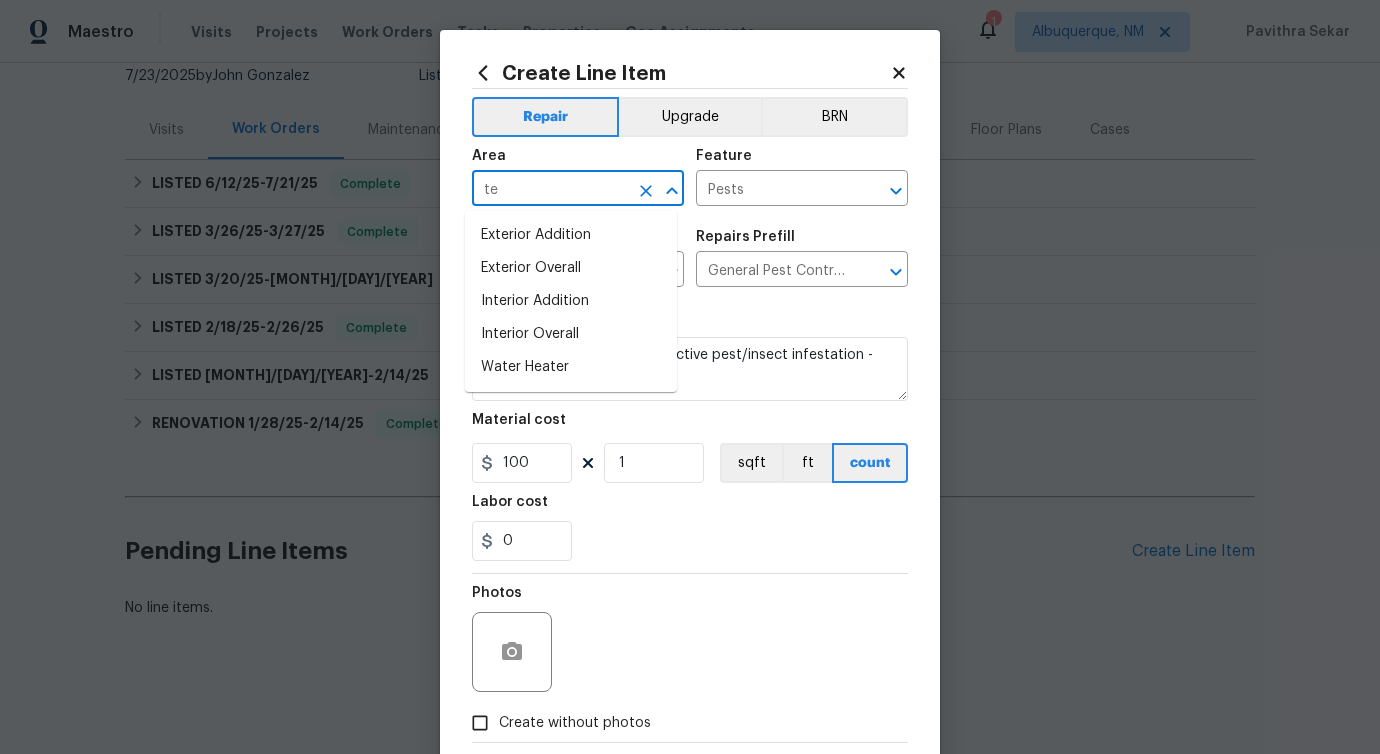 type on "t" 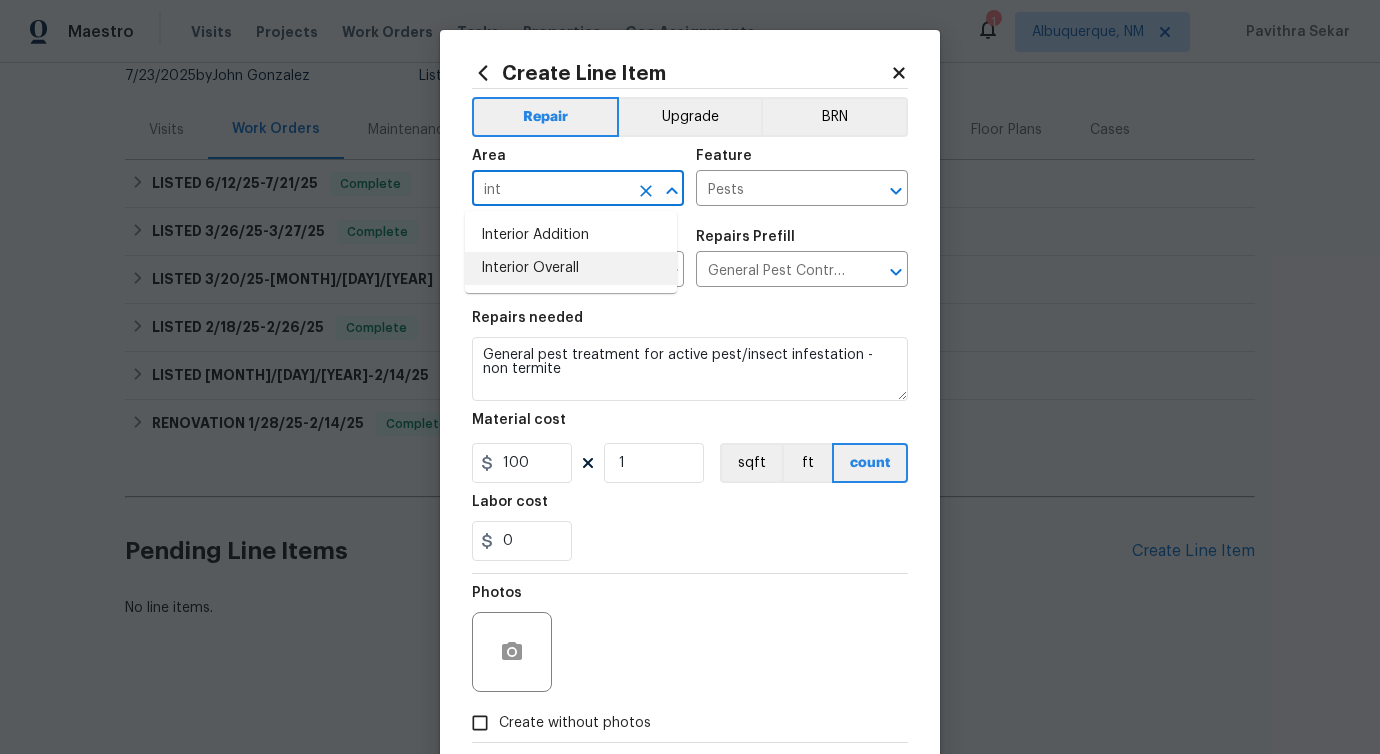click on "Interior Overall" at bounding box center [571, 268] 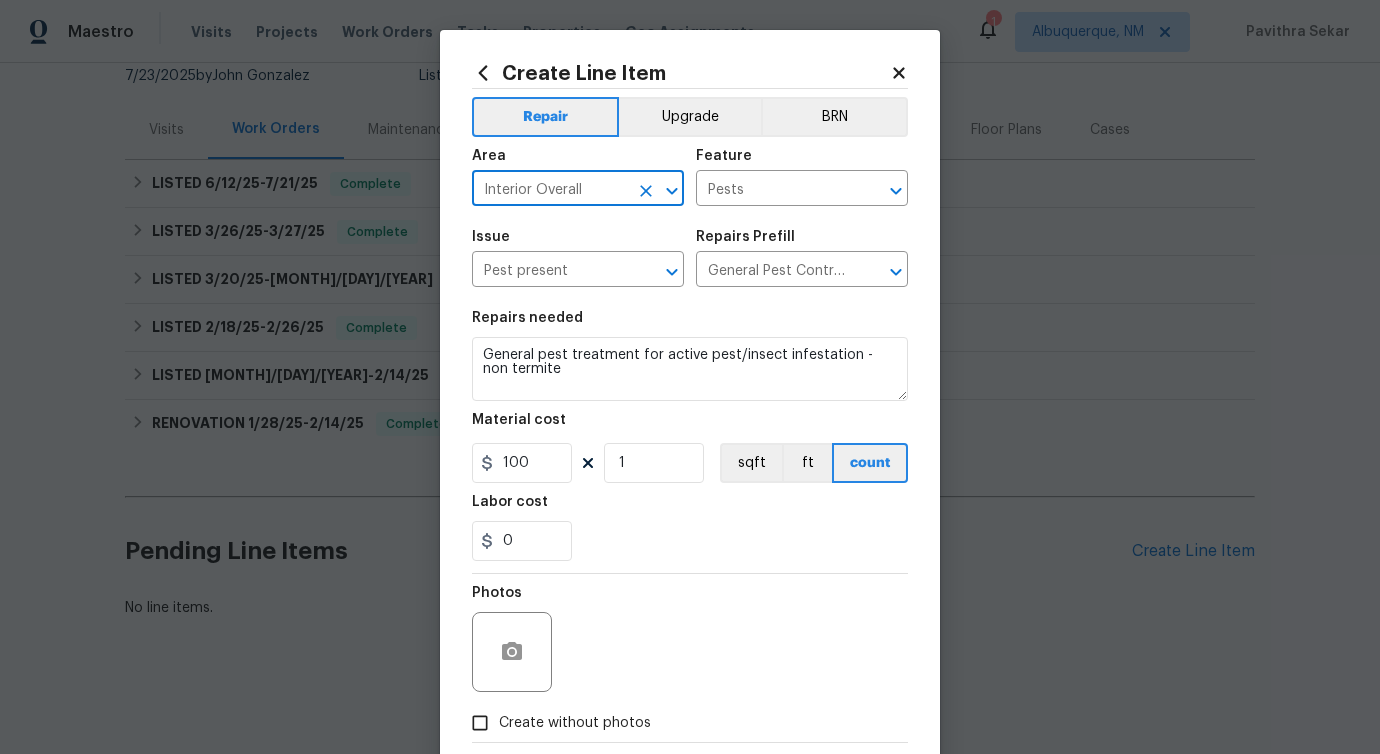 type on "Interior Overall" 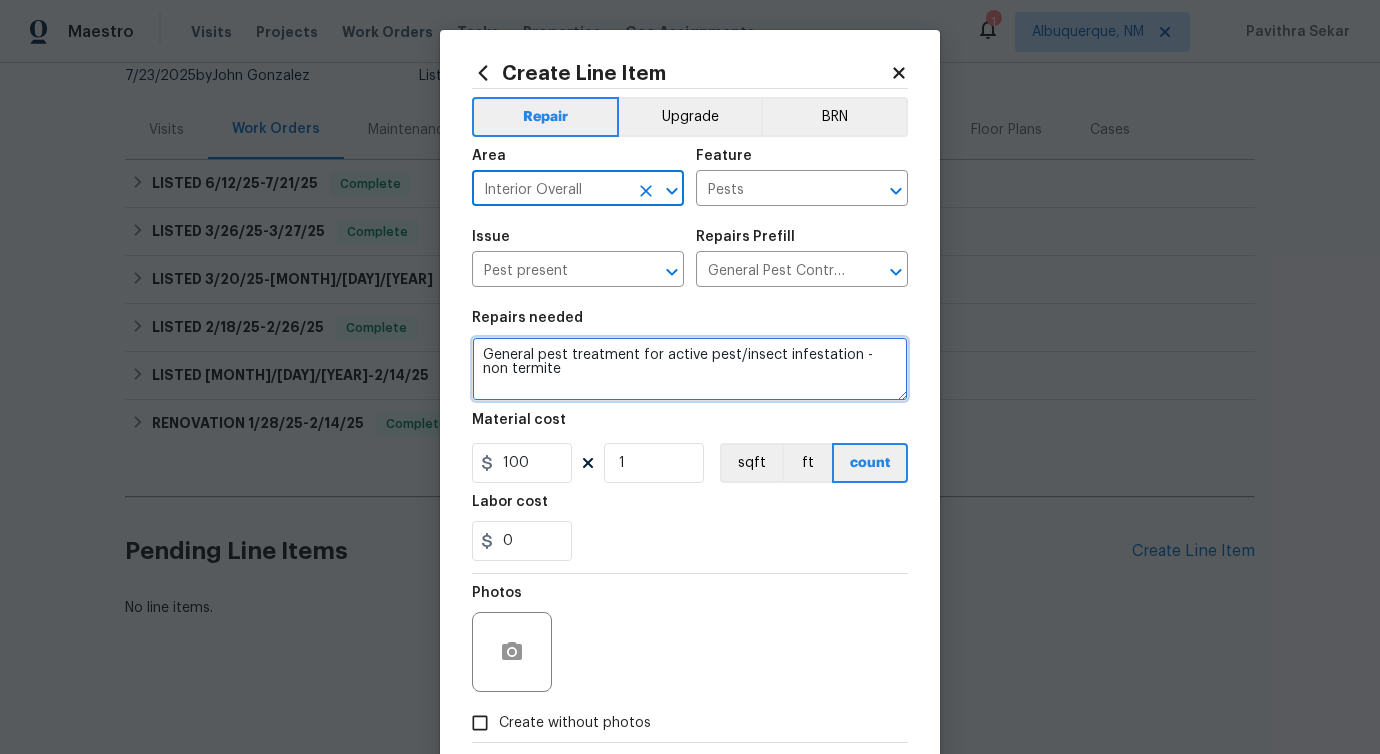 click on "General pest treatment for active pest/insect infestation - non termite" at bounding box center (690, 369) 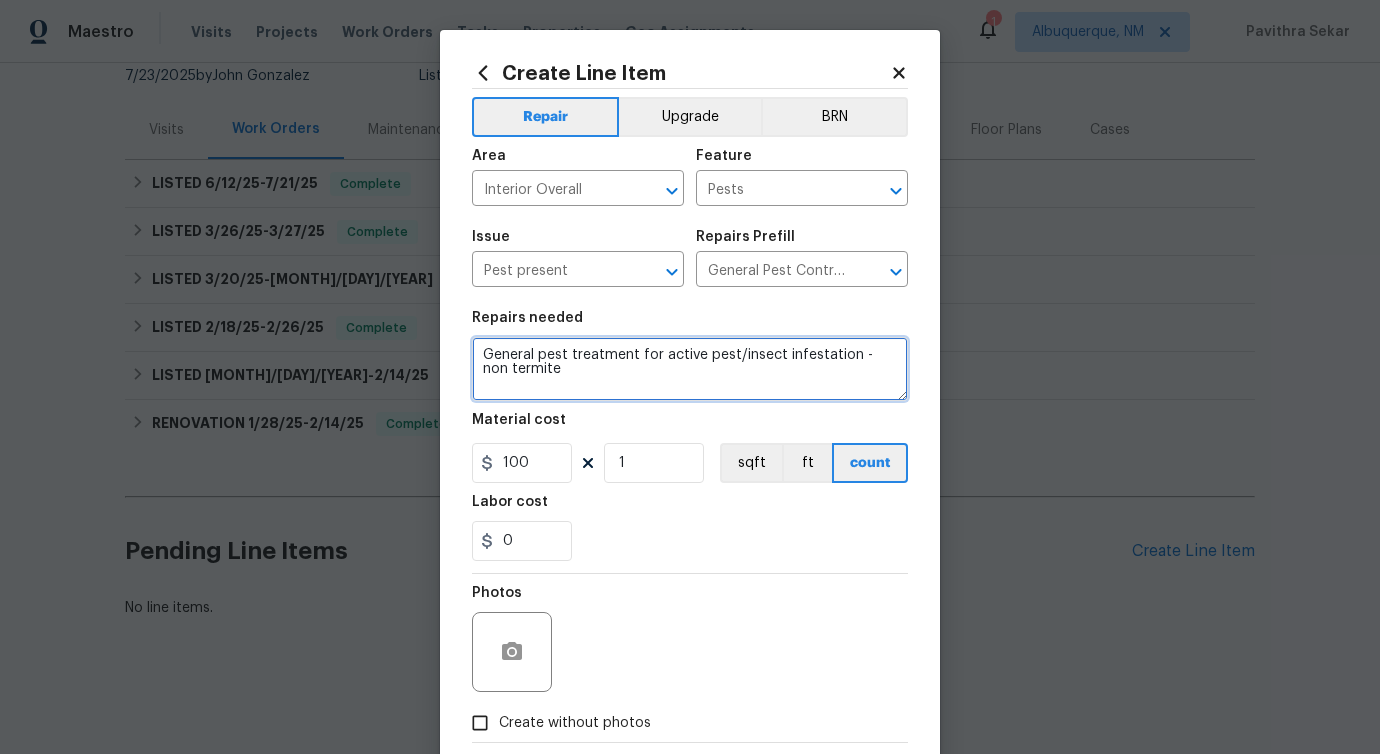 click on "General pest treatment for active pest/insect infestation - non termite" at bounding box center (690, 369) 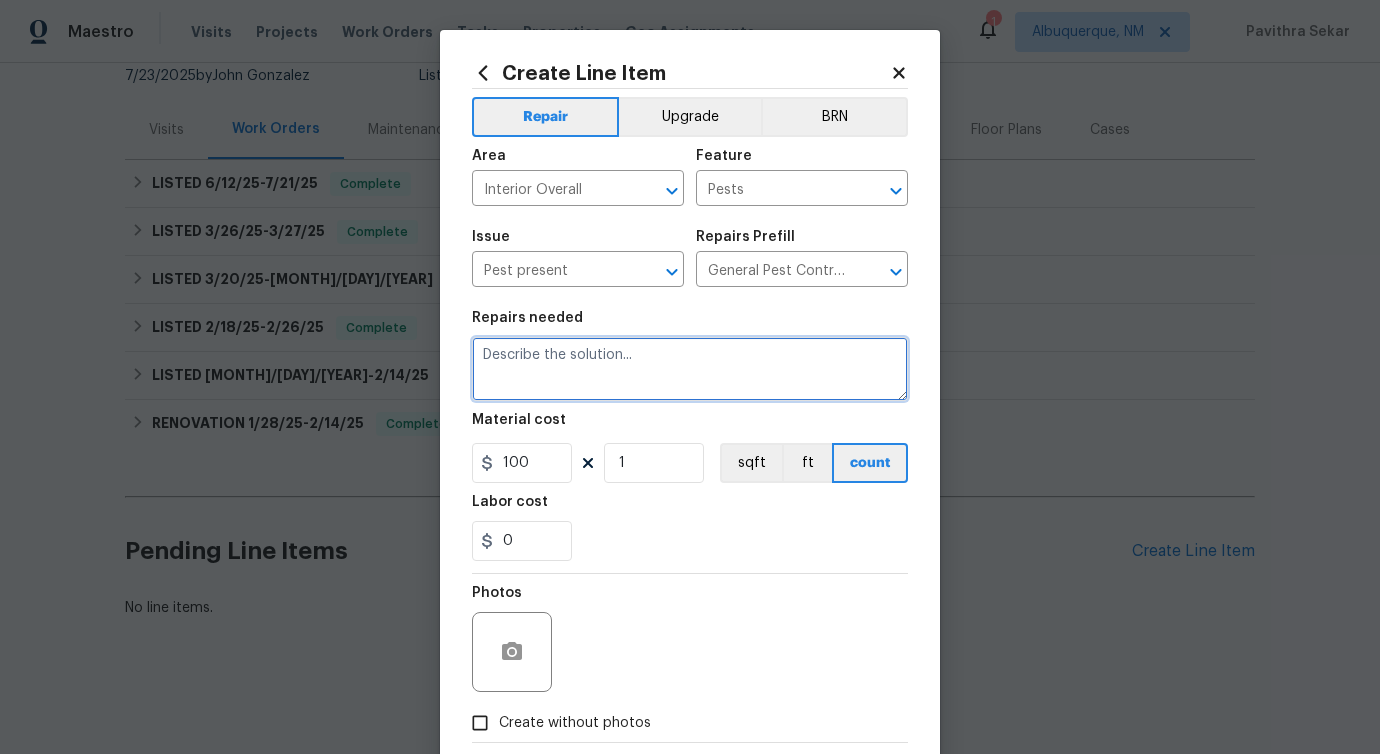 paste on "Please remove spider webs and haul away and dispose of all debris properly." 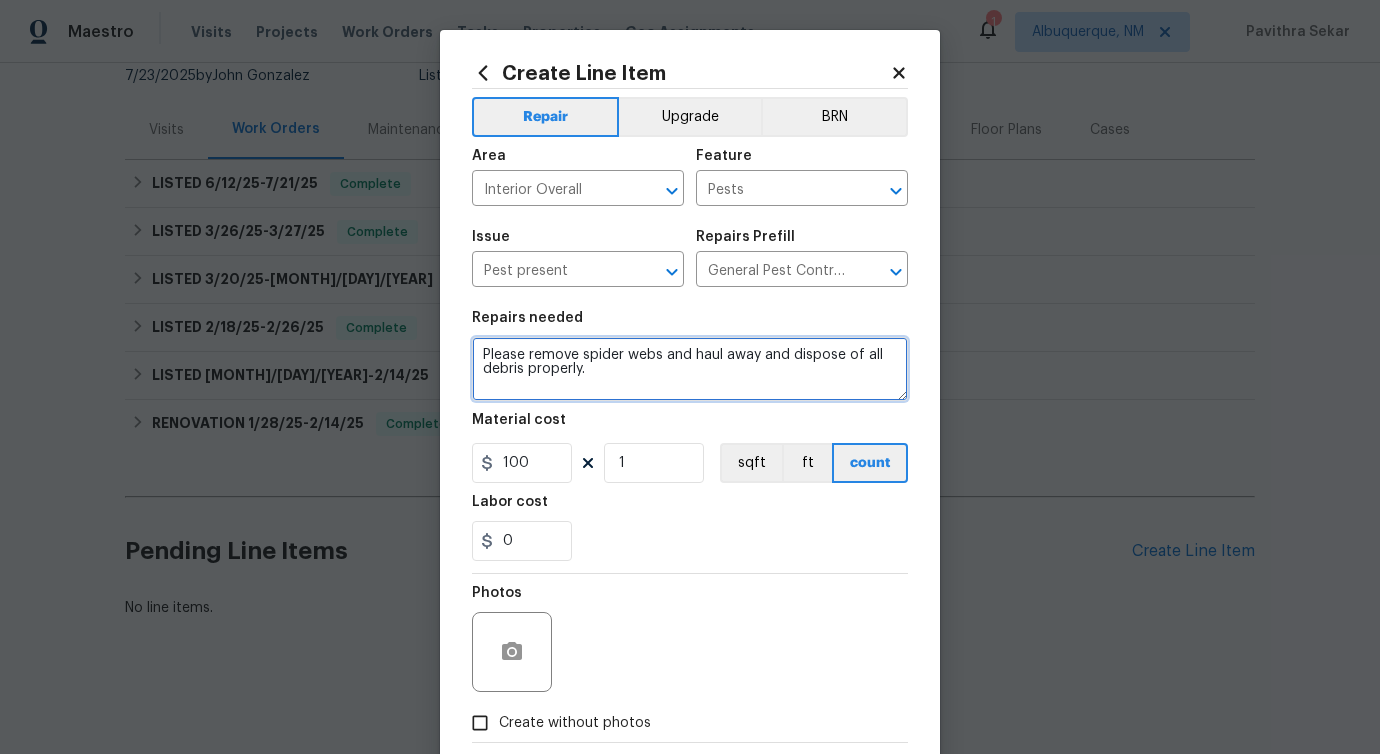 type on "Please remove spider webs and haul away and dispose of all debris properly." 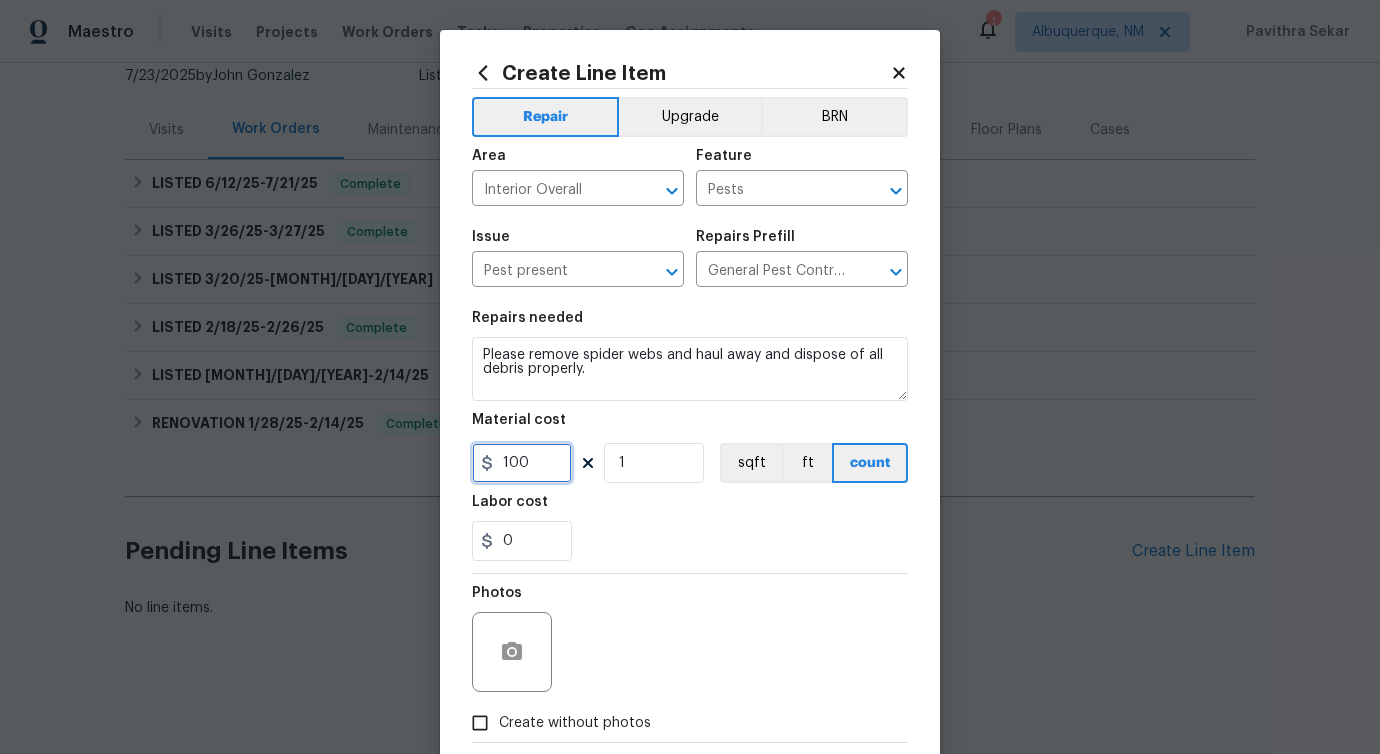 click on "100" at bounding box center (522, 463) 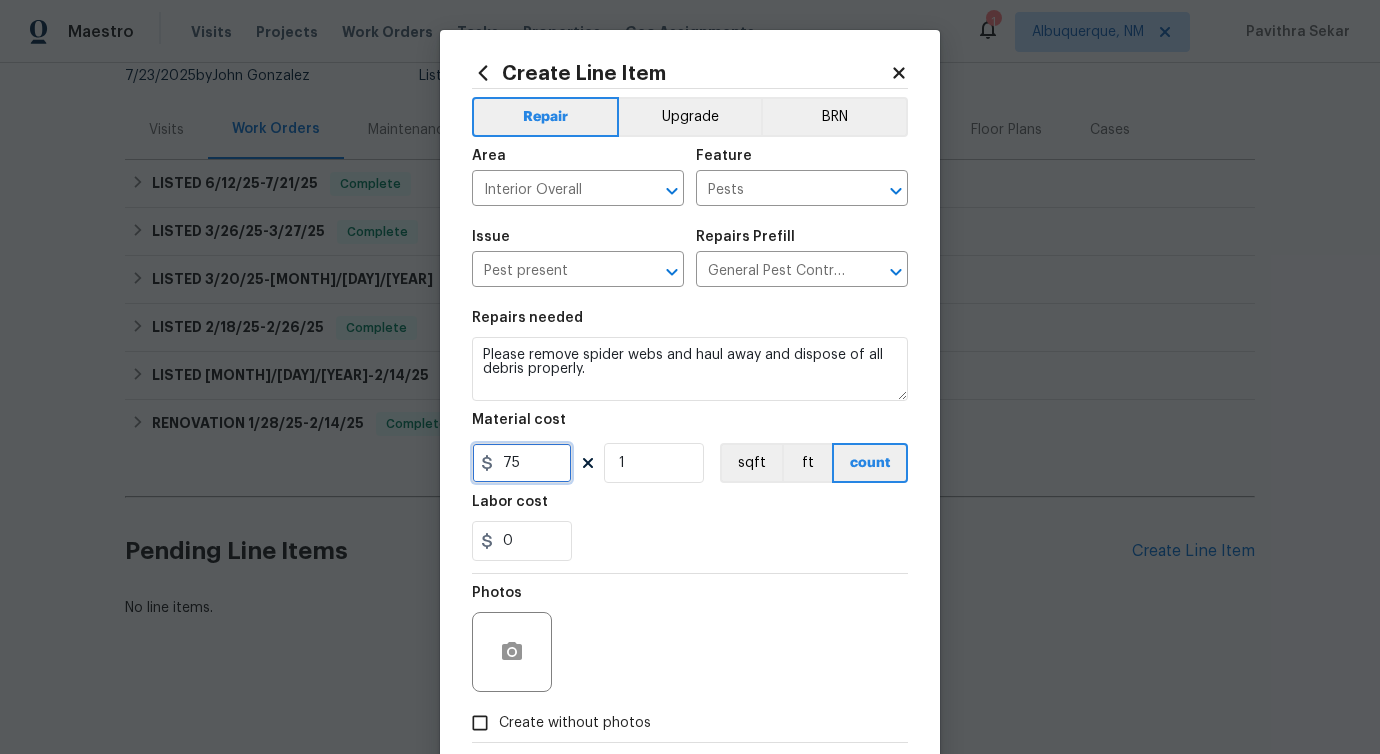type on "75" 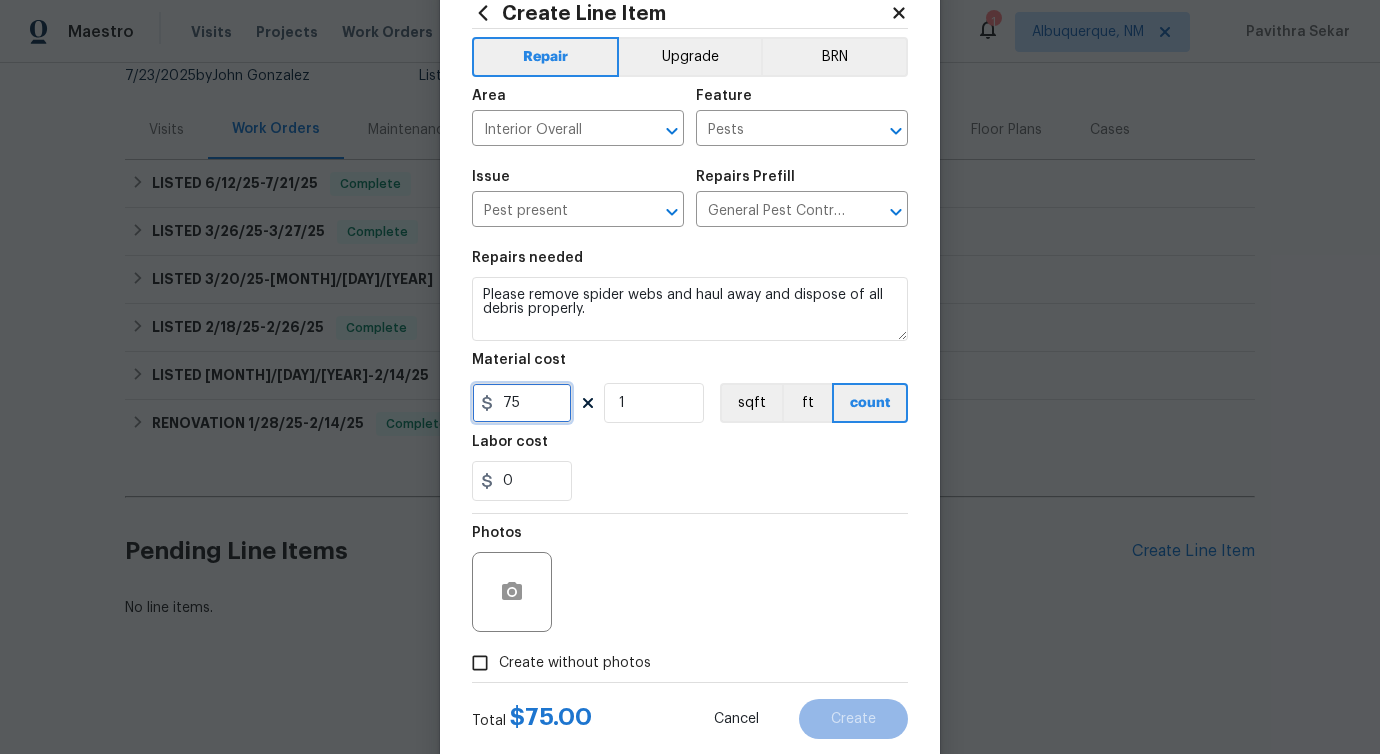 scroll, scrollTop: 108, scrollLeft: 0, axis: vertical 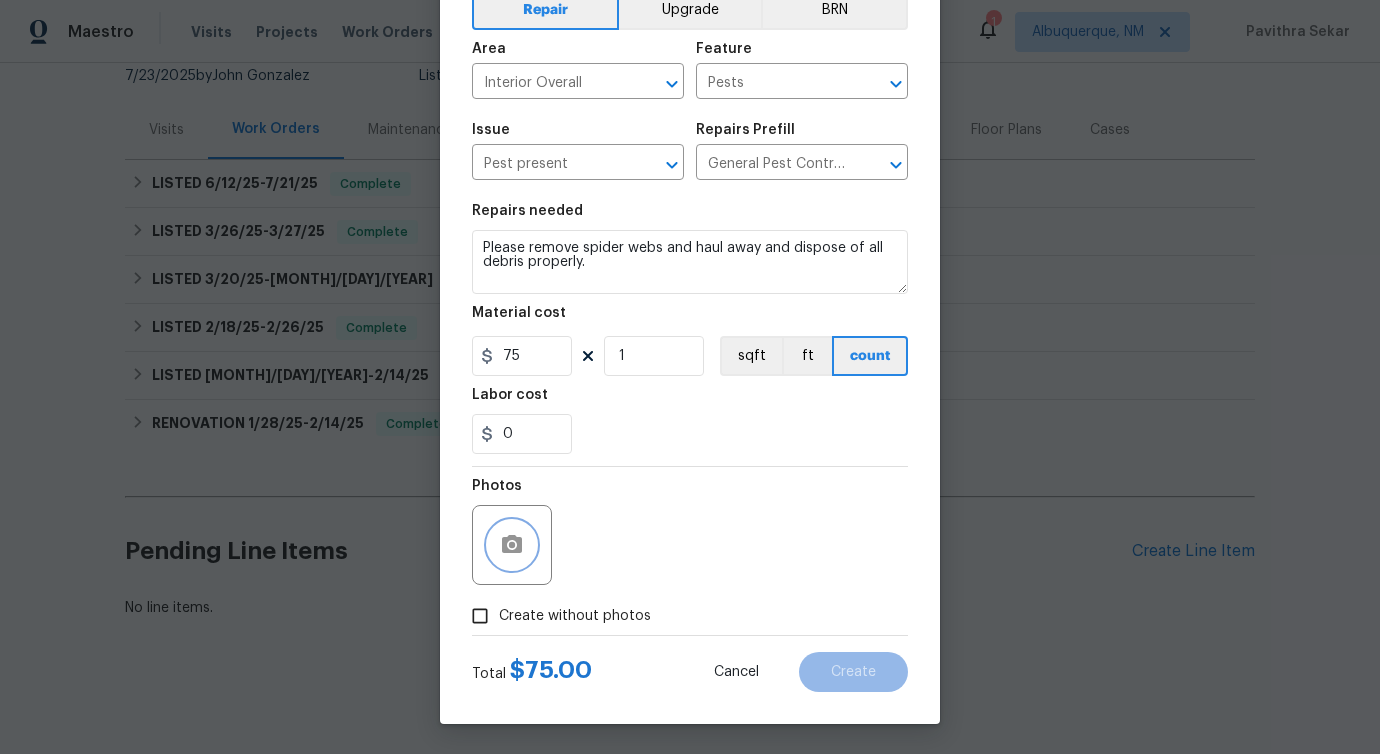 click 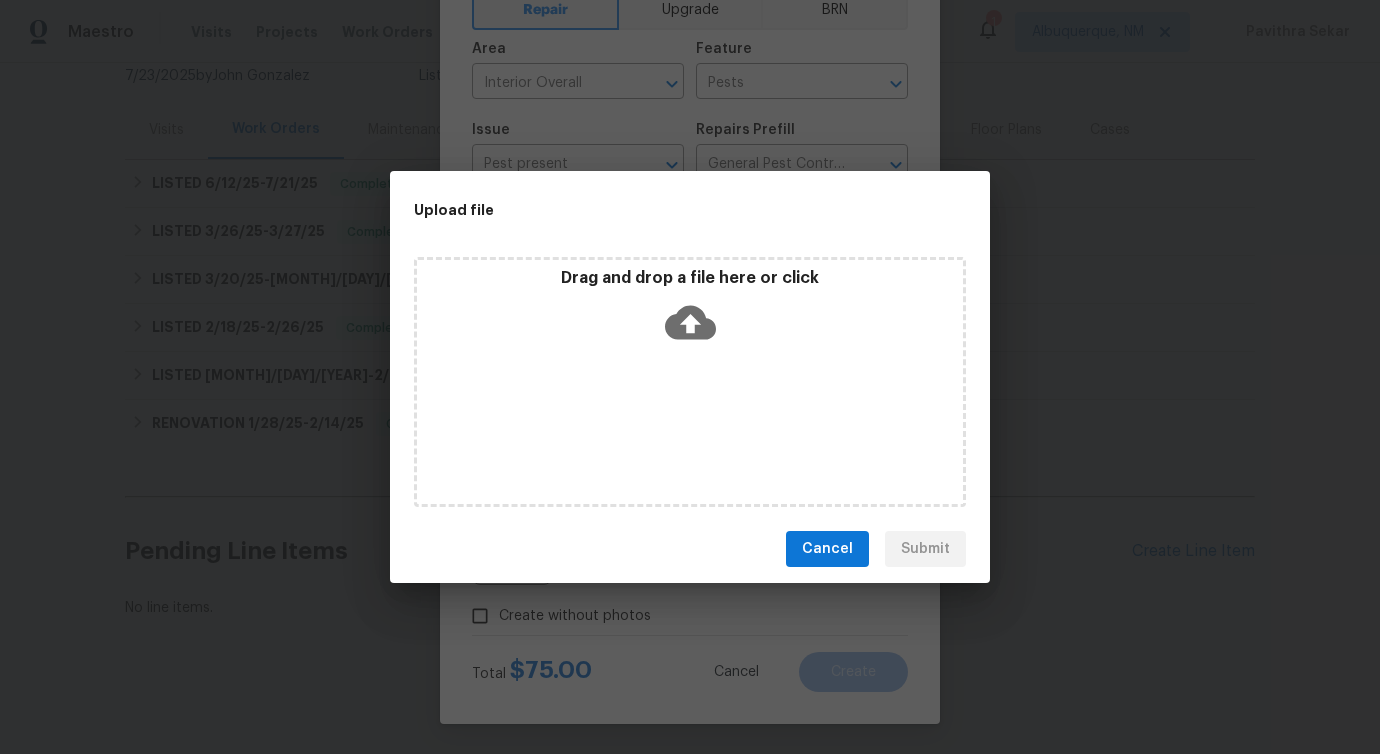 click 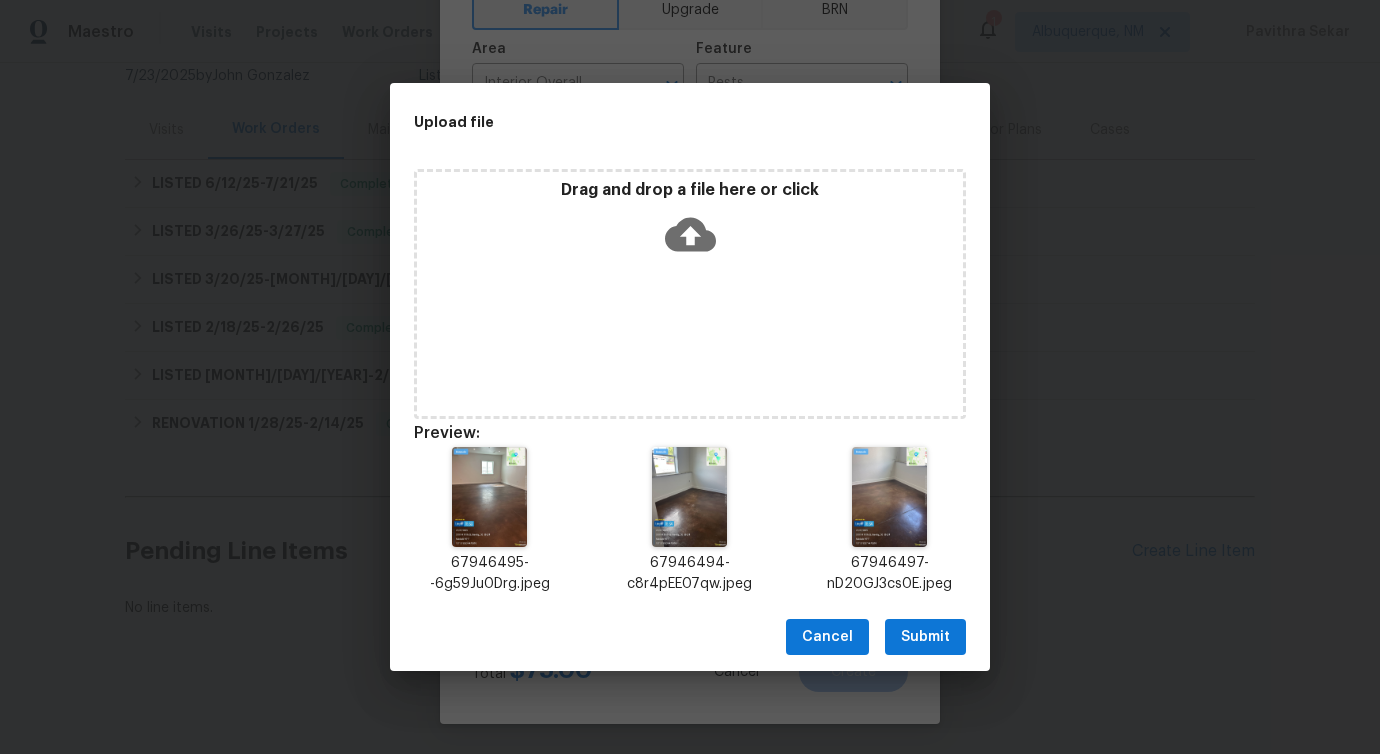 scroll, scrollTop: 16, scrollLeft: 0, axis: vertical 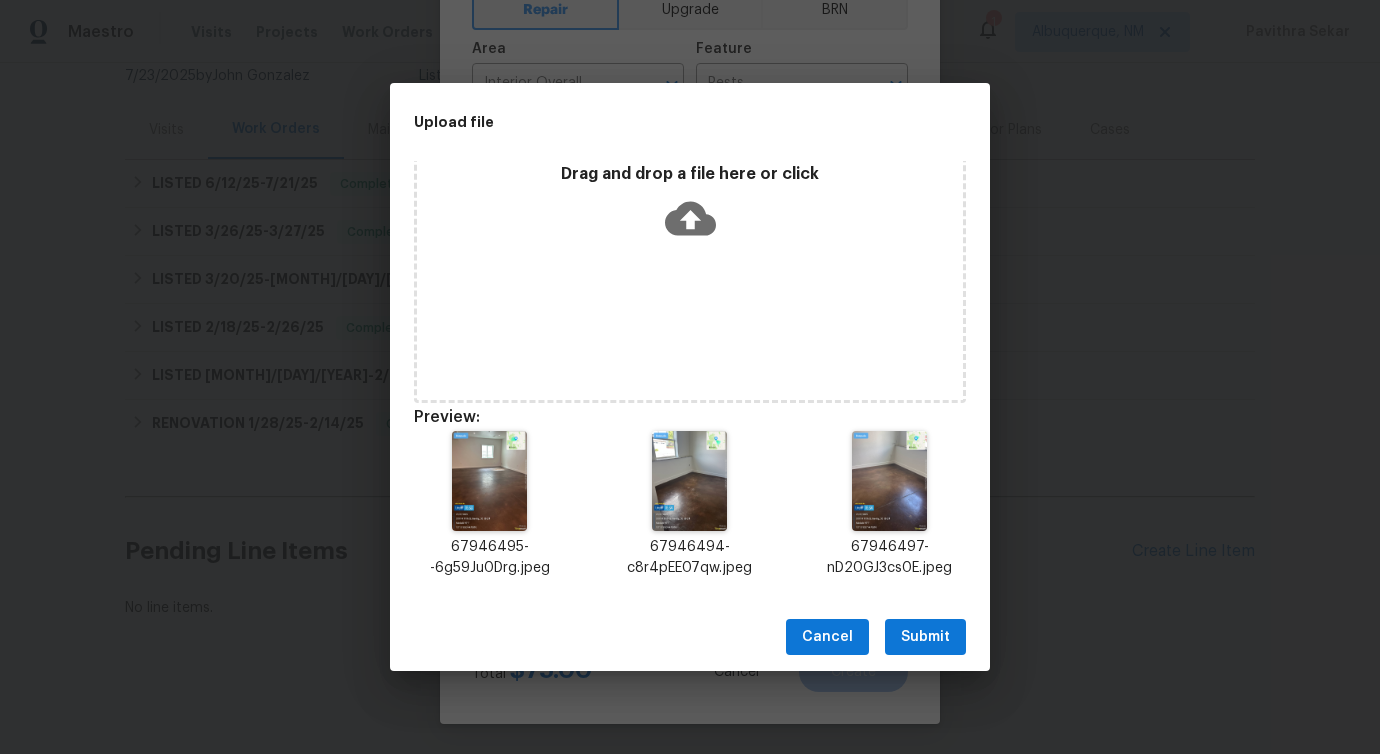 click on "Submit" at bounding box center [925, 637] 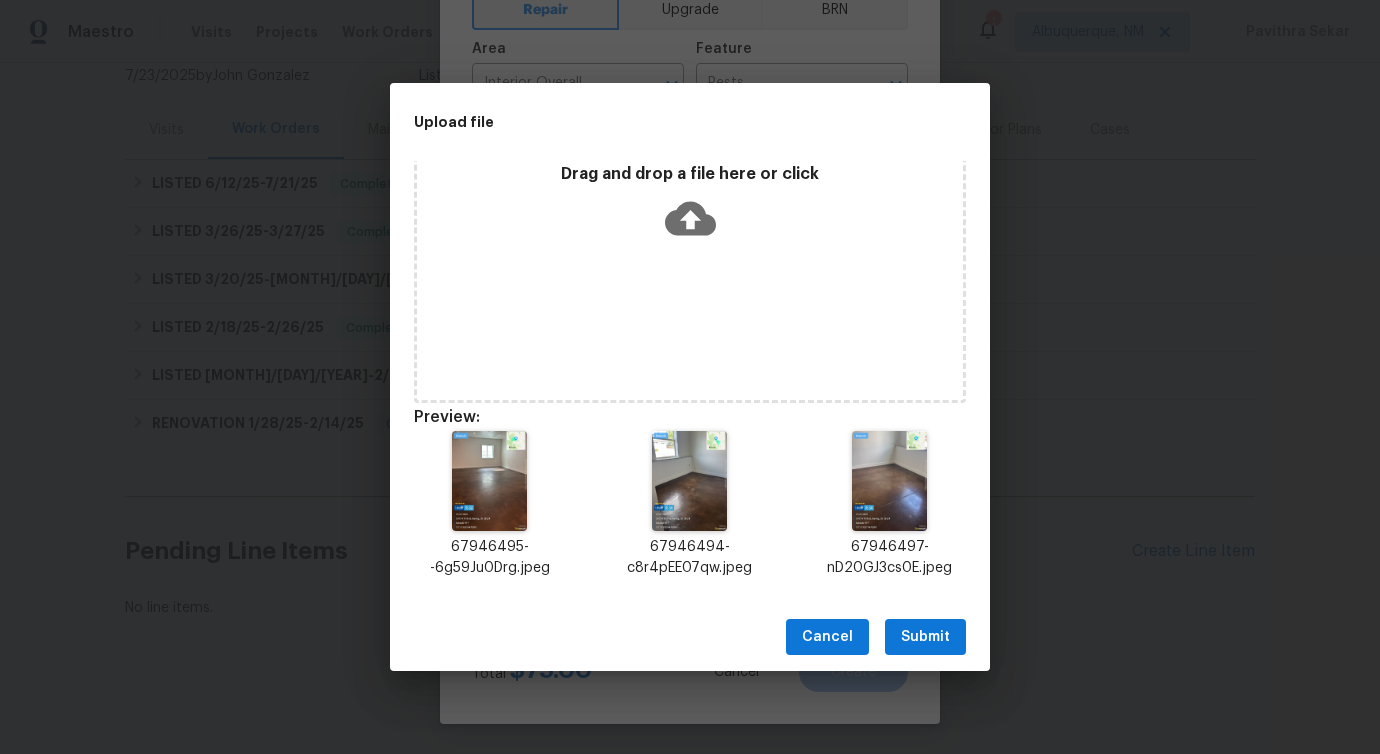 scroll, scrollTop: 0, scrollLeft: 0, axis: both 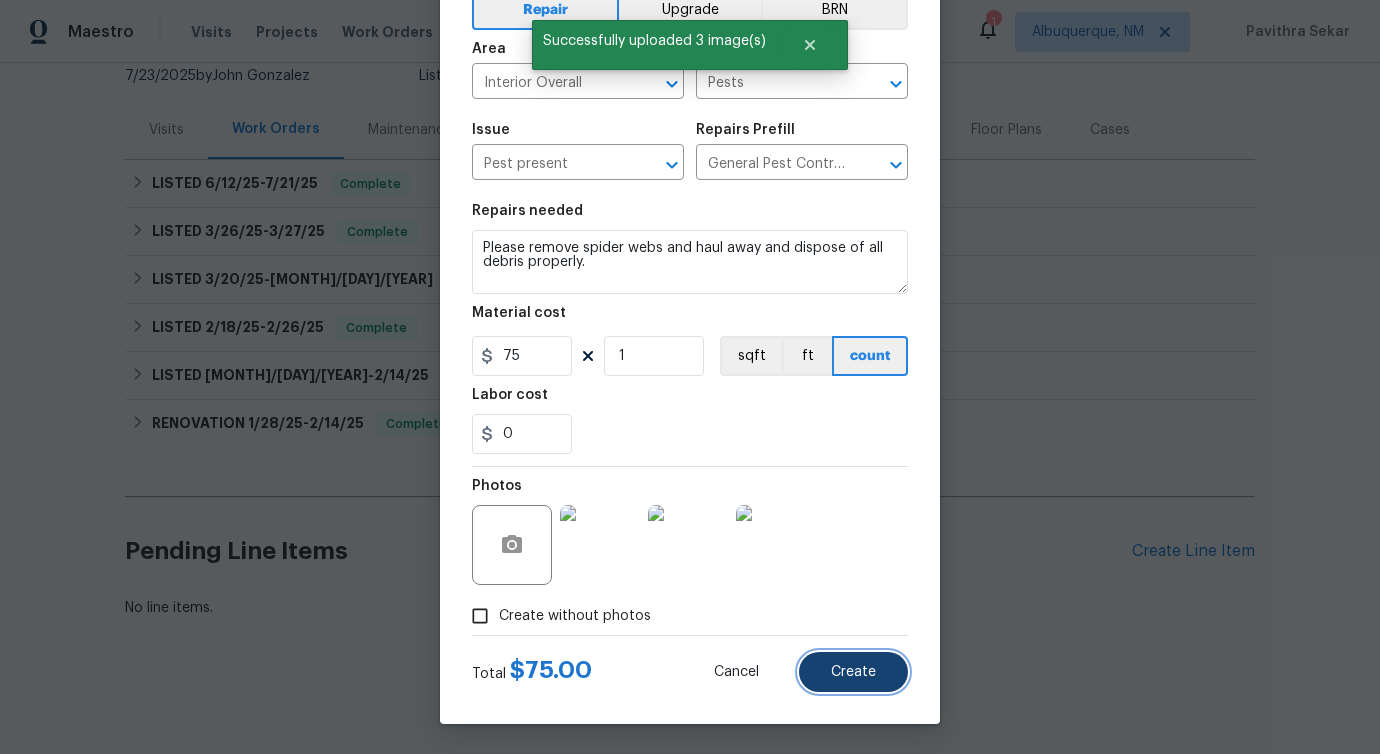 click on "Create" at bounding box center (853, 672) 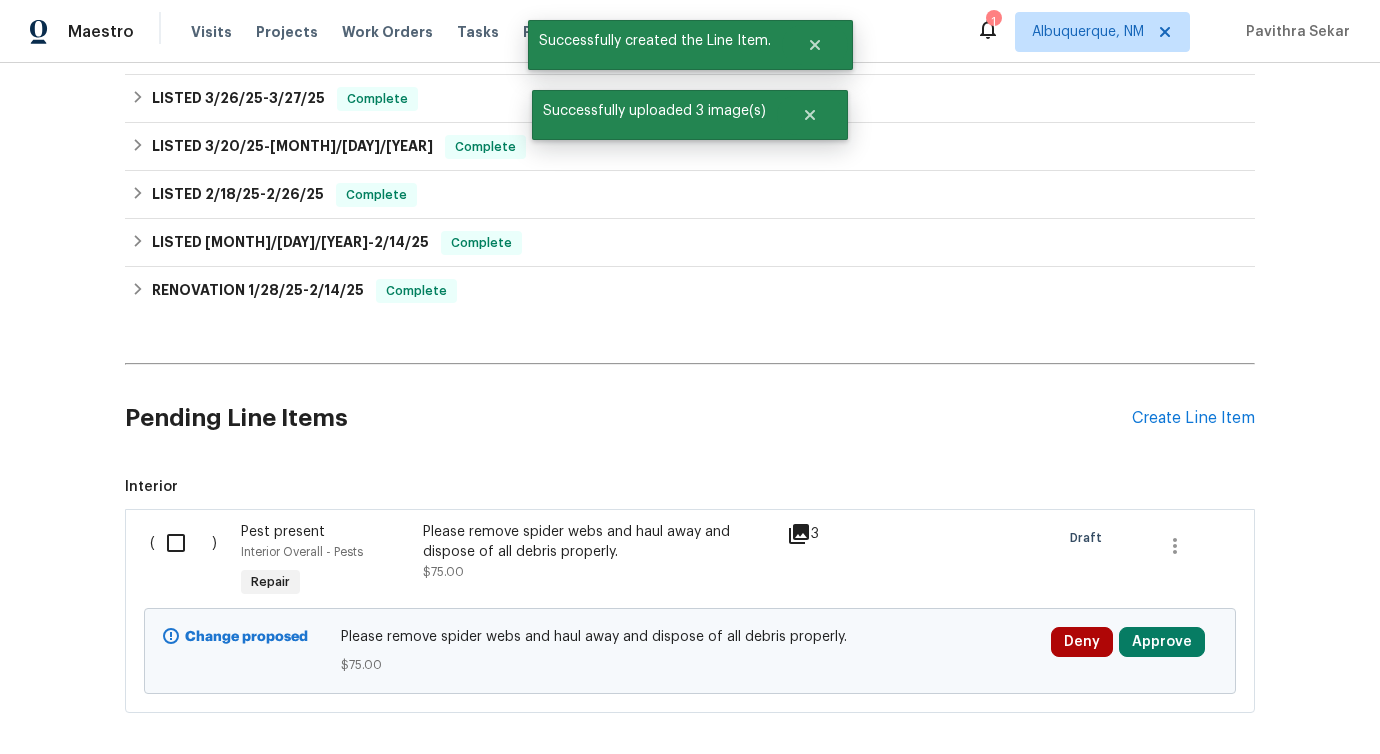 scroll, scrollTop: 446, scrollLeft: 0, axis: vertical 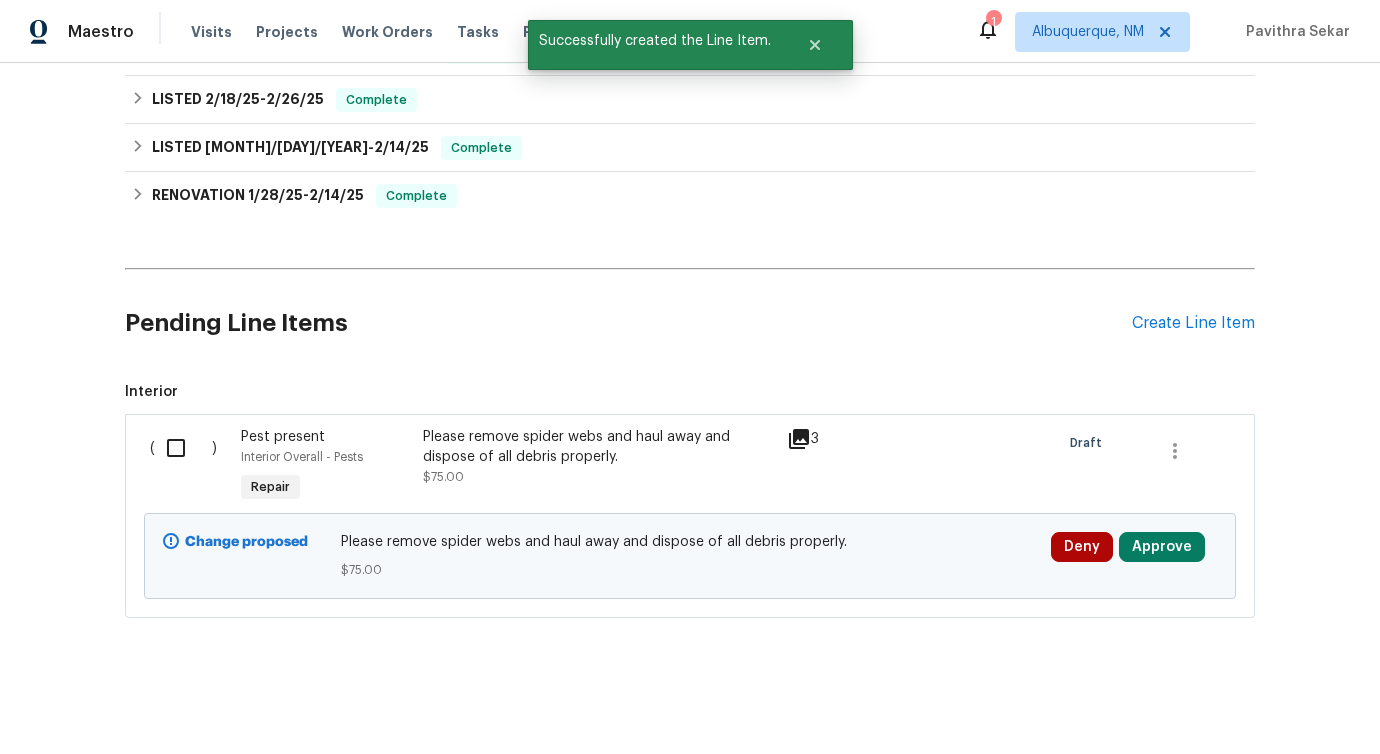 click at bounding box center (183, 448) 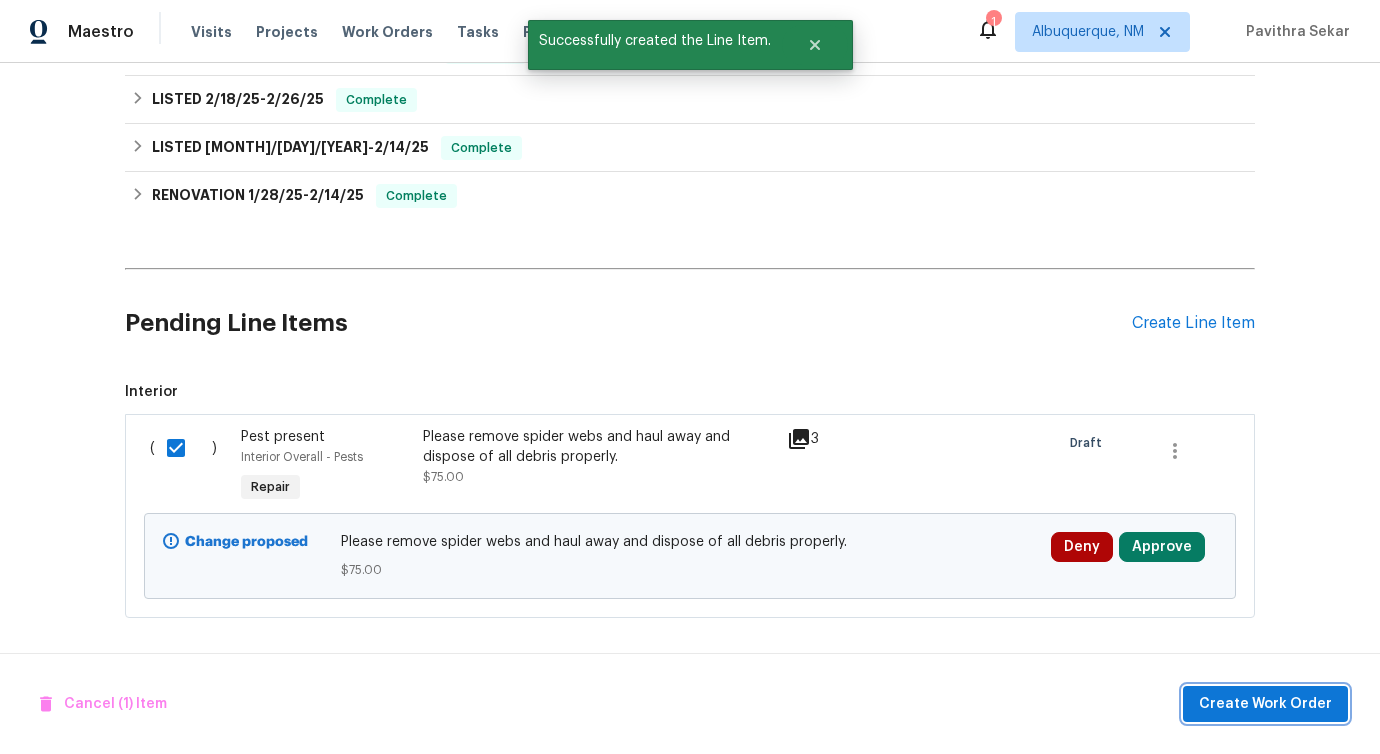 click on "Create Work Order" at bounding box center (1265, 704) 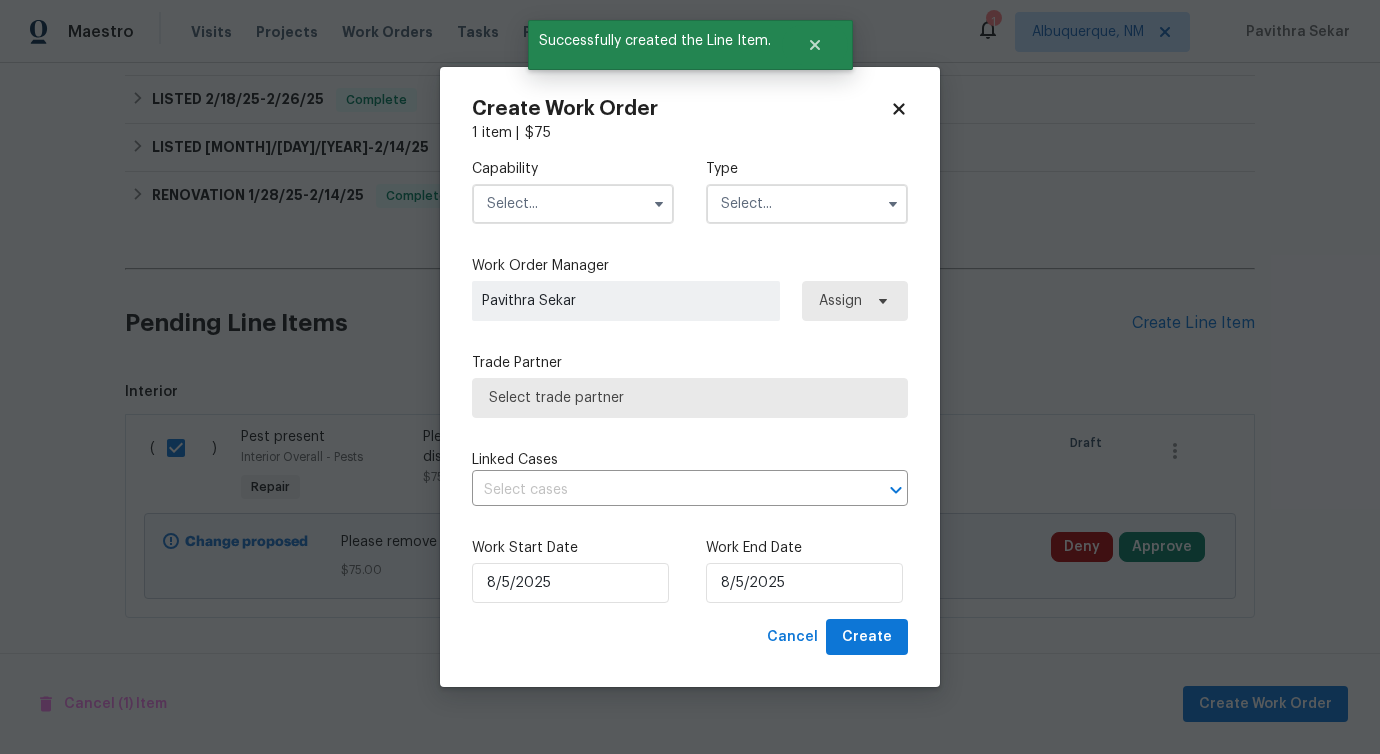 drag, startPoint x: 580, startPoint y: 173, endPoint x: 579, endPoint y: 187, distance: 14.035668 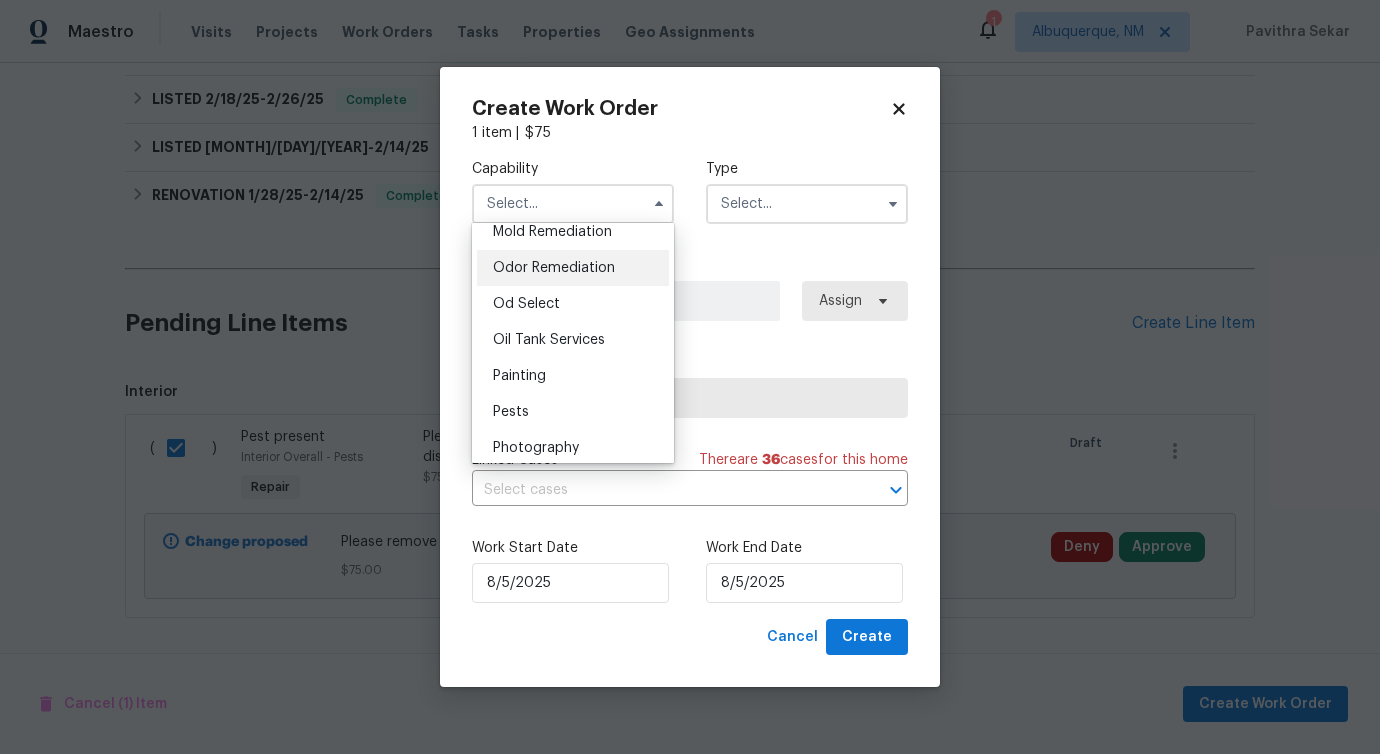 scroll, scrollTop: 1686, scrollLeft: 0, axis: vertical 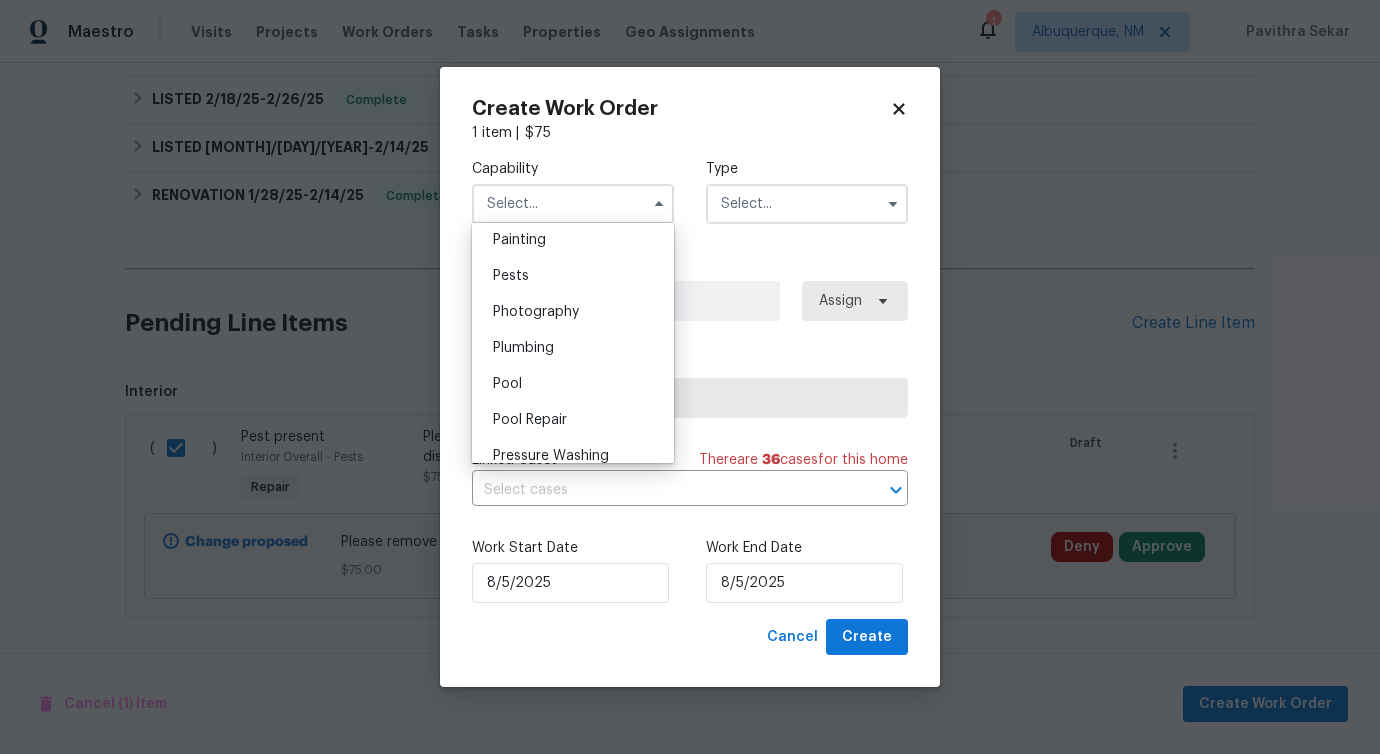 click on "Pests" at bounding box center [573, 276] 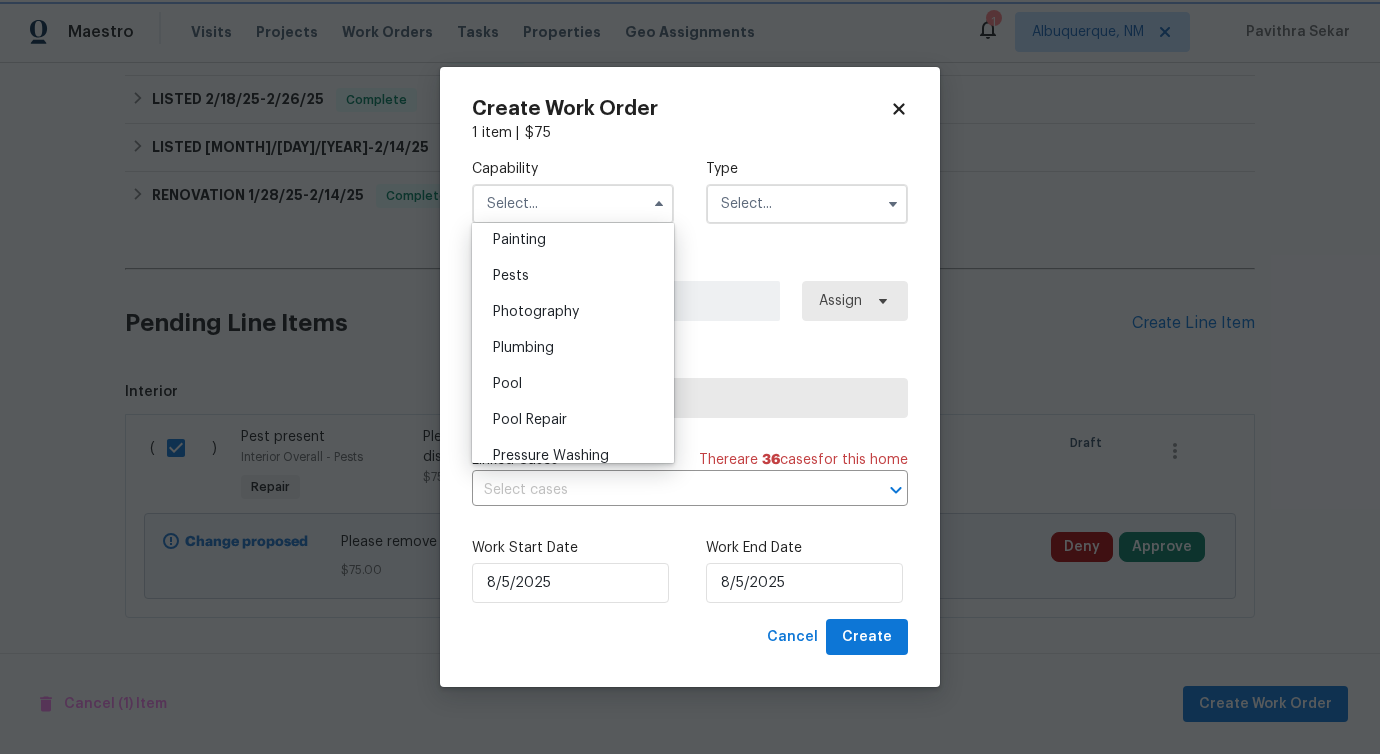 type on "Pests" 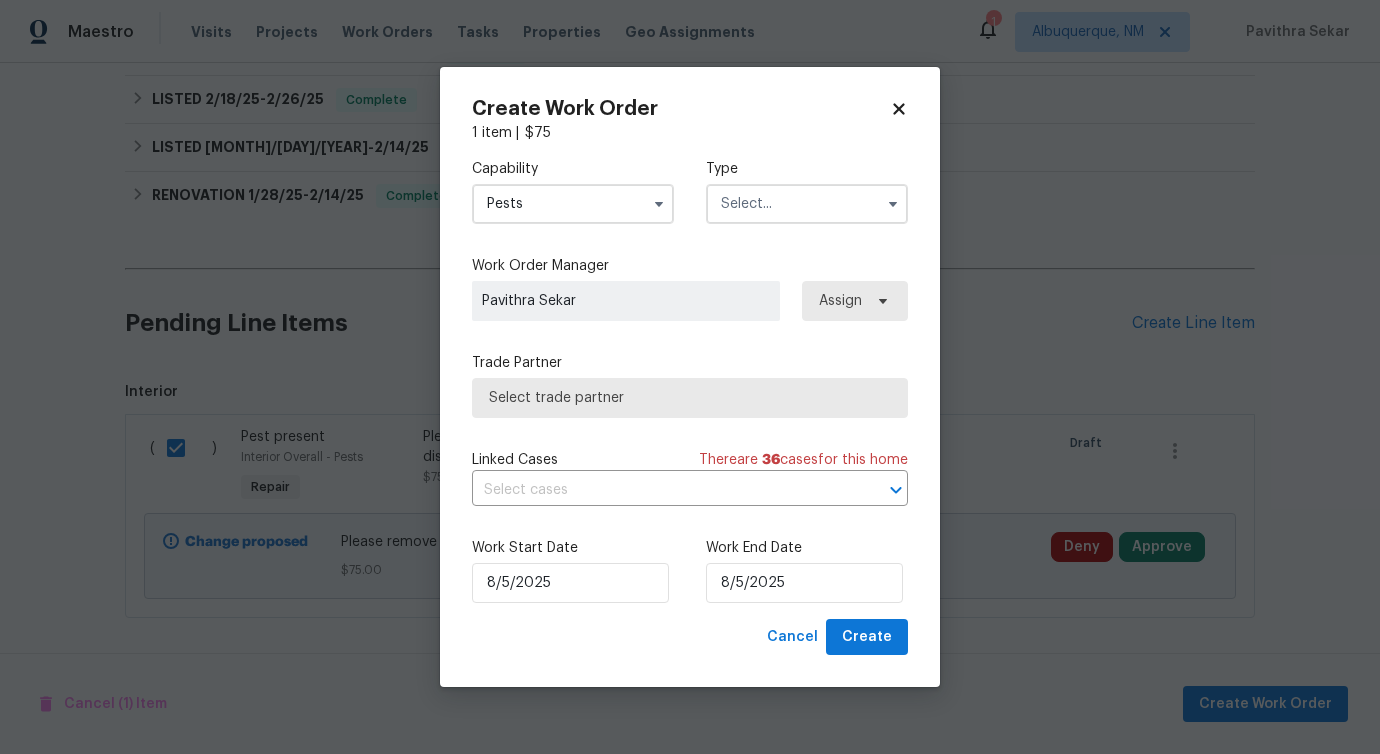 click at bounding box center [807, 204] 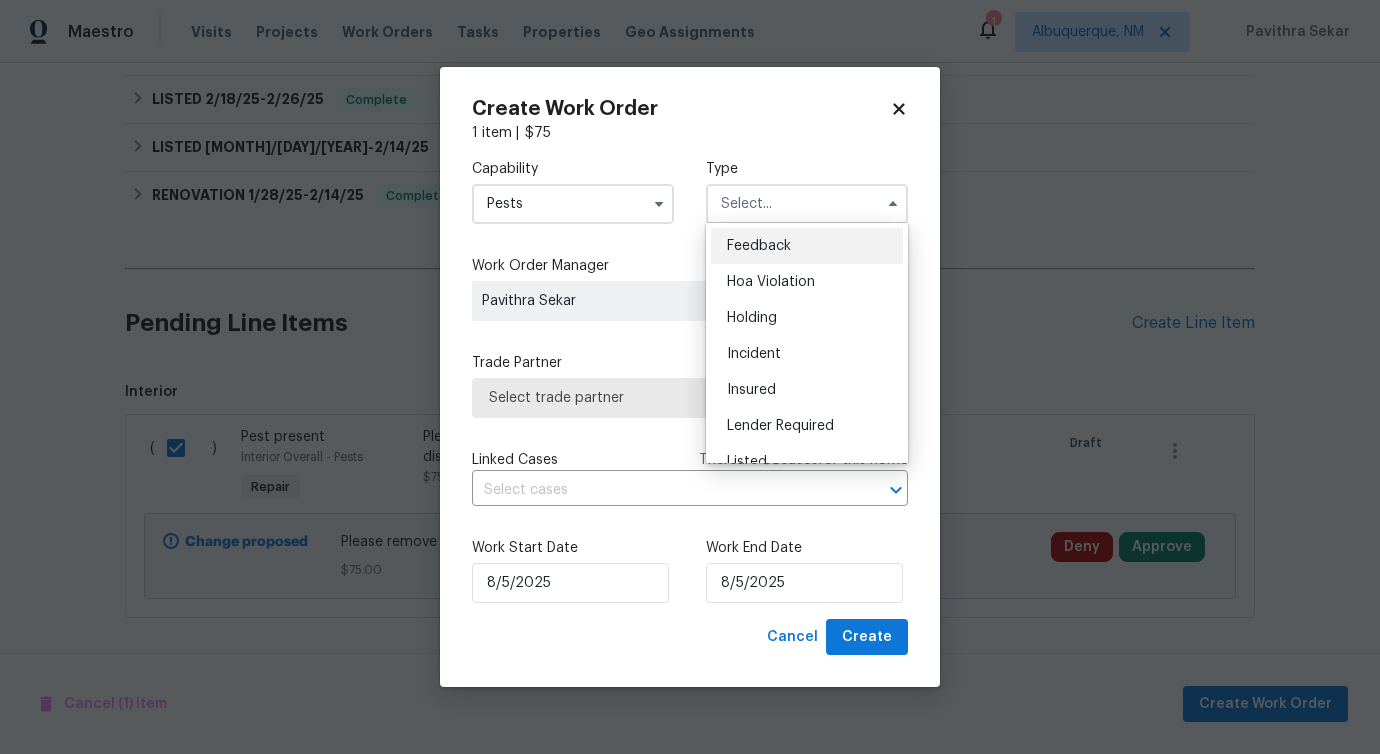 click on "Feedback" at bounding box center [759, 246] 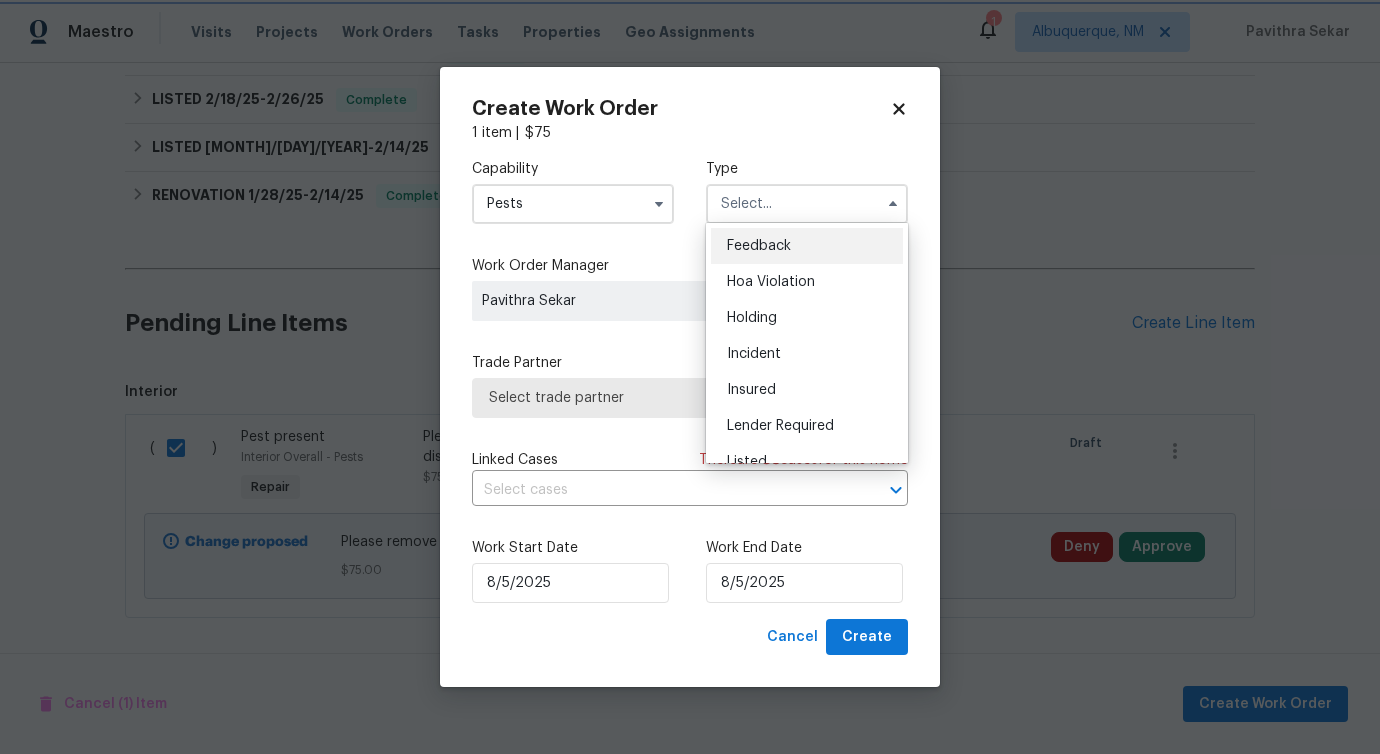 type on "Feedback" 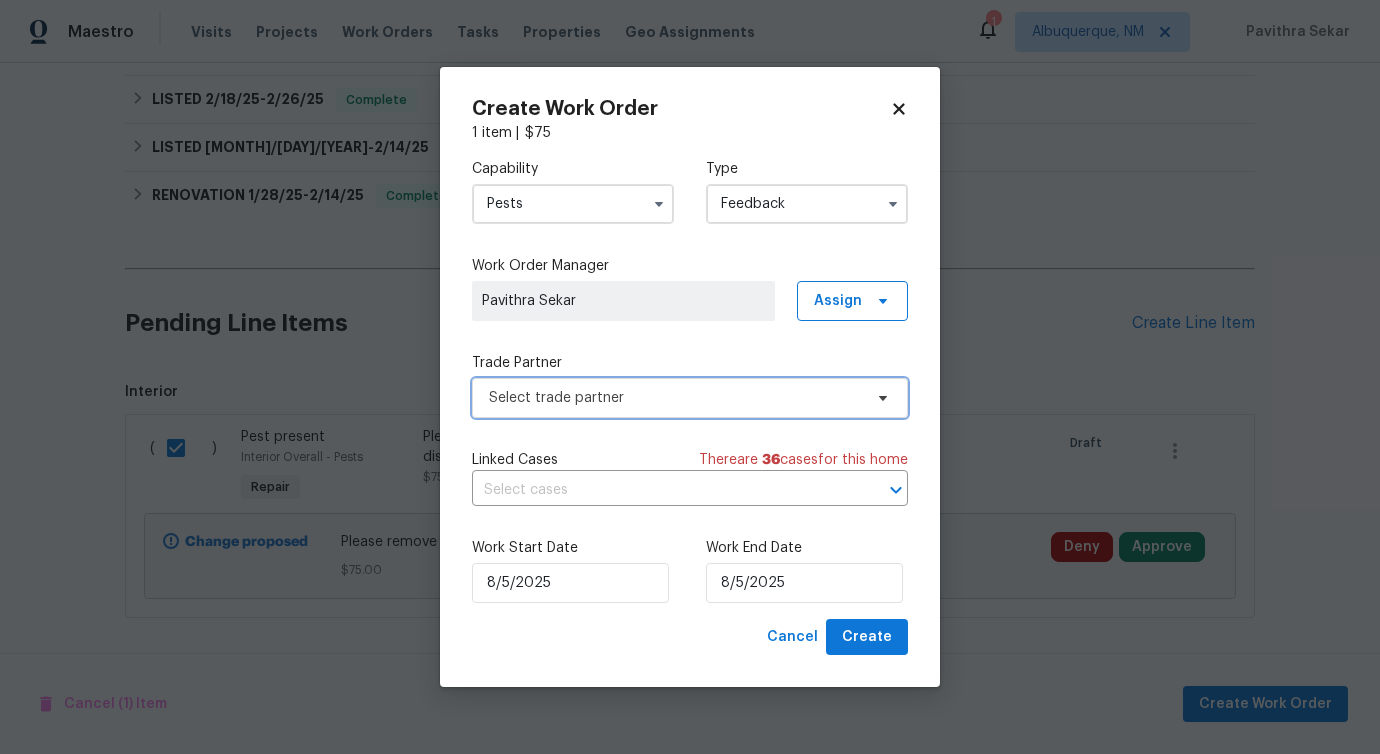click on "Select trade partner" at bounding box center [675, 398] 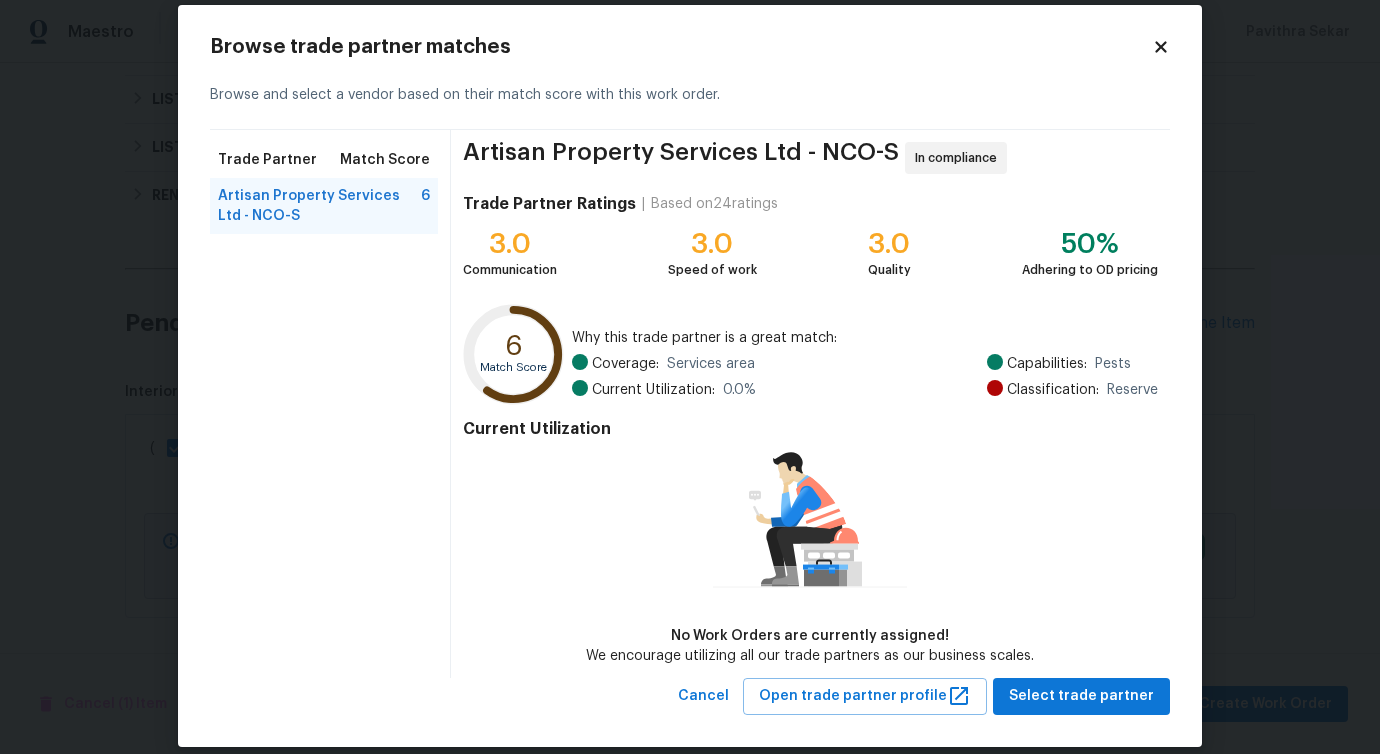 scroll, scrollTop: 46, scrollLeft: 0, axis: vertical 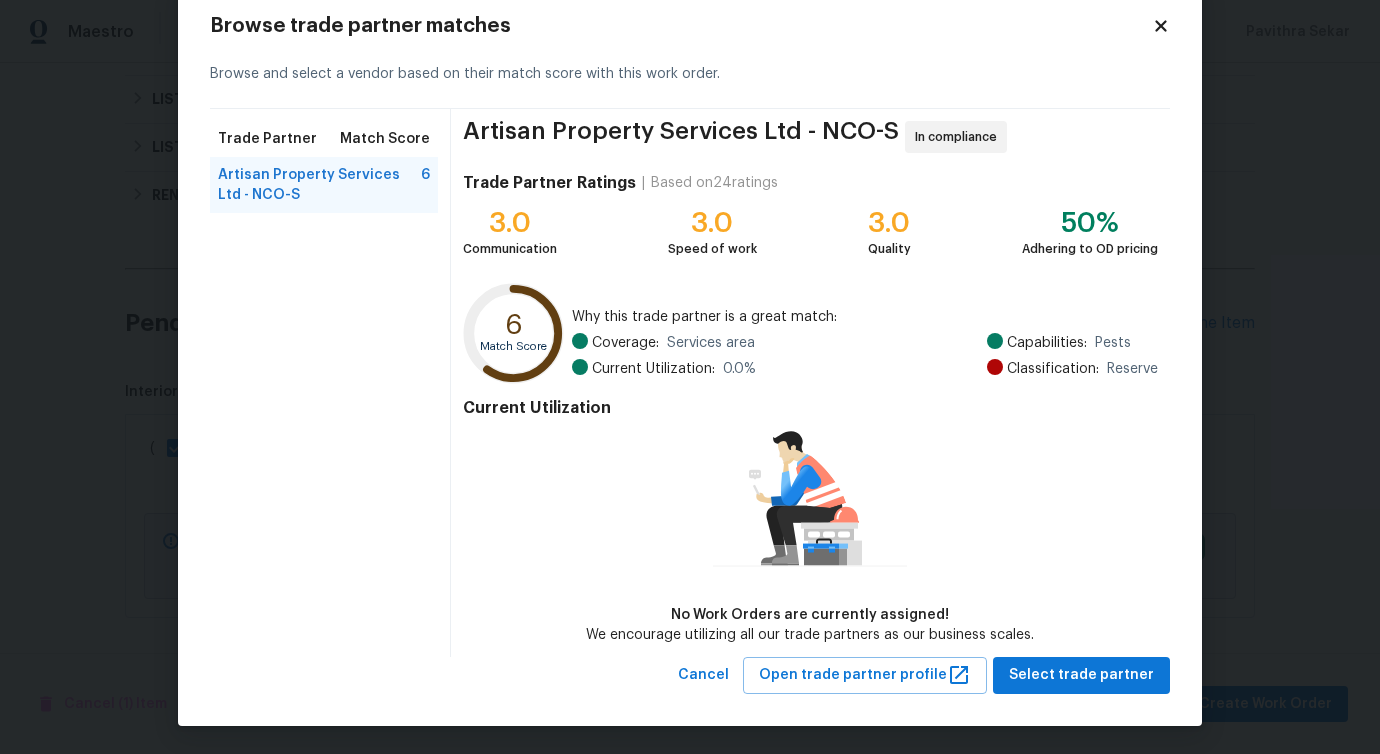 click 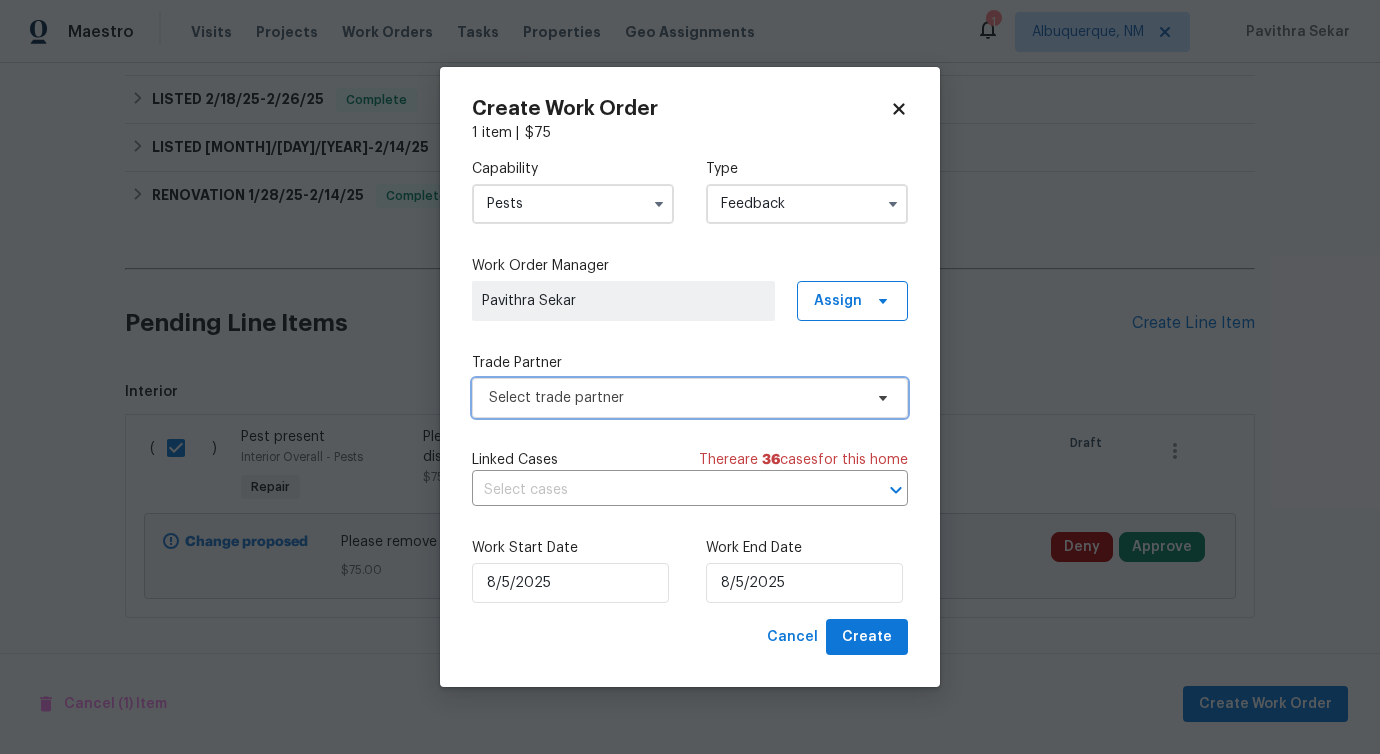 scroll, scrollTop: 0, scrollLeft: 0, axis: both 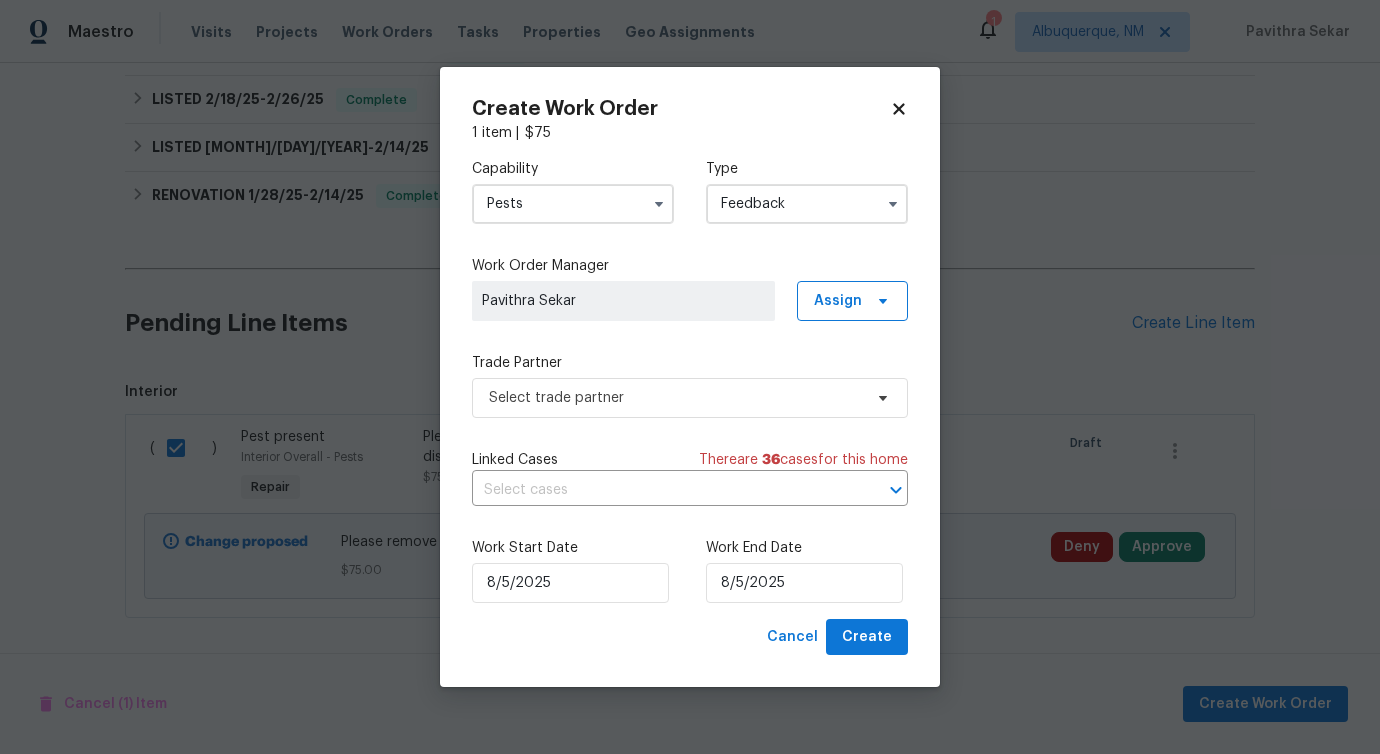 click on "Pests" at bounding box center (573, 204) 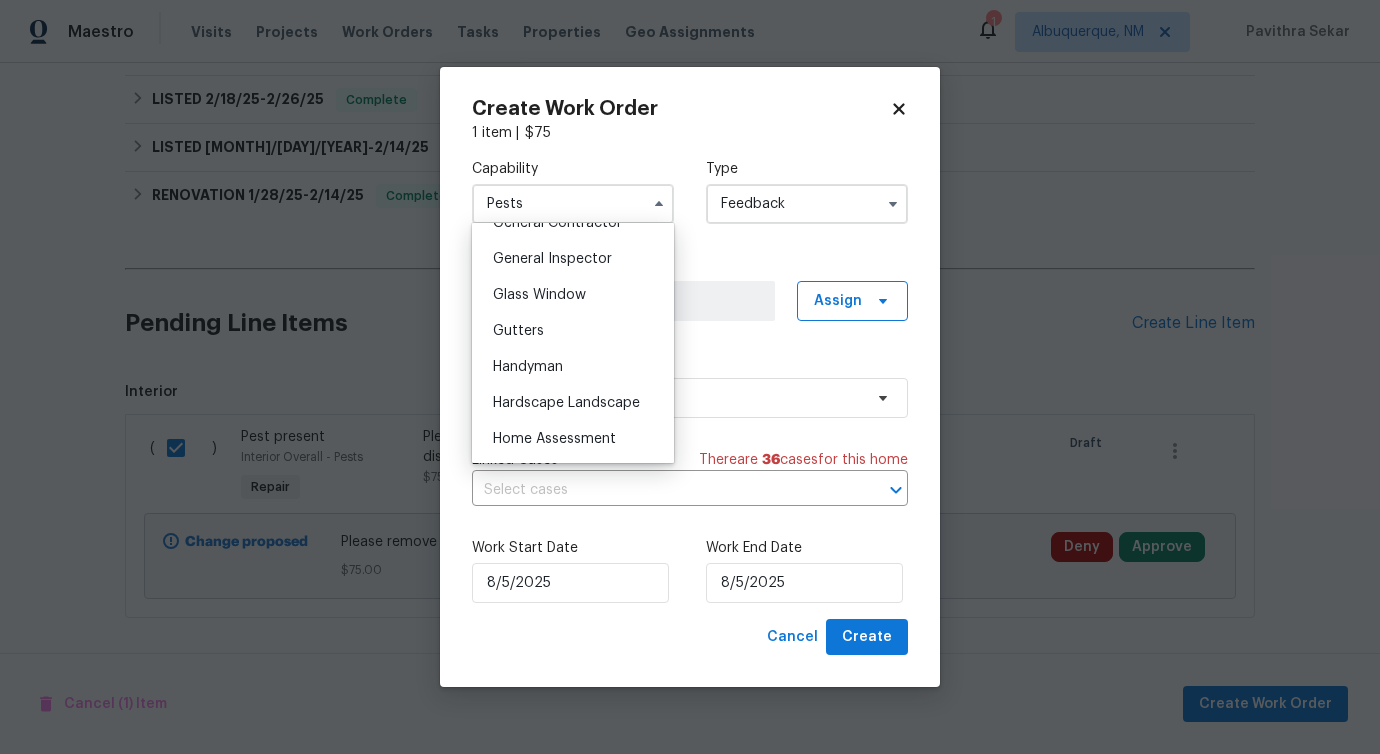 scroll, scrollTop: 1086, scrollLeft: 0, axis: vertical 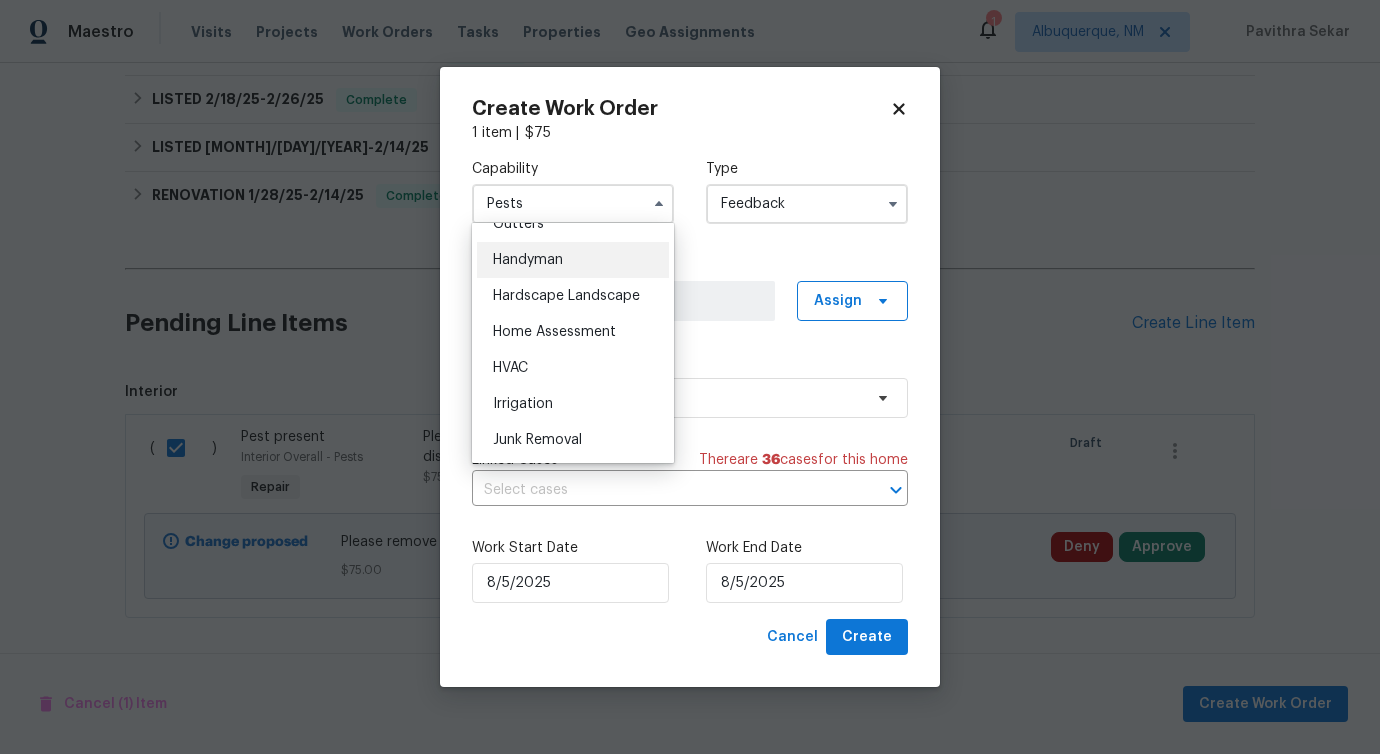 click on "Handyman" at bounding box center (528, 260) 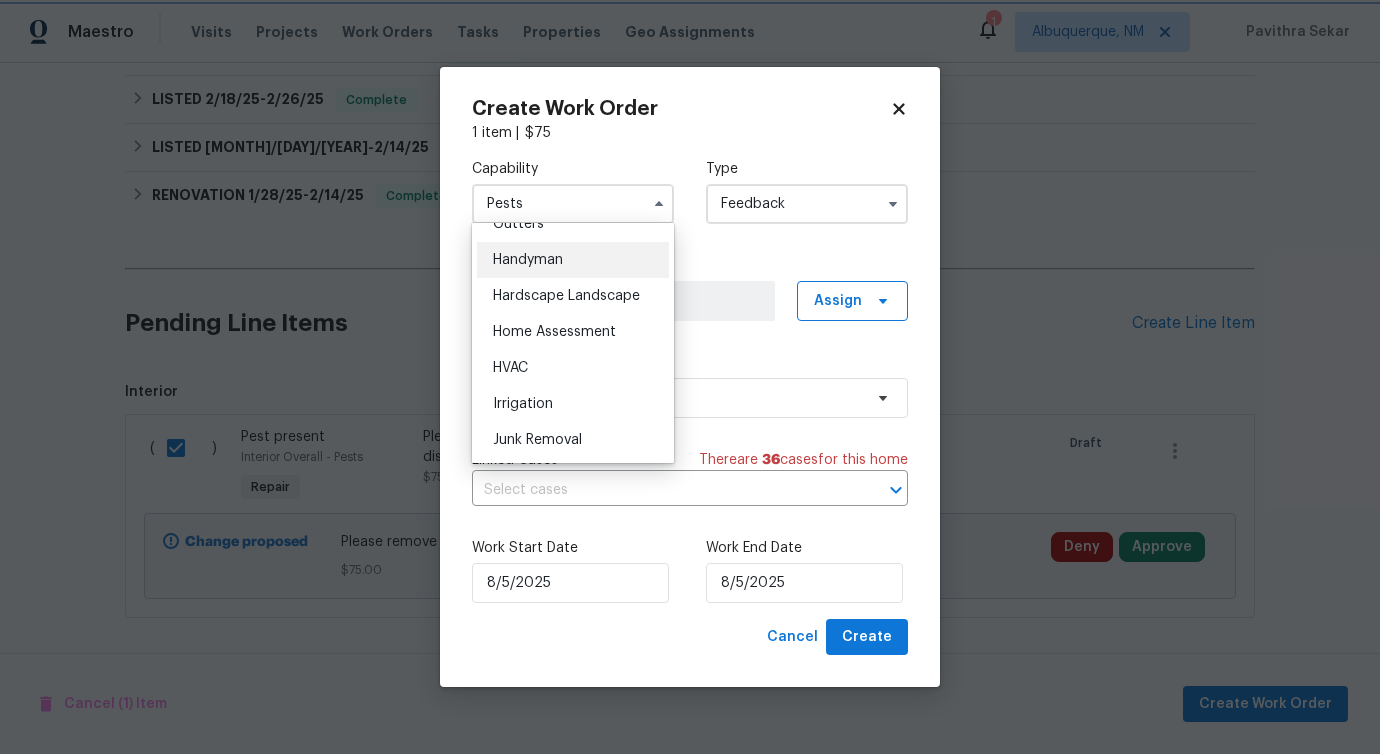 type on "Handyman" 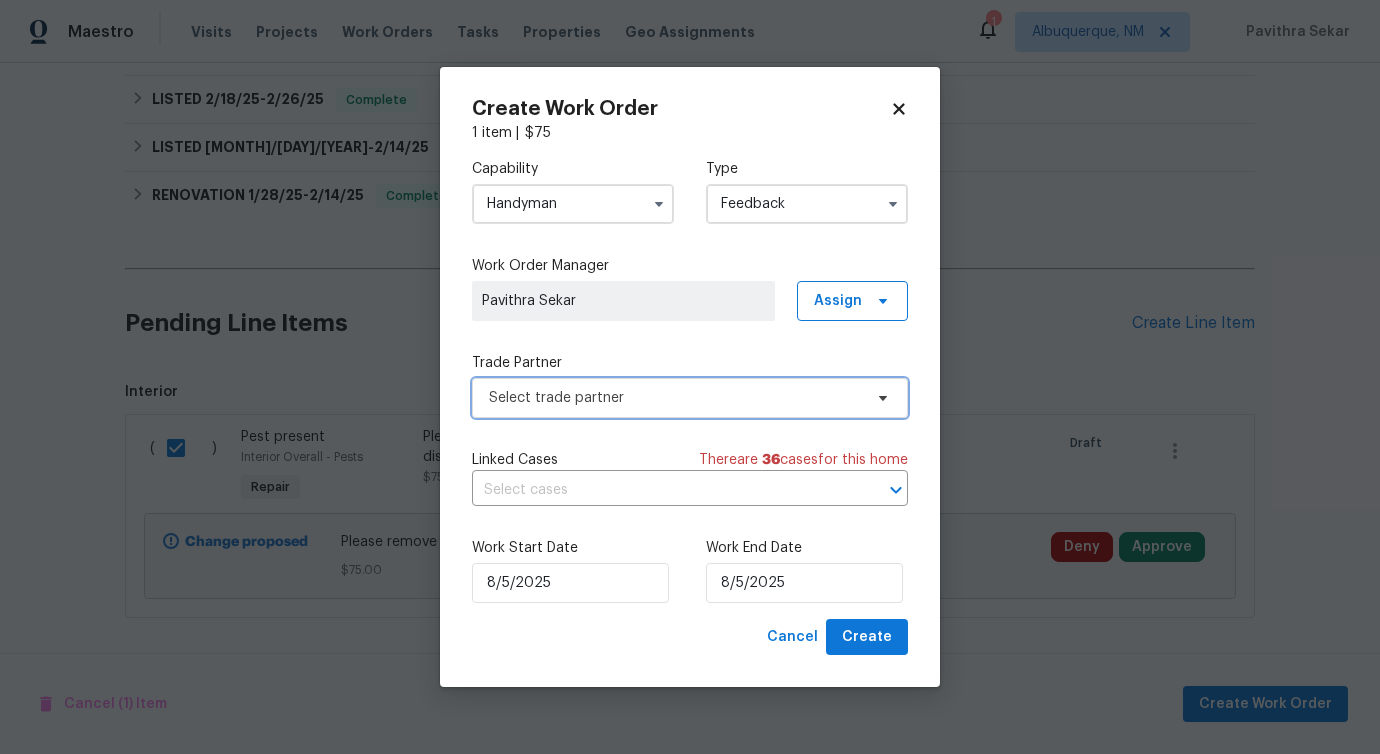 click on "Select trade partner" at bounding box center [675, 398] 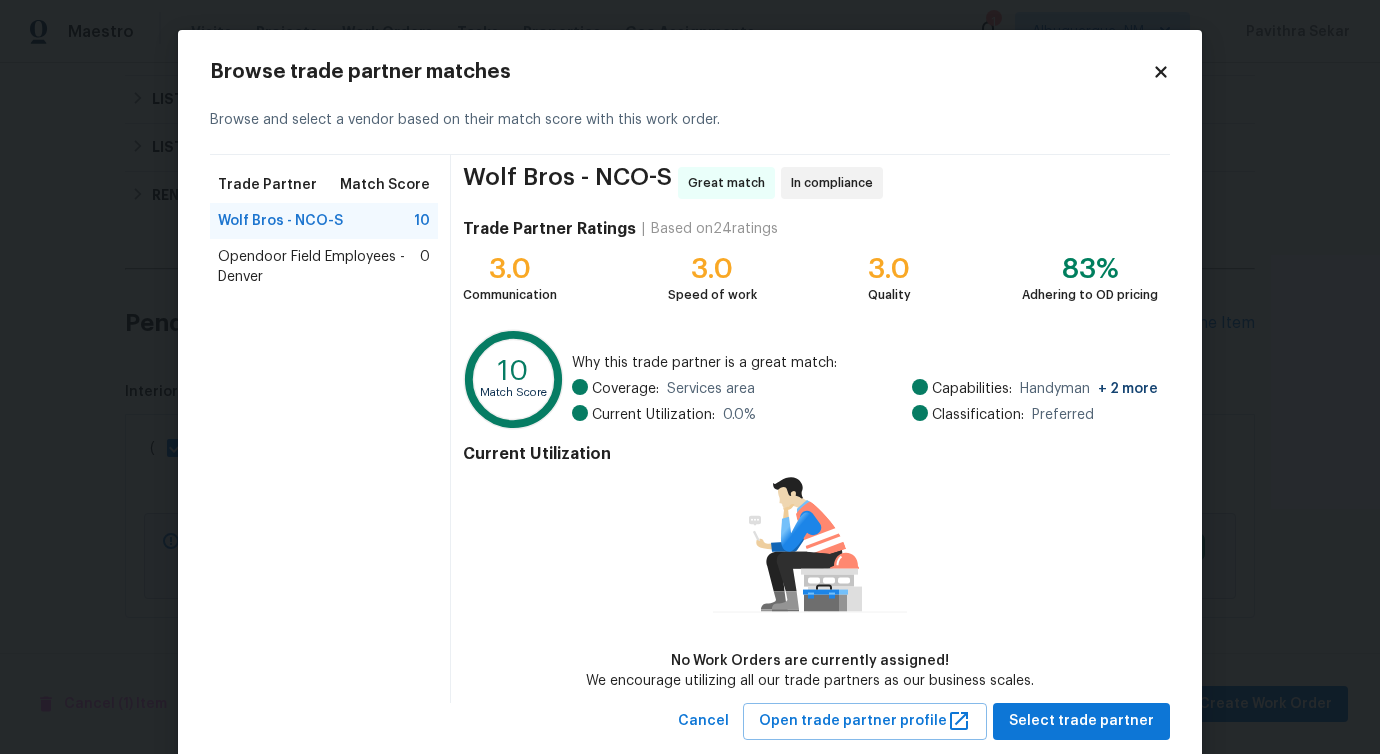 click on "Opendoor Field Employees - Denver" at bounding box center (319, 267) 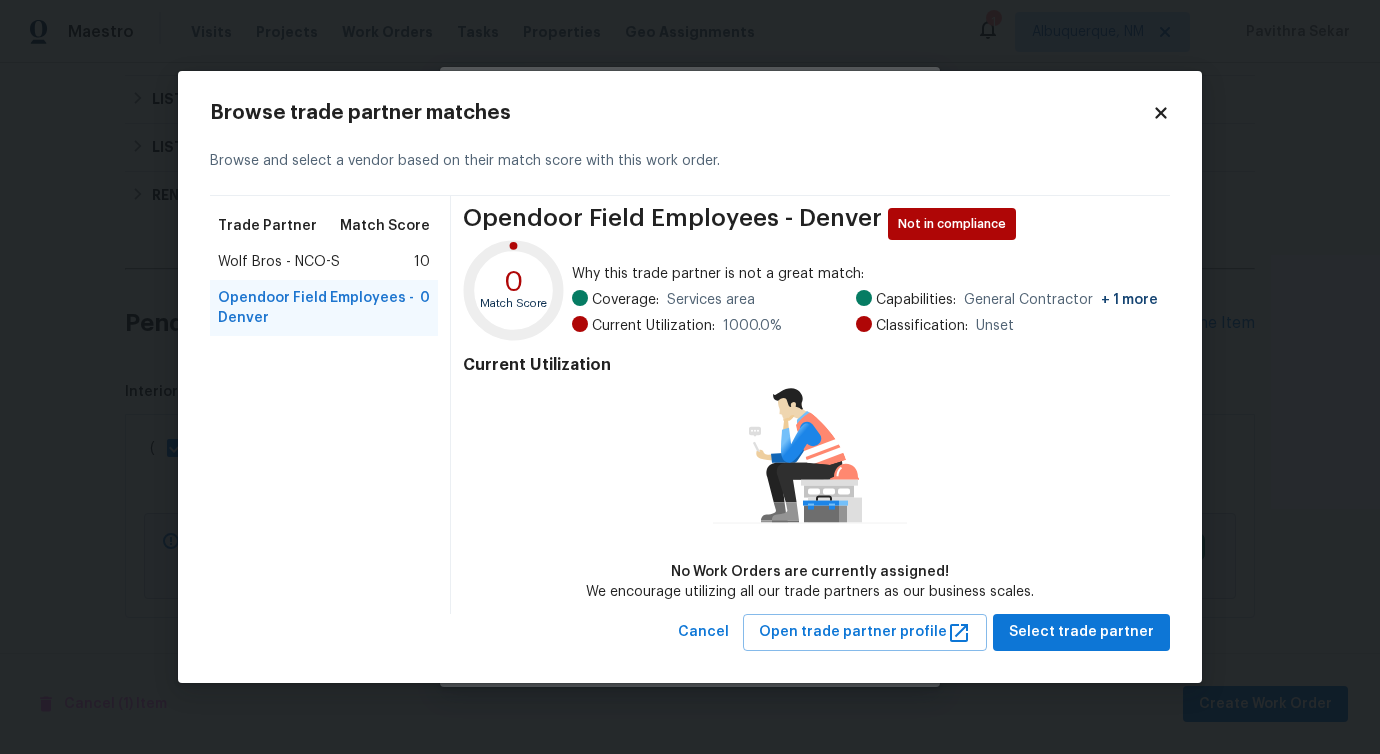 click on "Wolf Bros - NCO-S" at bounding box center (279, 262) 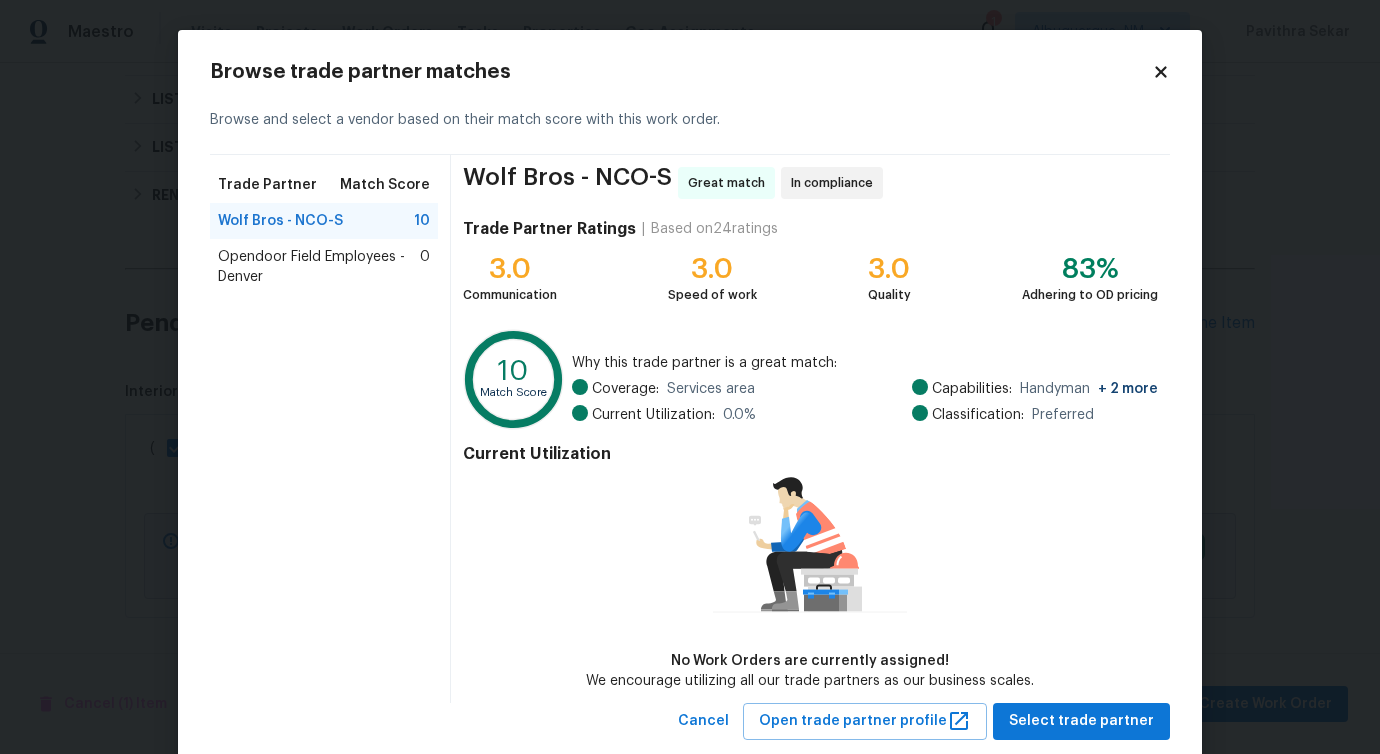 scroll, scrollTop: 46, scrollLeft: 0, axis: vertical 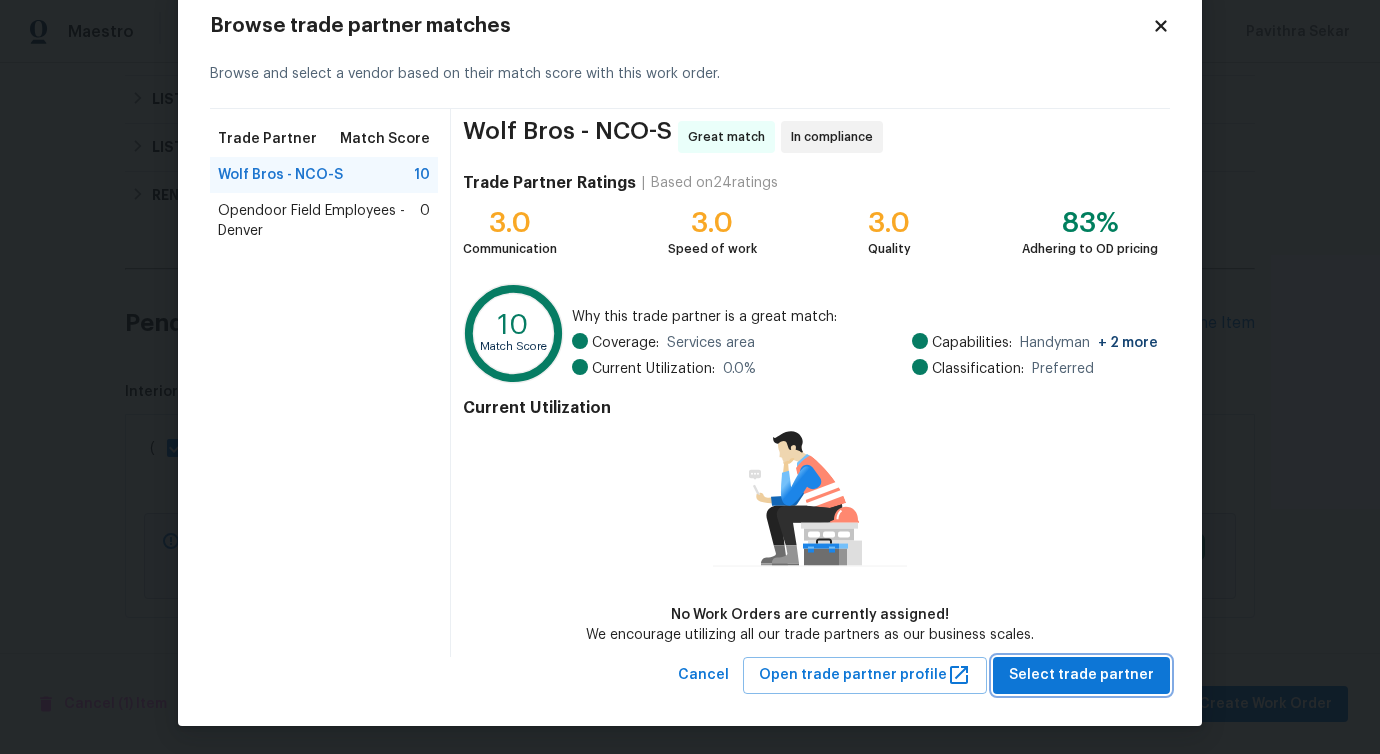 click on "Select trade partner" at bounding box center (1081, 675) 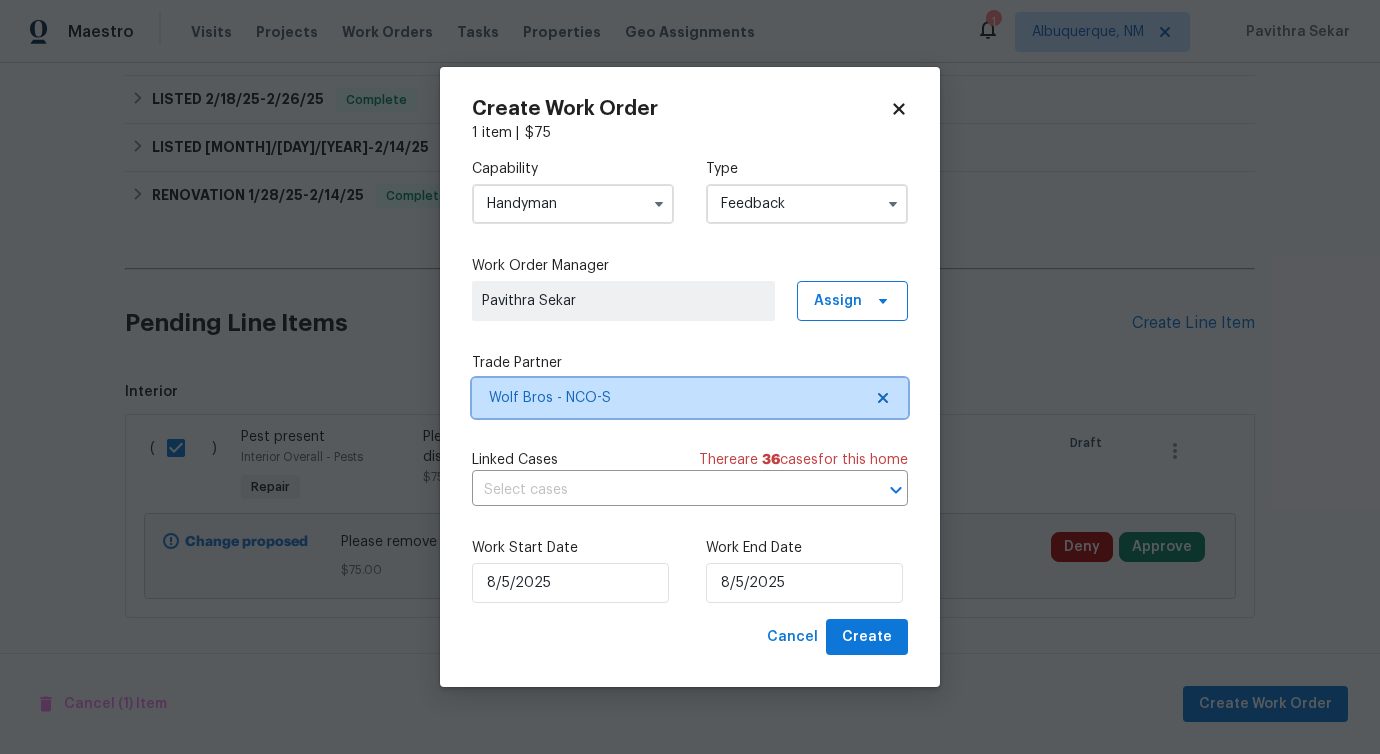 scroll, scrollTop: 0, scrollLeft: 0, axis: both 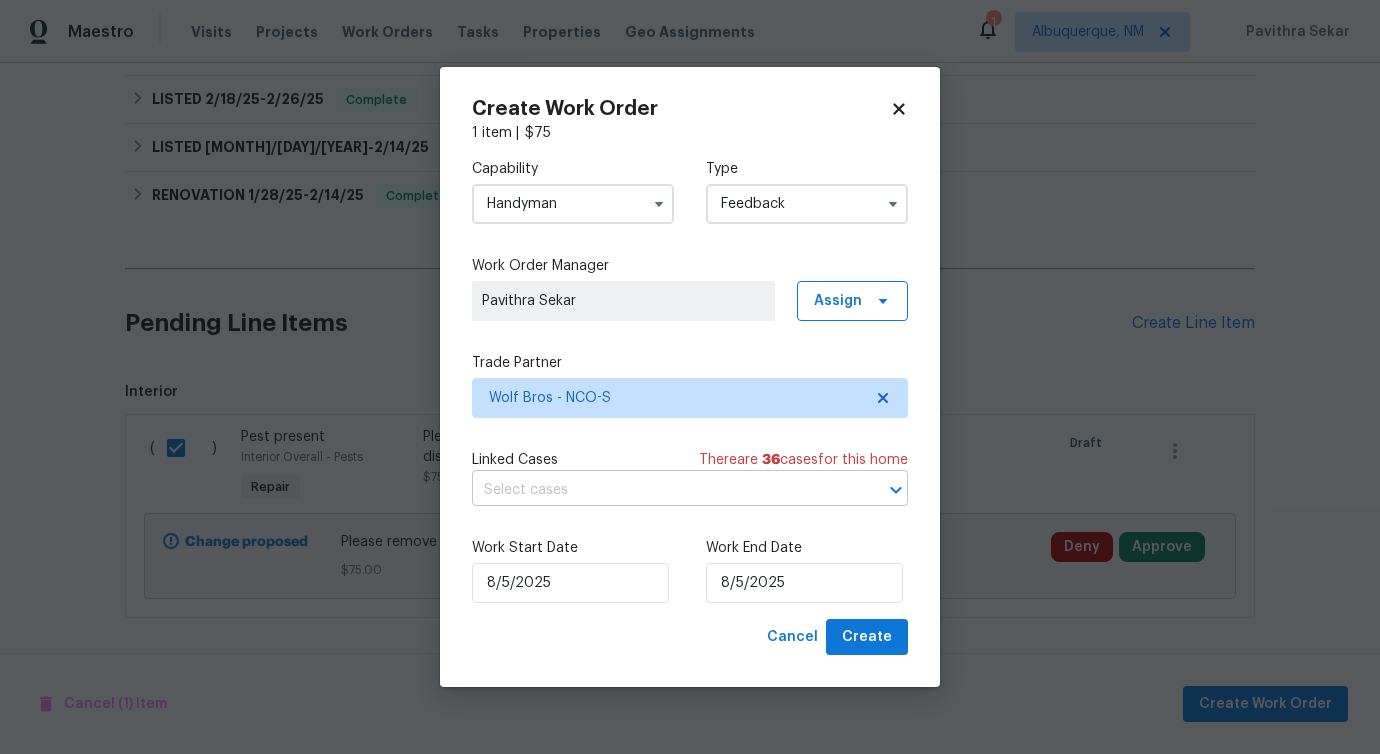 click at bounding box center (662, 490) 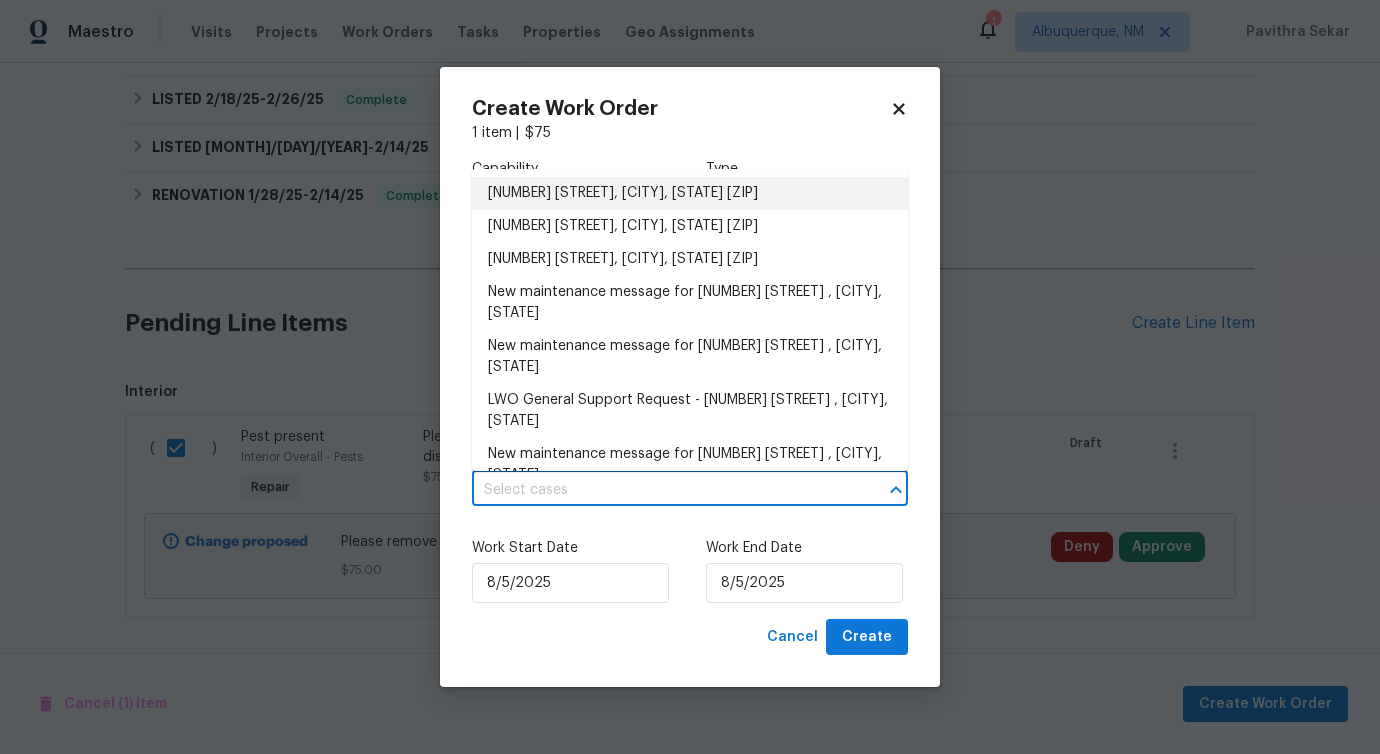click on "Feedback on 5701 W 5th St, Greeley, CO 80634" at bounding box center (690, 193) 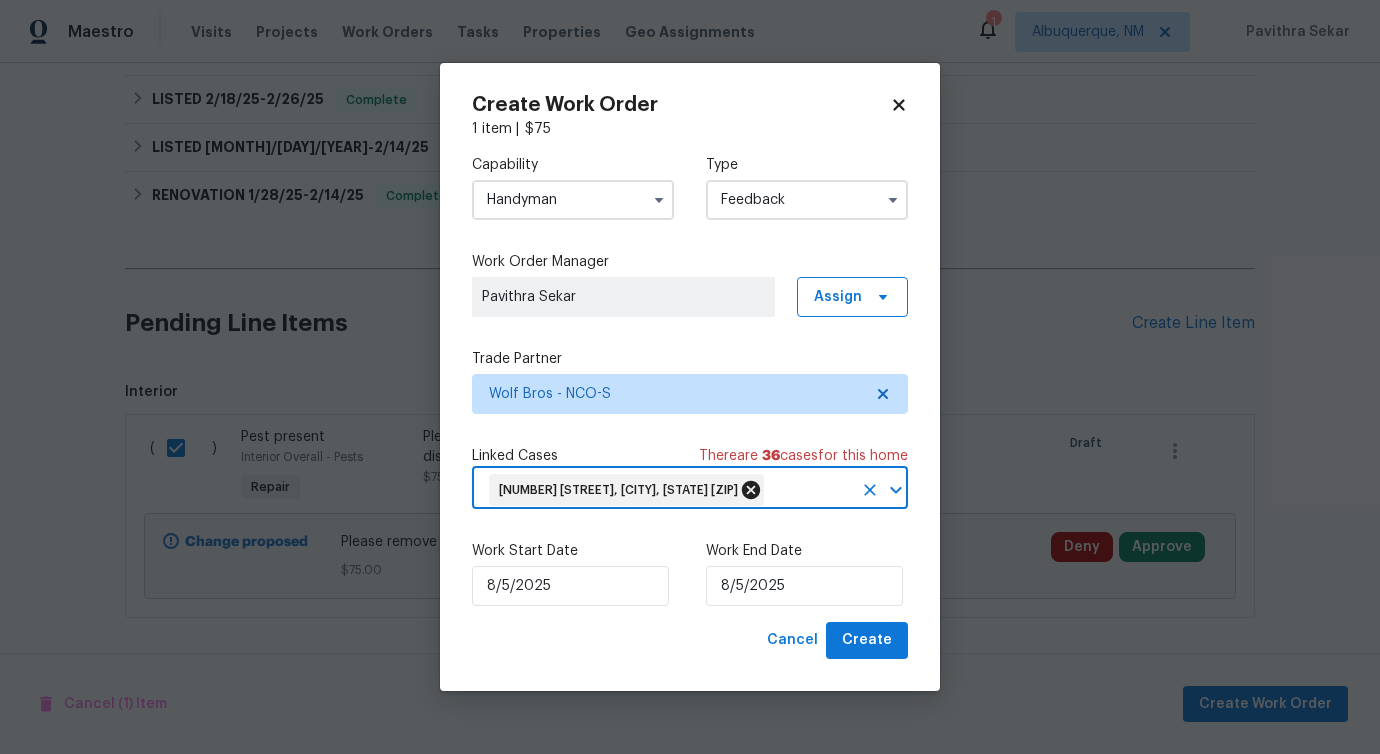 click 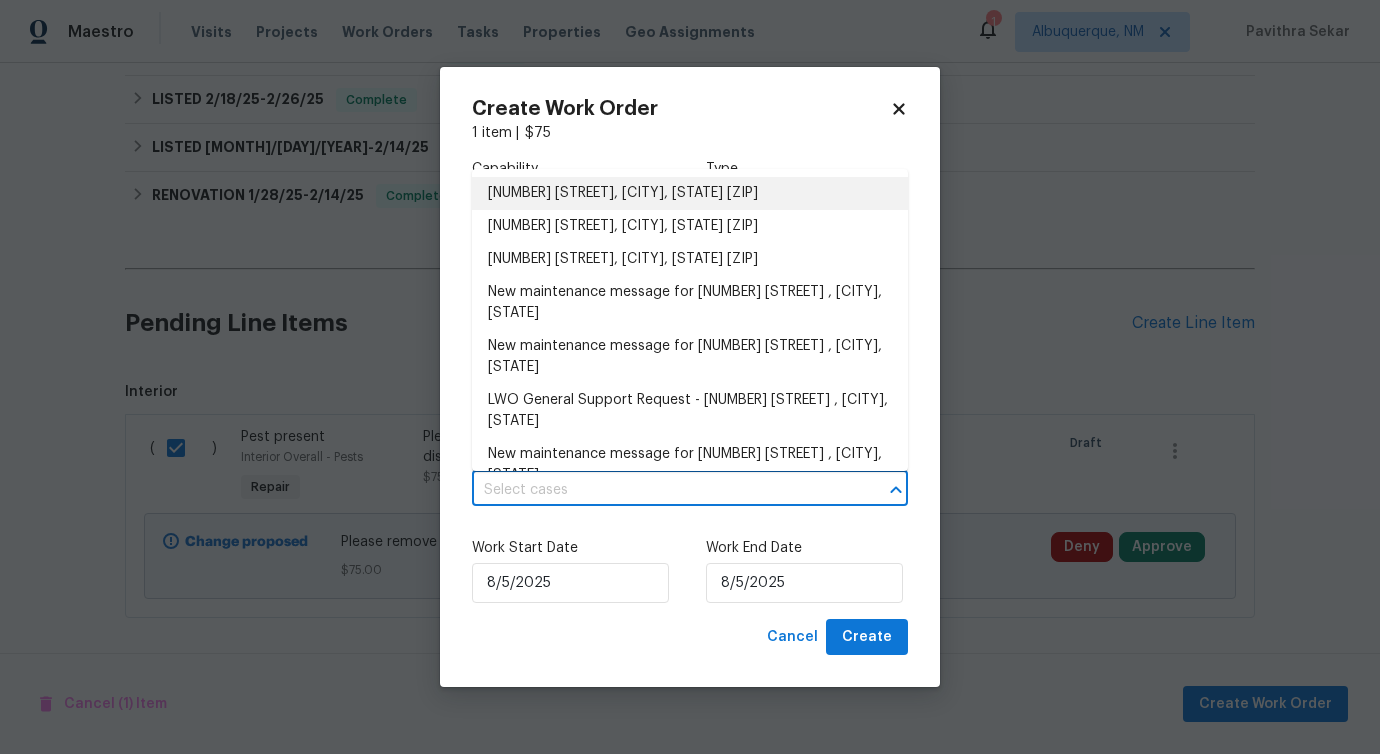 click at bounding box center (662, 490) 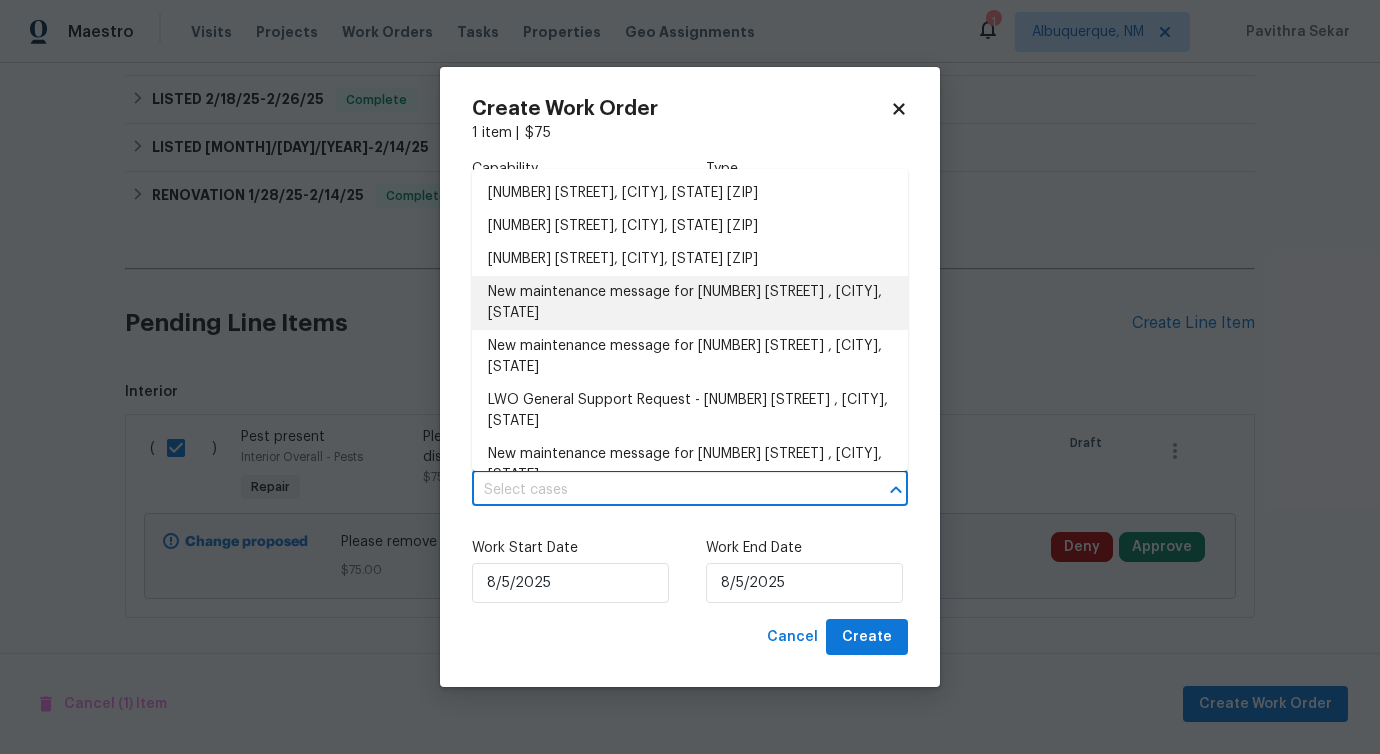 click on "New maintenance message for 5701 W 5th St , Greeley, CO 80634" at bounding box center [690, 303] 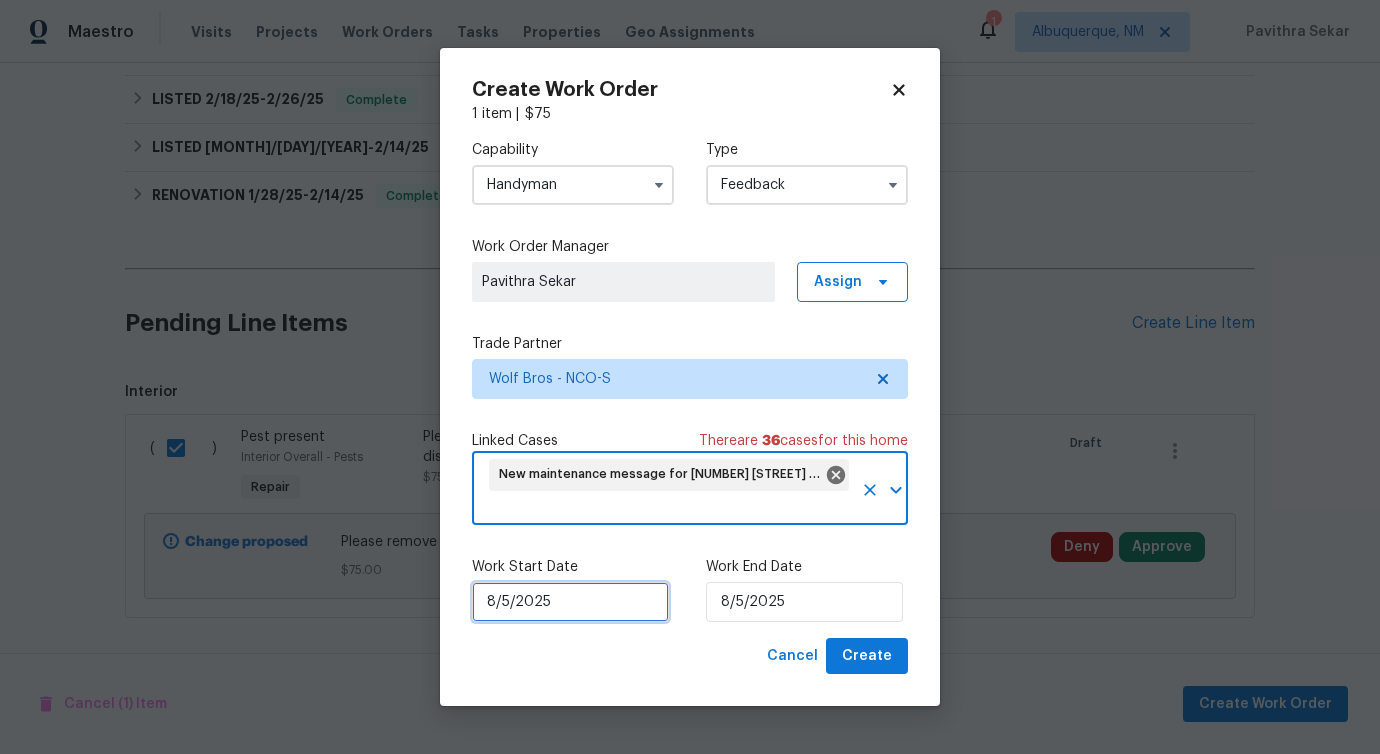click on "8/5/2025" at bounding box center [570, 602] 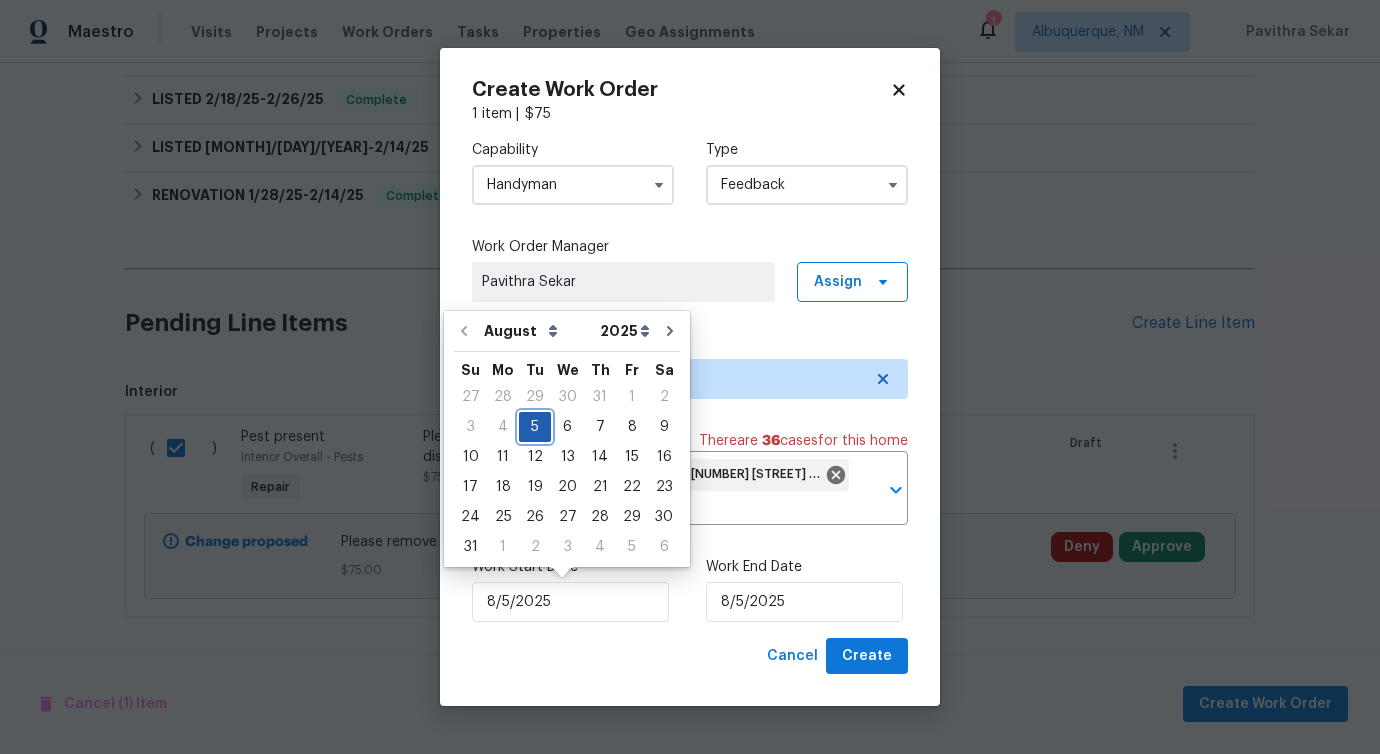 click on "5" at bounding box center (535, 427) 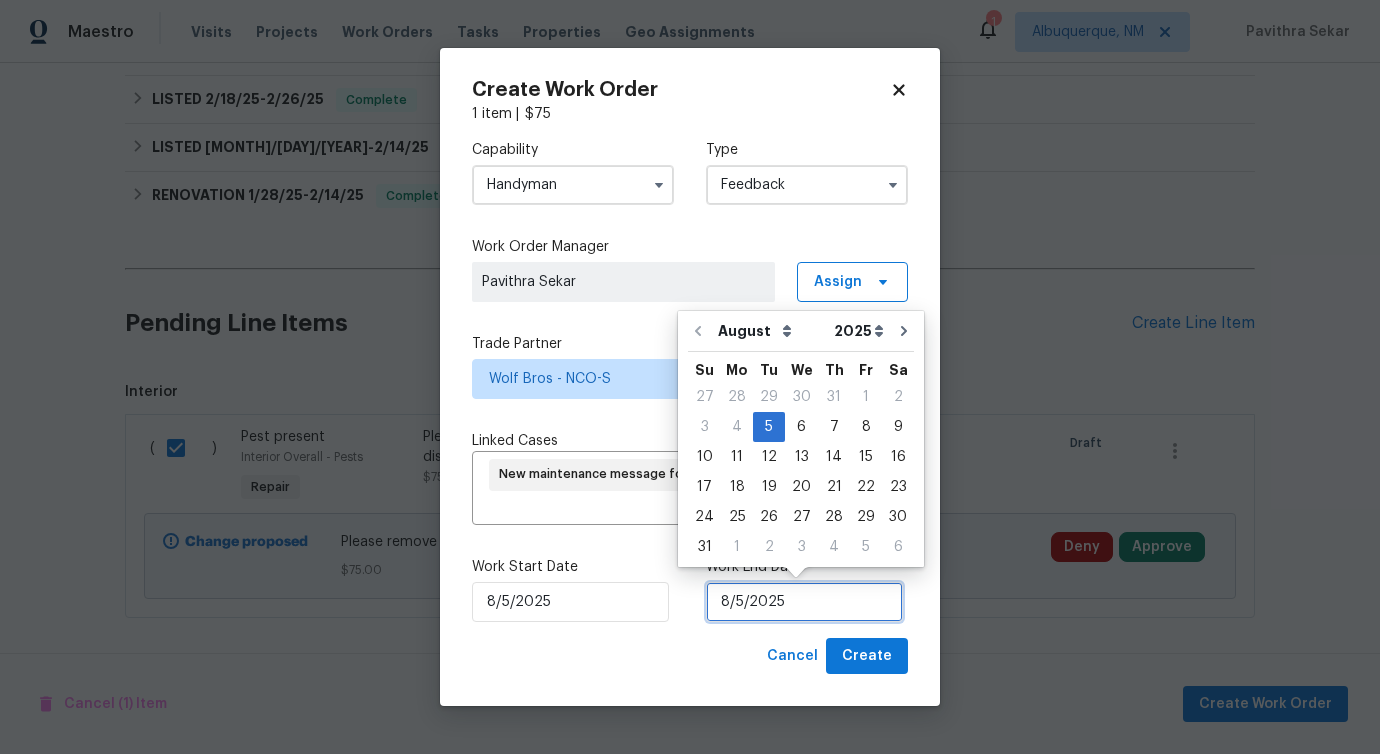 click on "8/5/2025" at bounding box center (804, 602) 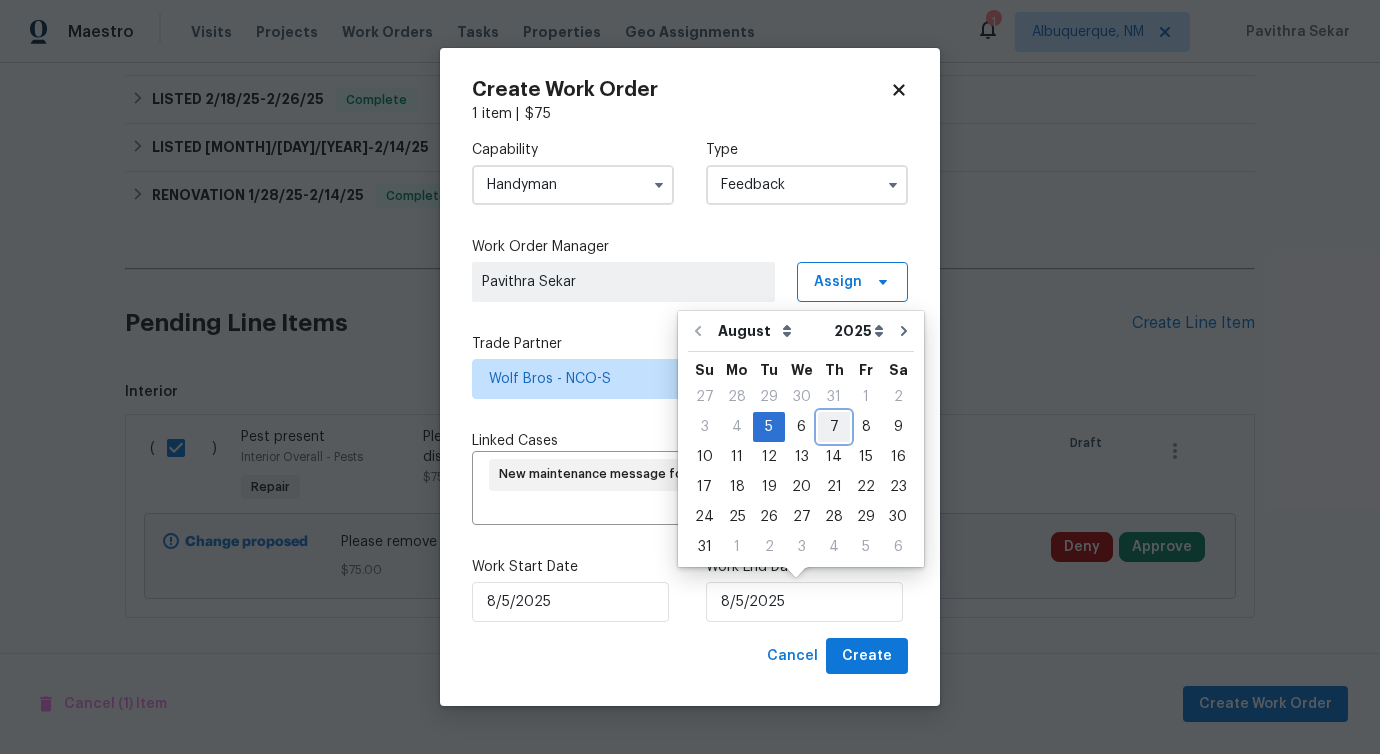 click on "7" at bounding box center [834, 427] 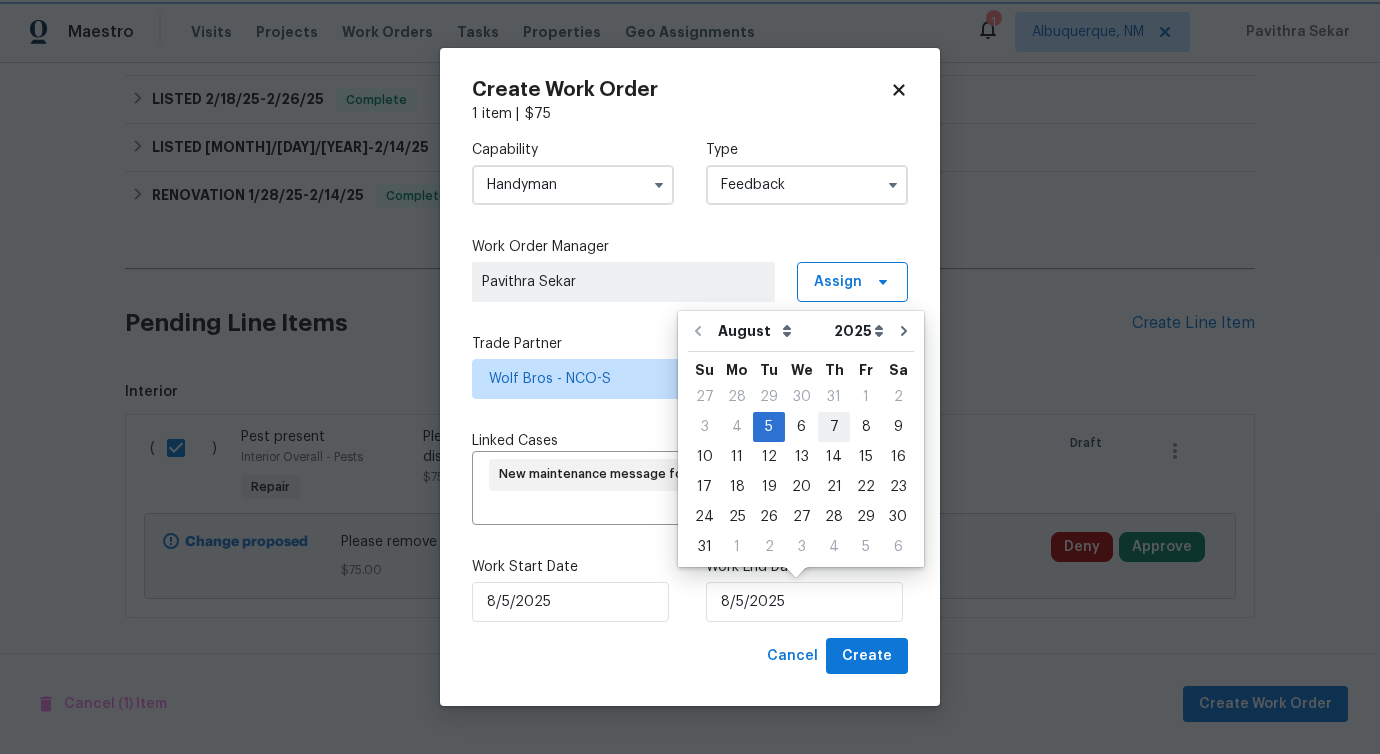 type on "8/7/2025" 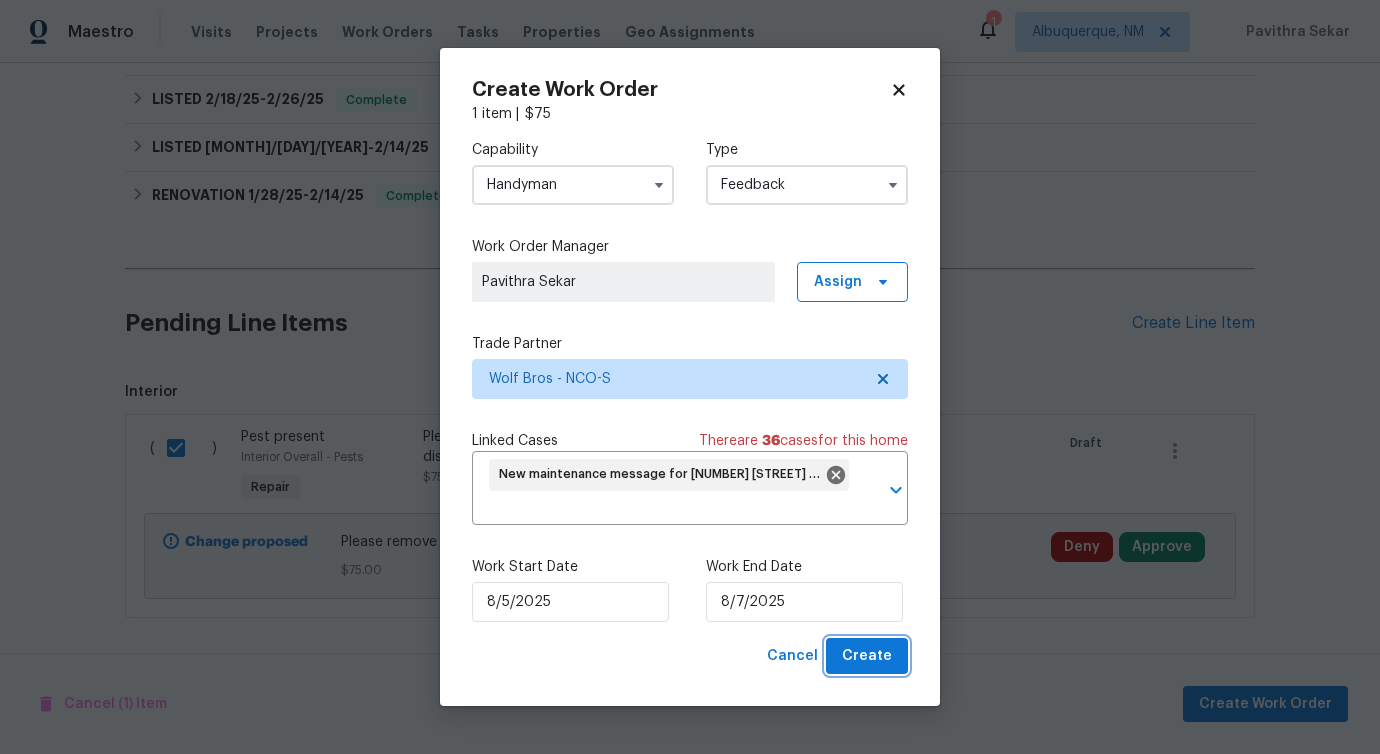 click on "Create" at bounding box center (867, 656) 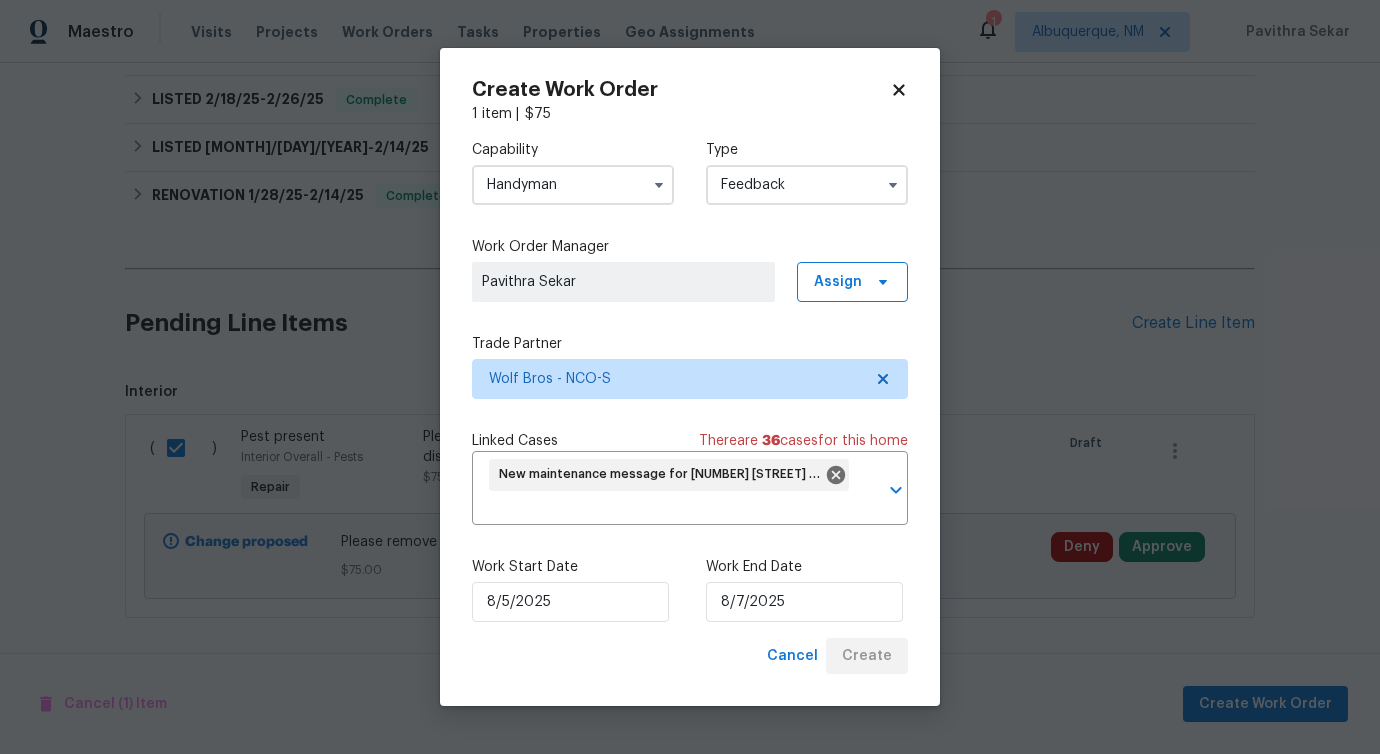 checkbox on "false" 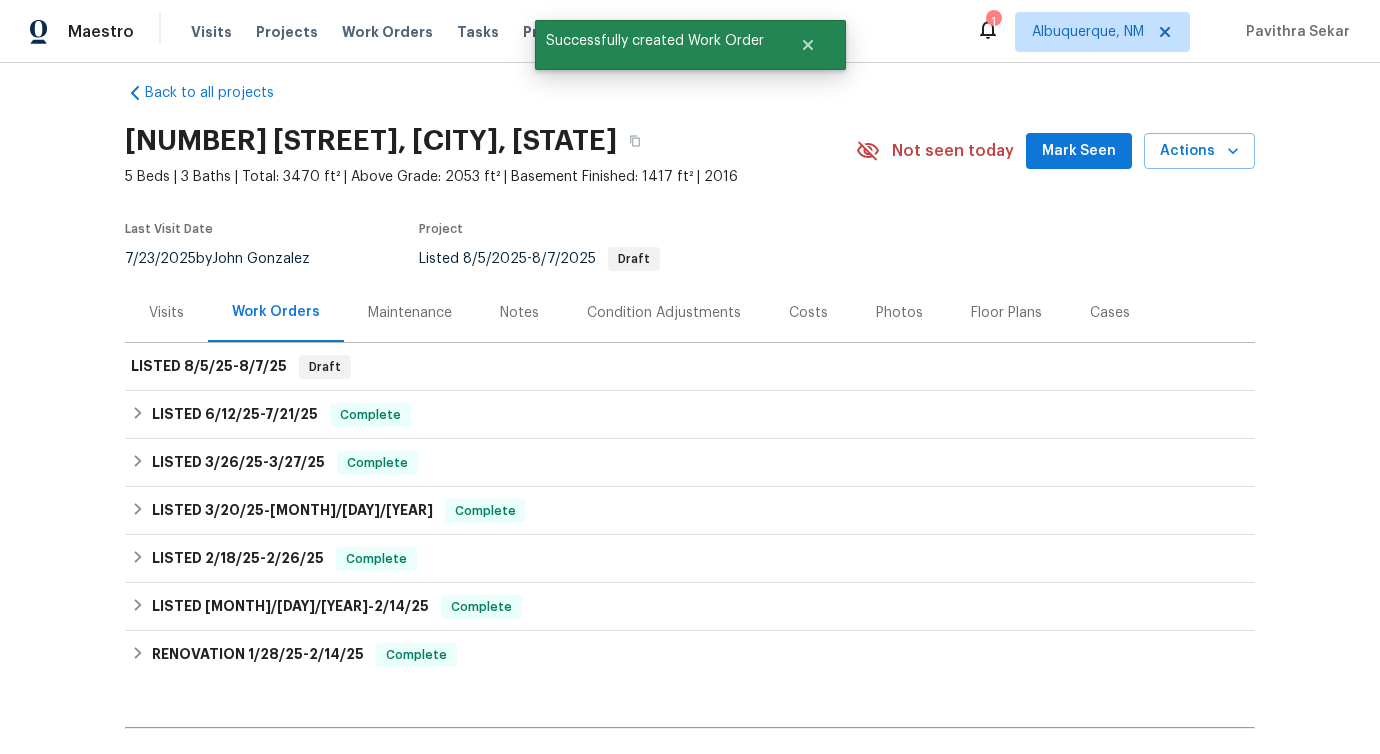 scroll, scrollTop: 0, scrollLeft: 0, axis: both 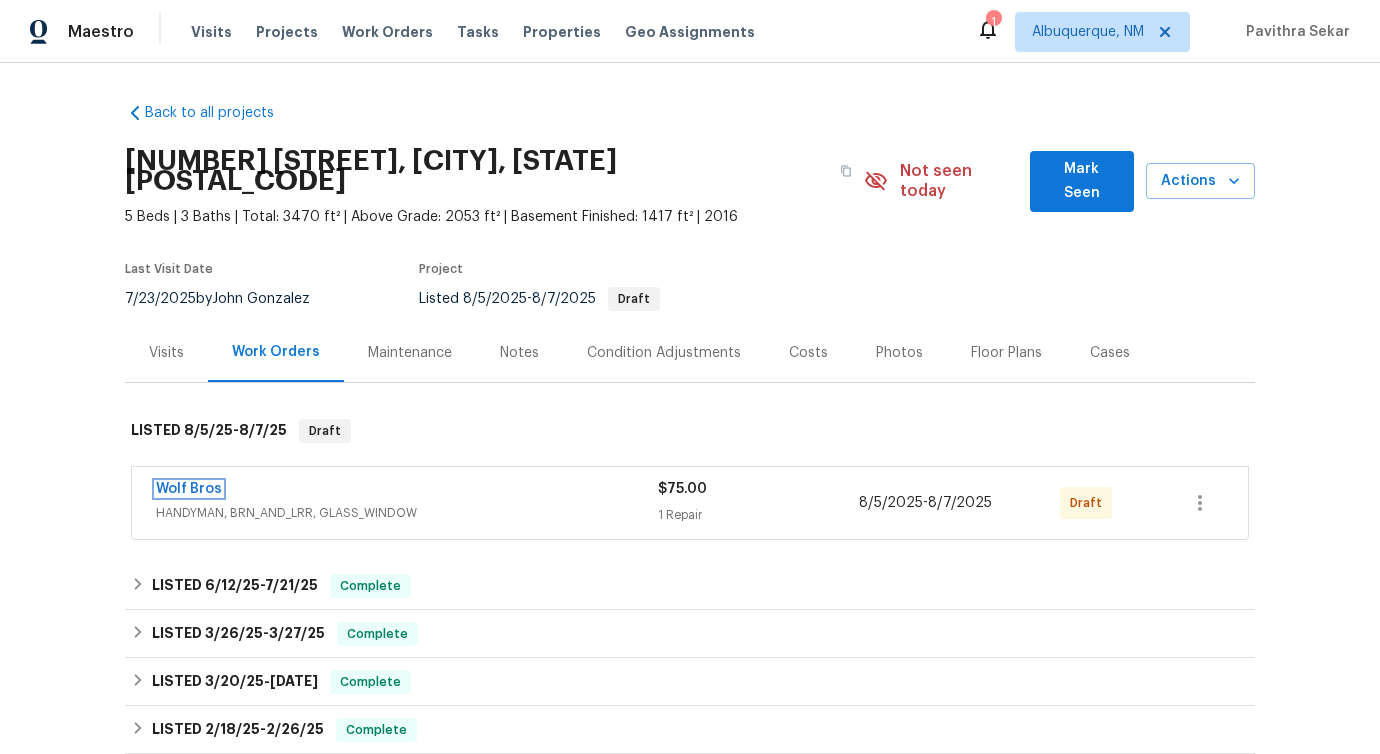 click on "Wolf Bros" at bounding box center (189, 489) 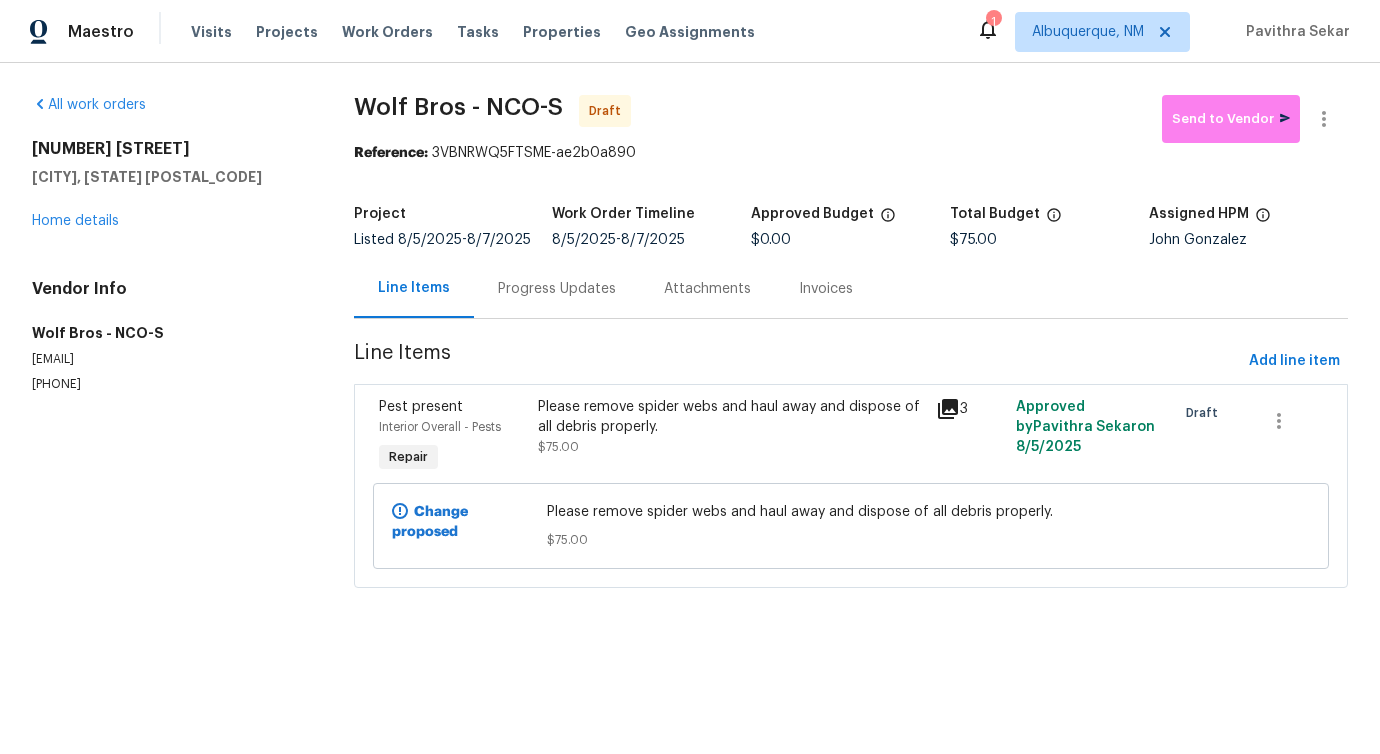 drag, startPoint x: 576, startPoint y: 280, endPoint x: 575, endPoint y: 291, distance: 11.045361 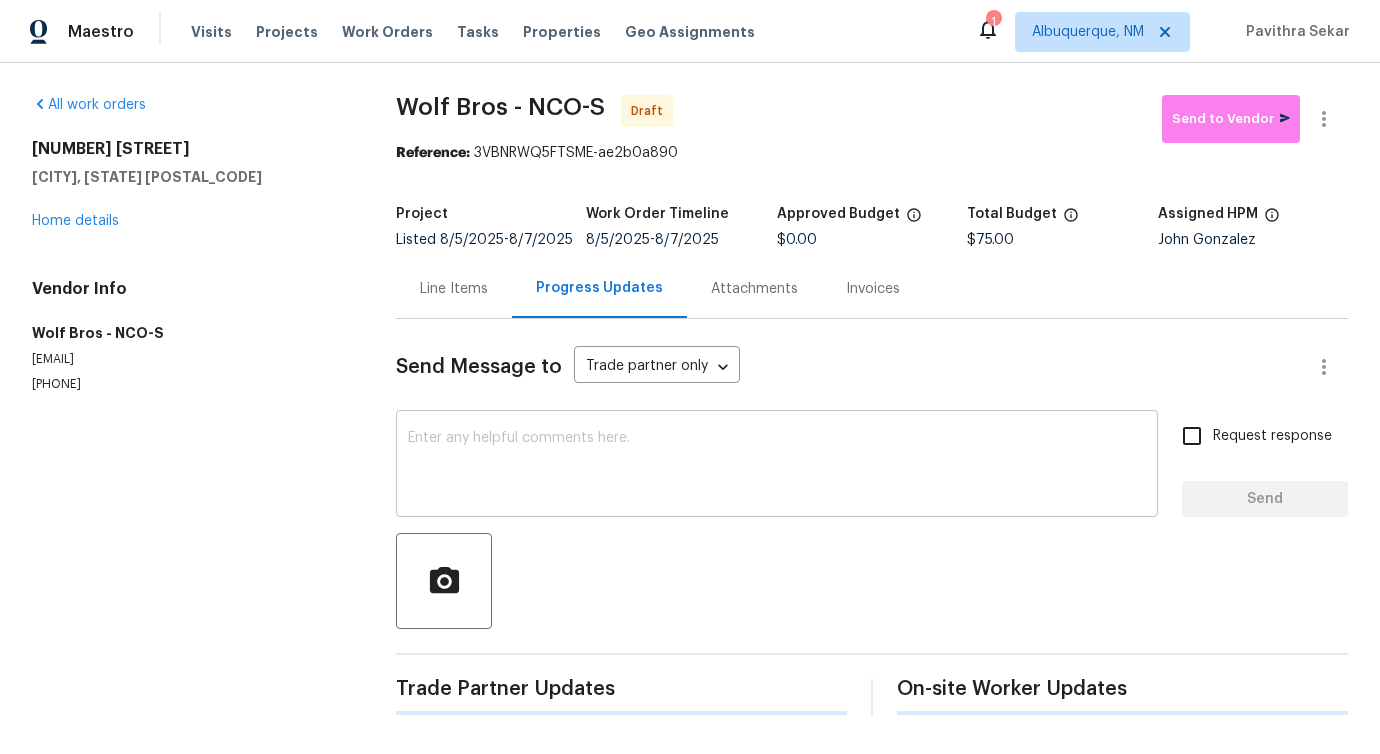 click on "x ​" at bounding box center [777, 466] 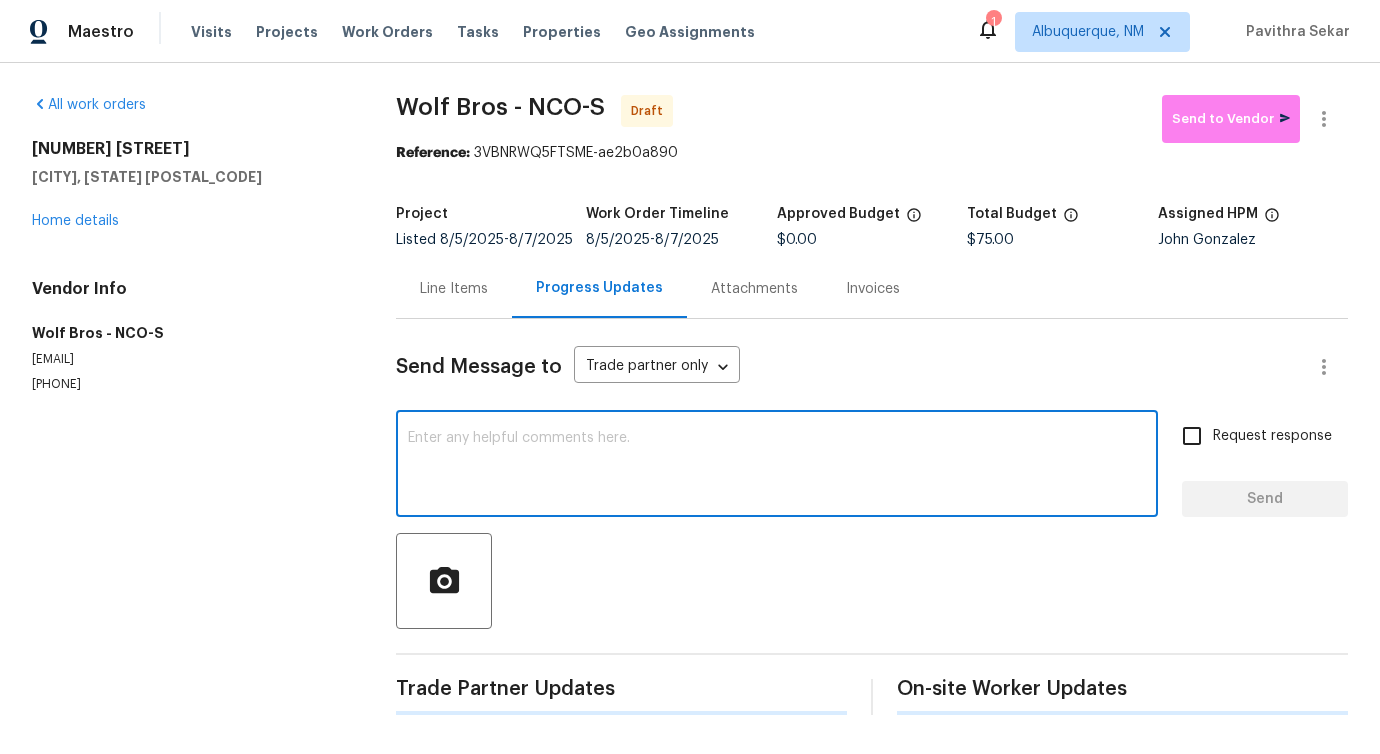 paste on "Hi, this is Pavithra with Opendoor. I’m confirming you received the WO for the property at (Address). Please review and accept the WO within 24 hours and provide a schedule date. Please disregard the contact information for the HPM included in the WO. Our Centralised LWO Team is responsible for Listed WOs." 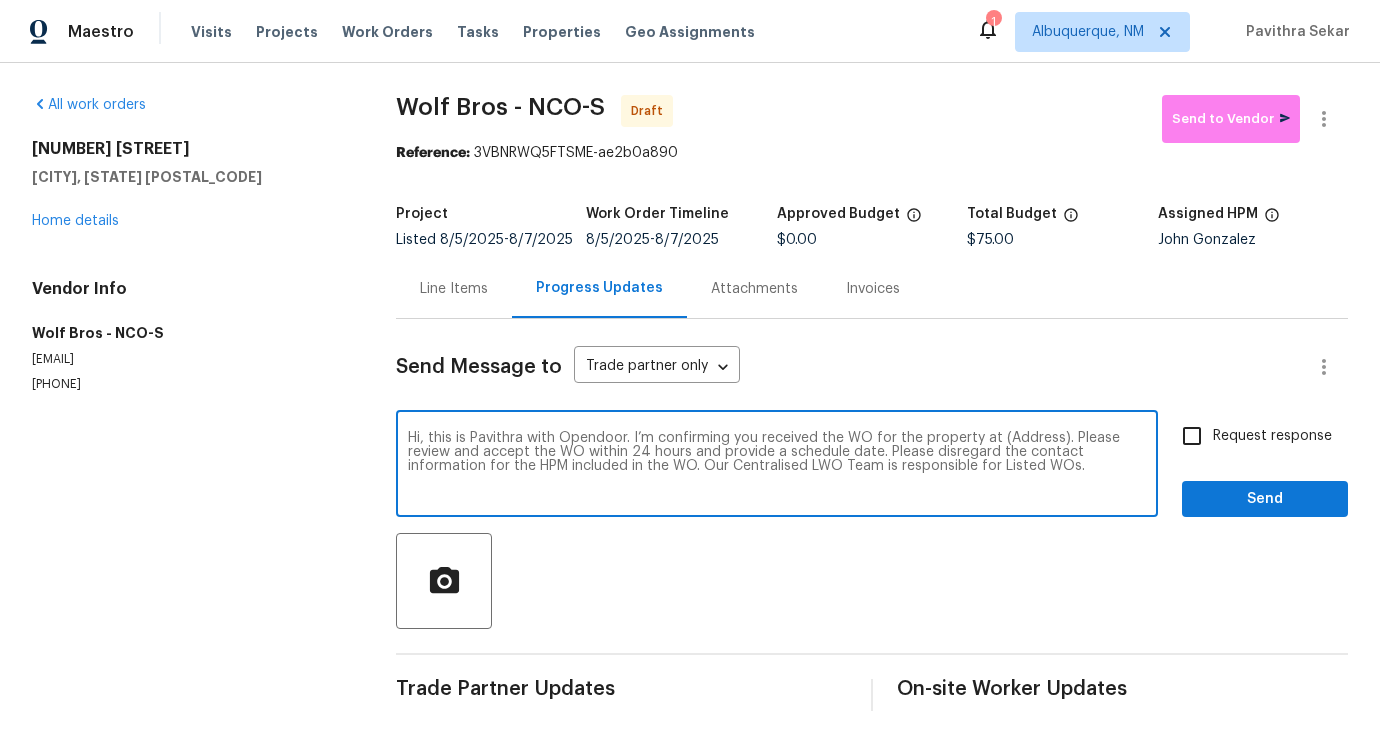 click on "Hi, this is Pavithra with Opendoor. I’m confirming you received the WO for the property at (Address). Please review and accept the WO within 24 hours and provide a schedule date. Please disregard the contact information for the HPM included in the WO. Our Centralised LWO Team is responsible for Listed WOs." at bounding box center (777, 466) 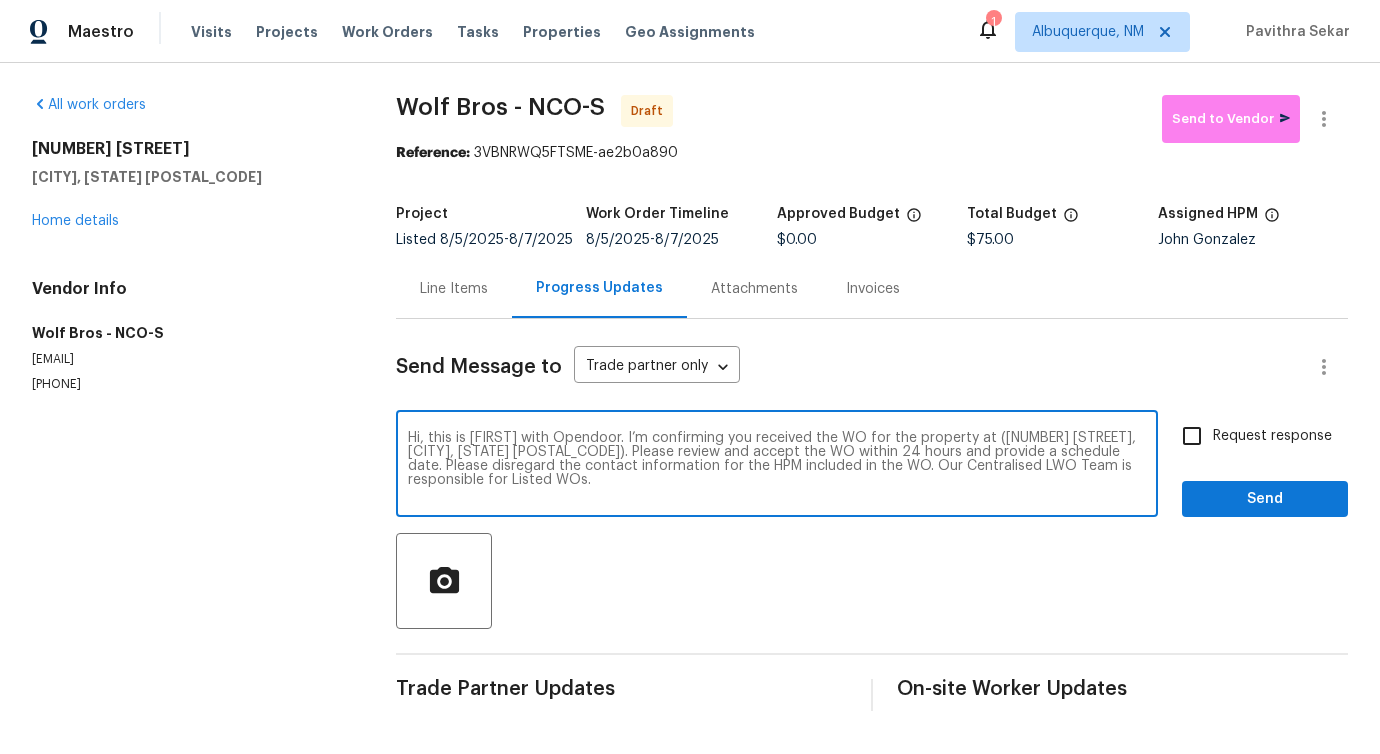 type on "Hi, this is [FIRST] with Opendoor. I’m confirming you received the WO for the property at ([NUMBER] [STREET], [CITY], [STATE] [POSTAL_CODE]). Please review and accept the WO within 24 hours and provide a schedule date. Please disregard the contact information for the HPM included in the WO. Our Centralised LWO Team is responsible for Listed WOs." 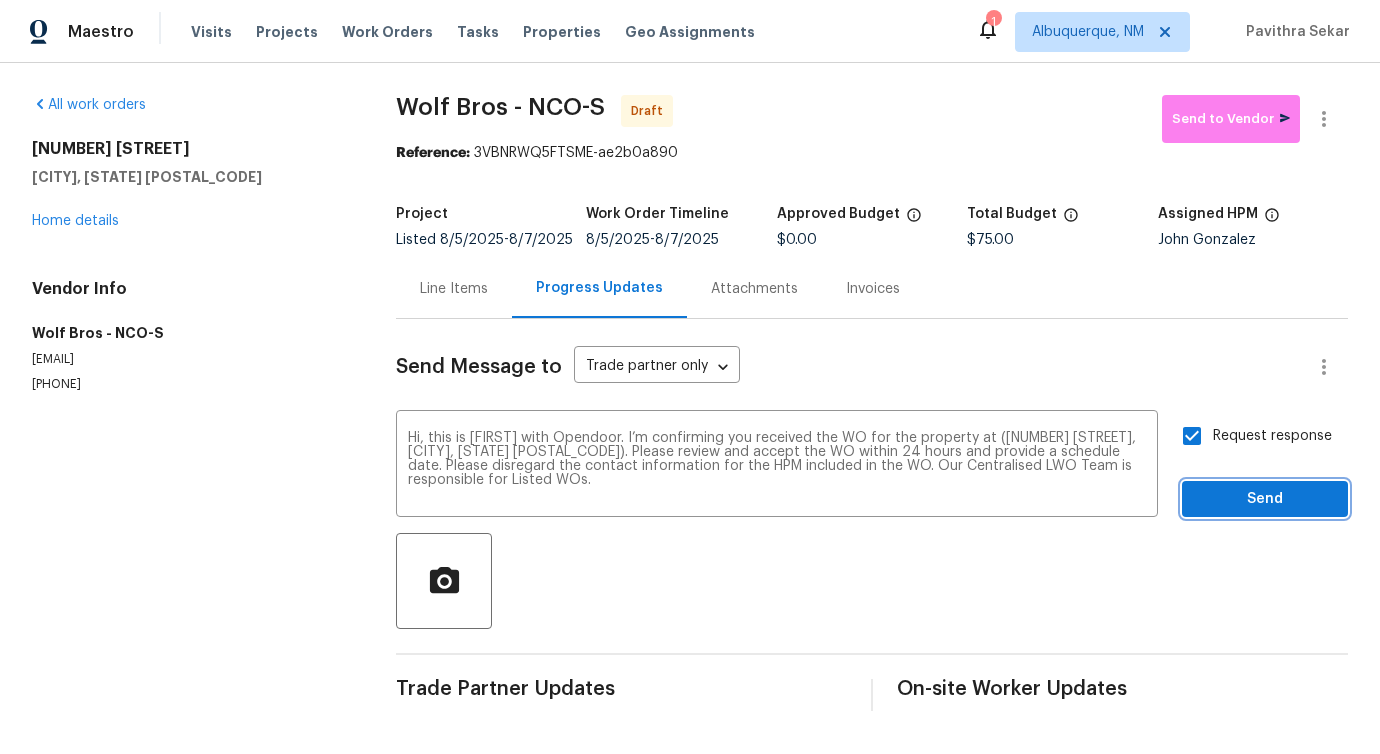 click on "Send" at bounding box center (1265, 499) 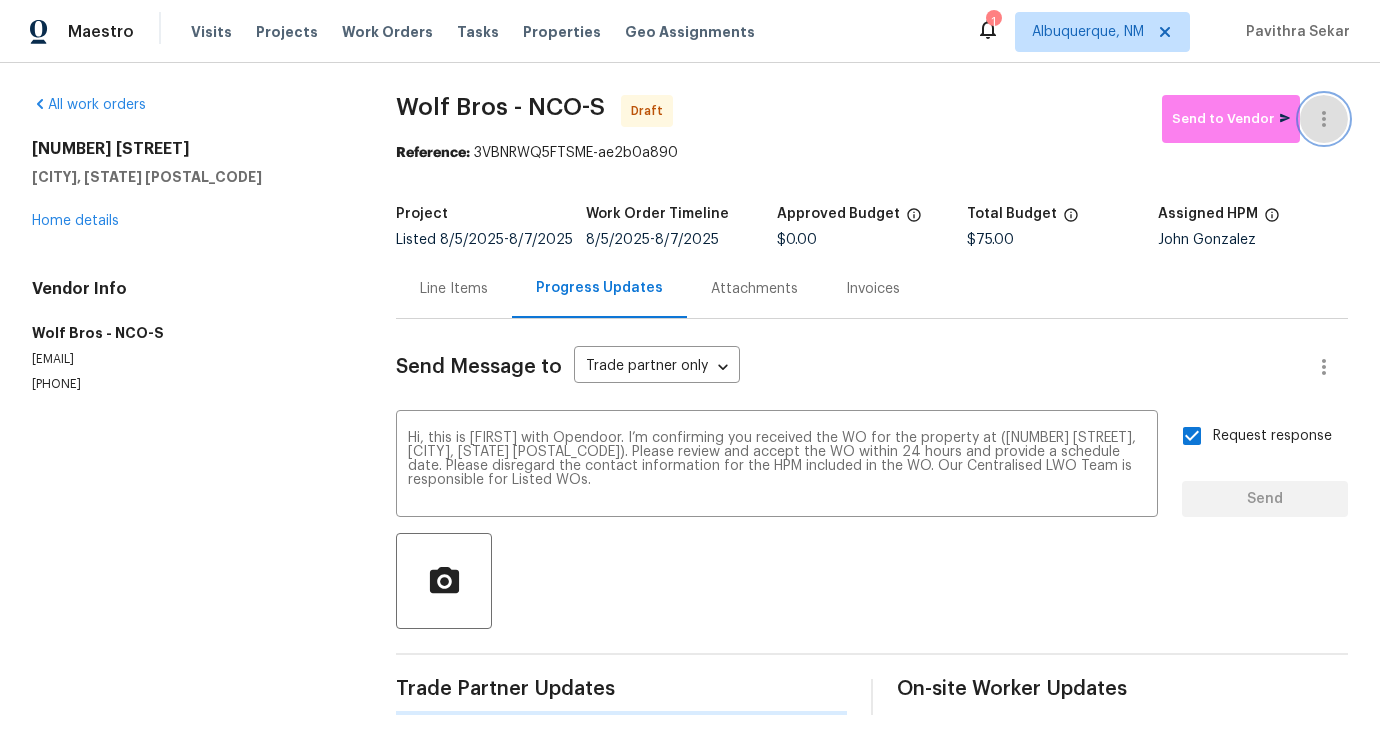 click at bounding box center (1324, 119) 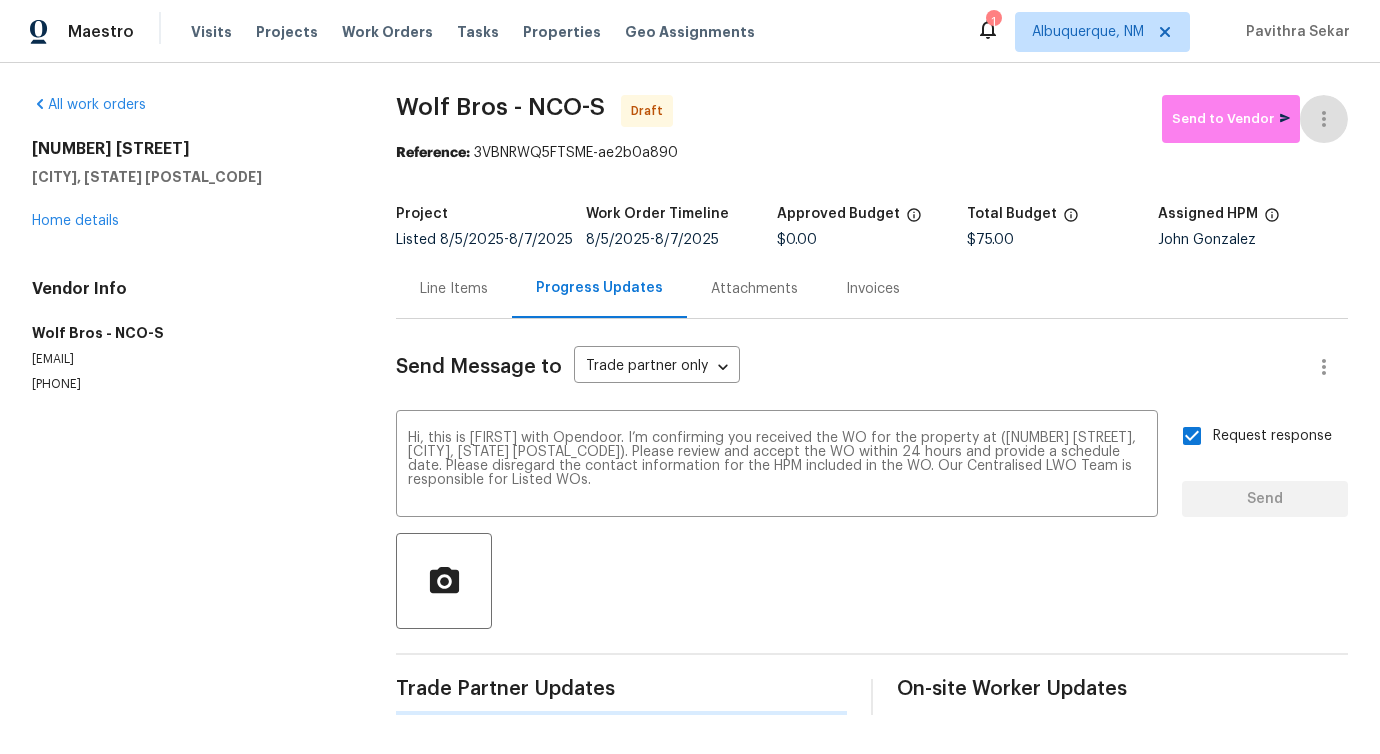 type 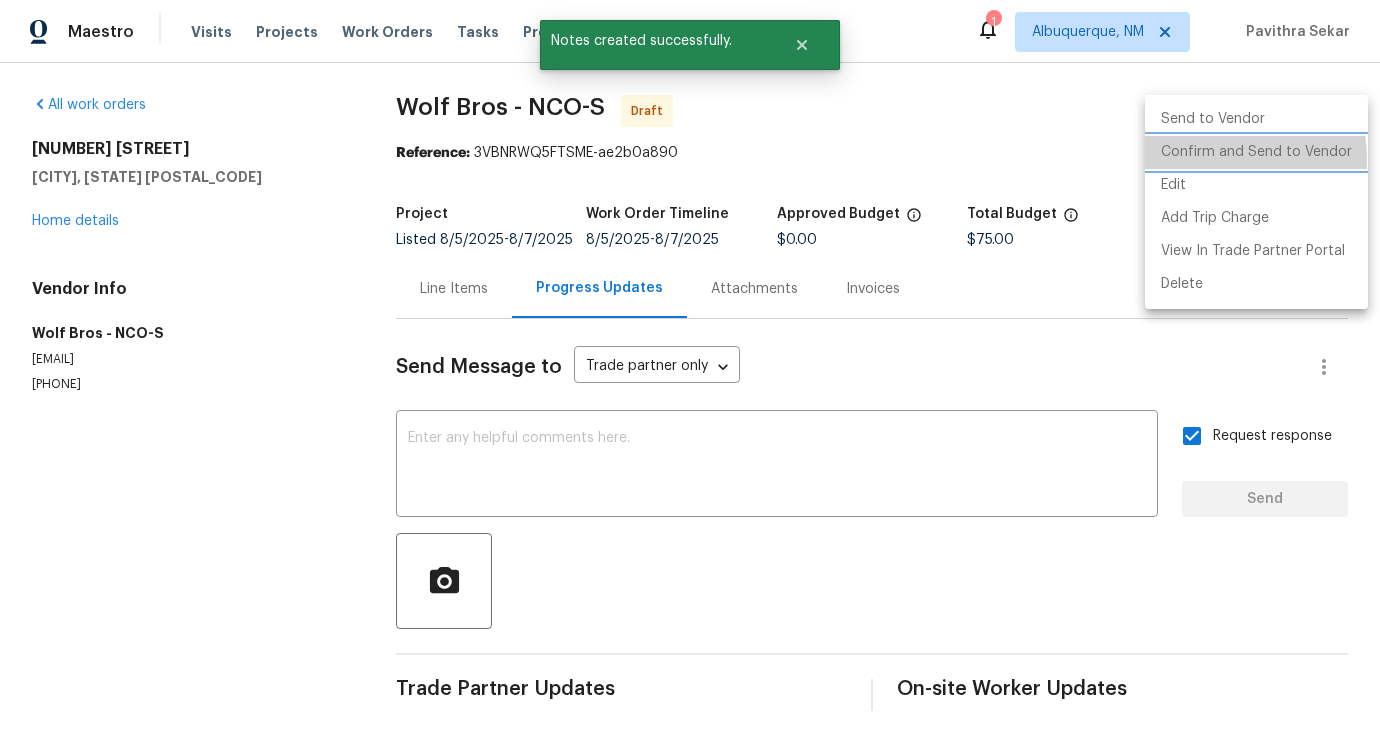 click on "Confirm and Send to Vendor" at bounding box center (1256, 152) 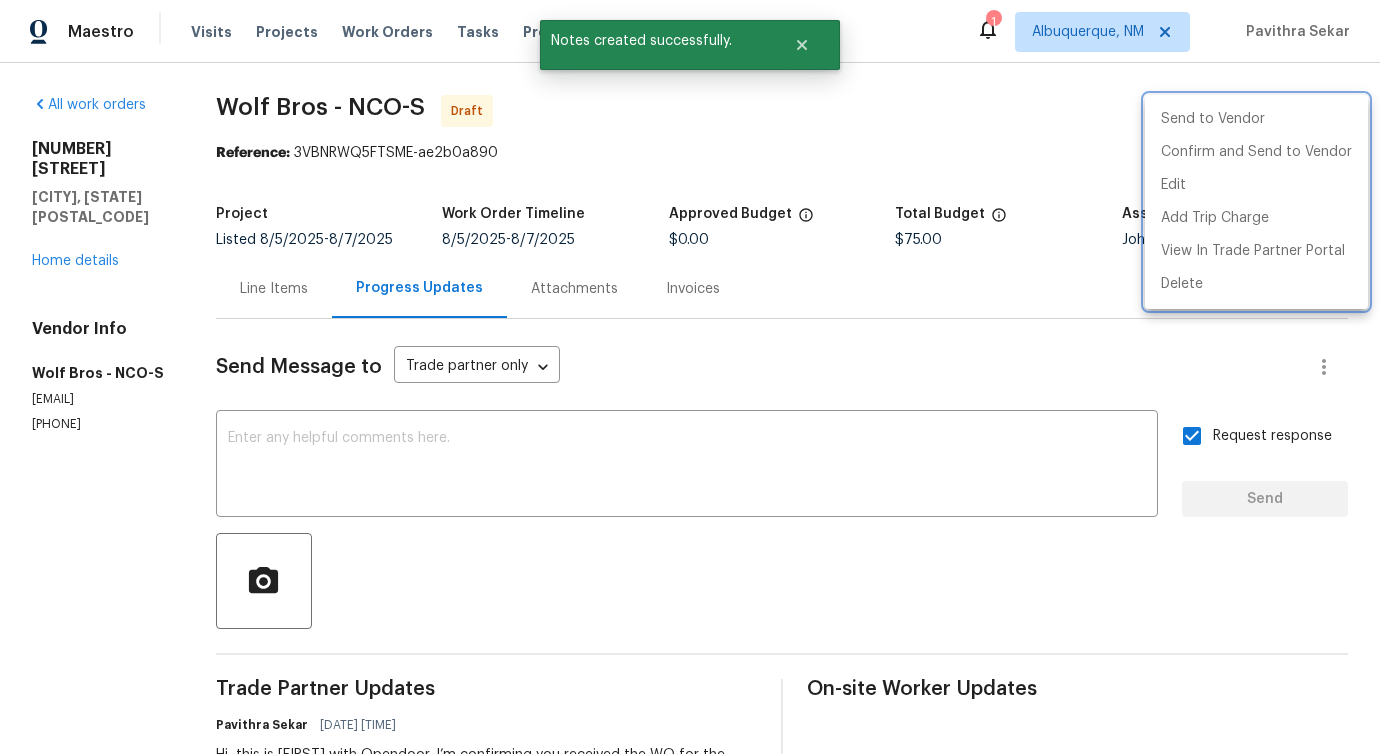 click at bounding box center [690, 377] 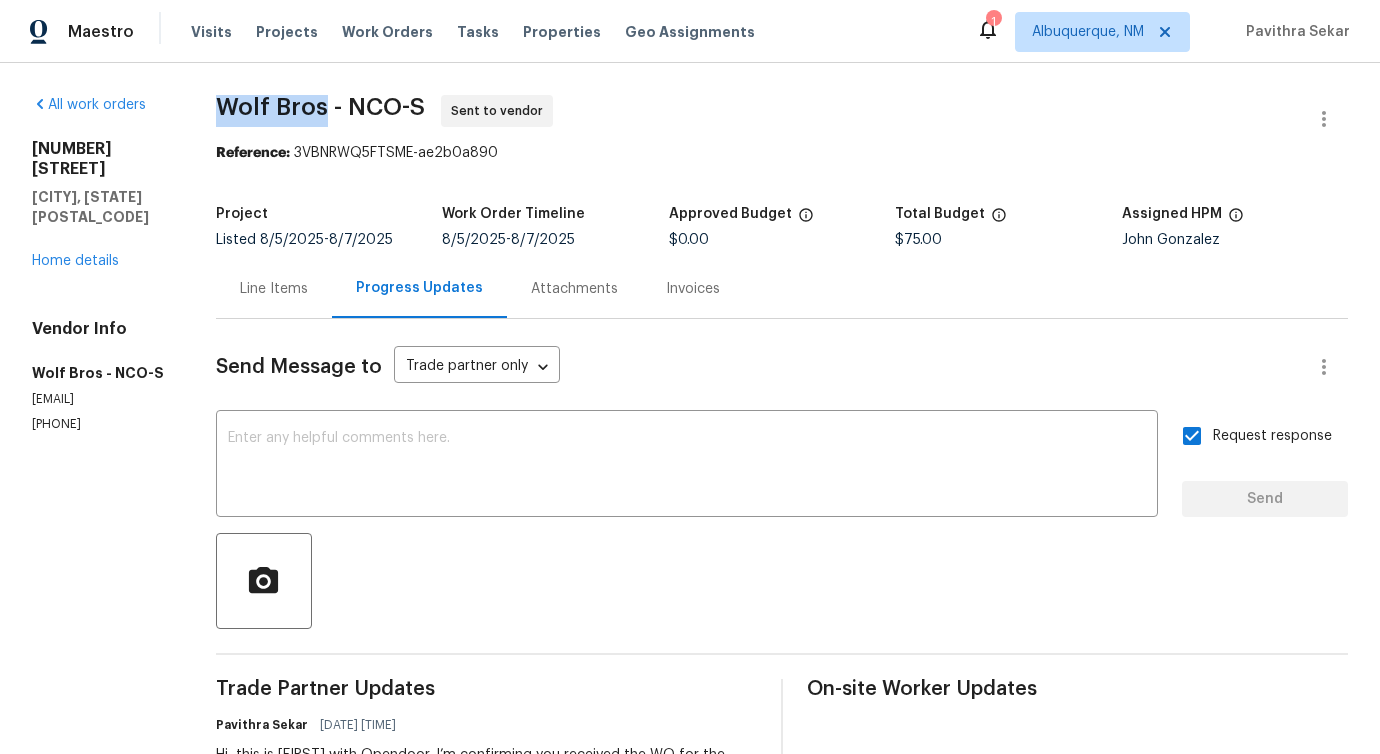drag, startPoint x: 218, startPoint y: 99, endPoint x: 330, endPoint y: 108, distance: 112.36102 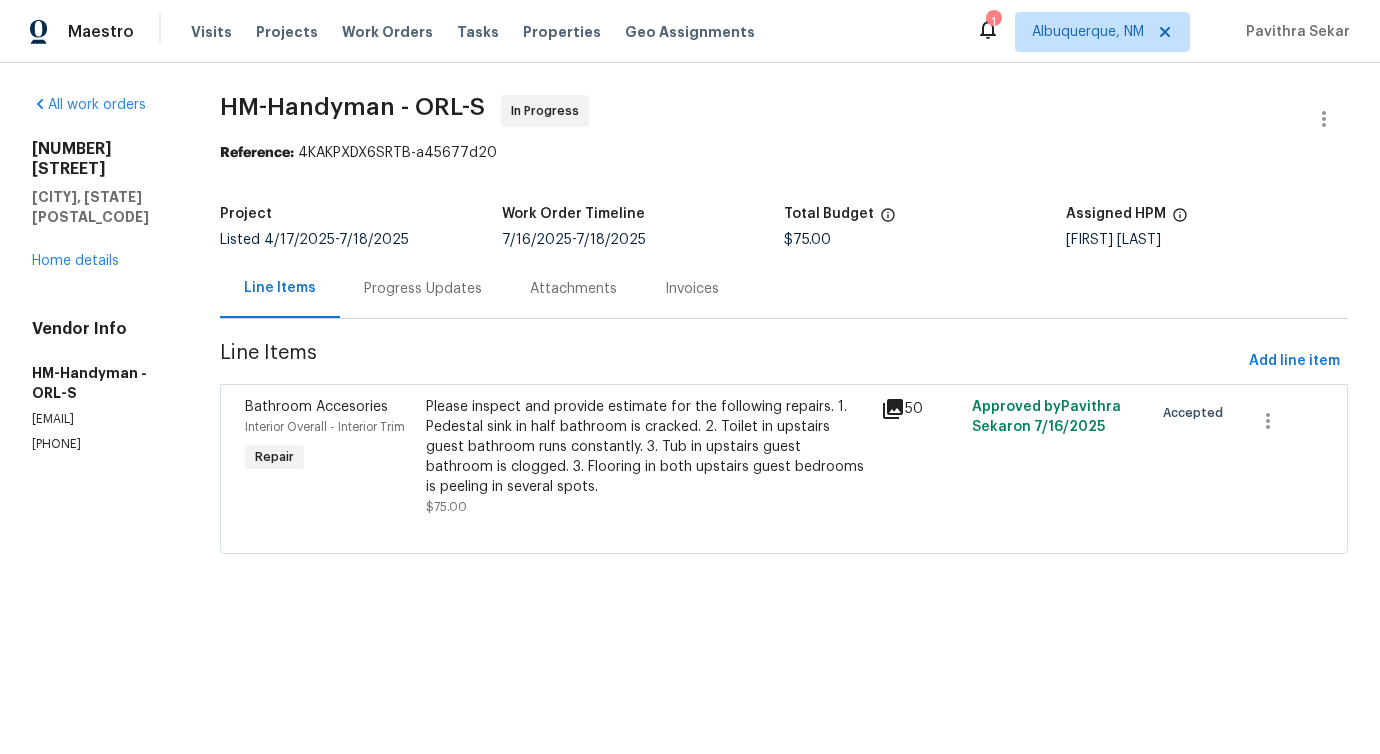 scroll, scrollTop: 0, scrollLeft: 0, axis: both 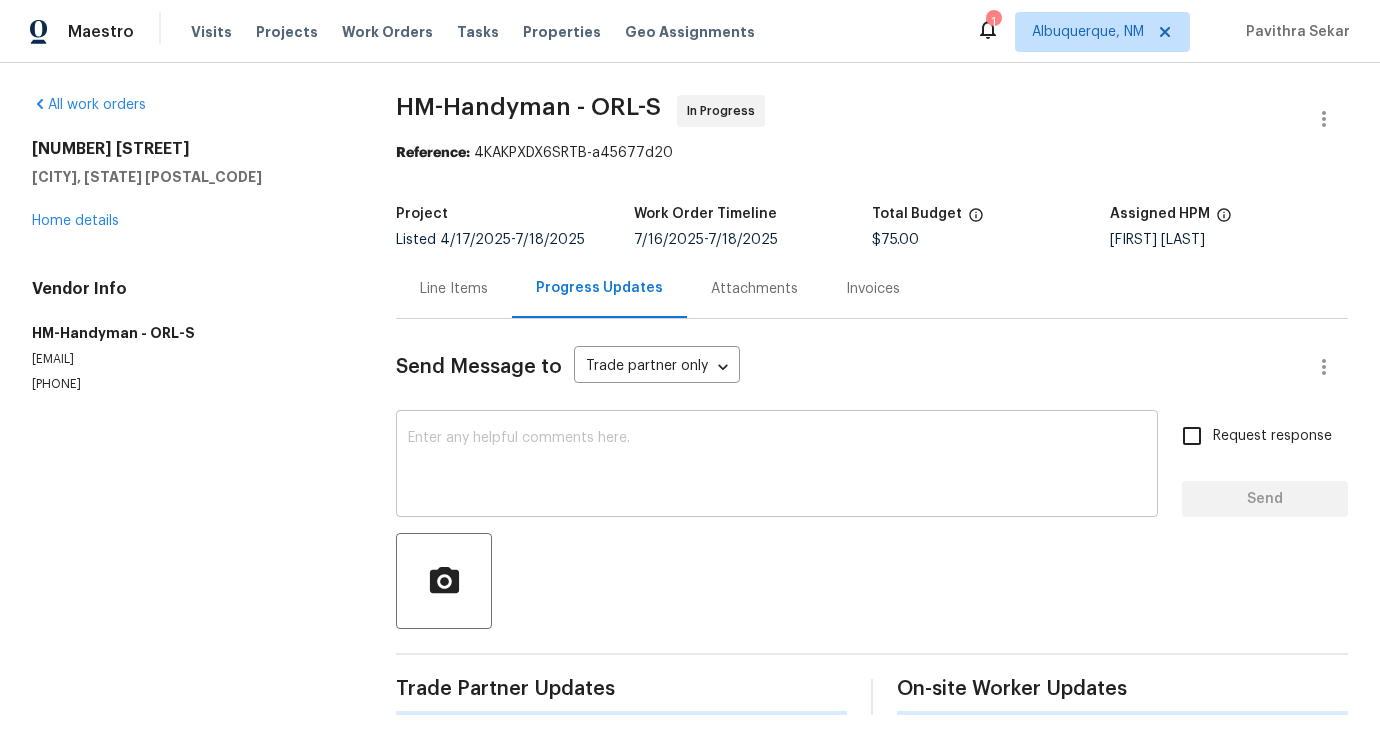 click at bounding box center [777, 466] 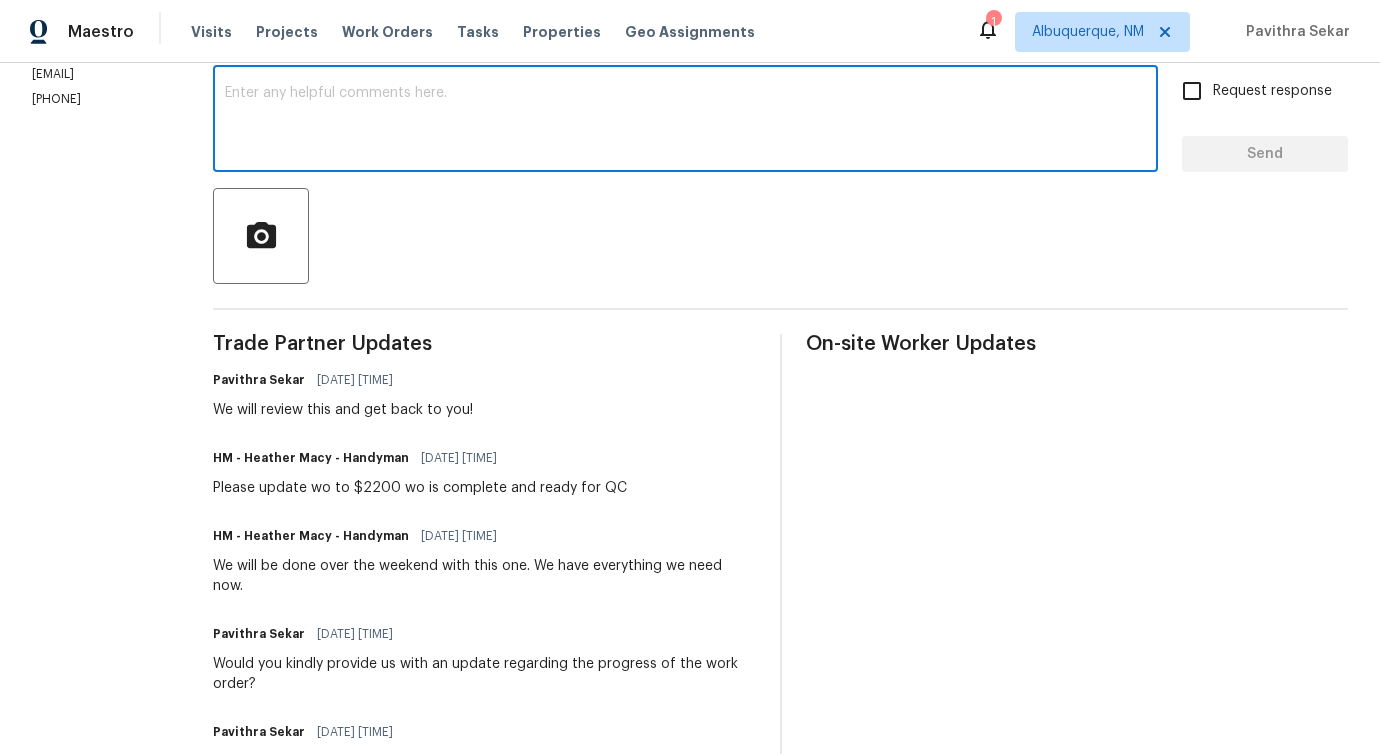 scroll, scrollTop: 0, scrollLeft: 0, axis: both 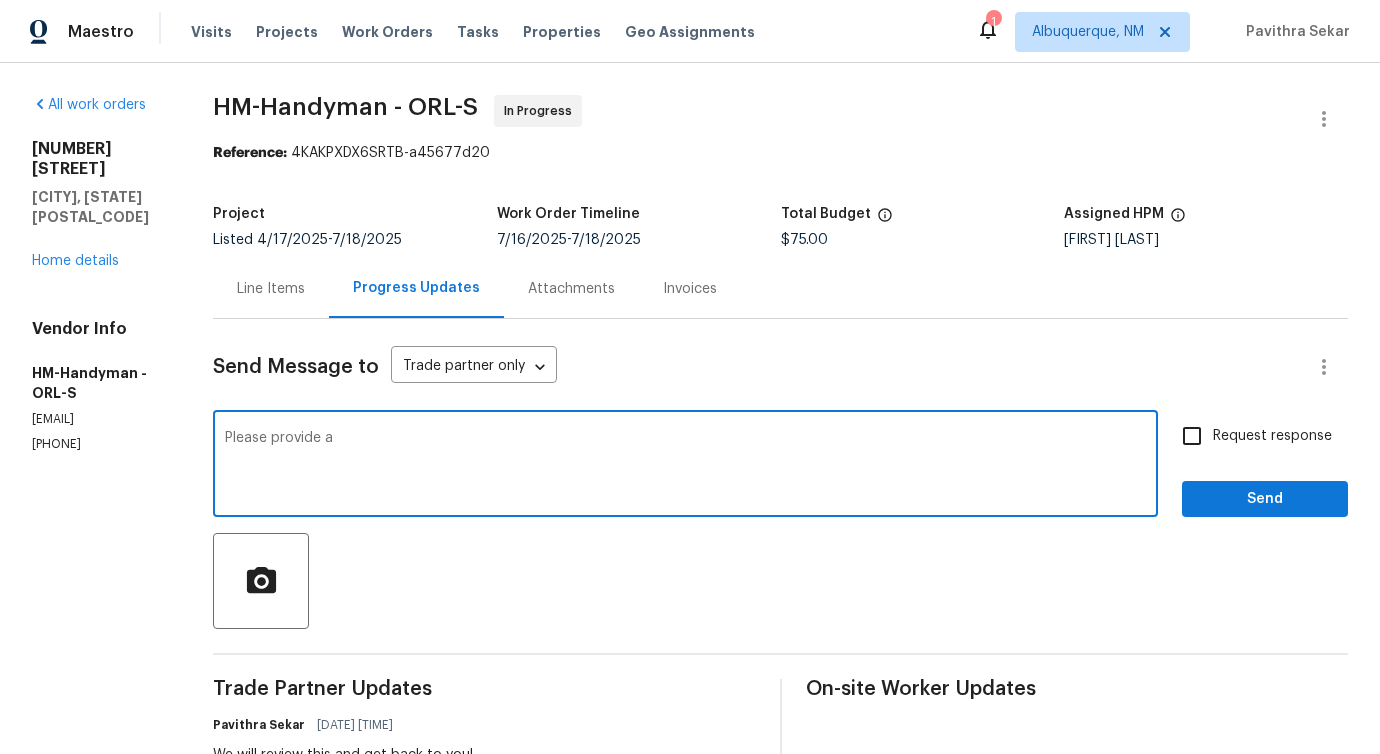 paste on "price breakdown for the following from the TP
We will leave the pedestal sink with hairline cracks if its not leaking no action needed.
Price for toilet running new flush kit.
Price to unclog bathtub
Price to touch up stain exposed areas of flooring and edges swelling that have exposed bare edges([REGION] Guest Bedrooms). Do not replace any boards for now." 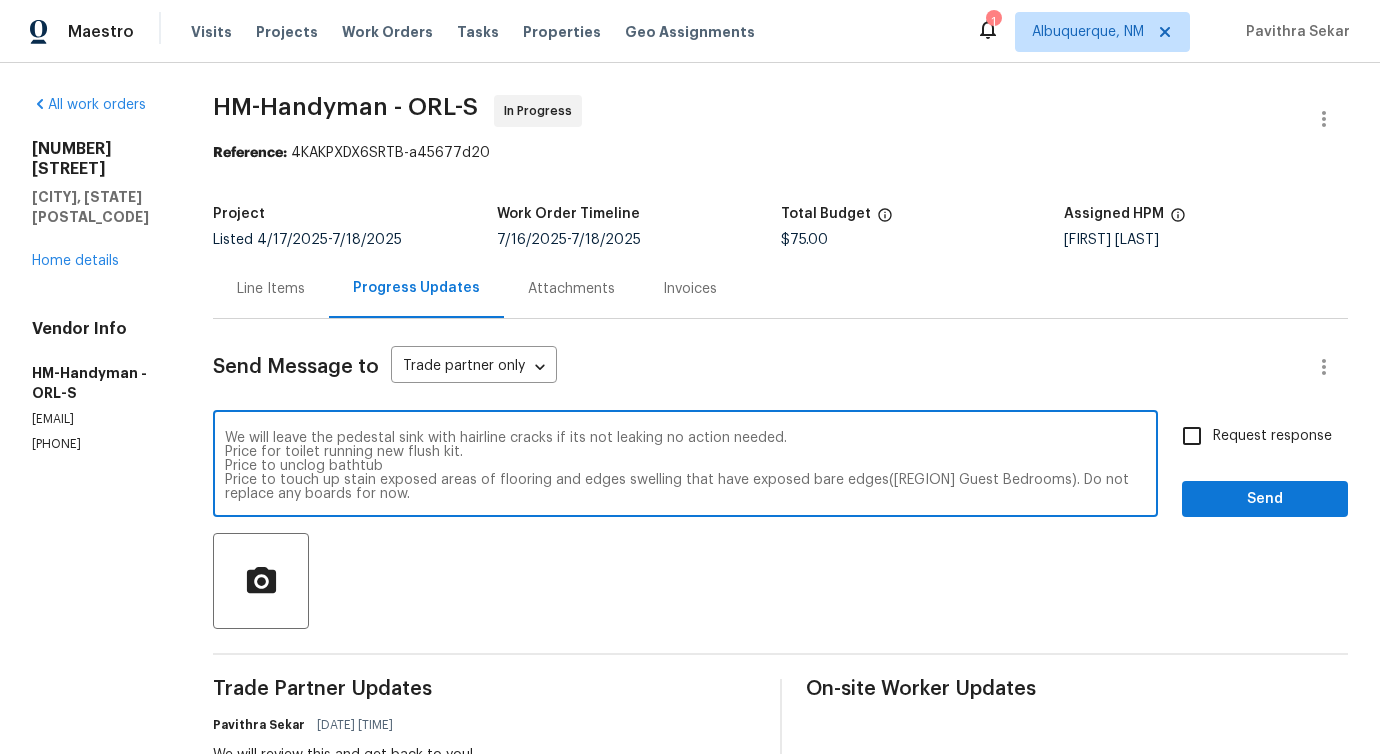 scroll, scrollTop: 0, scrollLeft: 0, axis: both 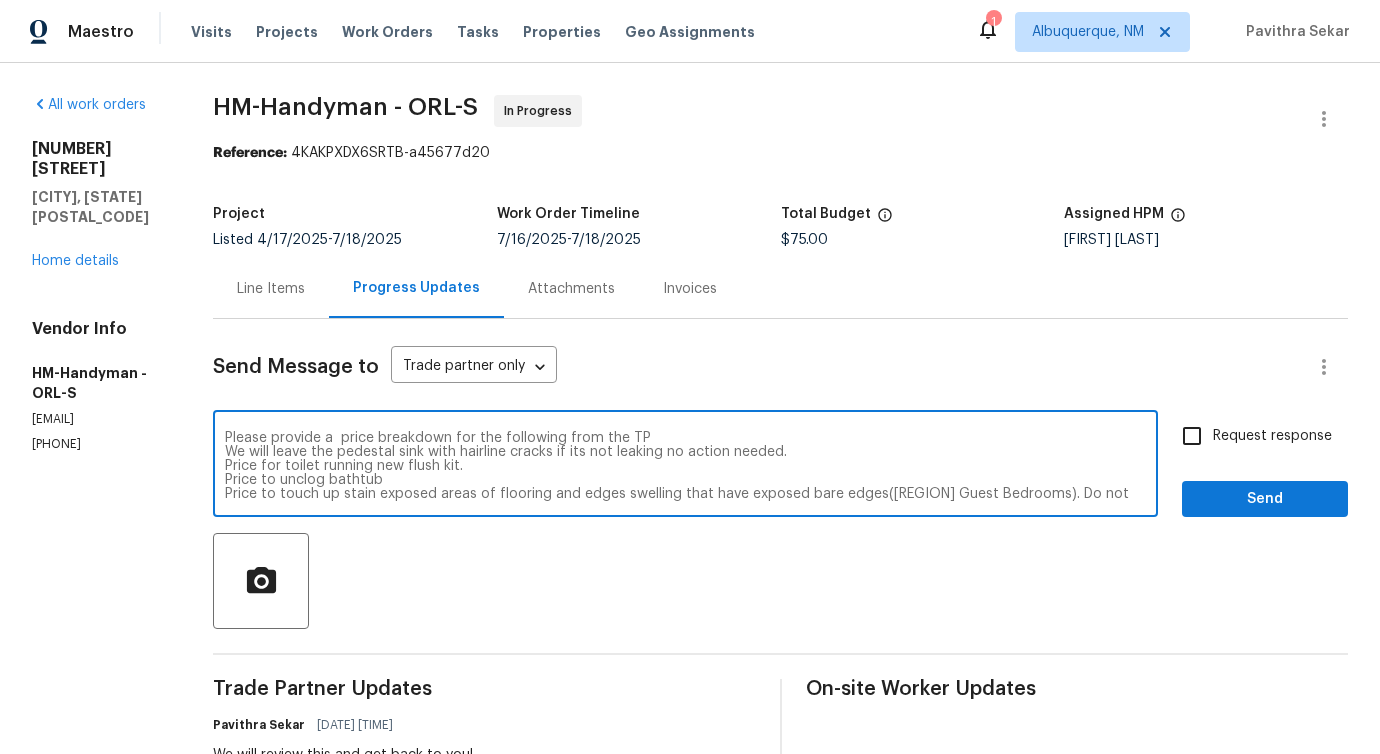 drag, startPoint x: 606, startPoint y: 439, endPoint x: 820, endPoint y: 438, distance: 214.00233 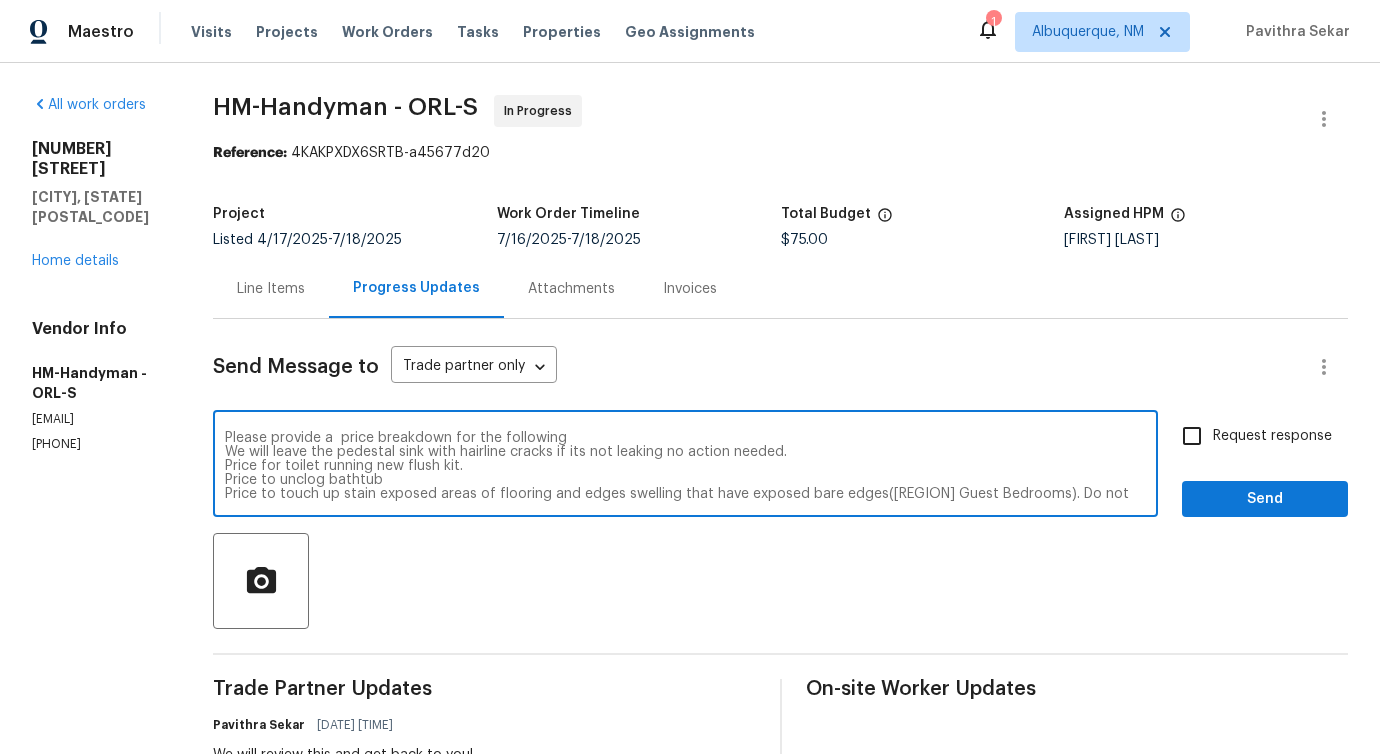 click on "Please provide a  price breakdown for the following
We will leave the pedestal sink with hairline cracks if its not leaking no action needed.
Price for toilet running new flush kit.
Price to unclog bathtub
Price to touch up stain exposed areas of flooring and edges swelling that have exposed bare edges([REGION] Guest Bedrooms). Do not replace any boards for now." at bounding box center [685, 466] 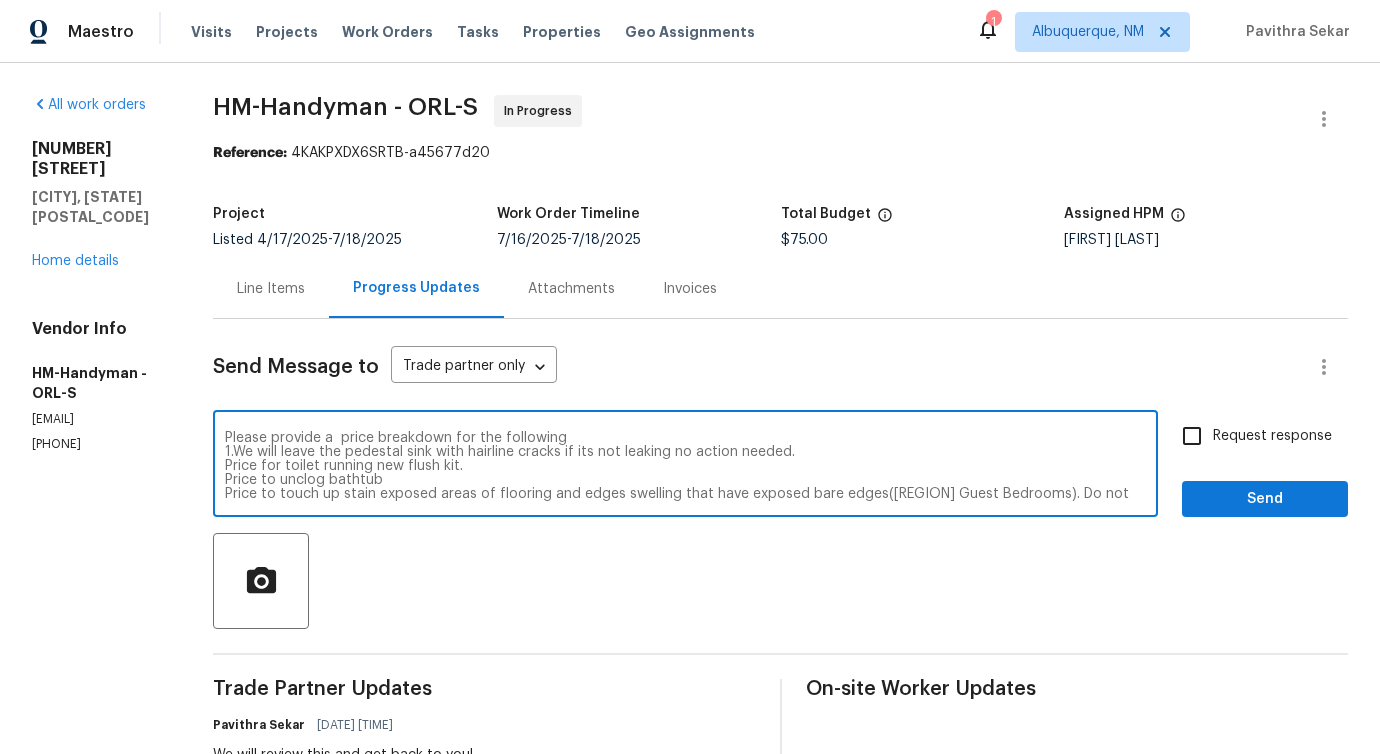 click on "Please provide a  price breakdown for the following
1.We will leave the pedestal sink with hairline cracks if its not leaking no action needed.
Price for toilet running new flush kit.
Price to unclog bathtub
Price to touch up stain exposed areas of flooring and edges swelling that have exposed bare edges([REGION] Guest Bedrooms). Do not replace any boards for now." at bounding box center (685, 466) 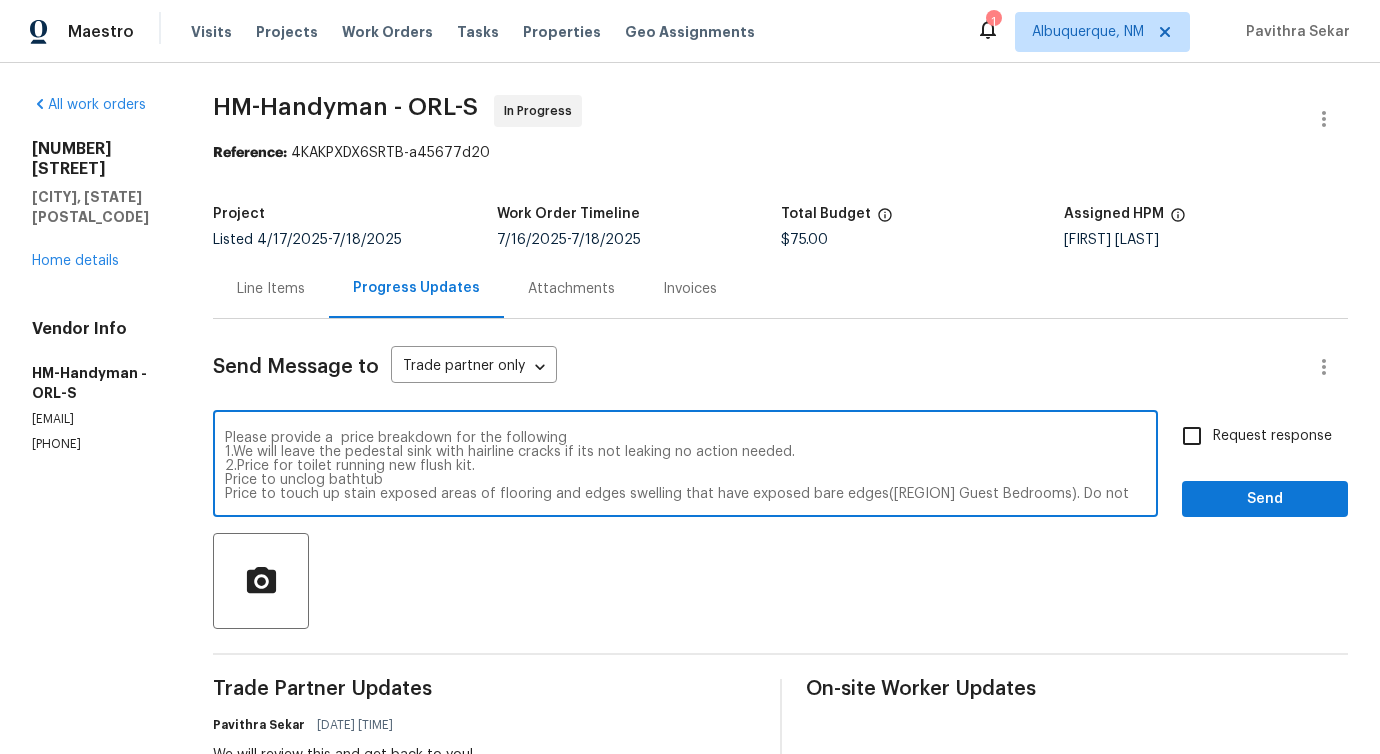 click on "Please provide a  price breakdown for the following
1.We will leave the pedestal sink with hairline cracks if its not leaking no action needed.
2.Price for toilet running new flush kit.
Price to unclog bathtub
Price to touch up stain exposed areas of flooring and edges swelling that have exposed bare edges([REGION] Guest Bedrooms). Do not replace any boards for now." at bounding box center [685, 466] 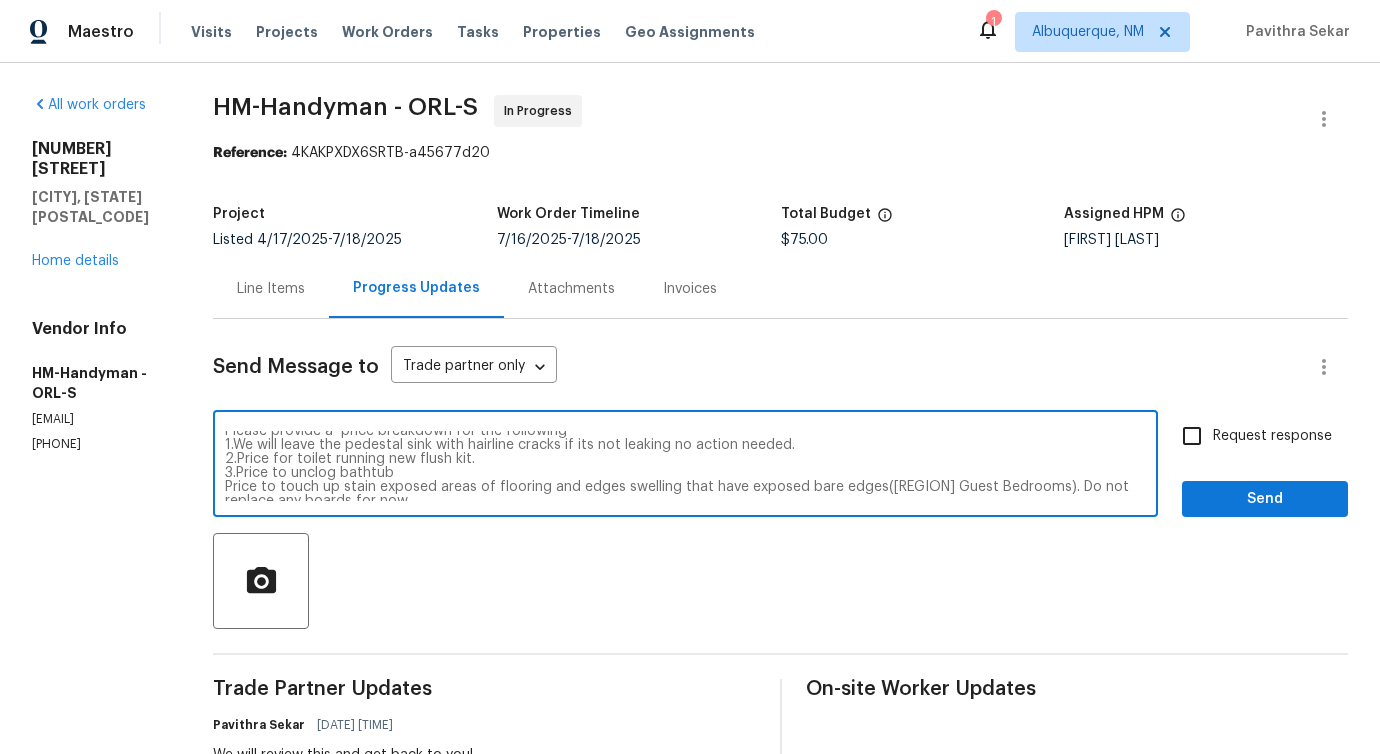 scroll, scrollTop: 14, scrollLeft: 0, axis: vertical 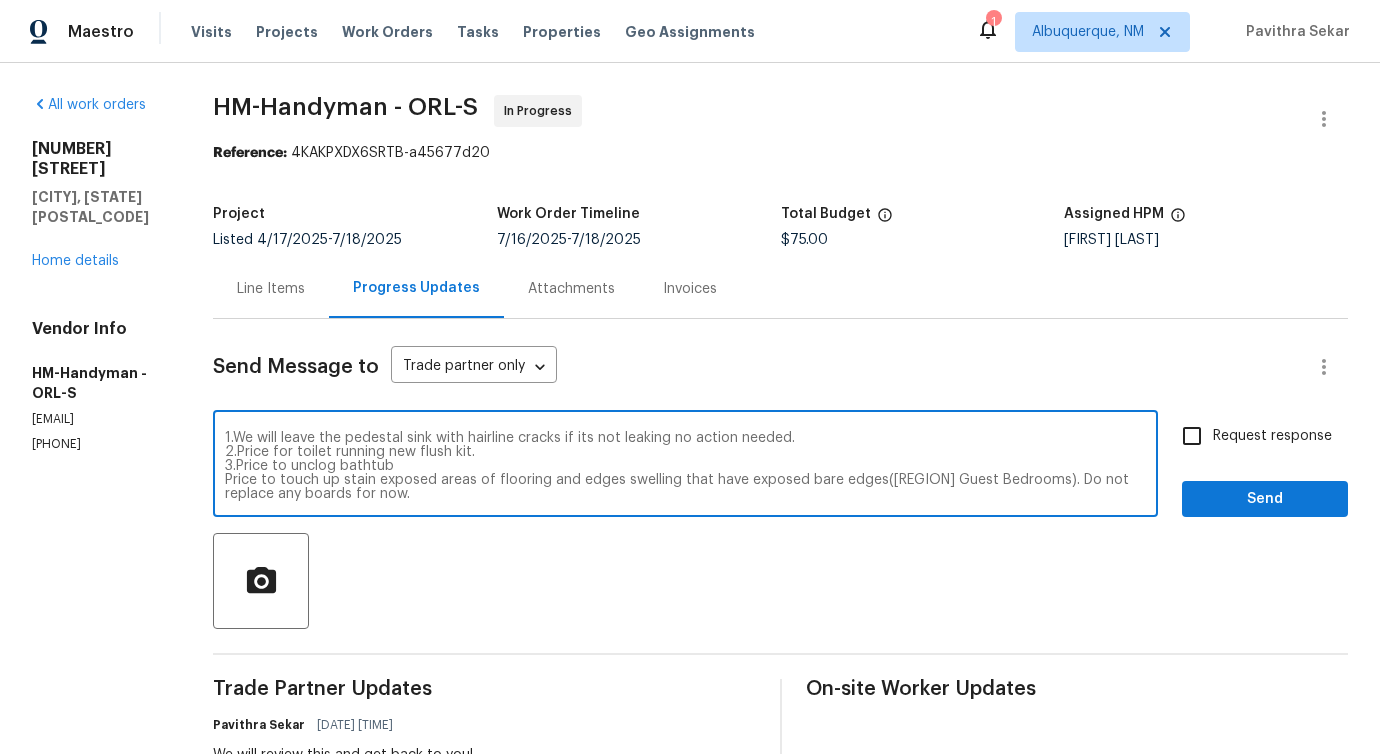 click on "Please provide a  price breakdown for the following
1.We will leave the pedestal sink with hairline cracks if its not leaking no action needed.
2.Price for toilet running new flush kit.
3.Price to unclog bathtub
Price to touch up stain exposed areas of flooring and edges swelling that have exposed bare edges([REGION] Guest Bedrooms). Do not replace any boards for now." at bounding box center [685, 466] 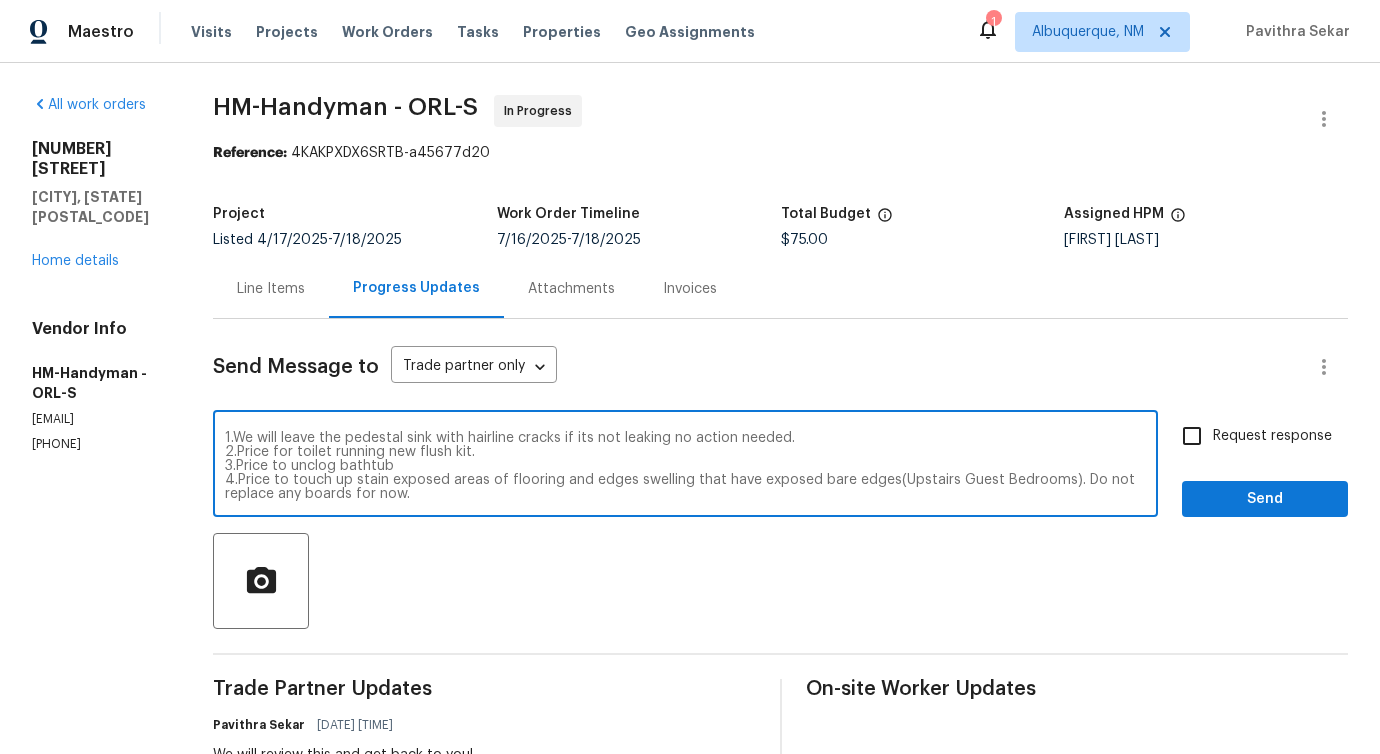 type on "Please provide a  price breakdown for the following
1.We will leave the pedestal sink with hairline cracks if its not leaking no action needed.
2.Price for toilet running new flush kit.
3.Price to unclog bathtub
4.Price to touch up stain exposed areas of flooring and edges swelling that have exposed bare edges(Upstairs Guest Bedrooms). Do not replace any boards for now." 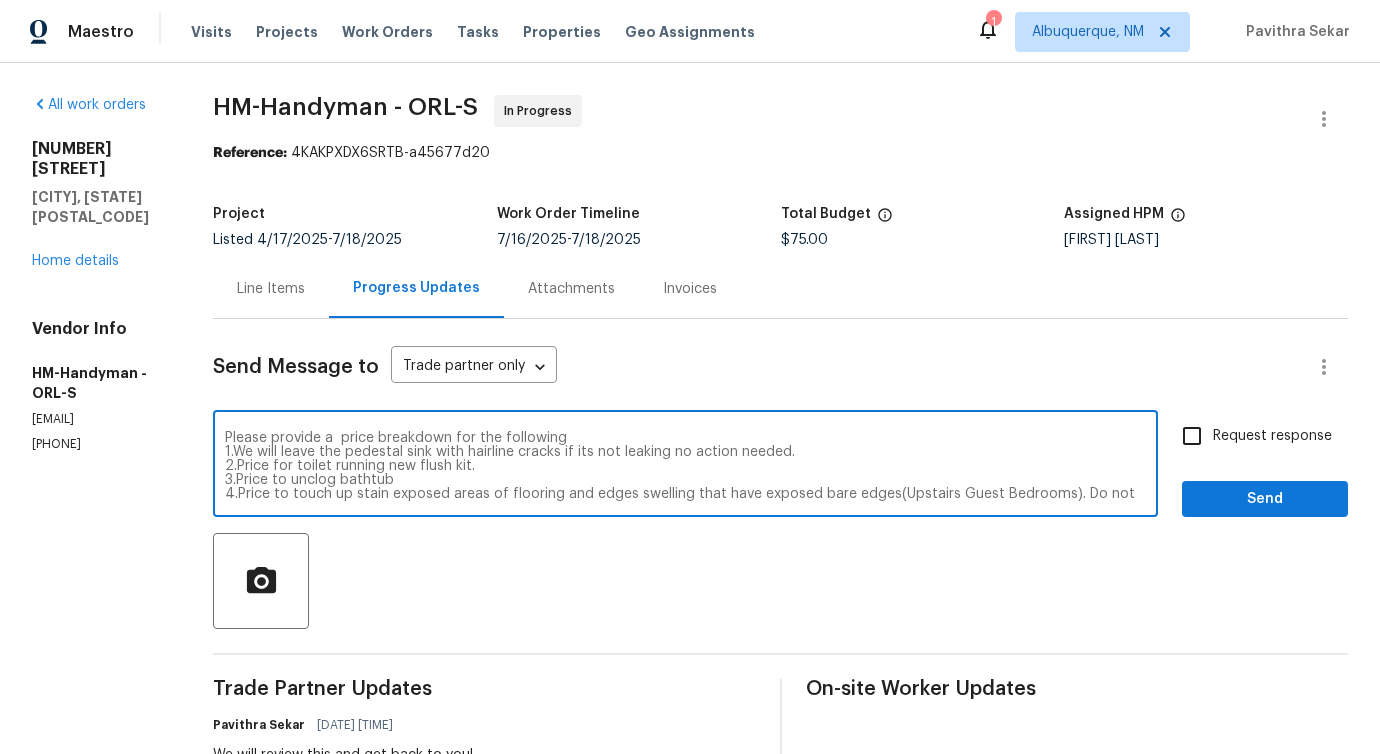 scroll, scrollTop: 14, scrollLeft: 0, axis: vertical 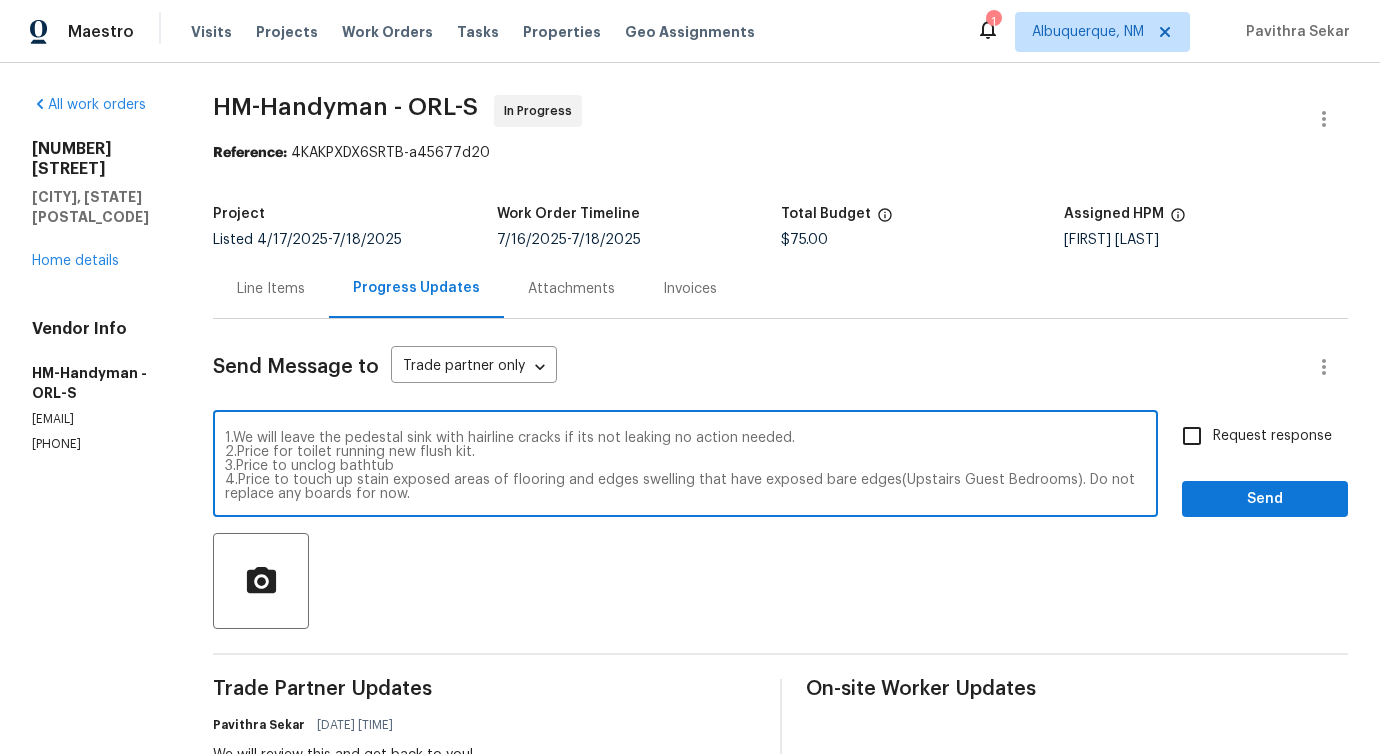 click on "Request response" at bounding box center [1272, 436] 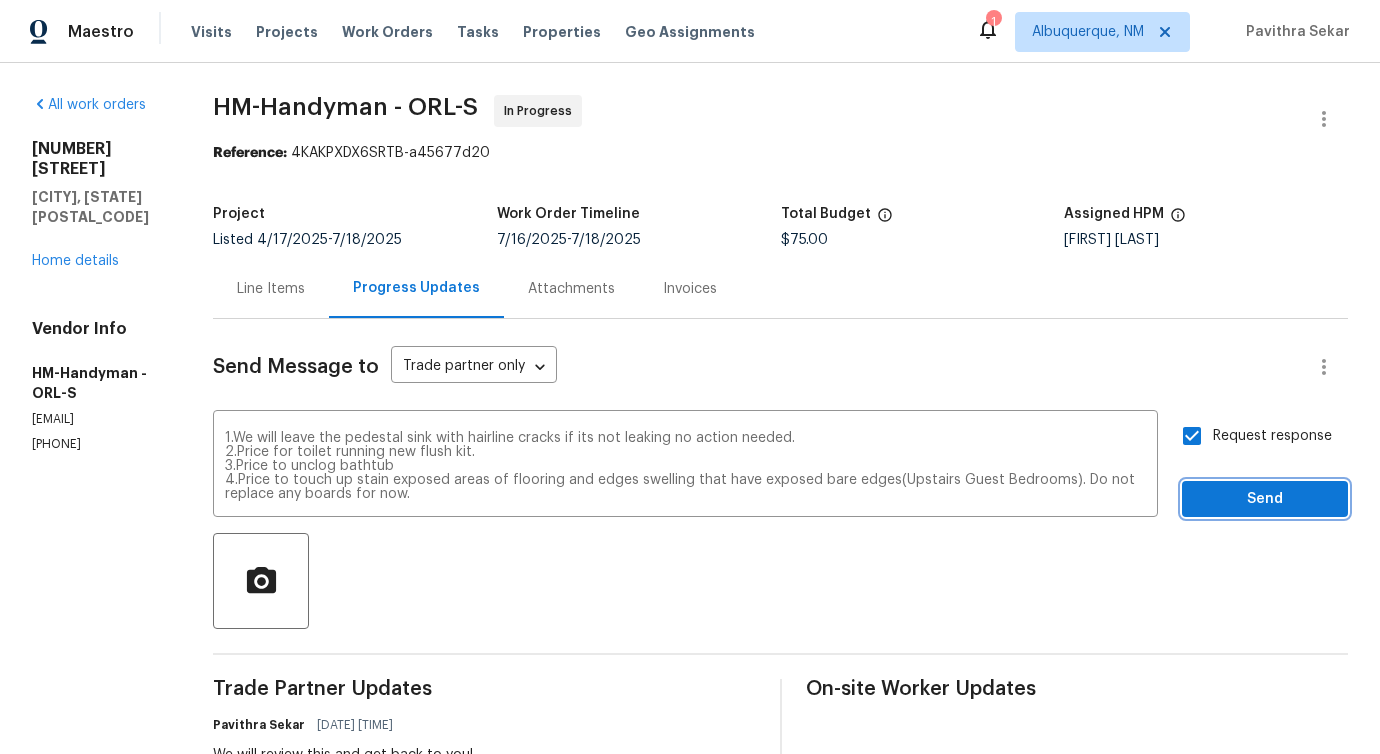 click on "Send" at bounding box center [1265, 499] 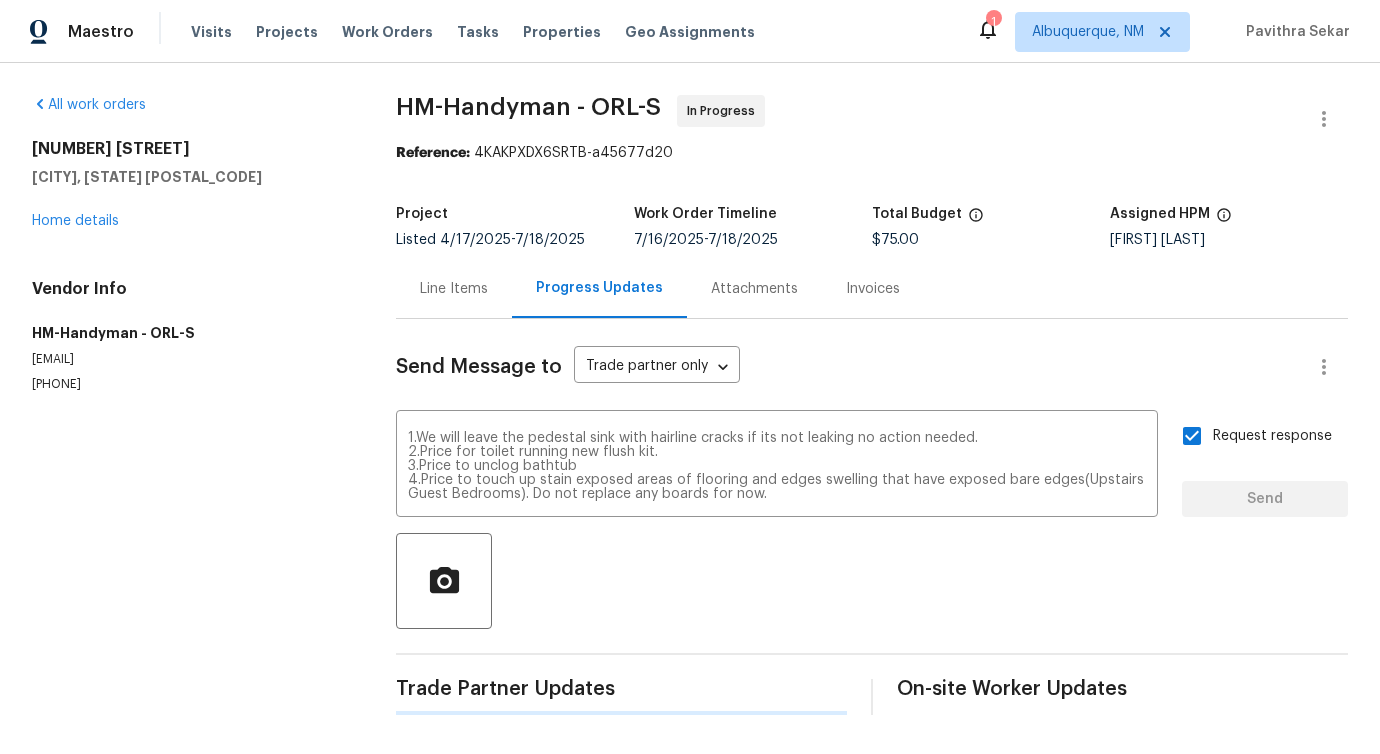 type 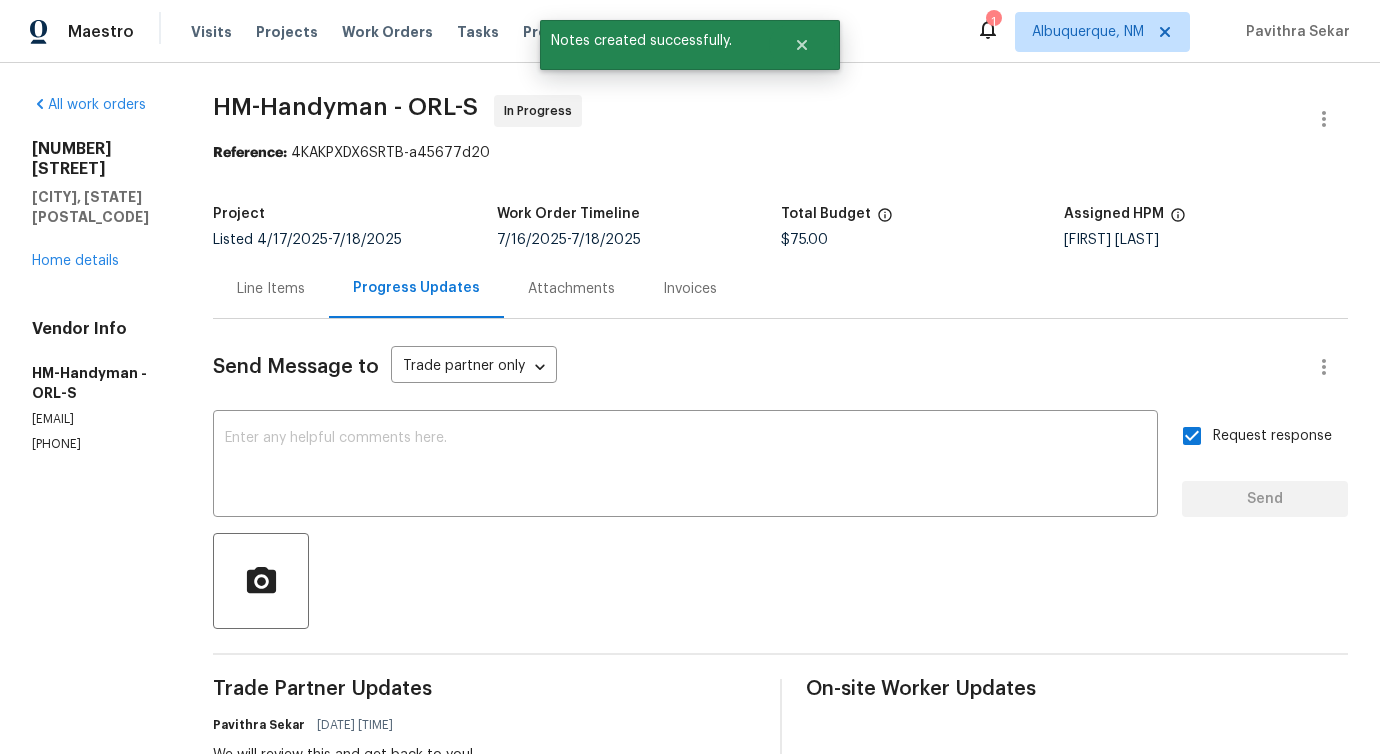 scroll, scrollTop: 0, scrollLeft: 0, axis: both 